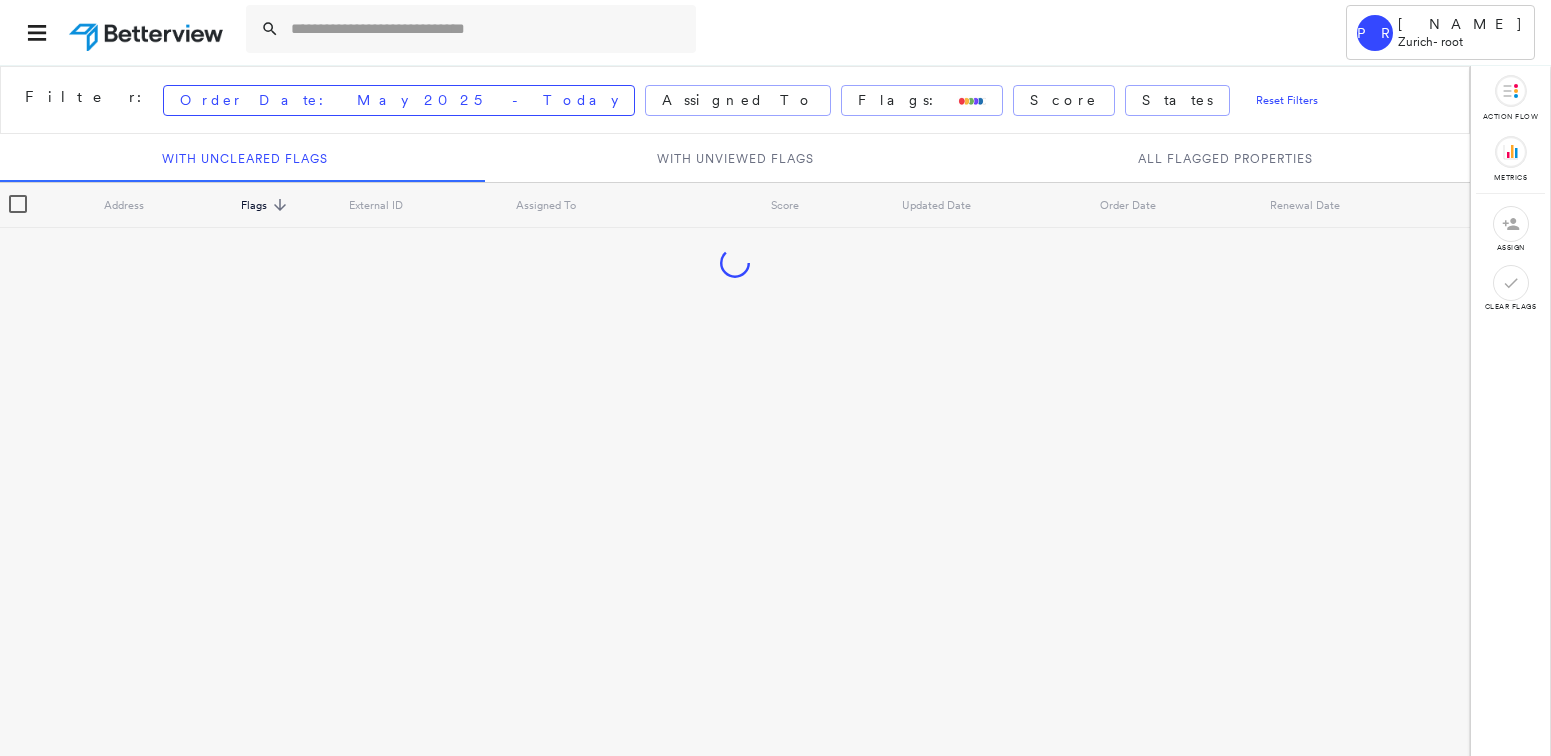 scroll, scrollTop: 0, scrollLeft: 0, axis: both 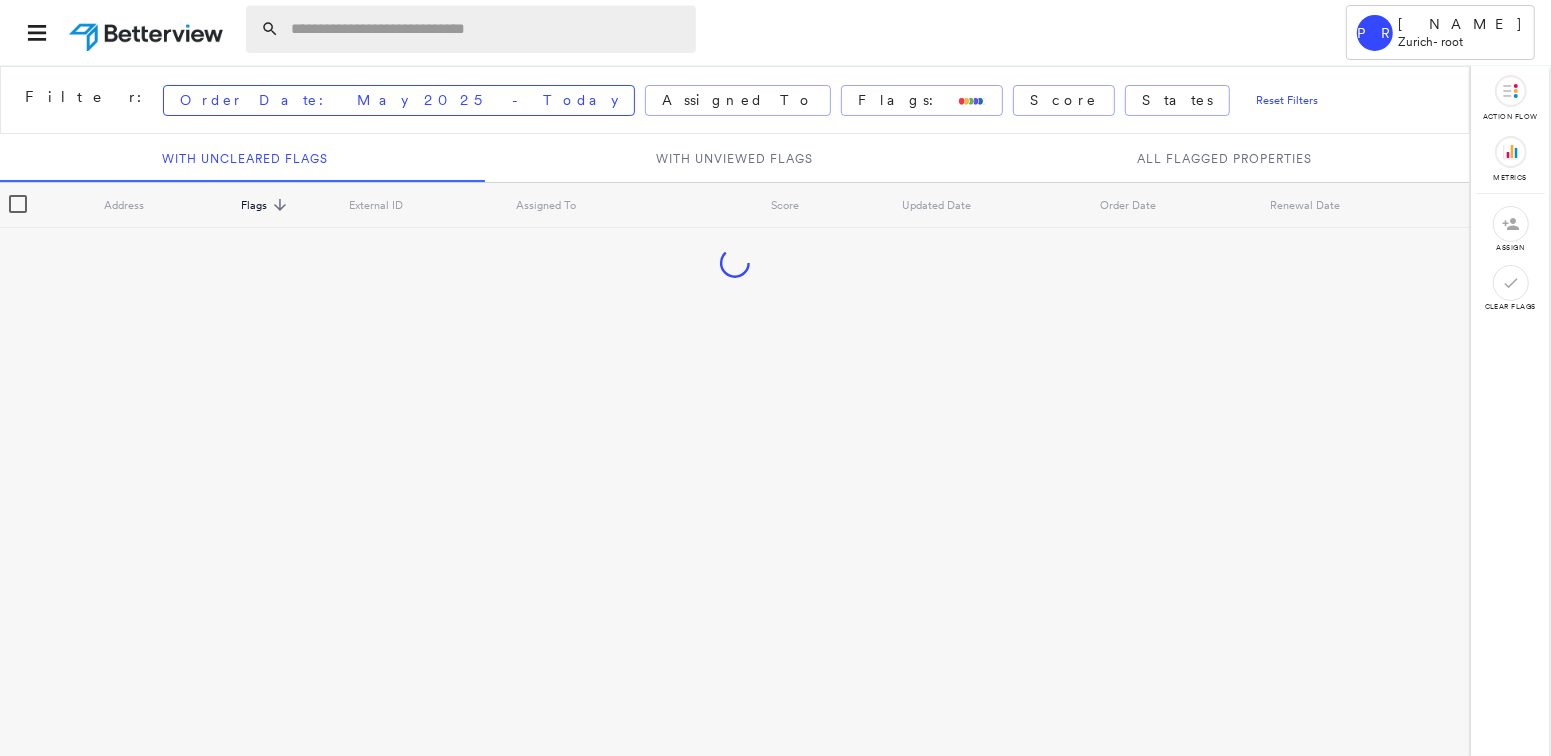 click at bounding box center (487, 29) 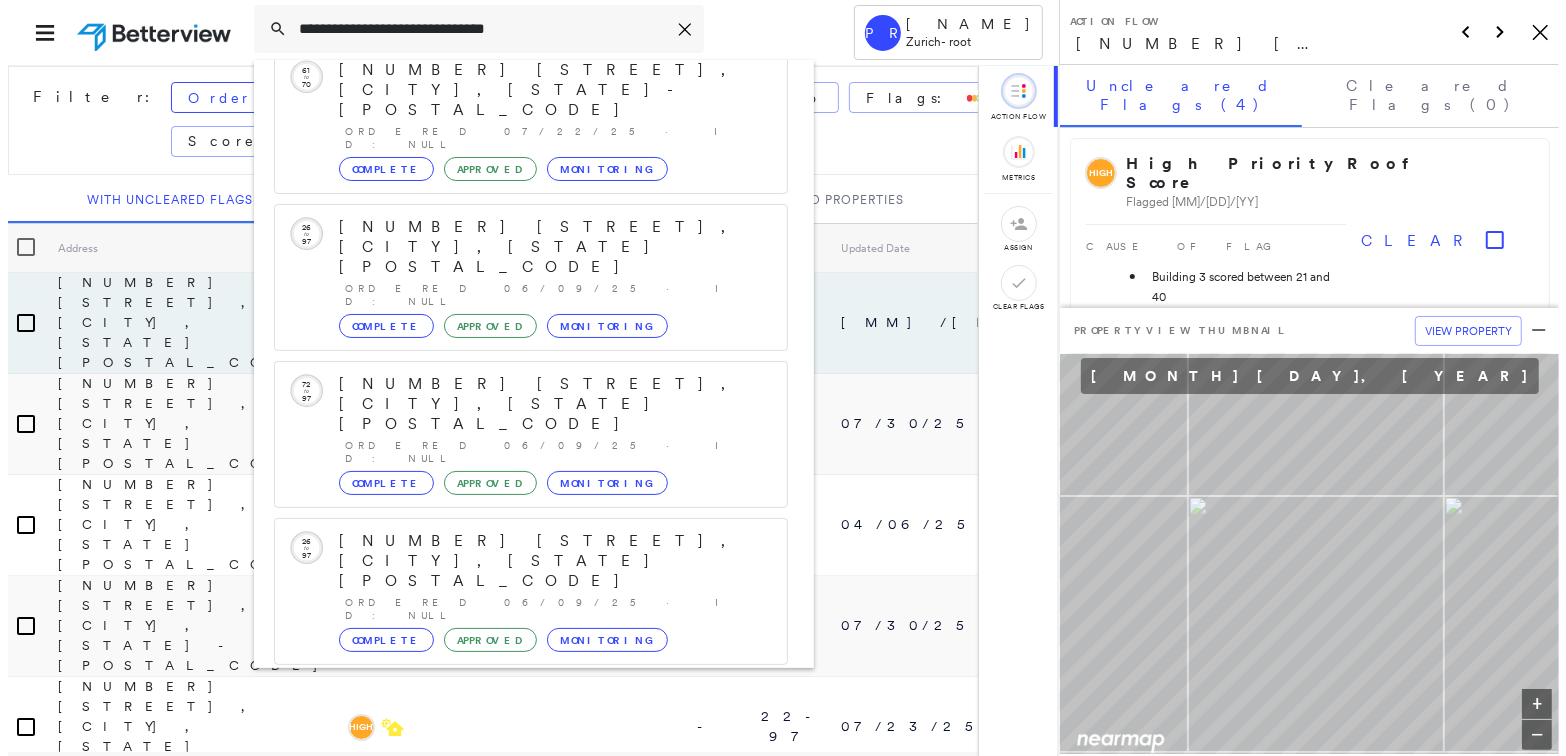 scroll, scrollTop: 227, scrollLeft: 0, axis: vertical 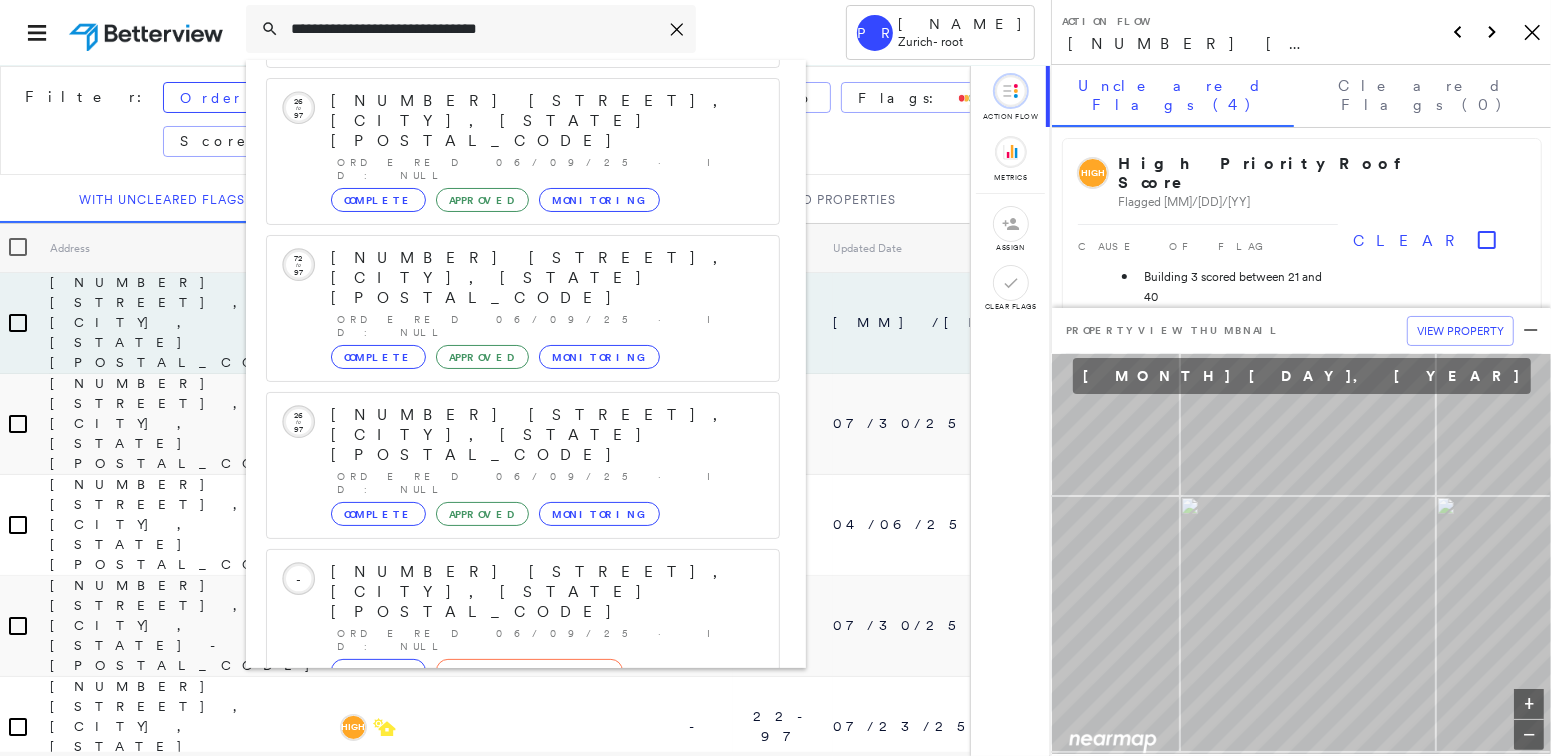 type on "**********" 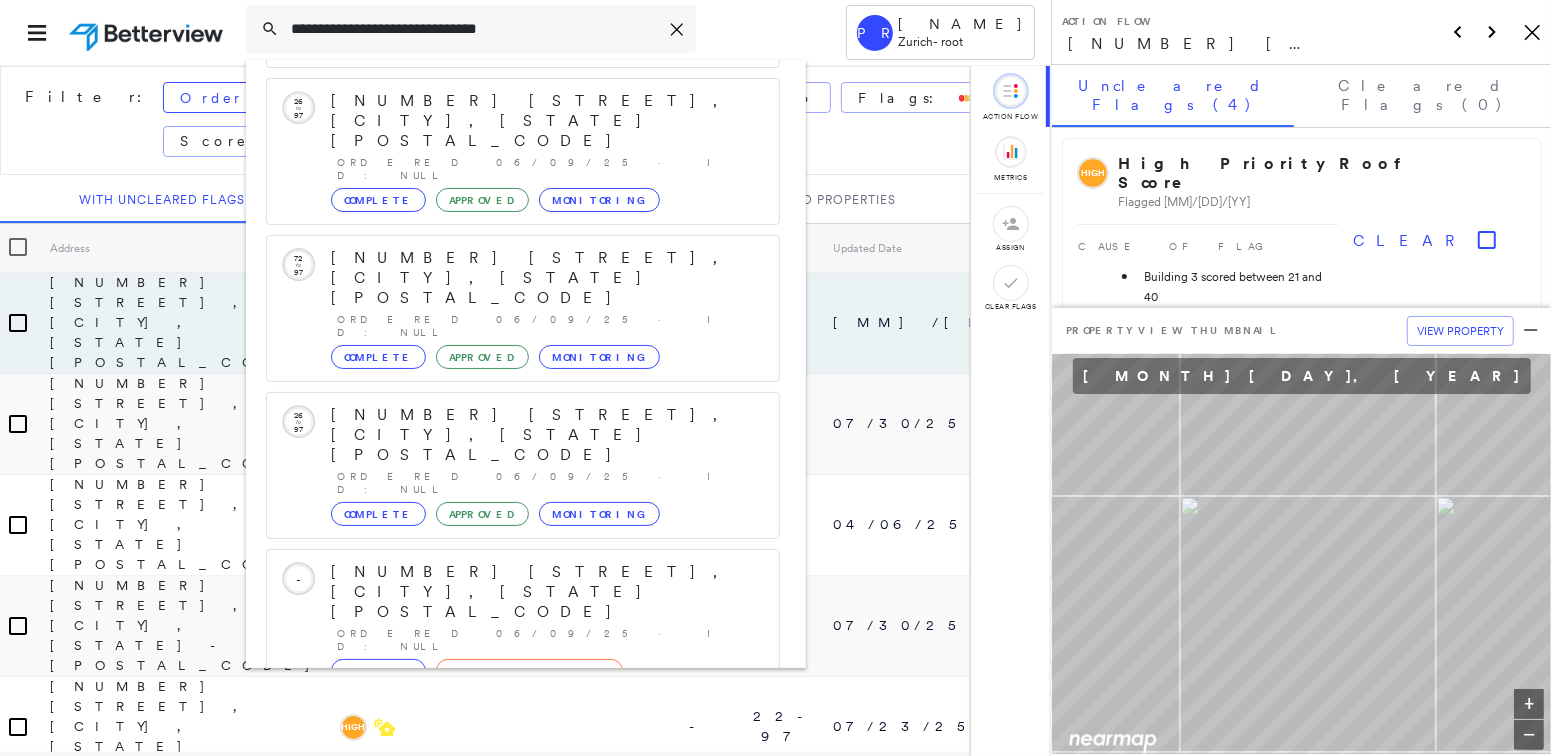 click 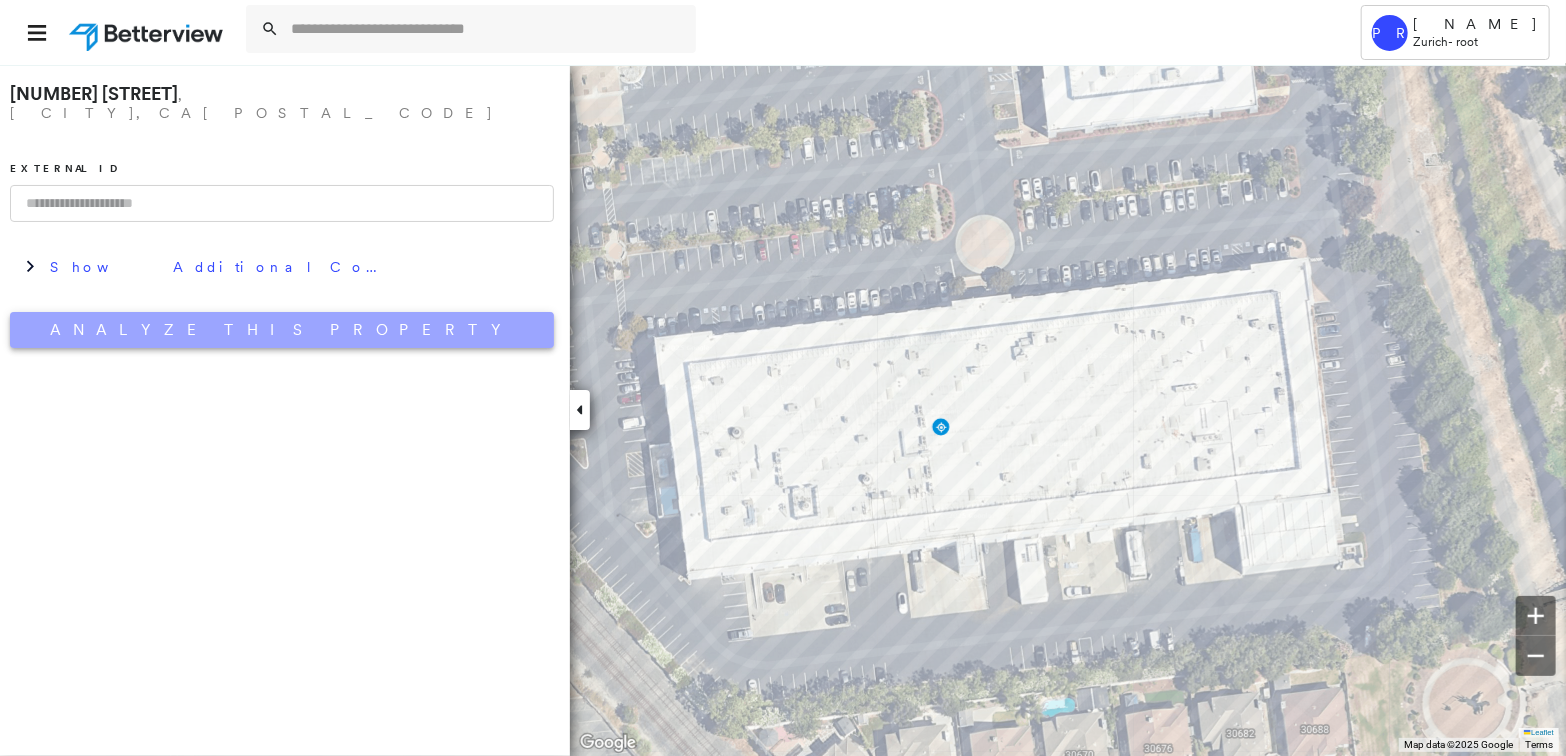 click on "Analyze This Property" at bounding box center (282, 330) 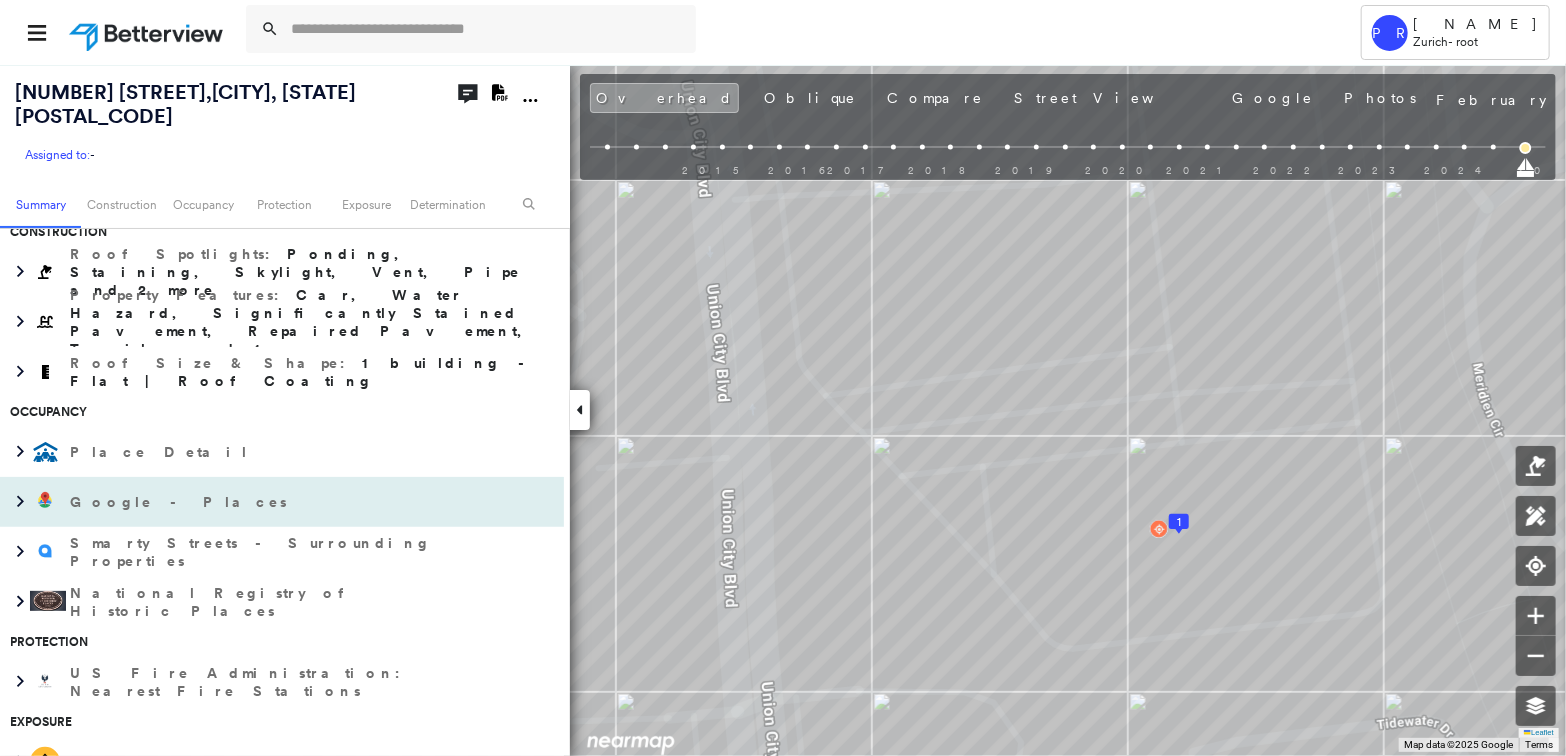 scroll, scrollTop: 499, scrollLeft: 0, axis: vertical 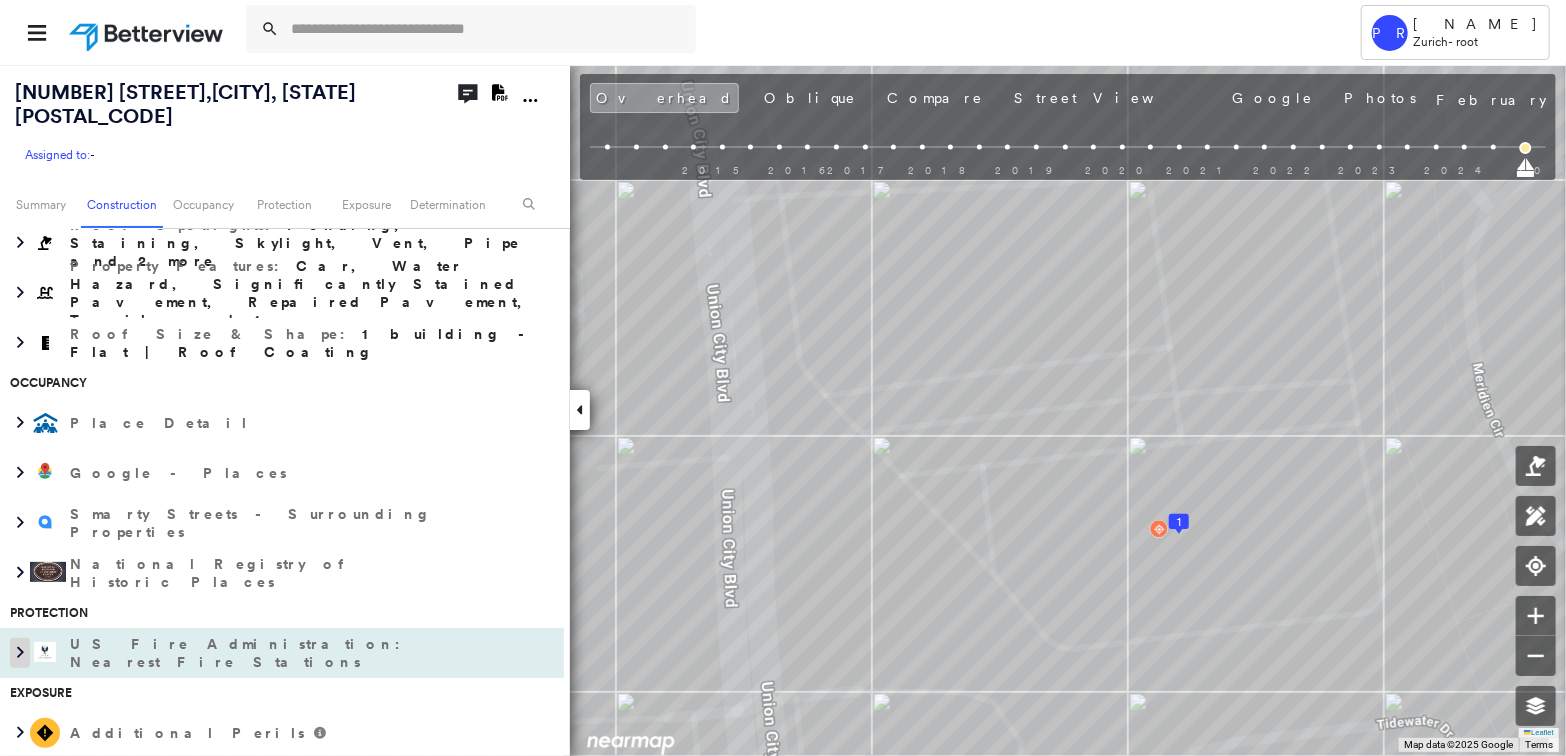 click 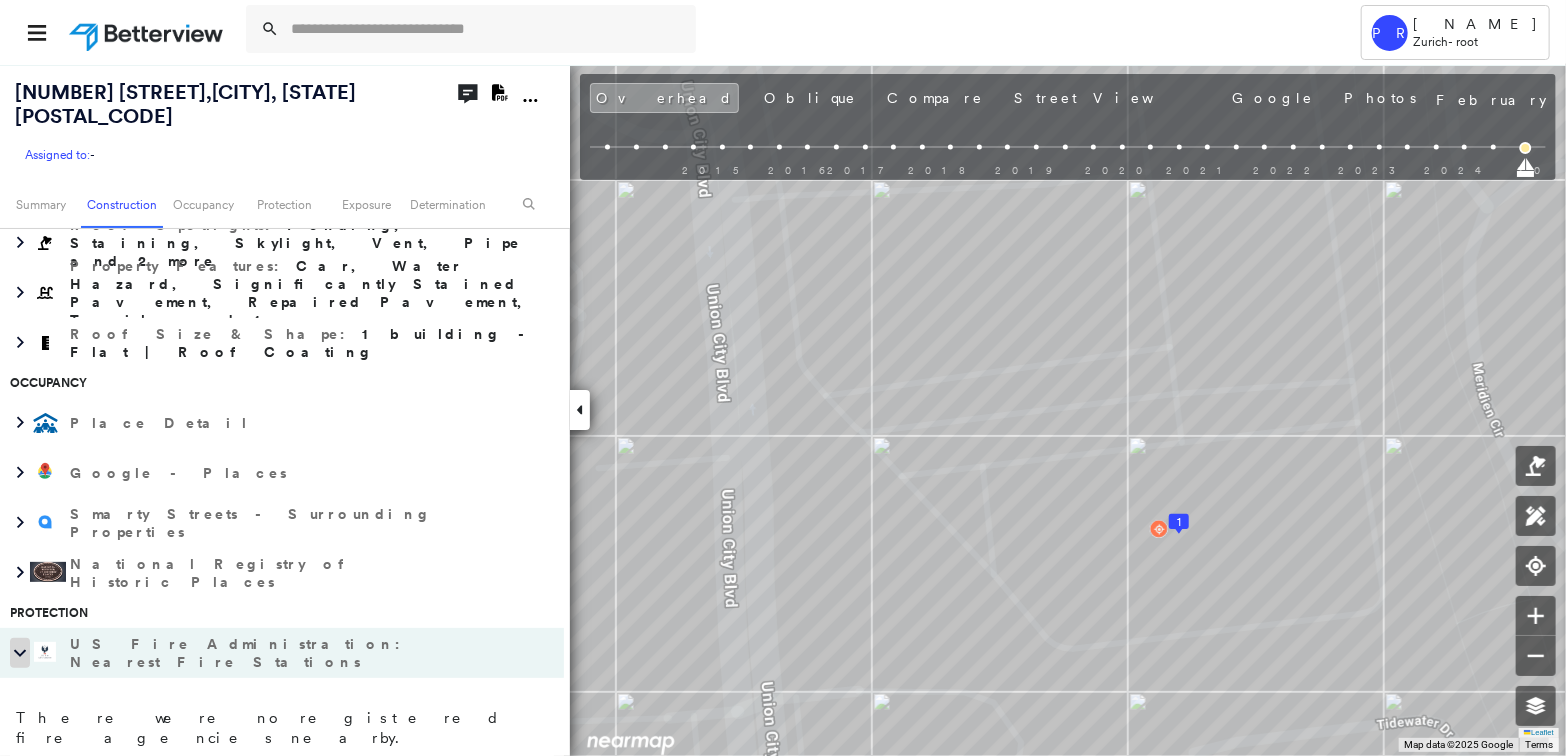 click 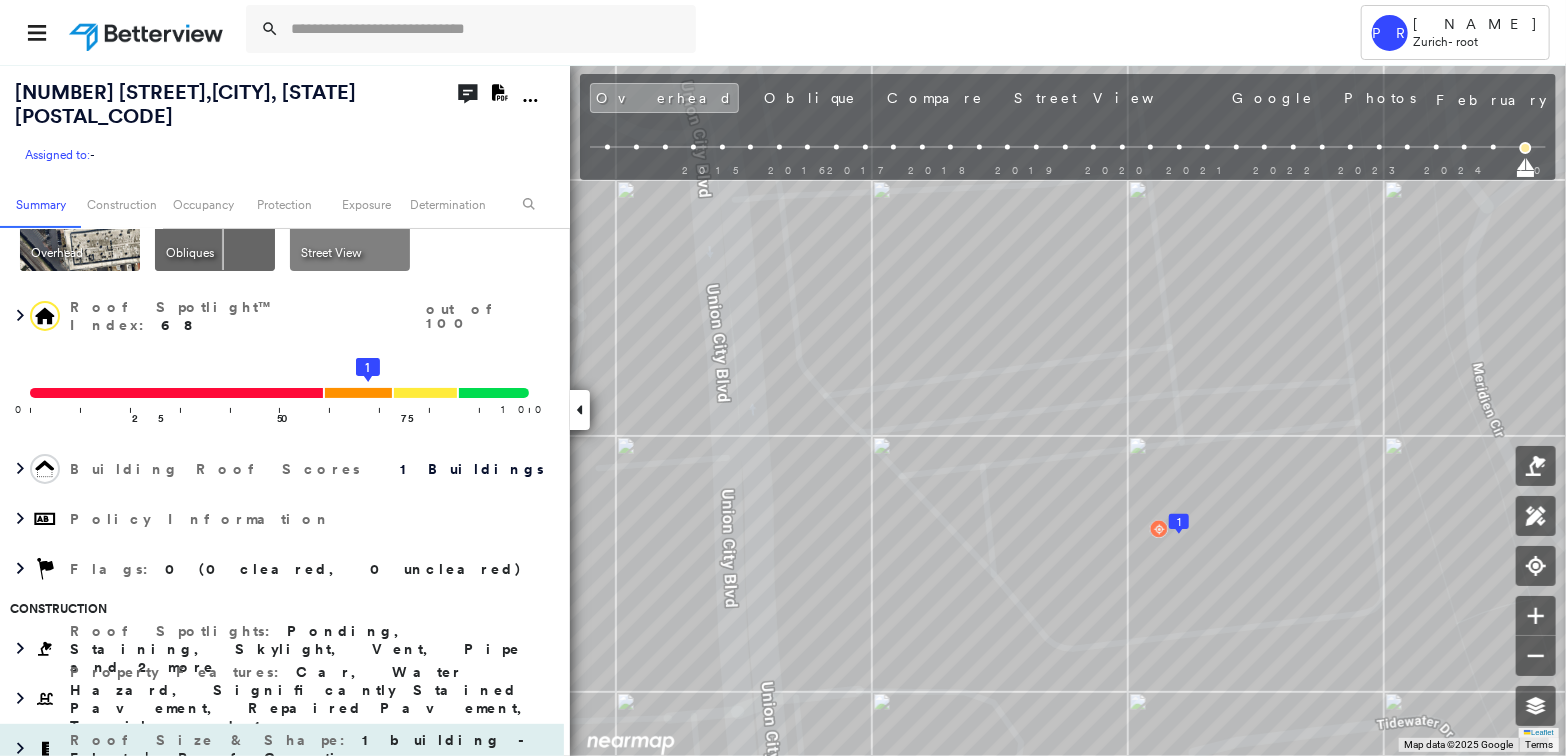 scroll, scrollTop: 0, scrollLeft: 0, axis: both 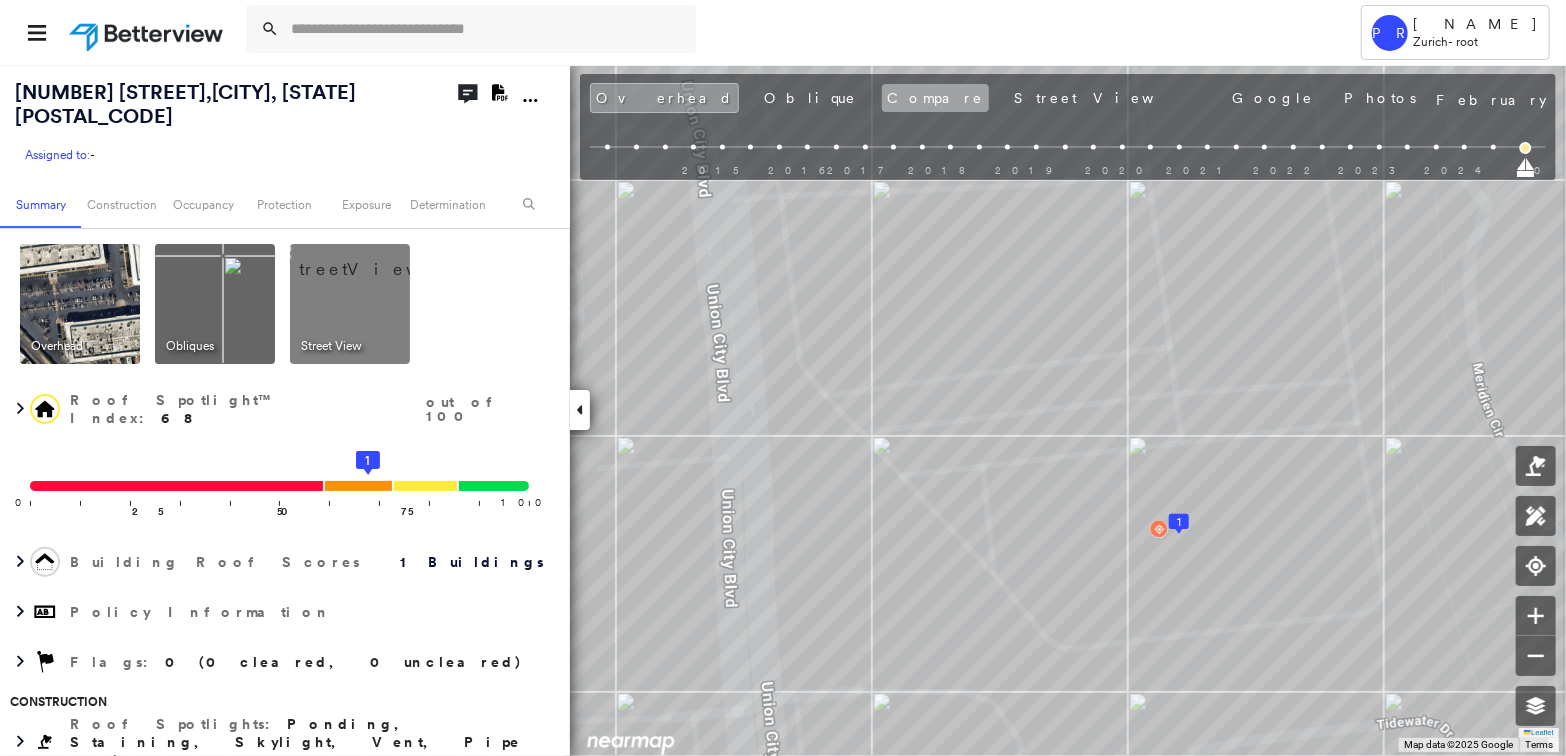 click on "Compare" at bounding box center [935, 98] 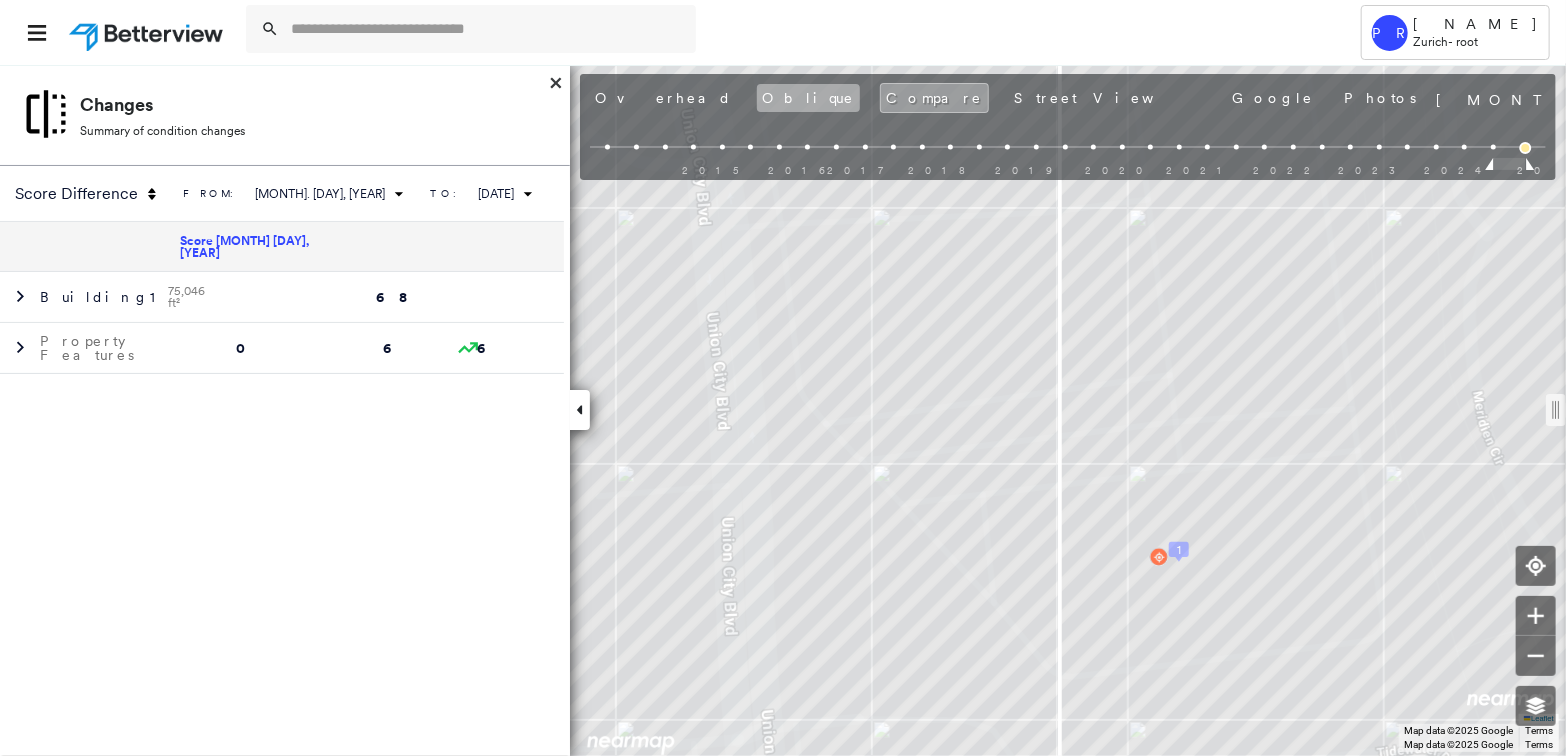 click on "Oblique" at bounding box center (808, 98) 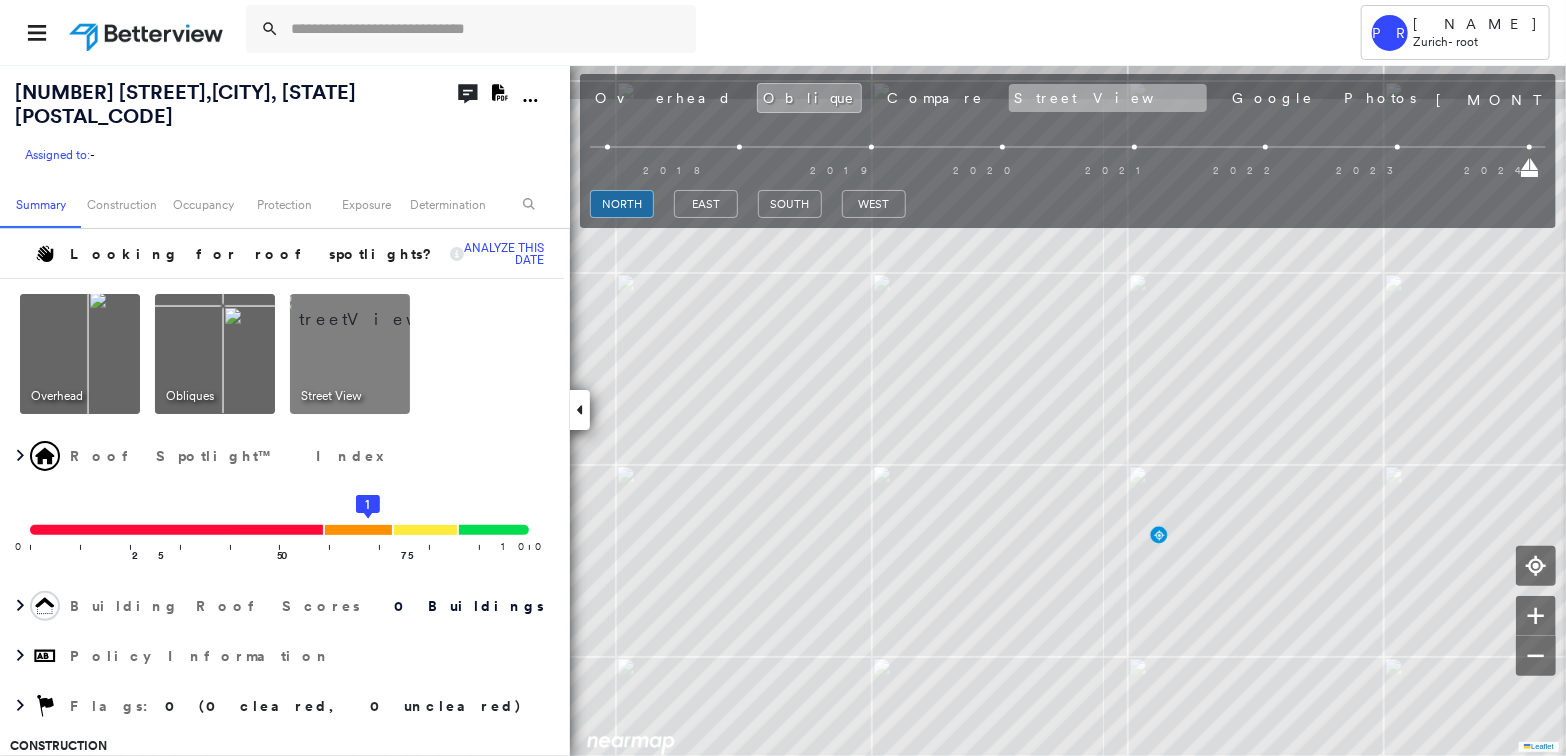 click on "Street View" at bounding box center [1108, 98] 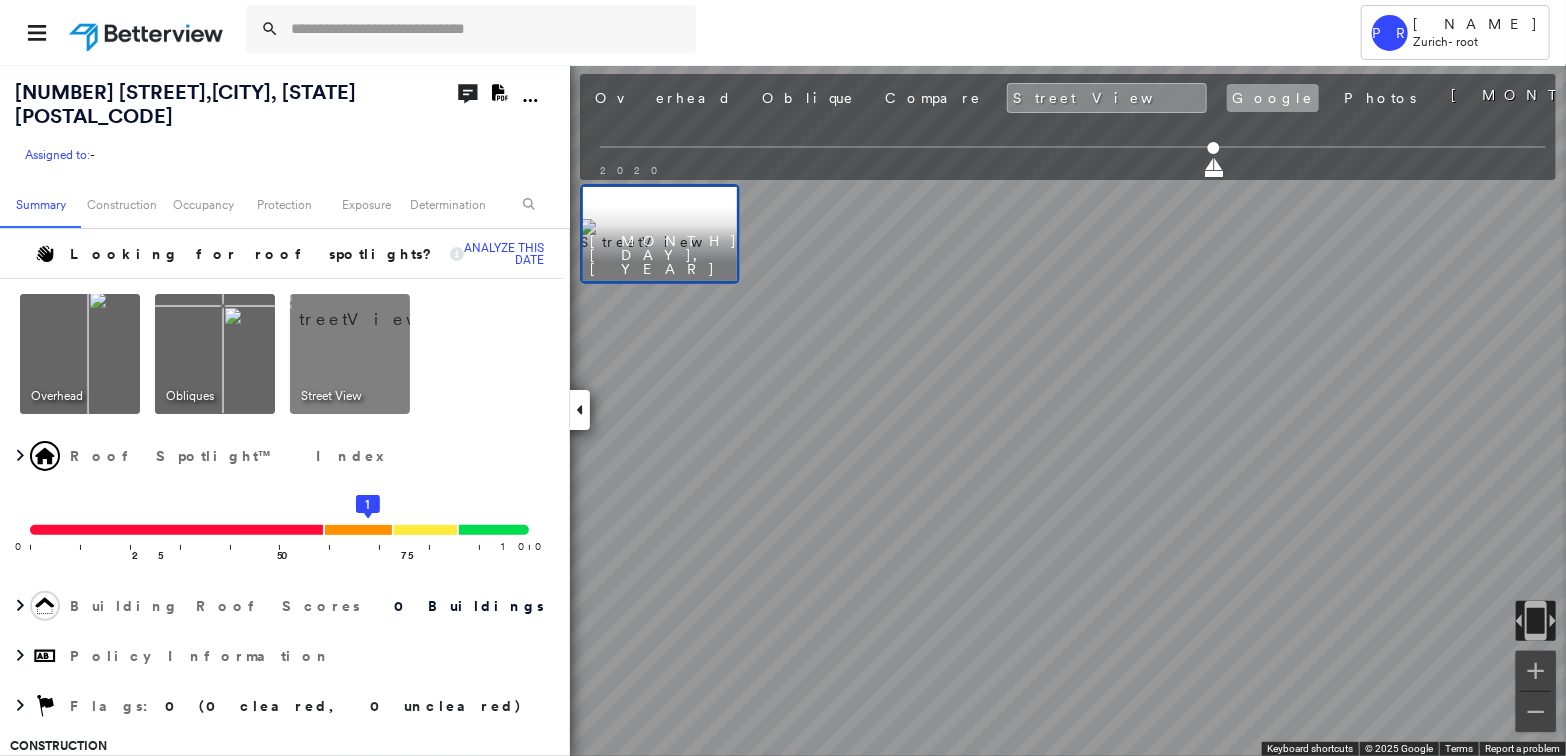 click on "Google" at bounding box center (1273, 98) 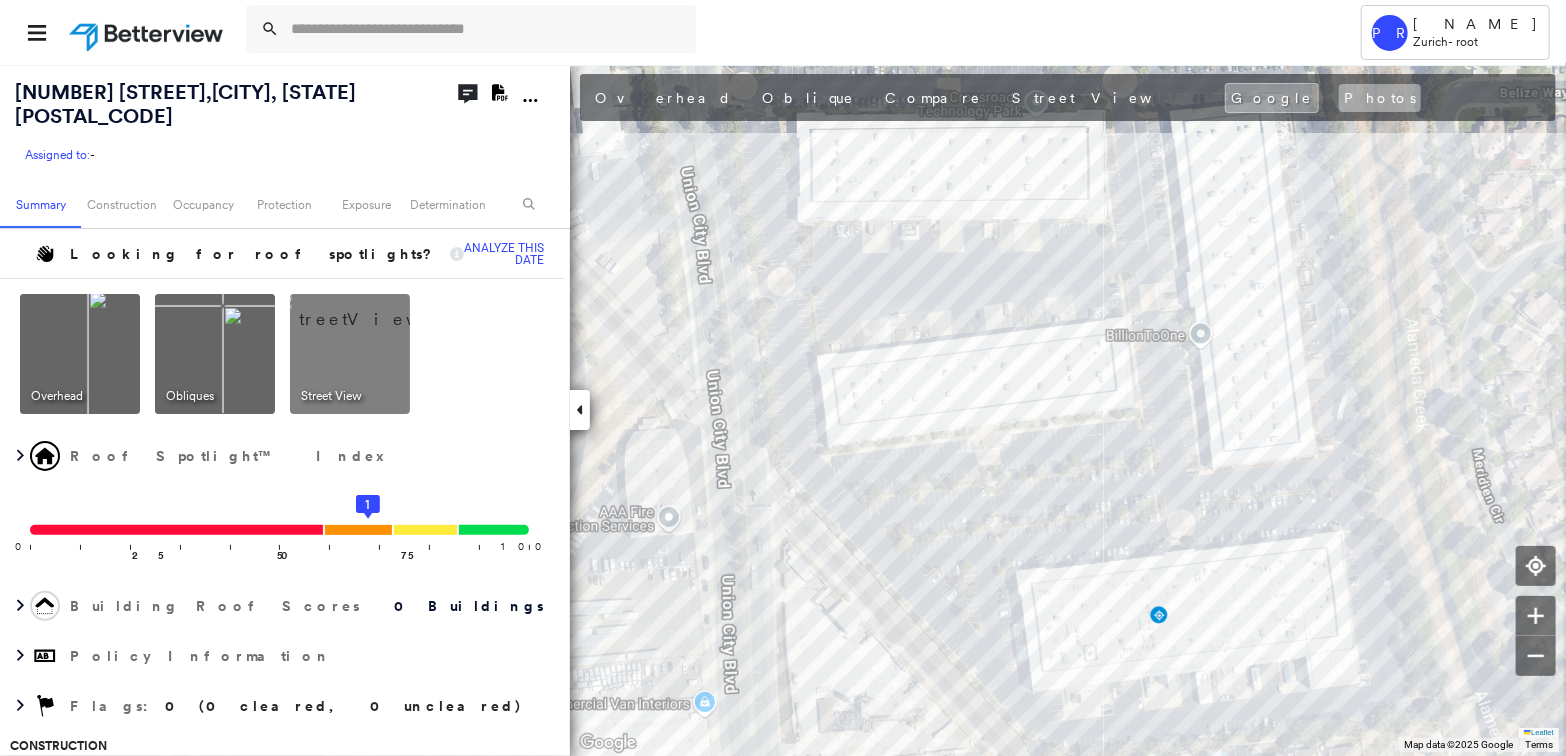 click on "Photos" at bounding box center [1380, 98] 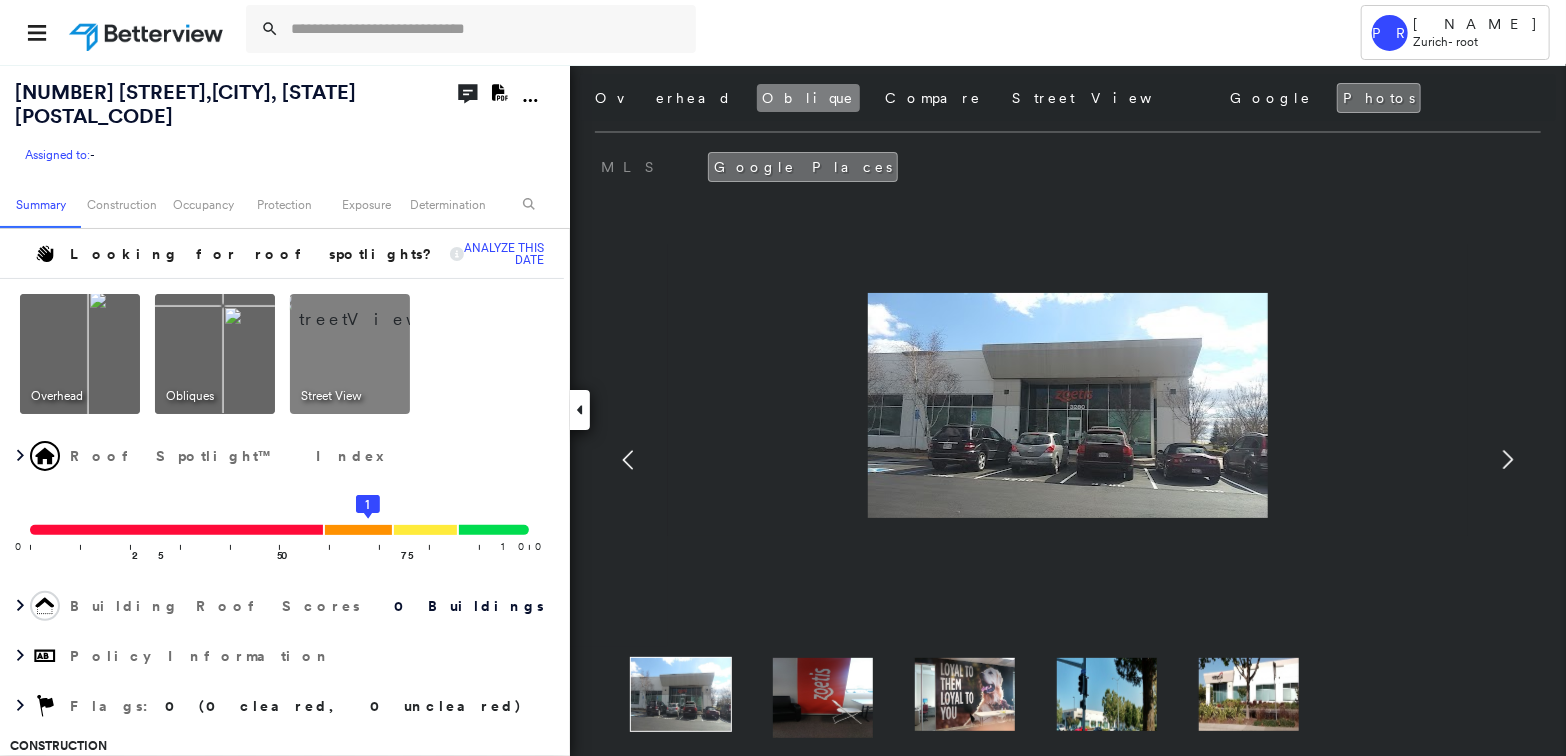click on "Oblique" at bounding box center [808, 98] 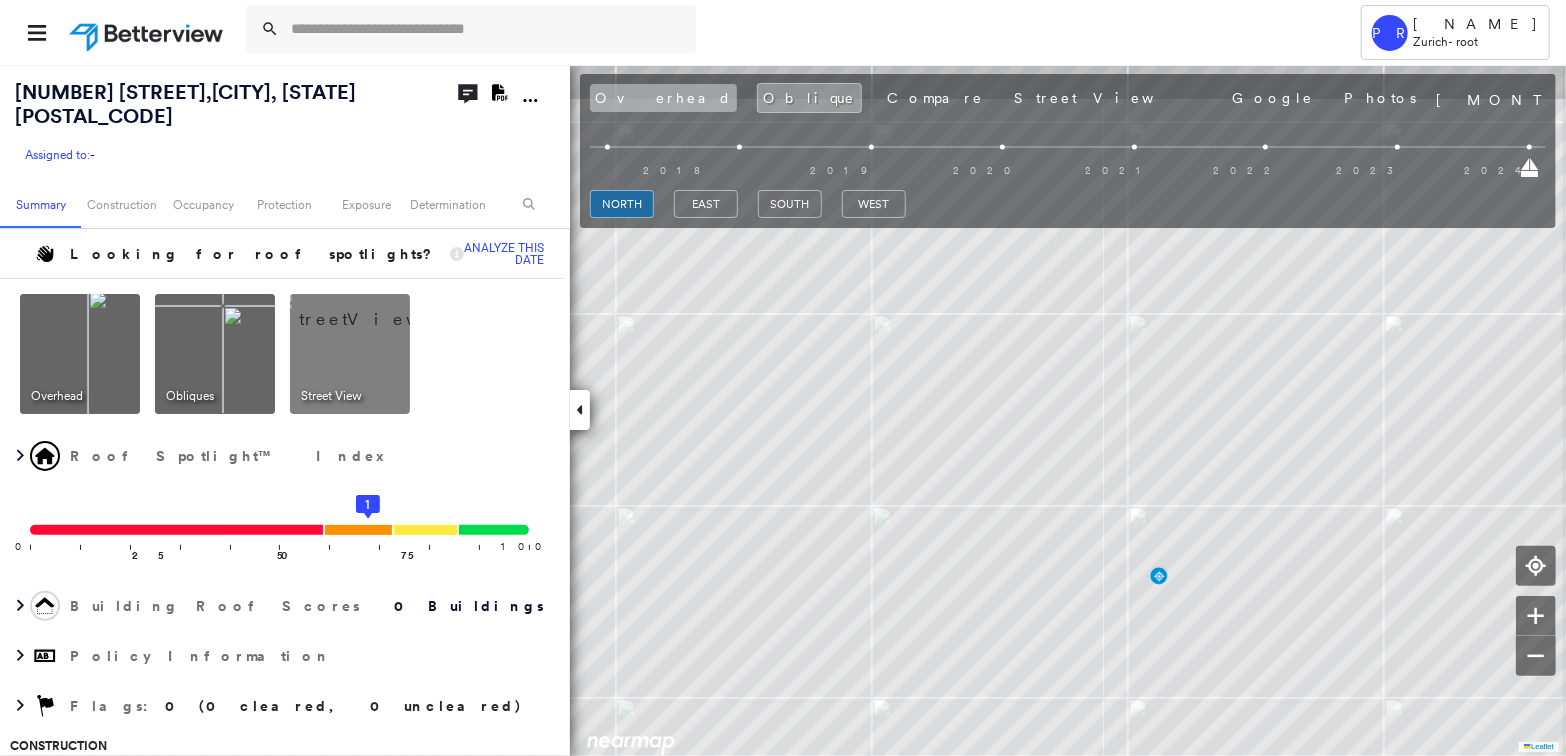 click on "Overhead" at bounding box center [663, 98] 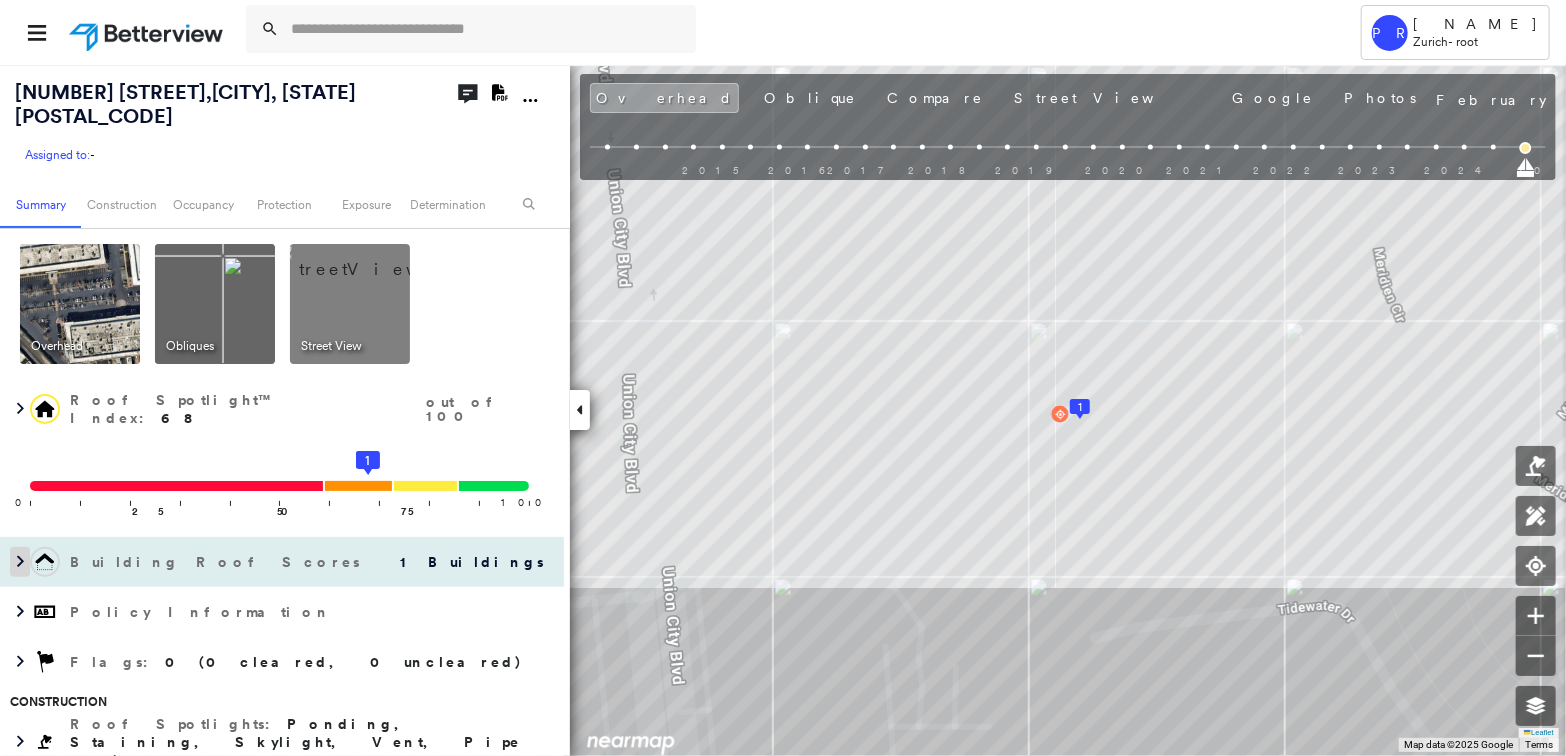 click 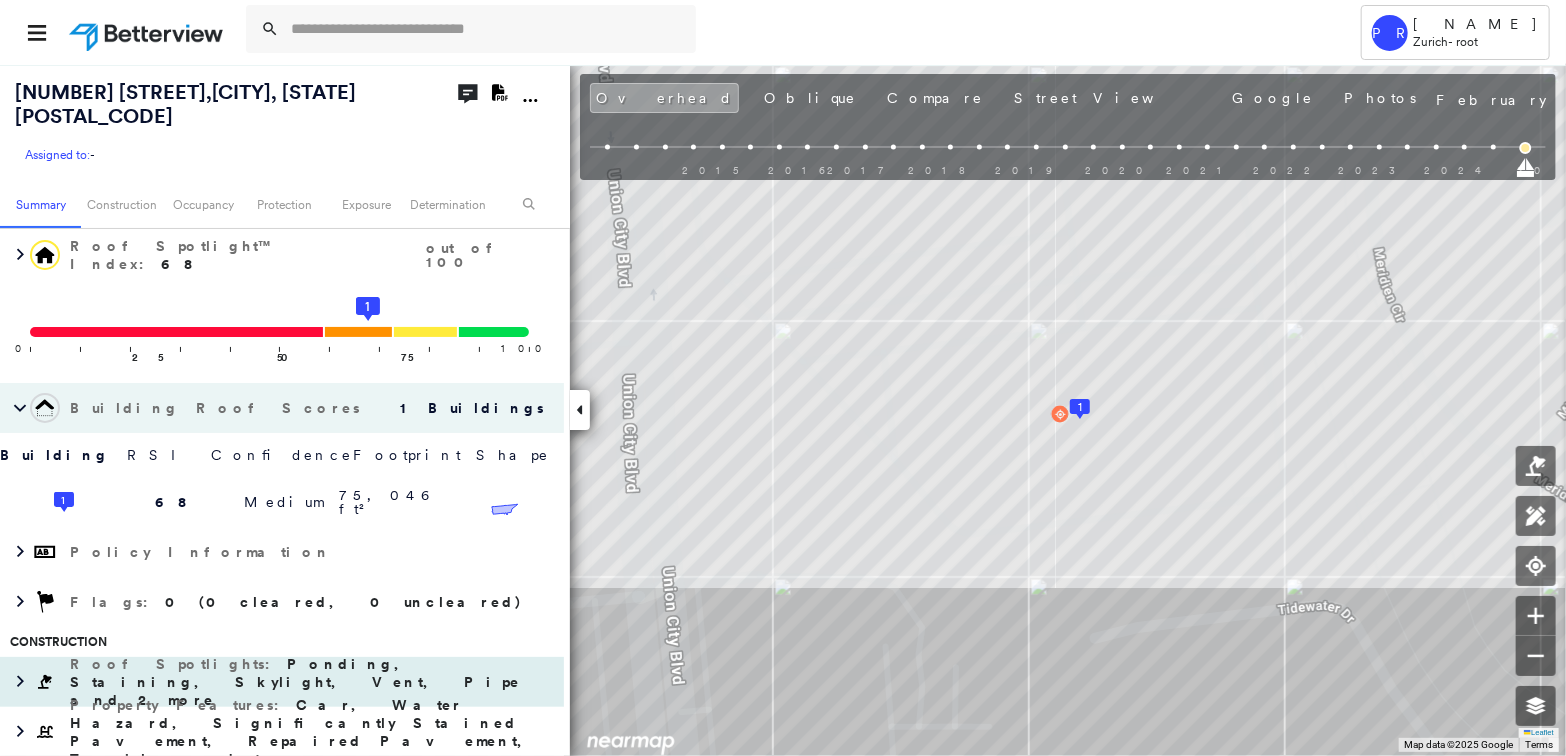 scroll, scrollTop: 199, scrollLeft: 0, axis: vertical 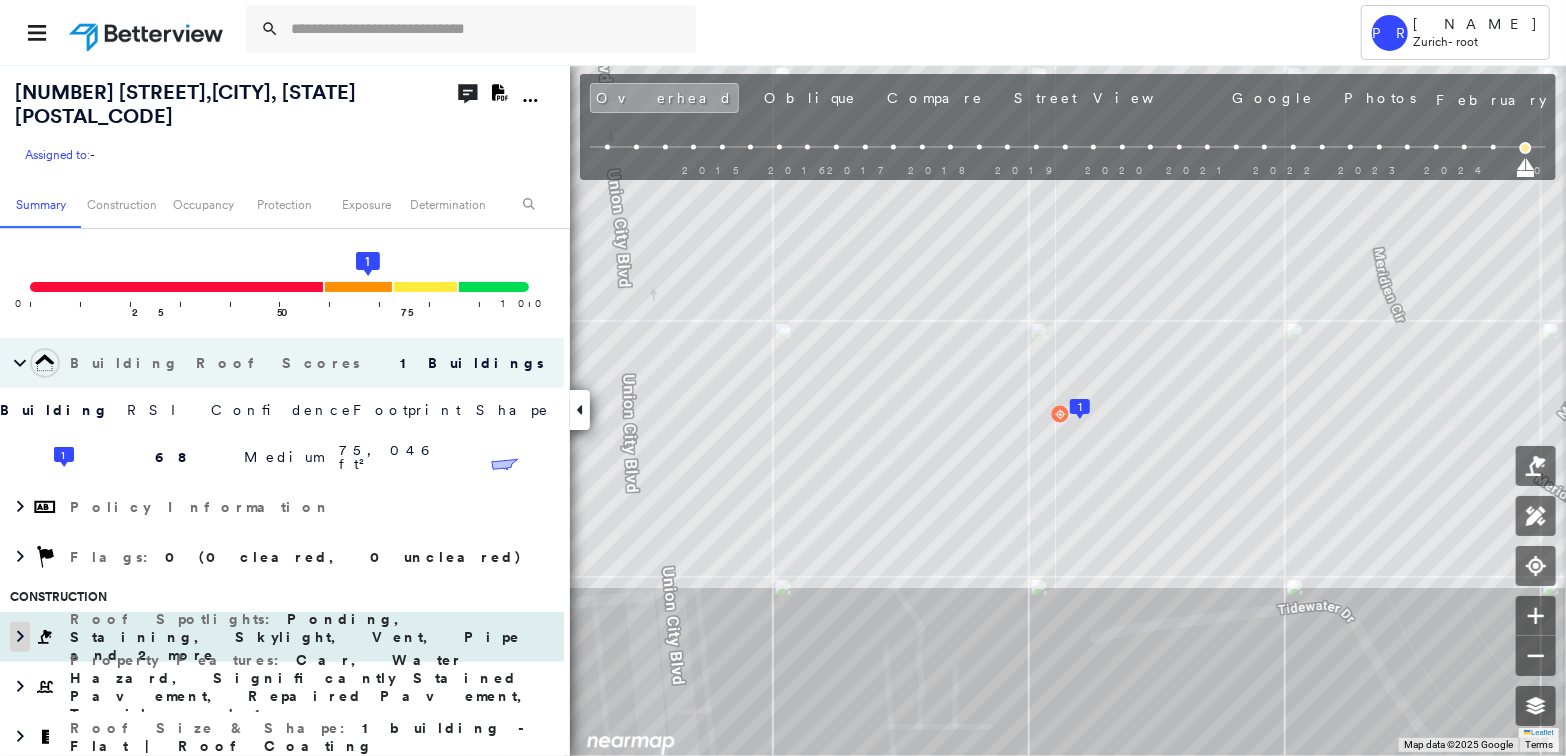 click 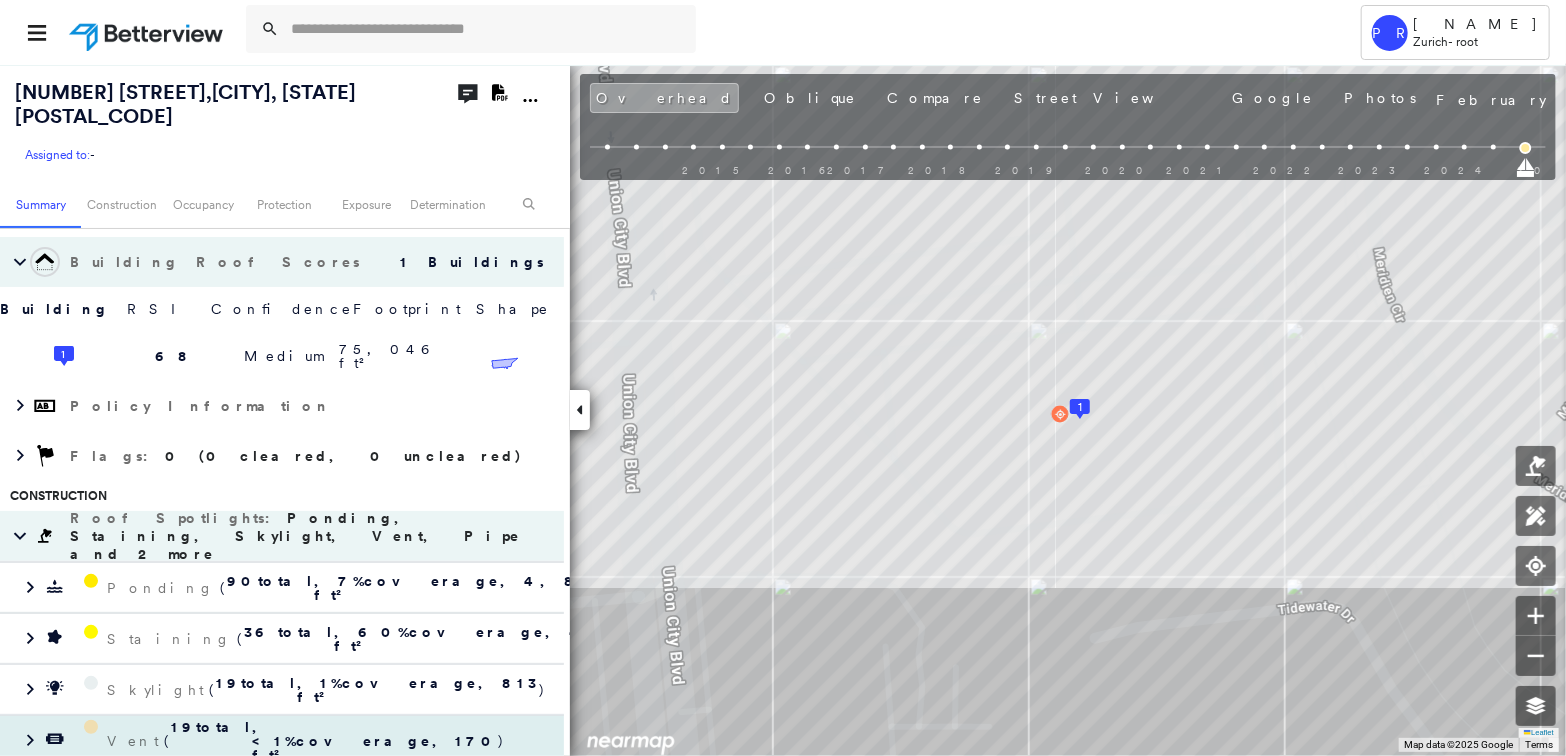 scroll, scrollTop: 399, scrollLeft: 0, axis: vertical 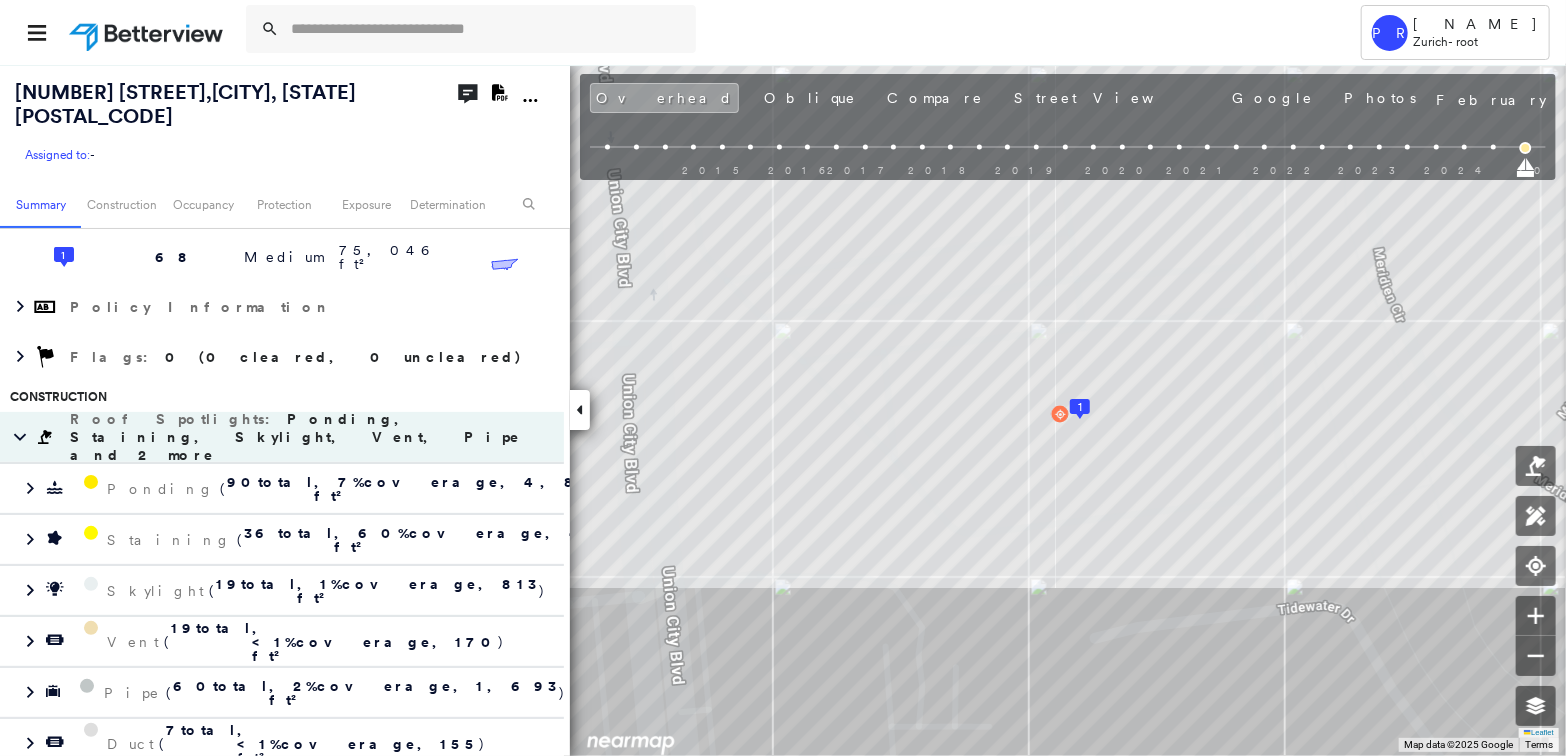 drag, startPoint x: 588, startPoint y: 414, endPoint x: 379, endPoint y: 405, distance: 209.1937 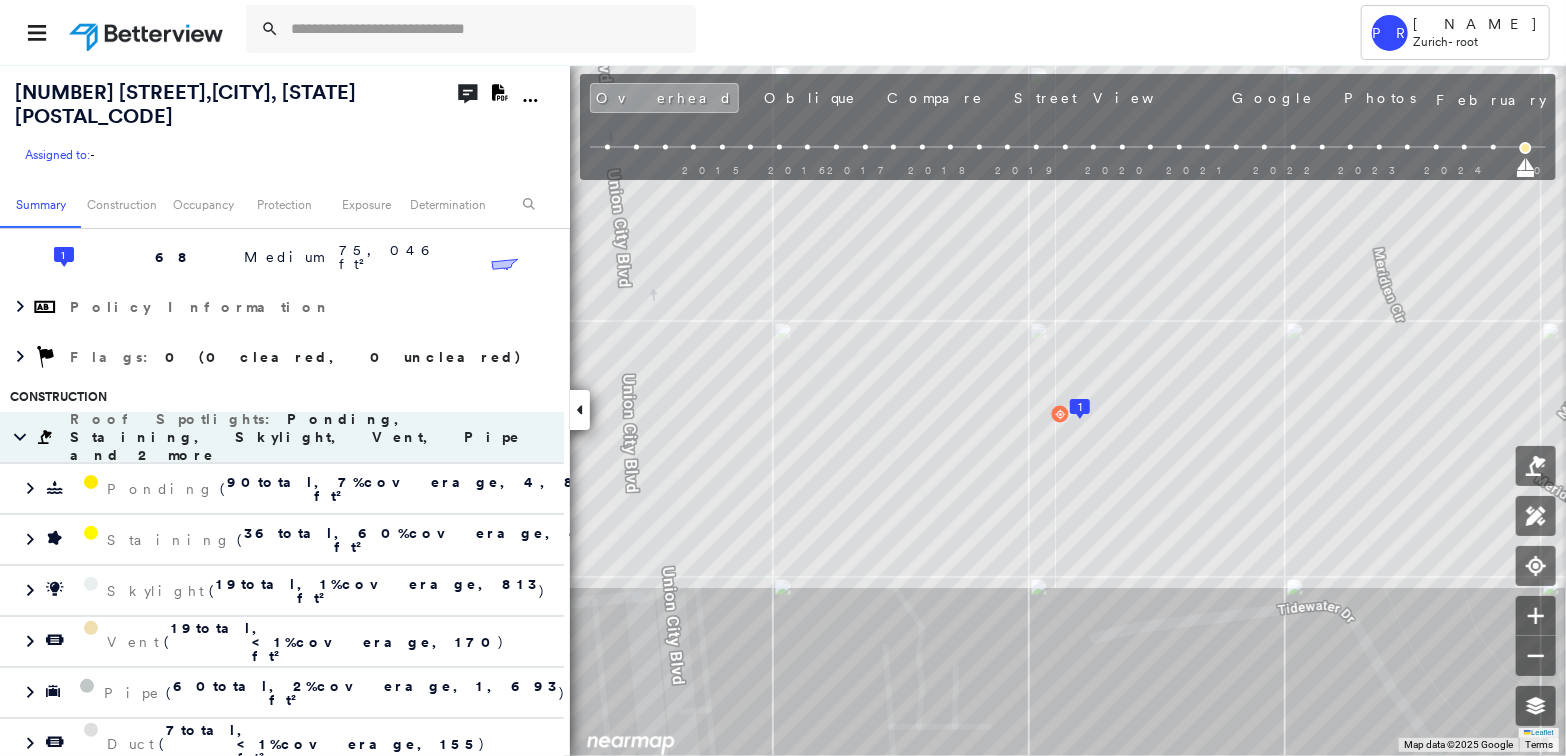 click at bounding box center [580, 410] 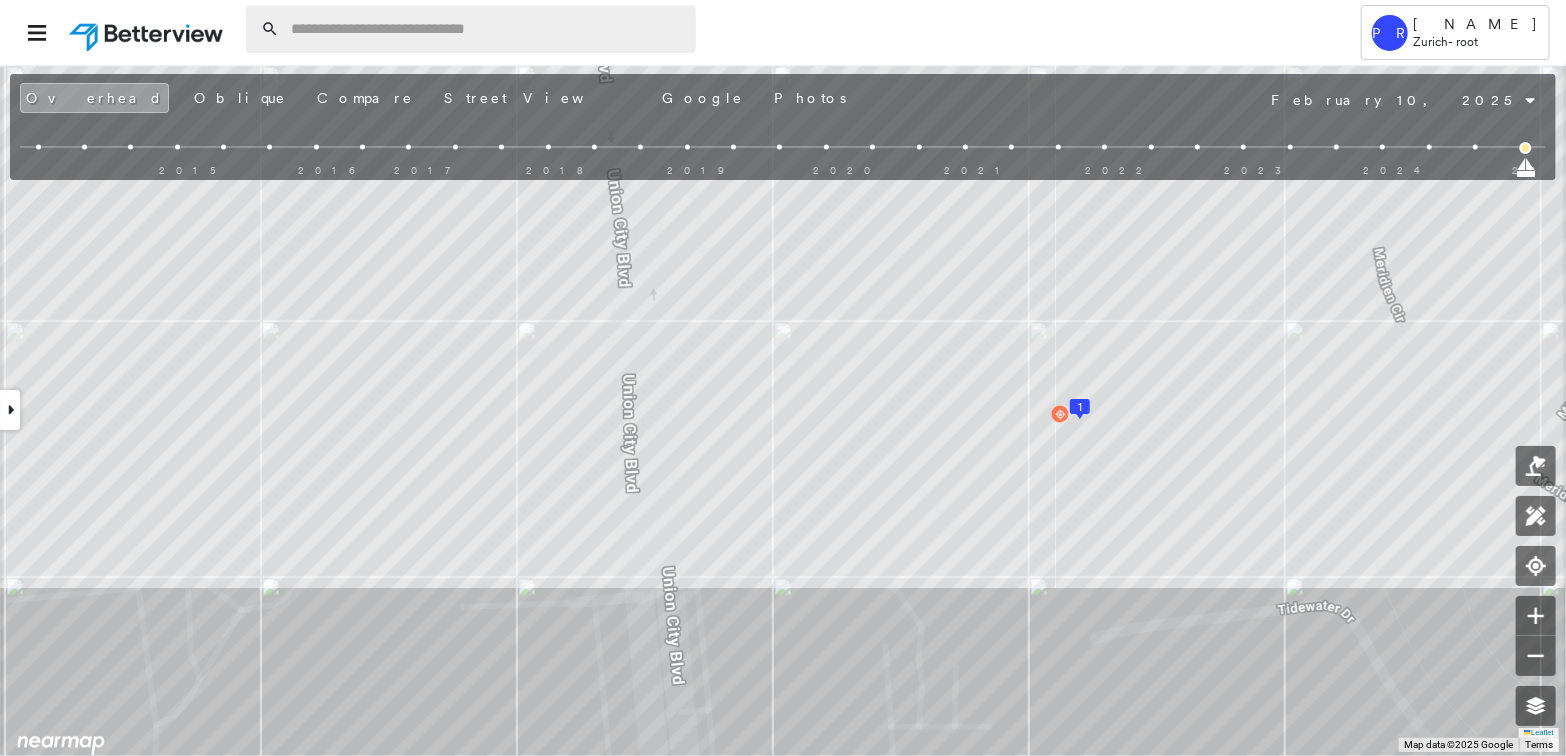 drag, startPoint x: 305, startPoint y: 28, endPoint x: 317, endPoint y: 39, distance: 16.27882 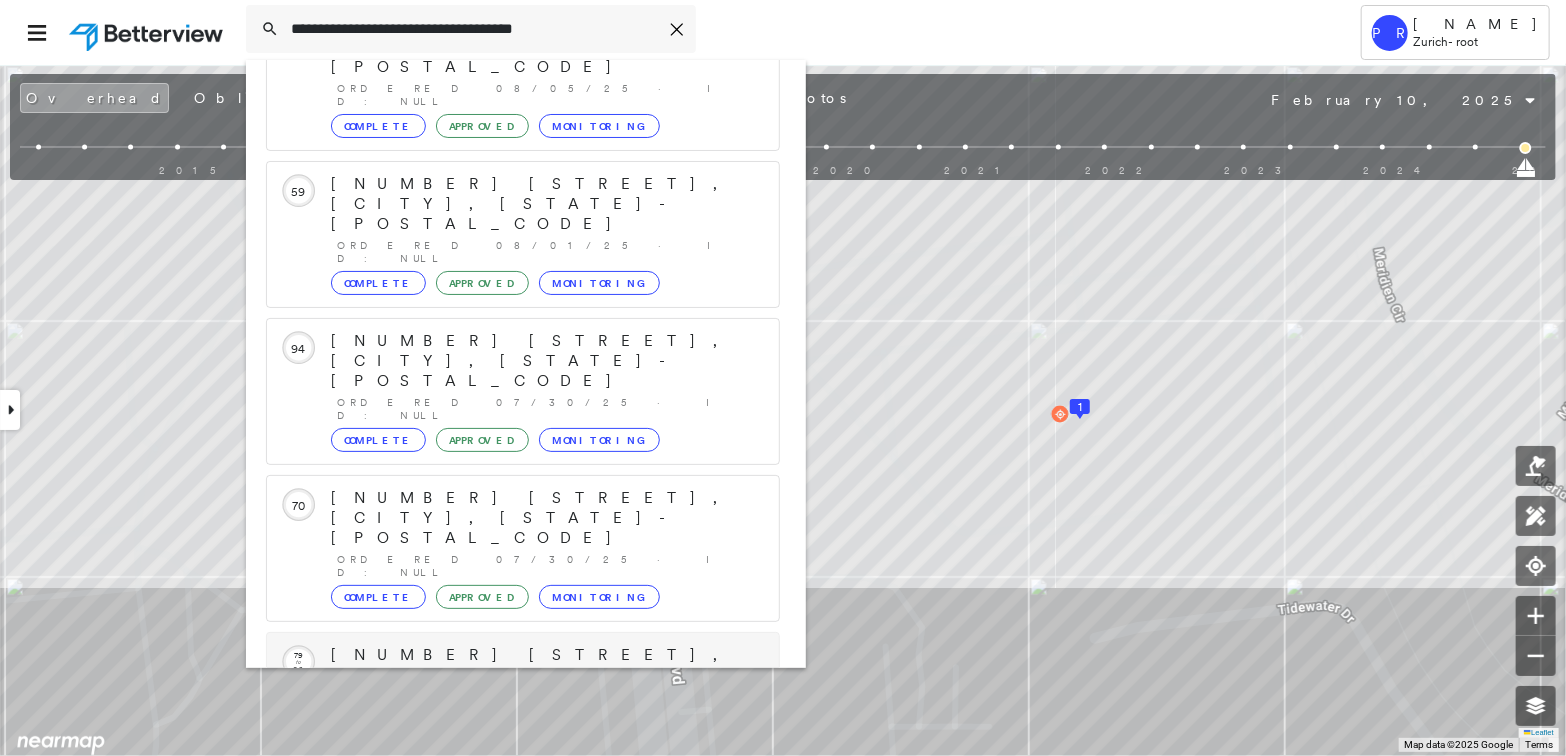scroll, scrollTop: 252, scrollLeft: 0, axis: vertical 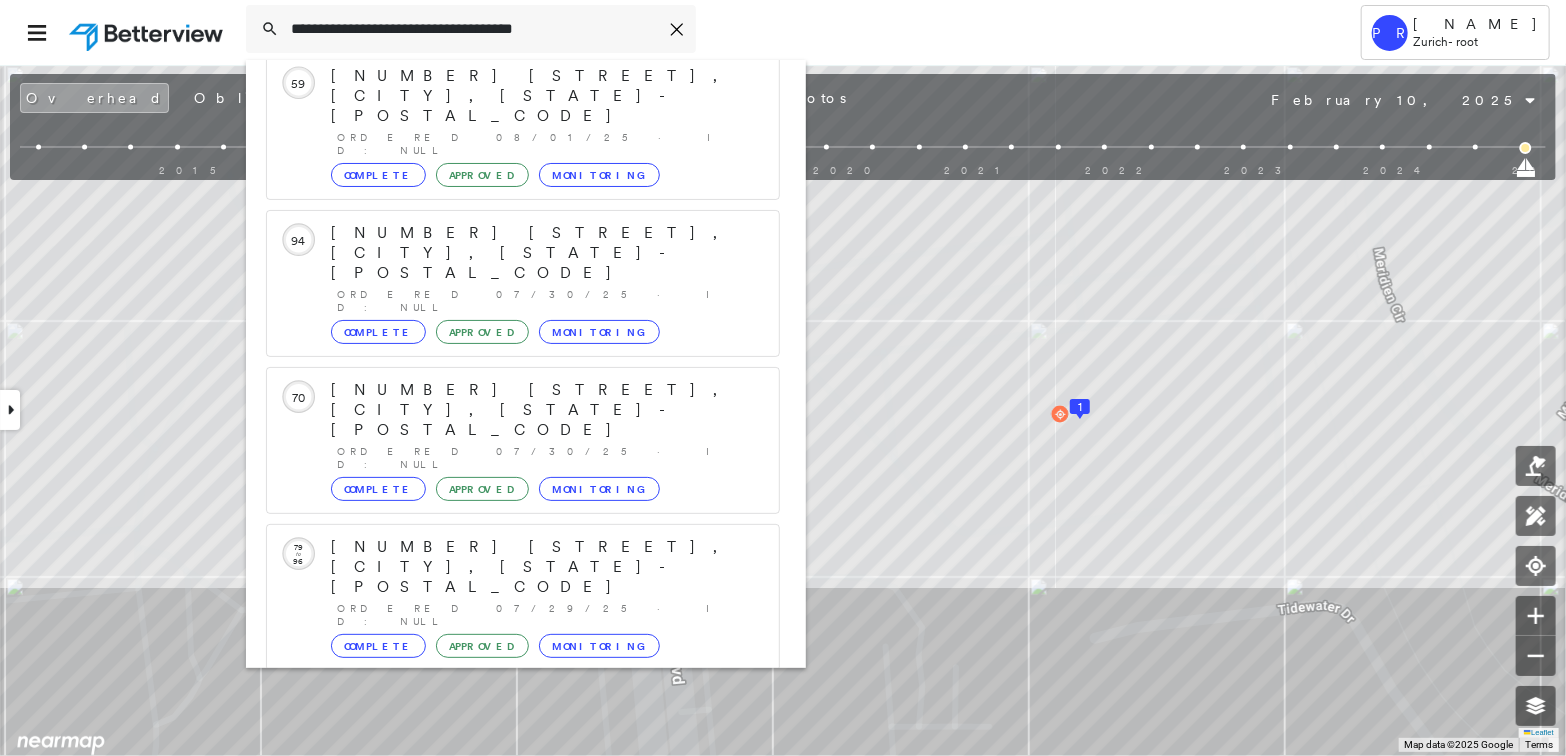 type on "**********" 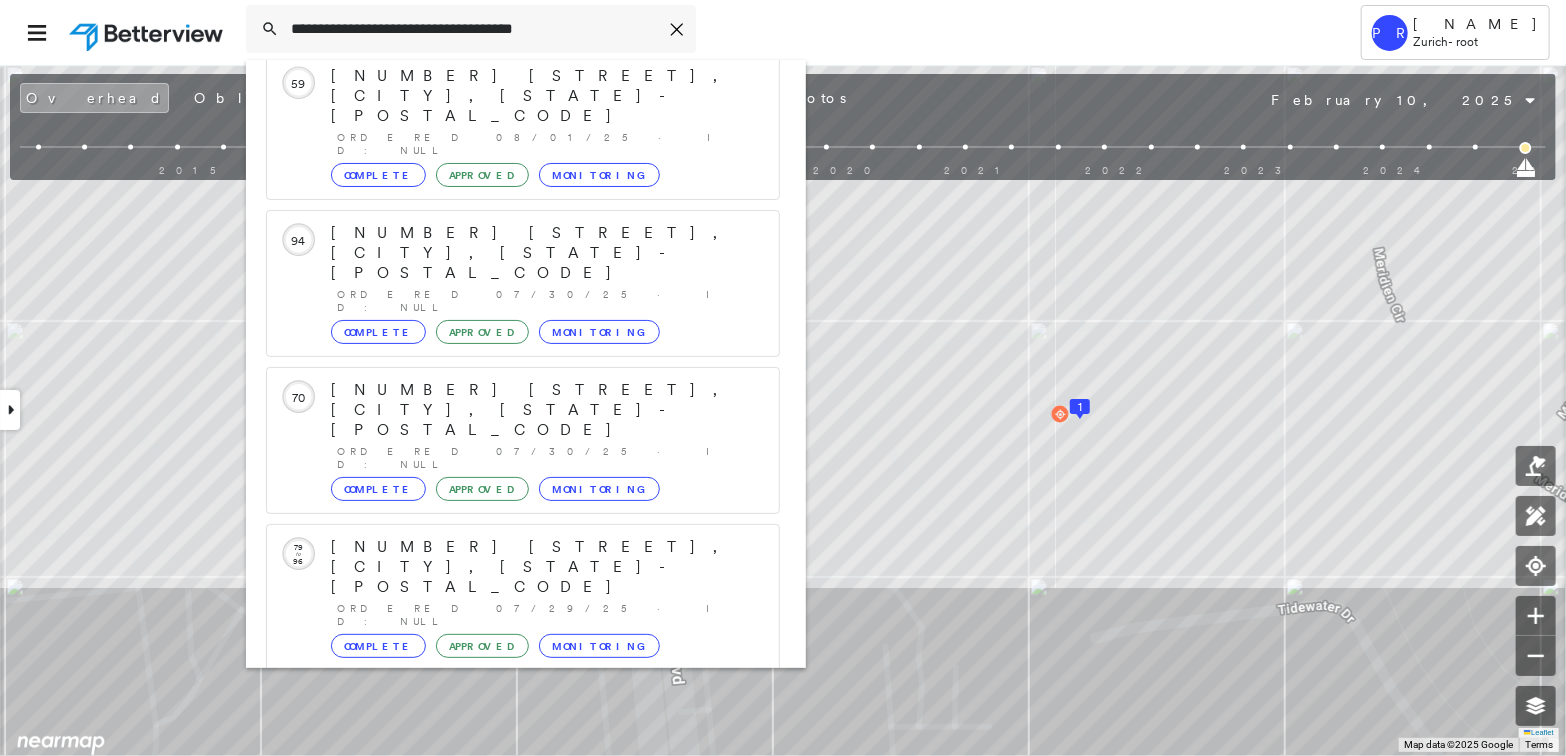 click 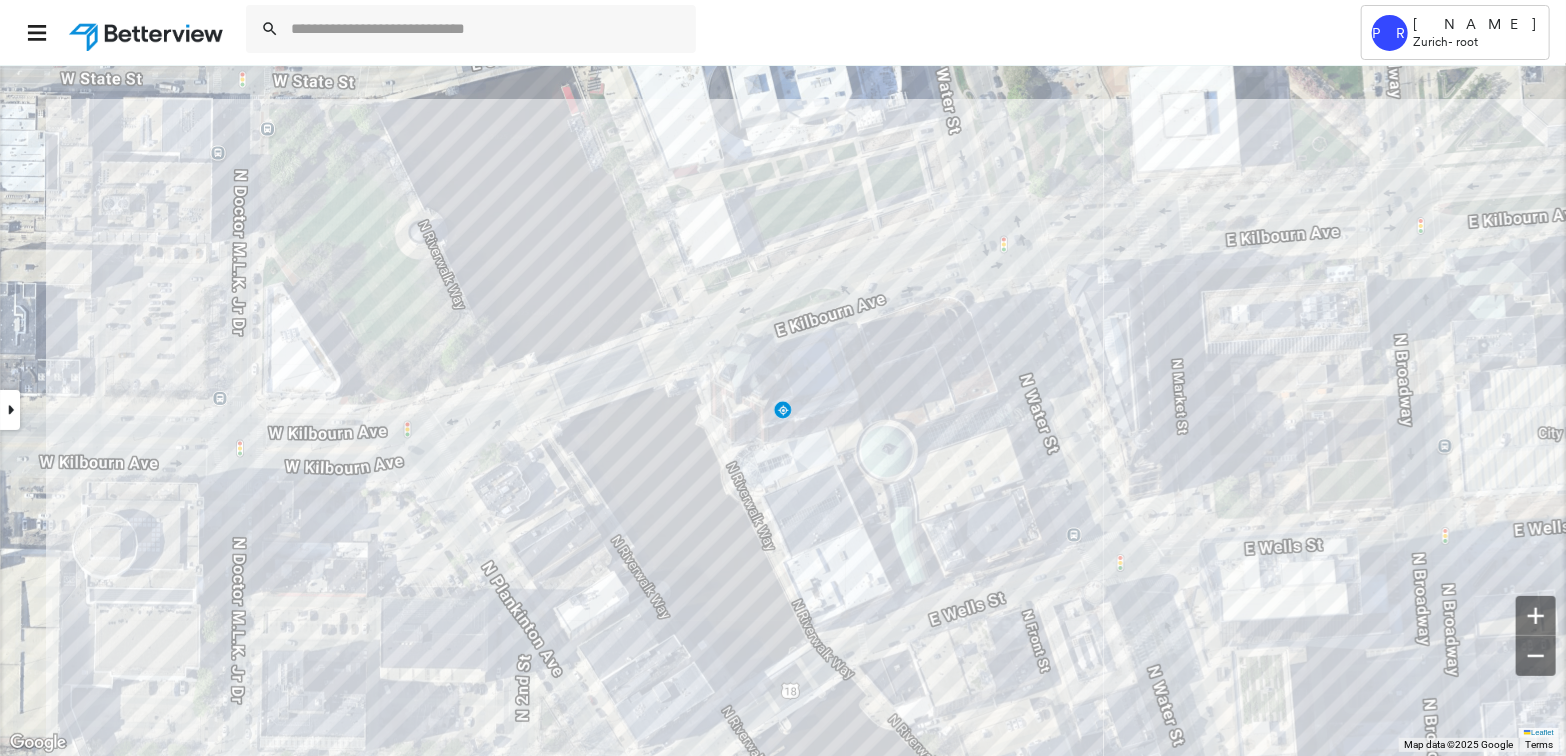 click at bounding box center [10, 410] 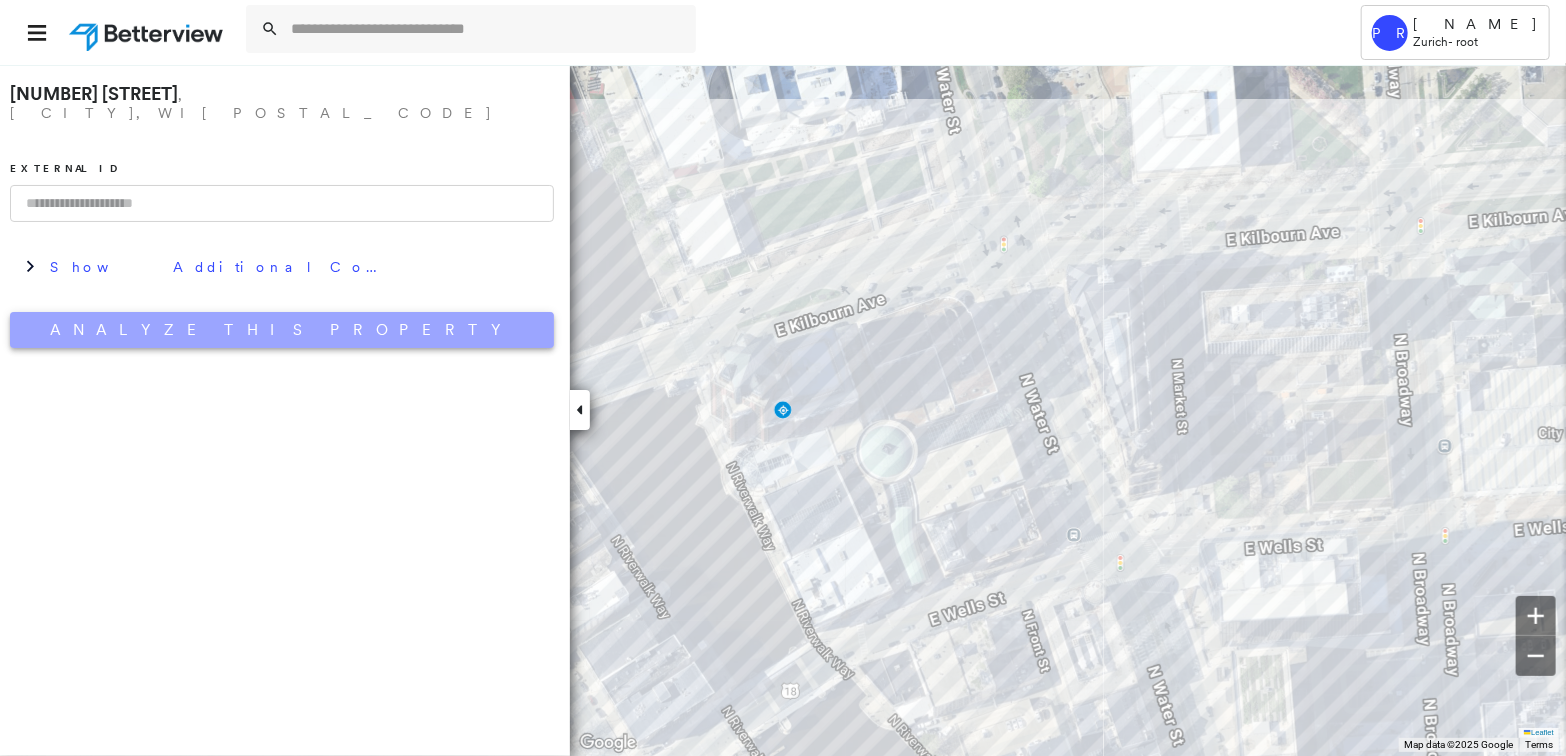 click on "Analyze This Property" at bounding box center (282, 330) 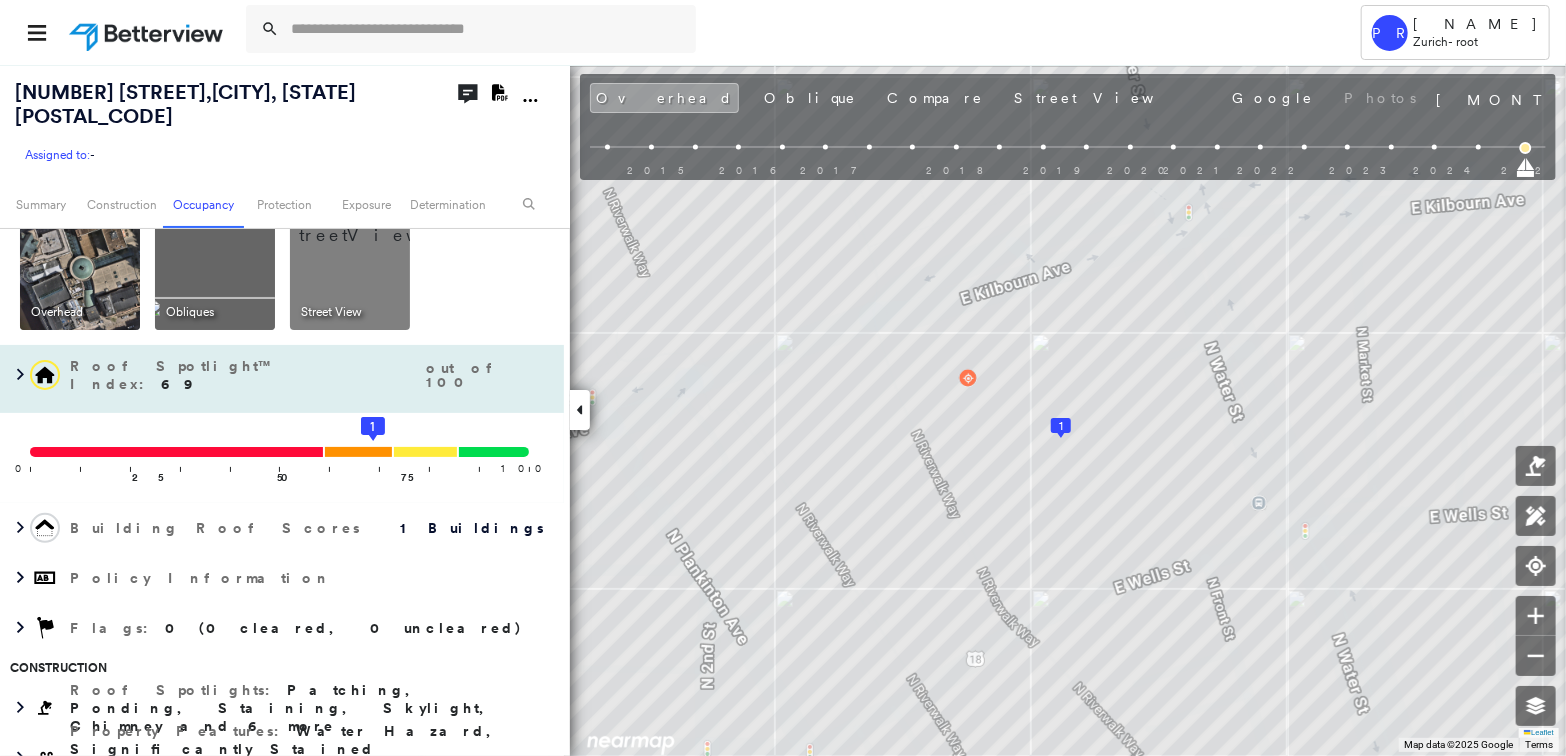 scroll, scrollTop: 0, scrollLeft: 0, axis: both 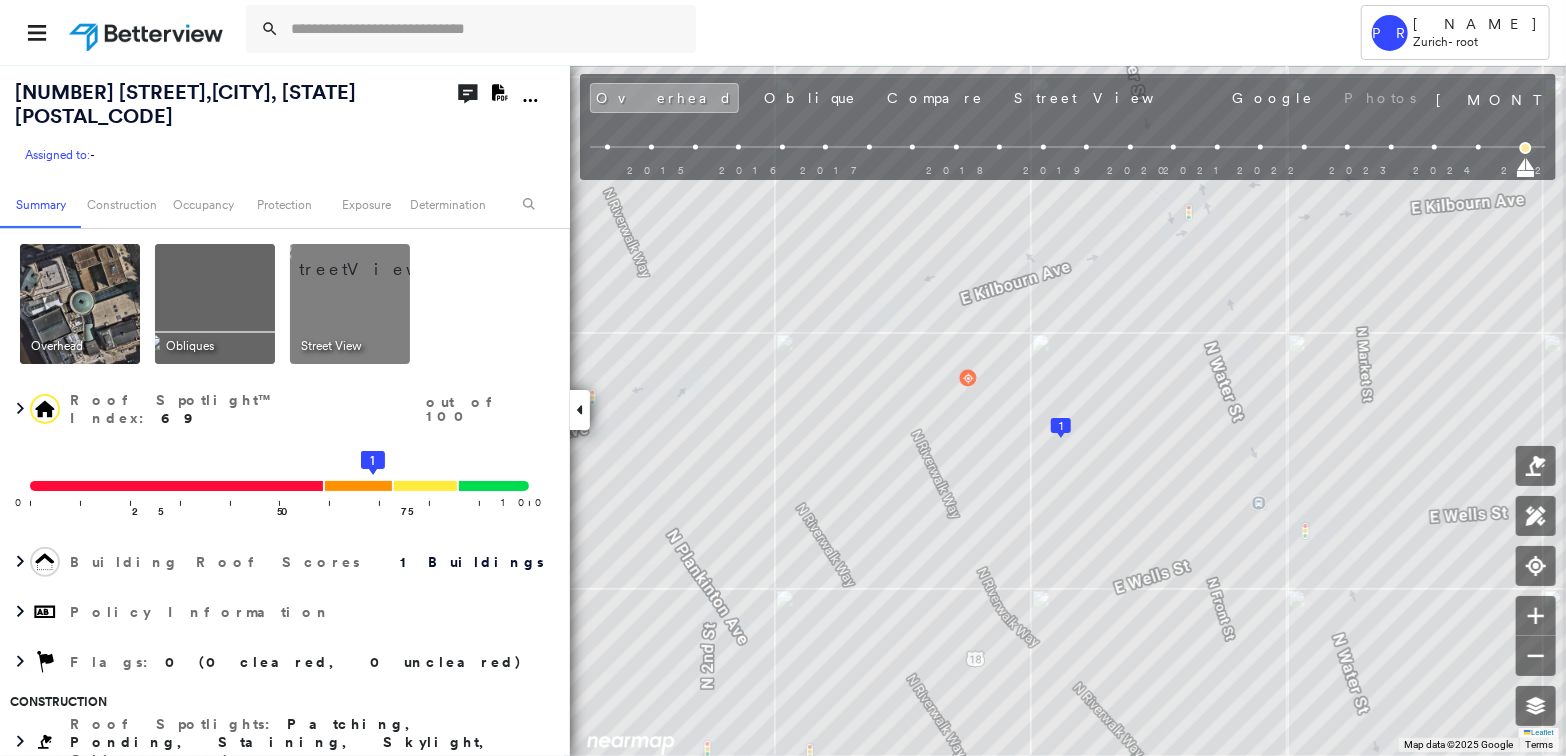 click 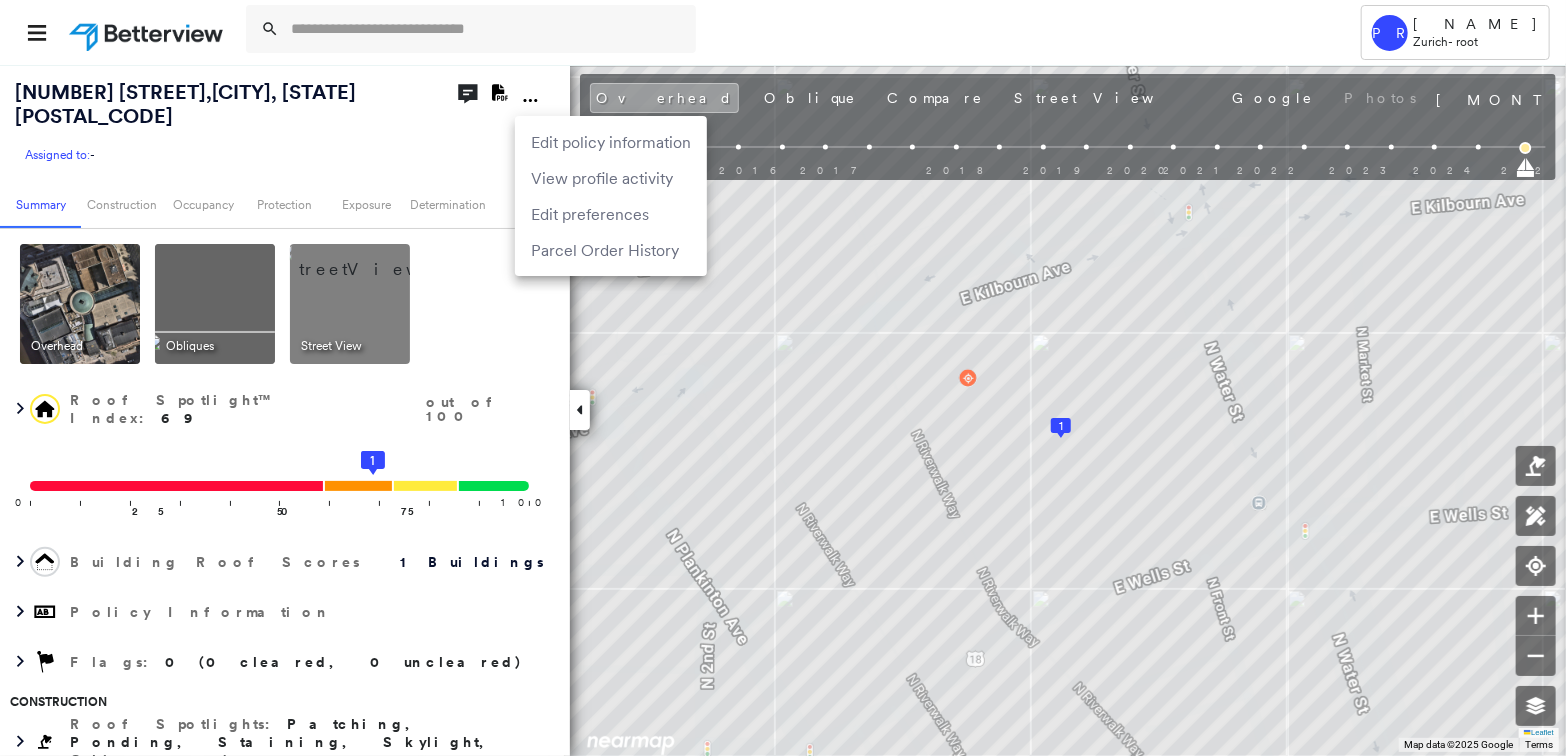 click at bounding box center [783, 378] 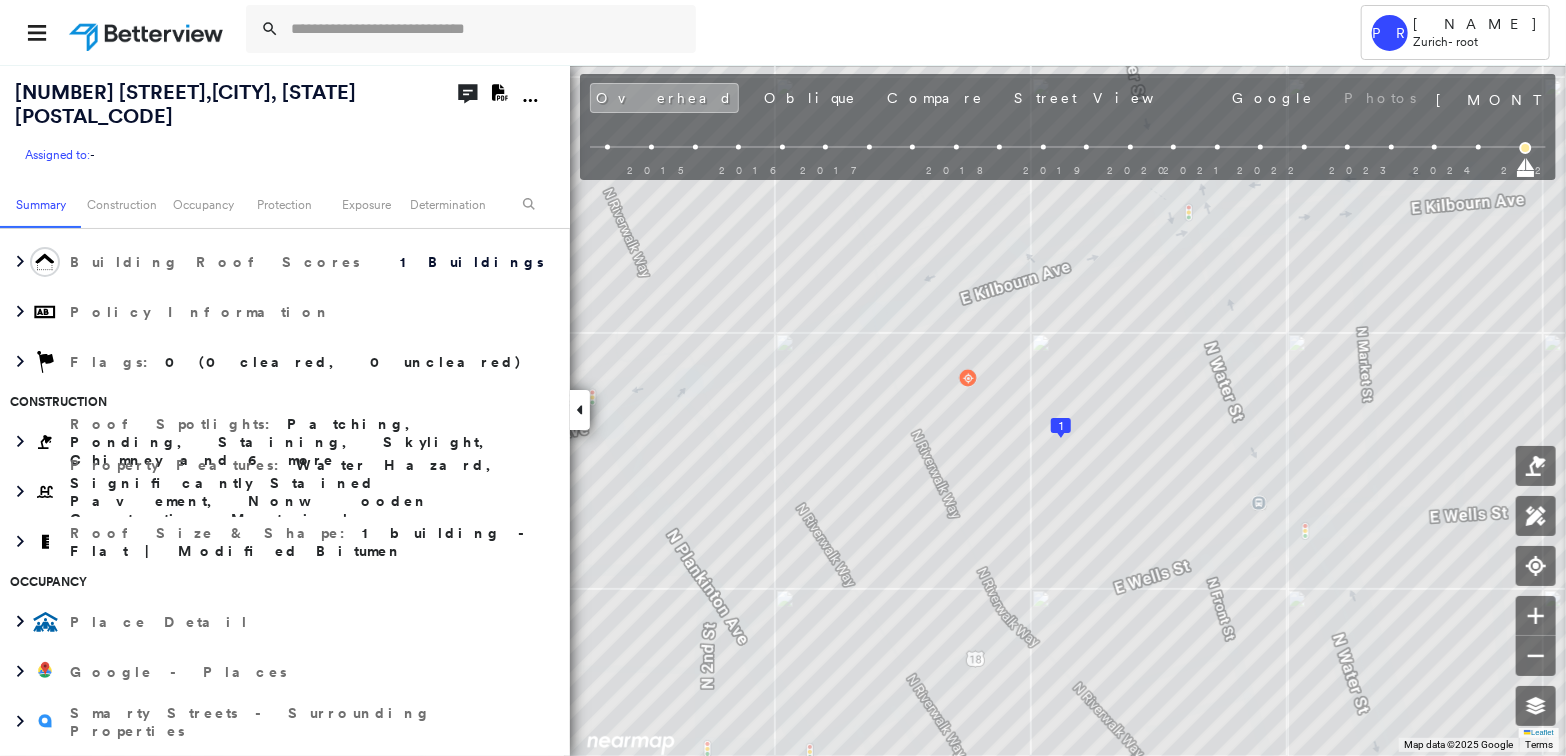 scroll, scrollTop: 269, scrollLeft: 0, axis: vertical 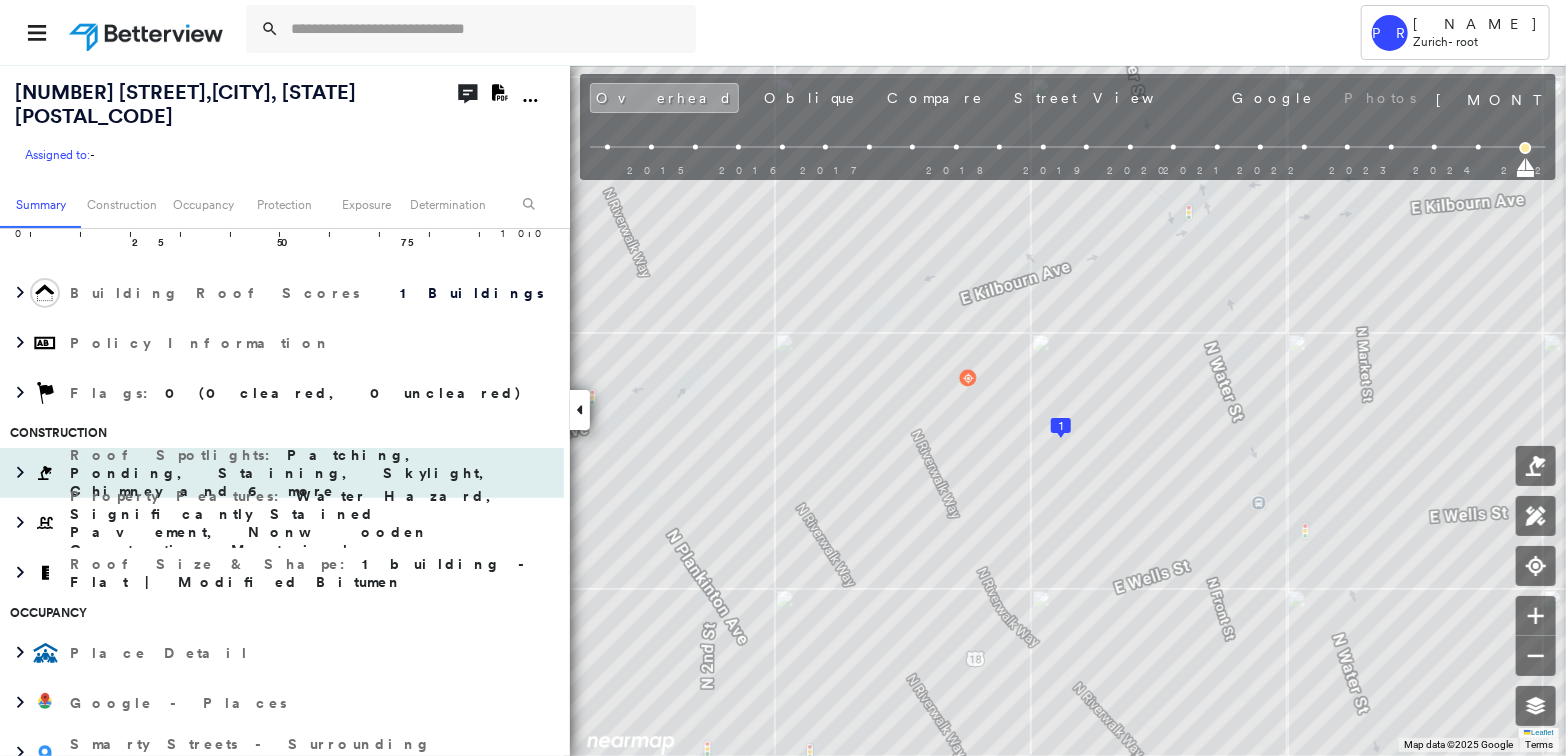 click on "Patching, Ponding, Staining, Skylight, Chimney and 6 more" at bounding box center (286, 473) 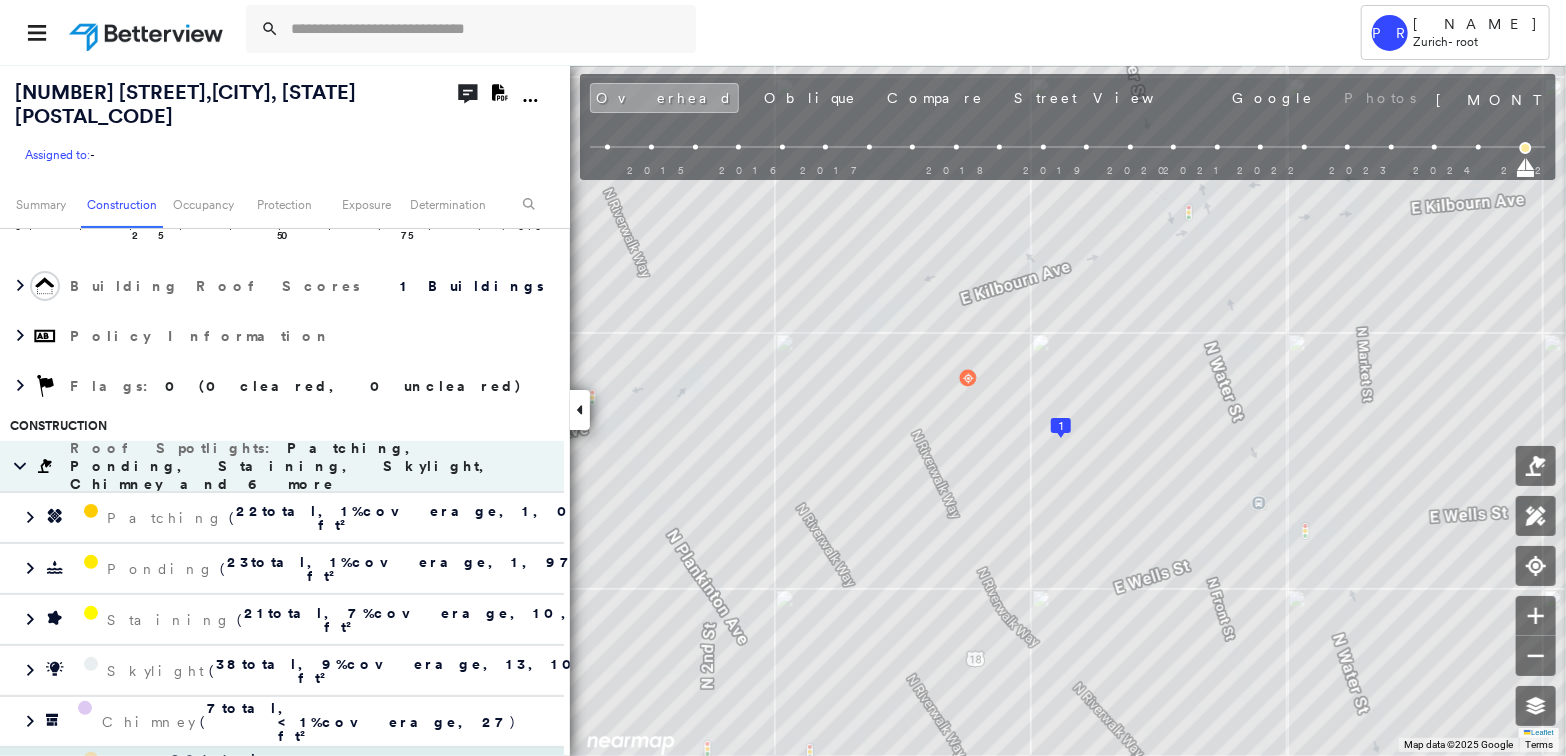 scroll, scrollTop: 169, scrollLeft: 0, axis: vertical 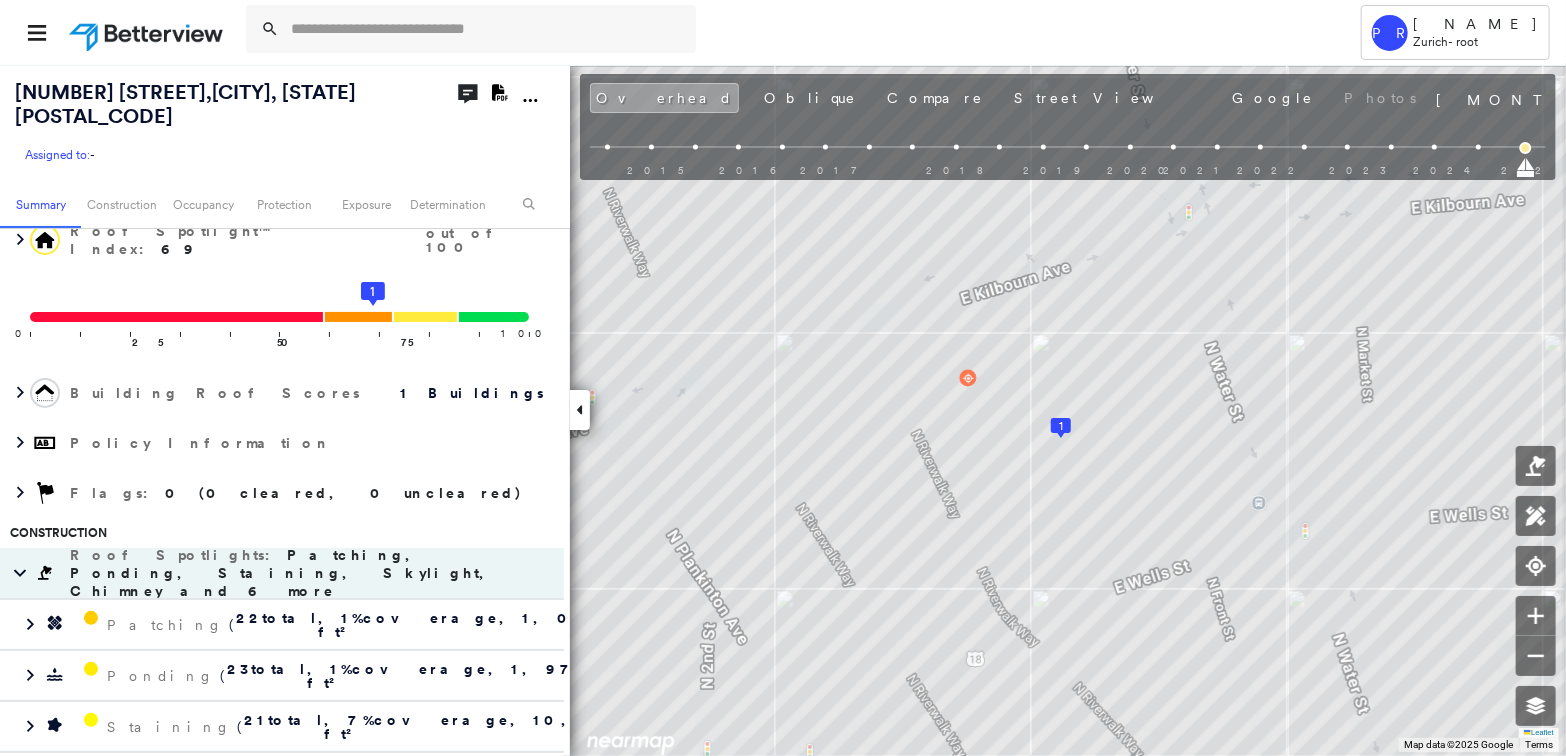 click 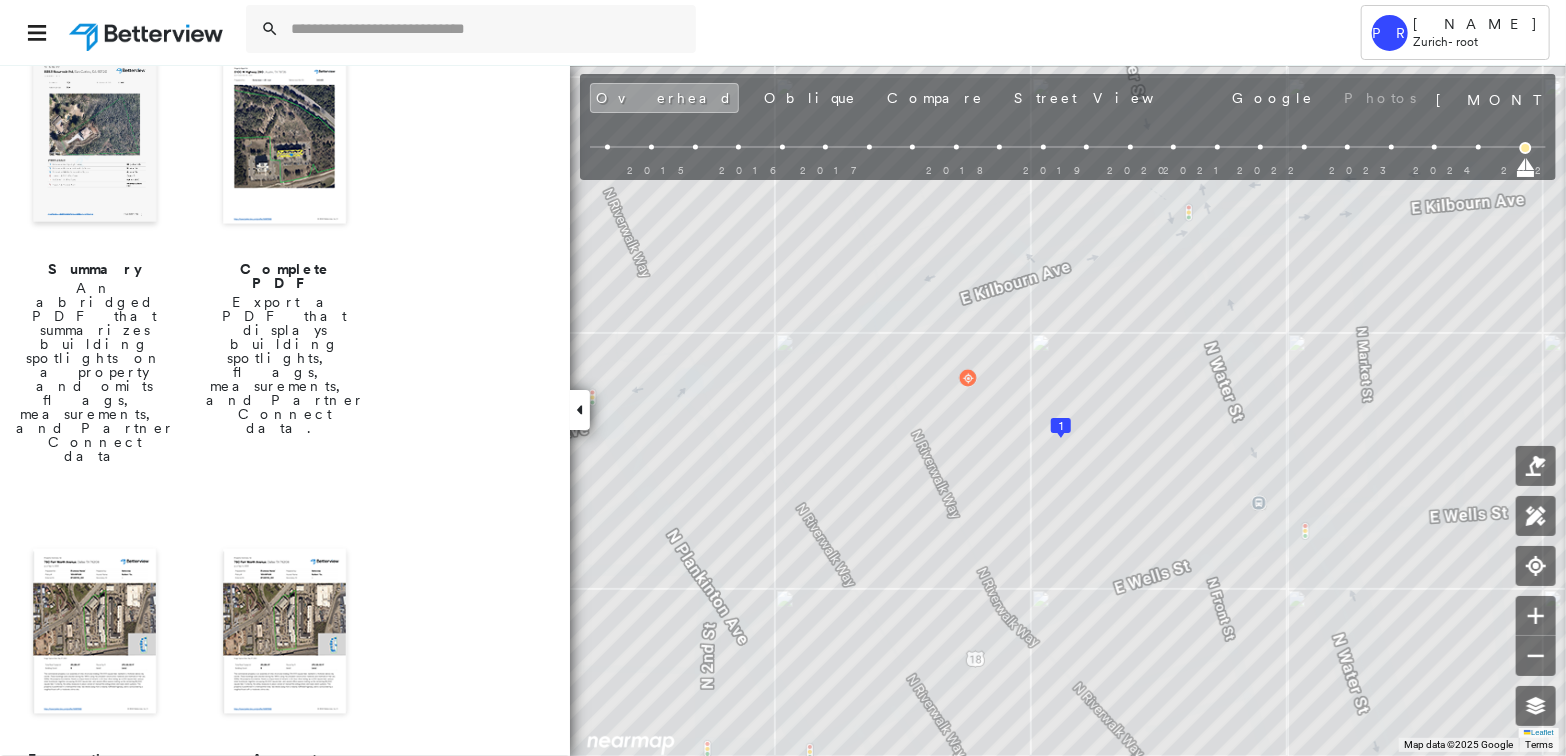 scroll, scrollTop: 257, scrollLeft: 0, axis: vertical 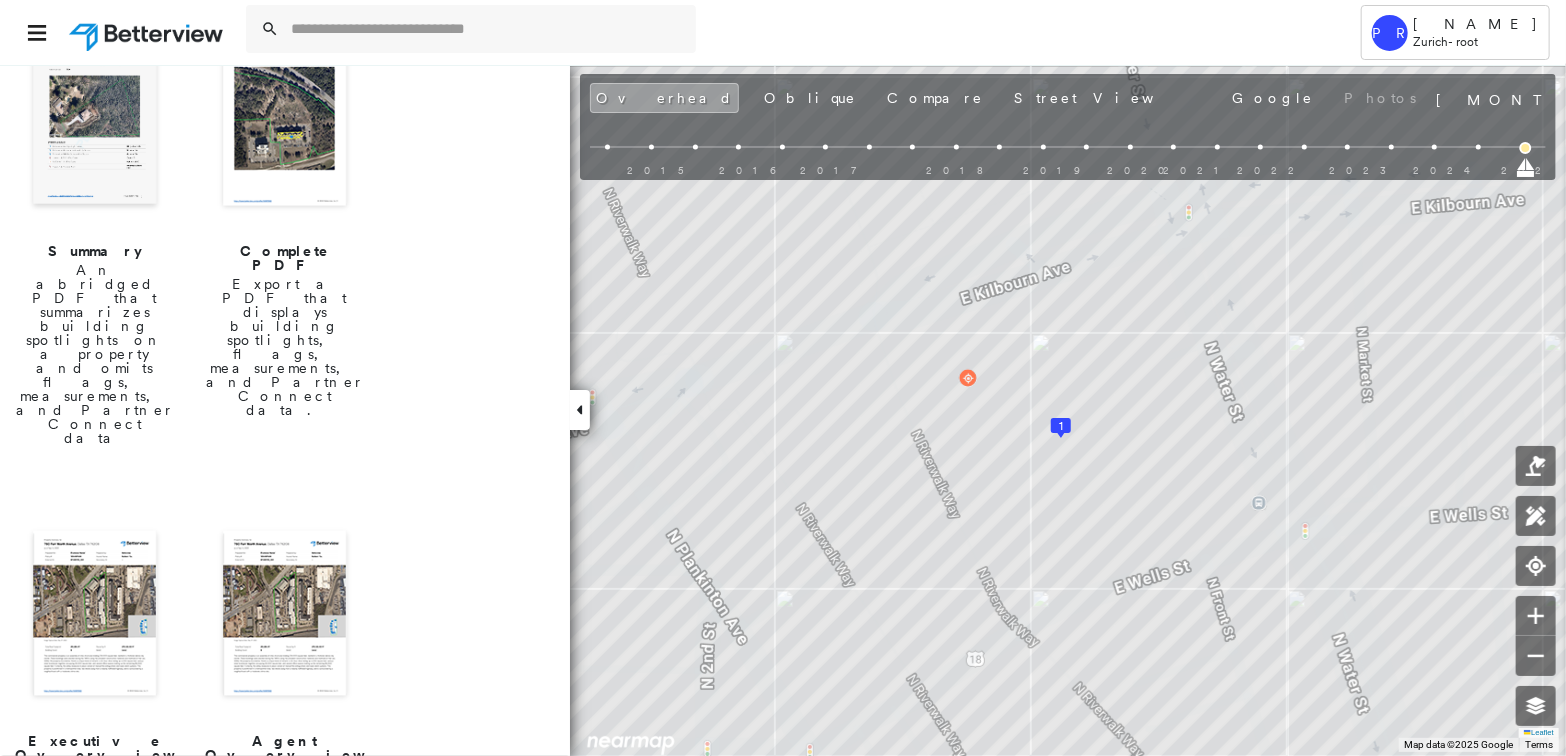 click at bounding box center [285, 615] 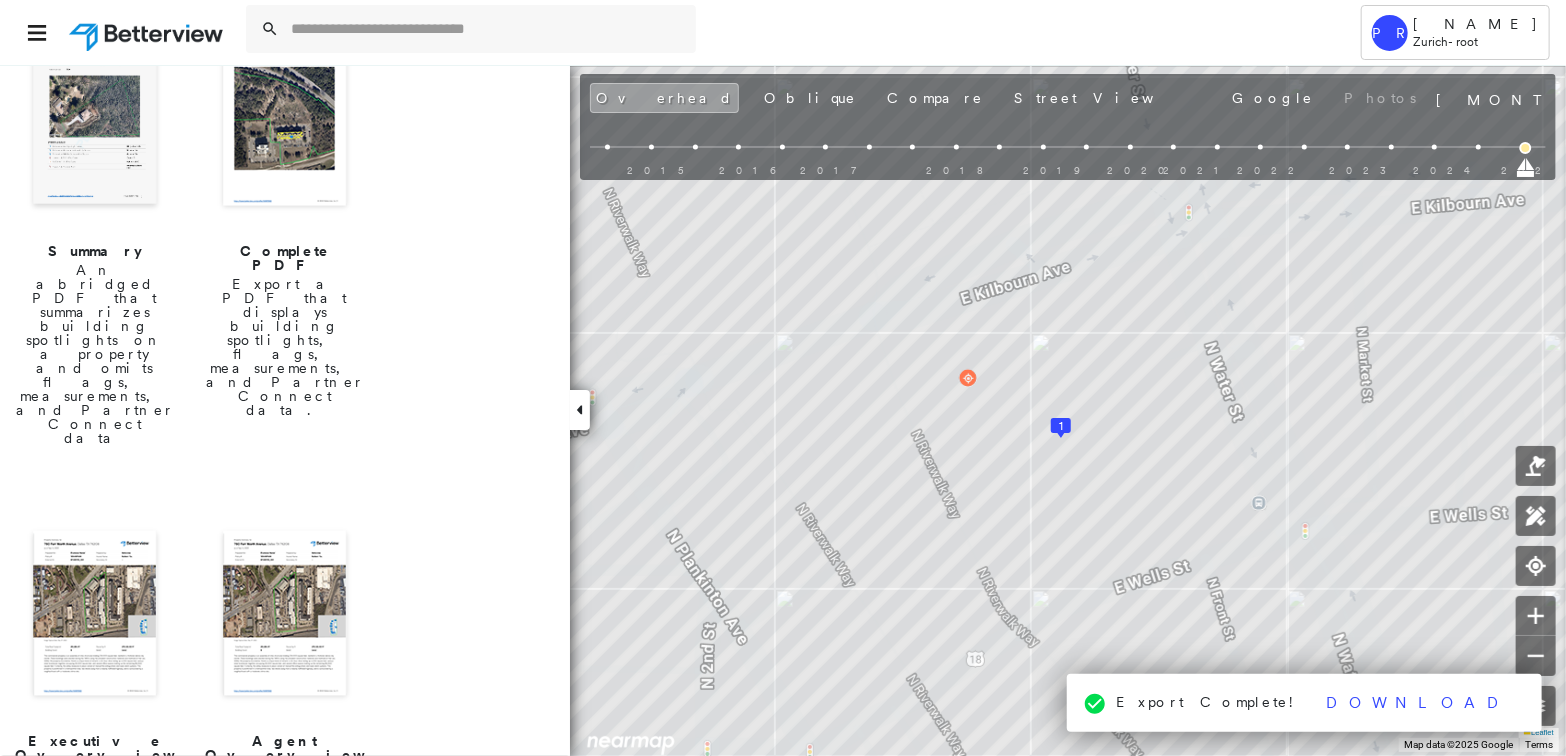 click at bounding box center (95, 615) 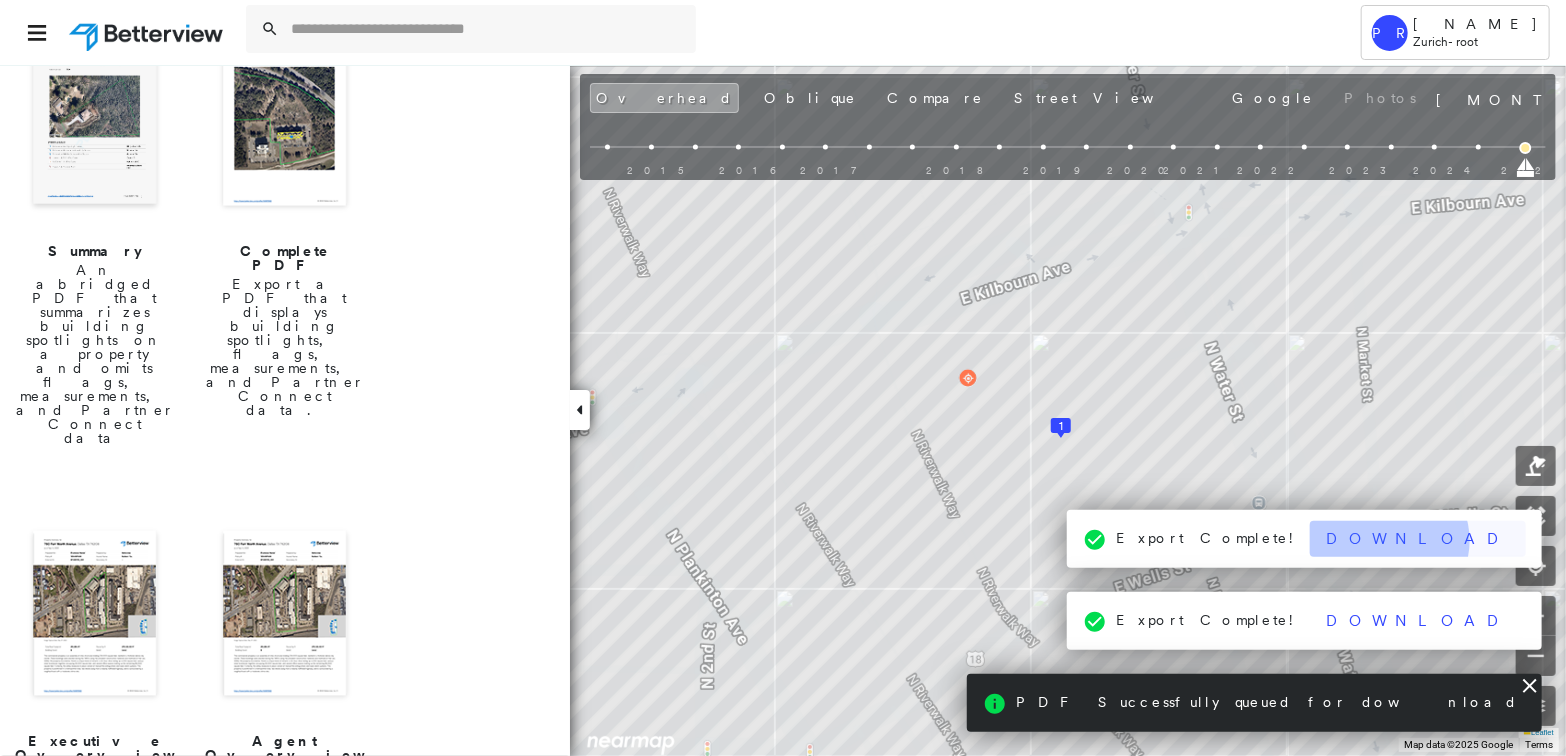 click on "Download" at bounding box center [1418, 539] 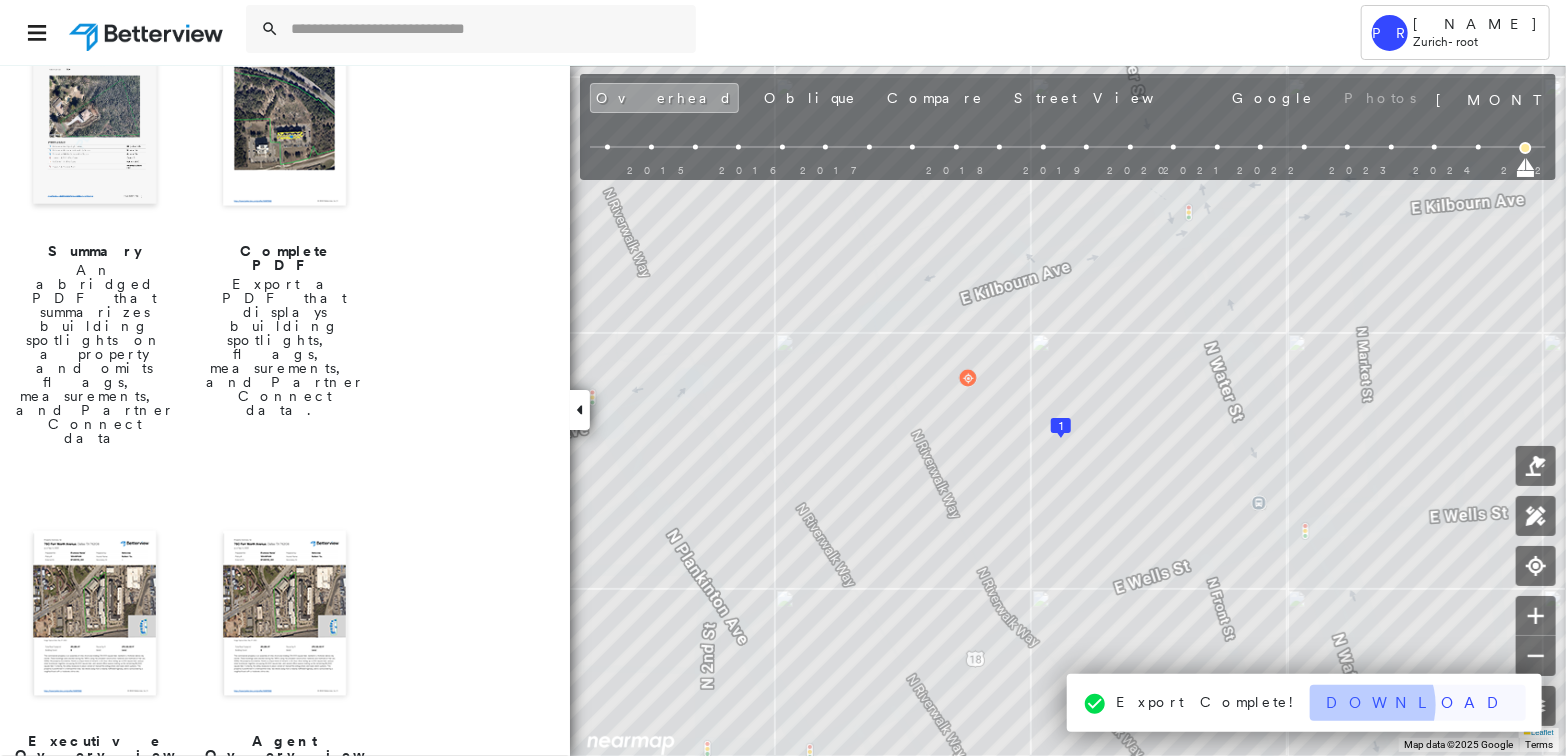click on "Download" at bounding box center [1418, 703] 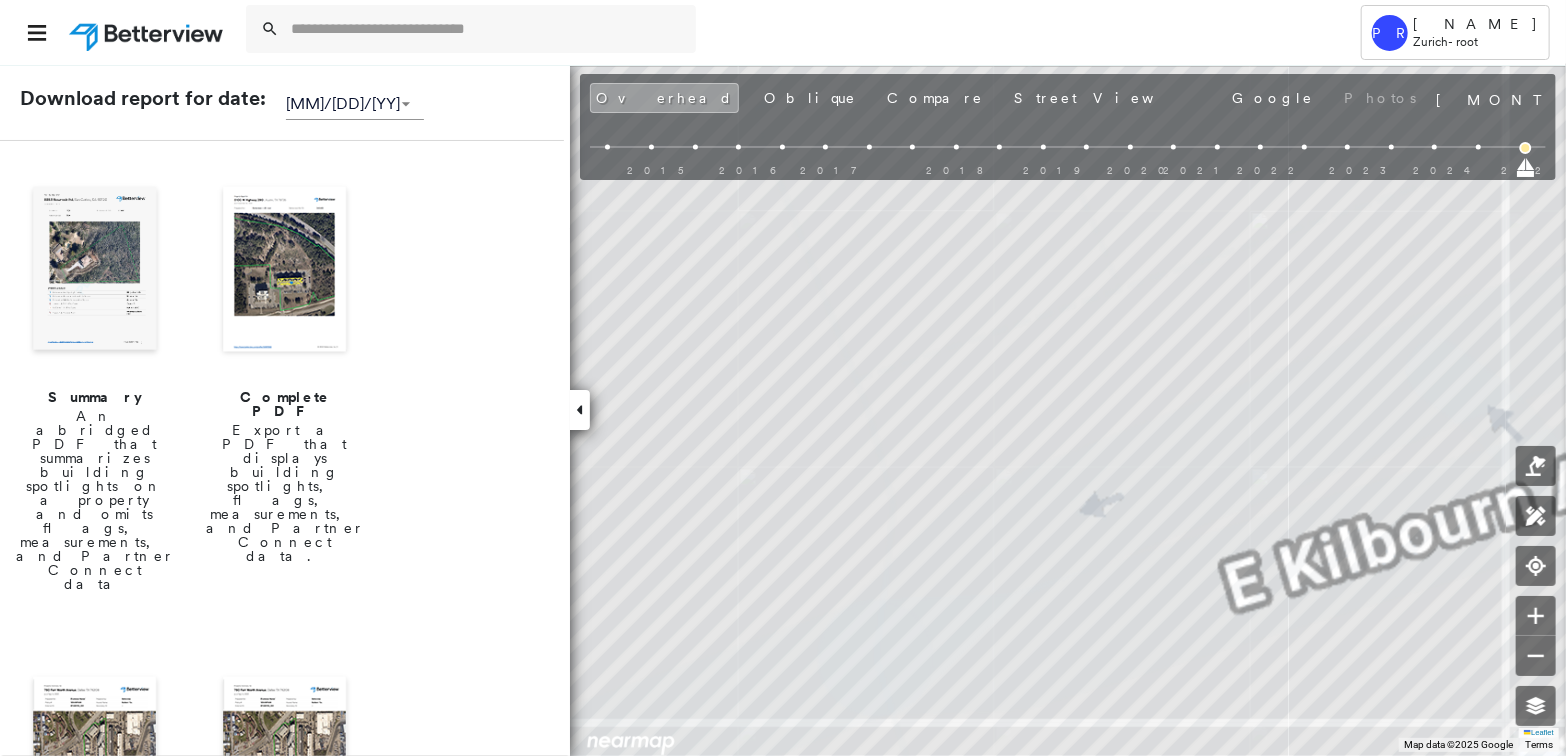 scroll, scrollTop: 0, scrollLeft: 0, axis: both 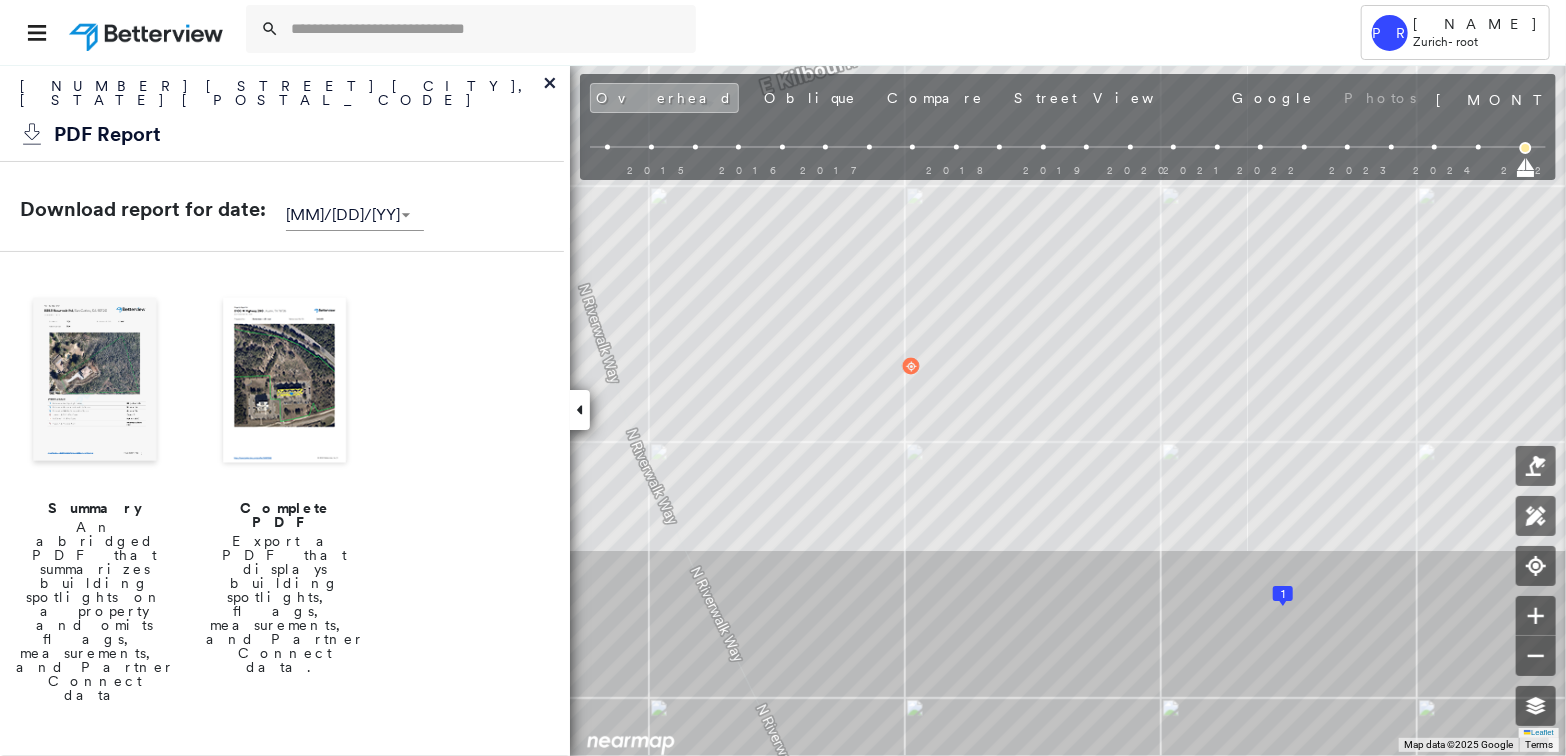 click 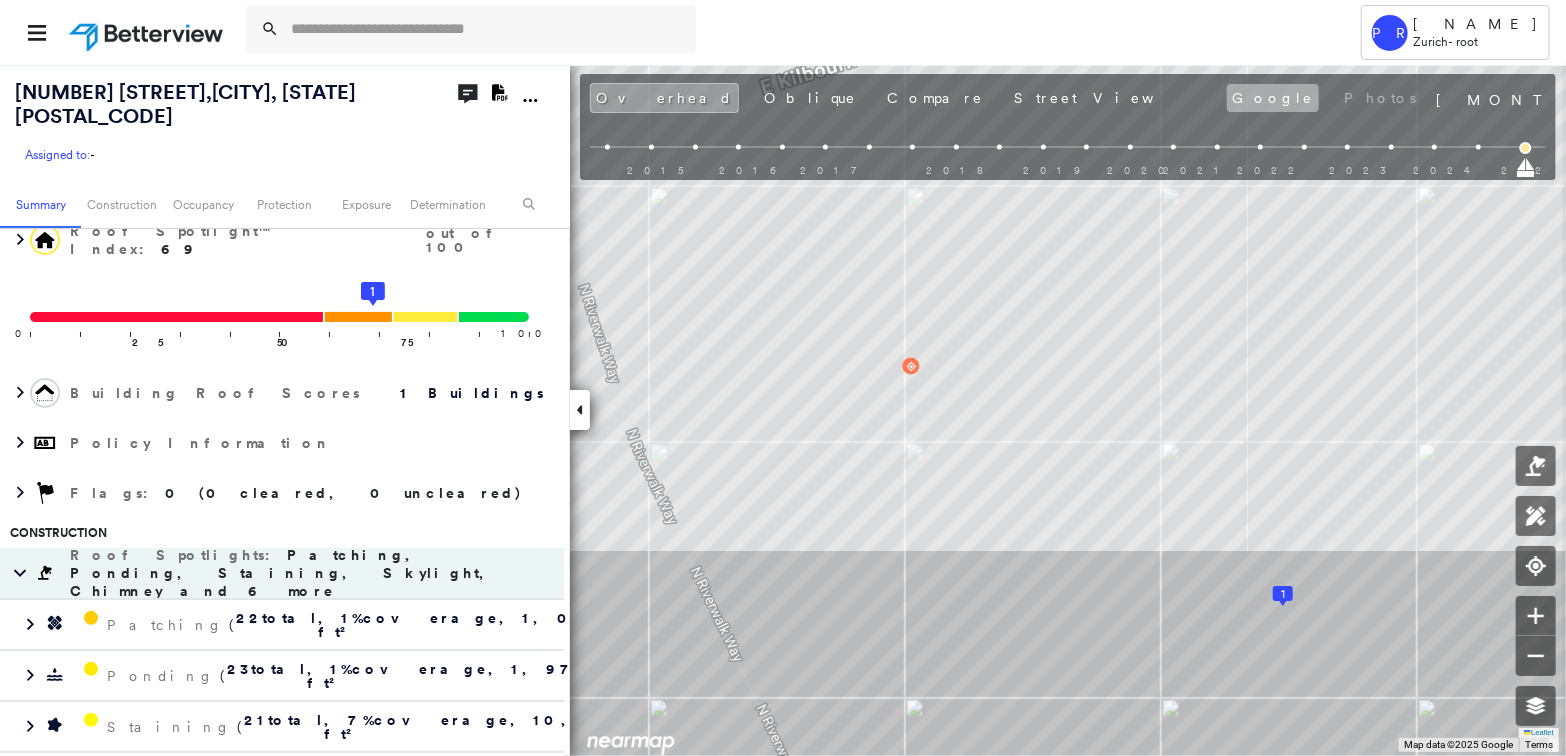 click on "Google" at bounding box center (1273, 98) 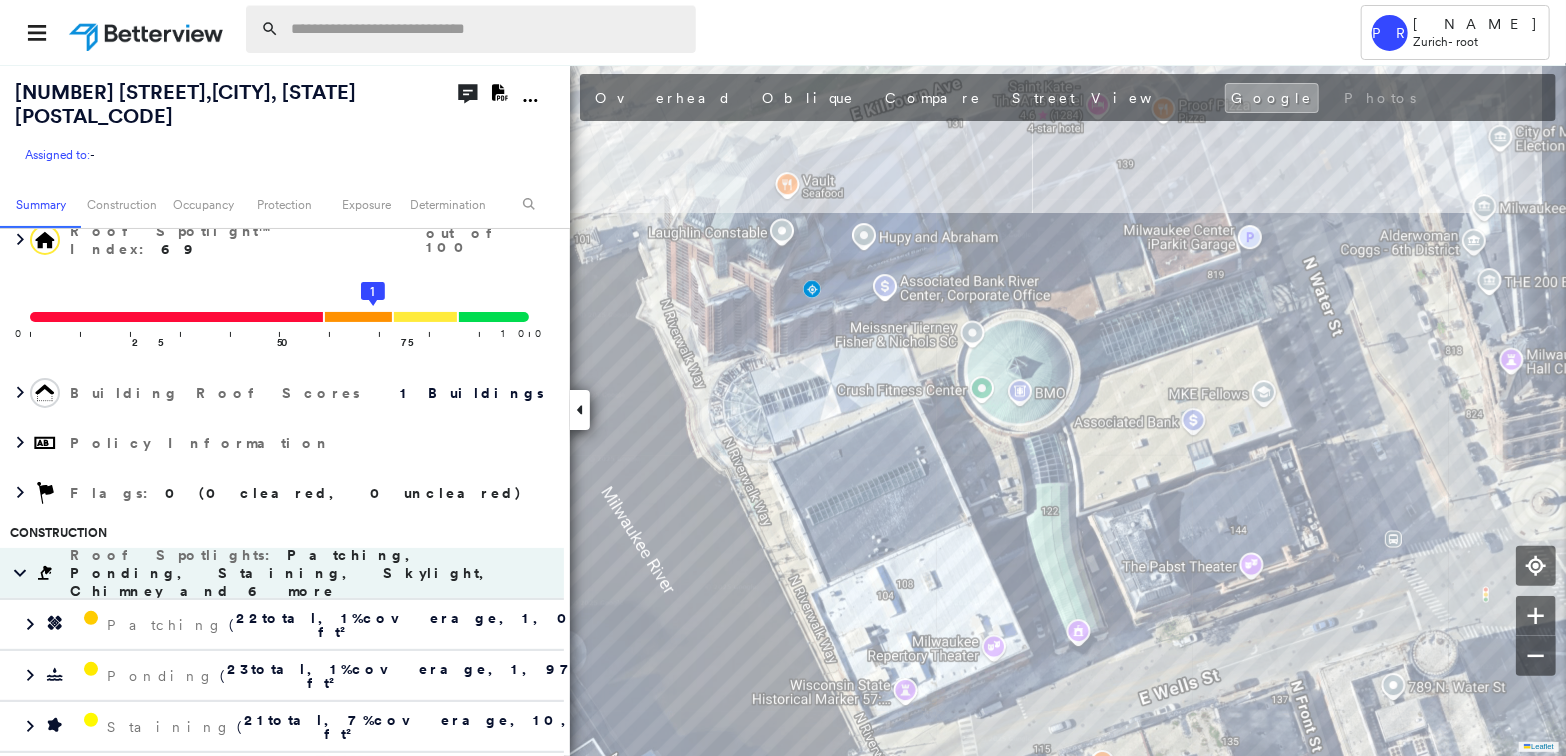 click at bounding box center (487, 29) 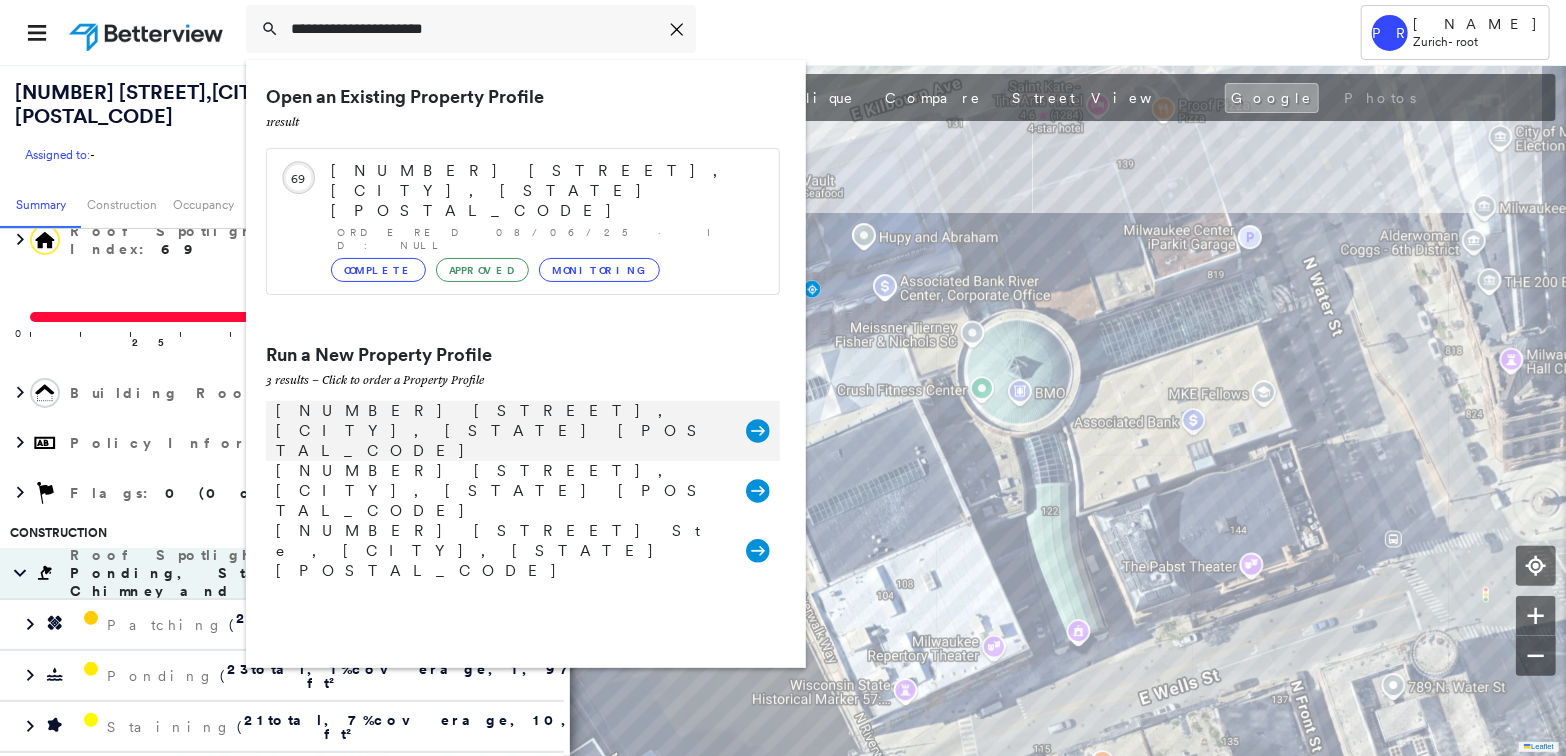 type on "**********" 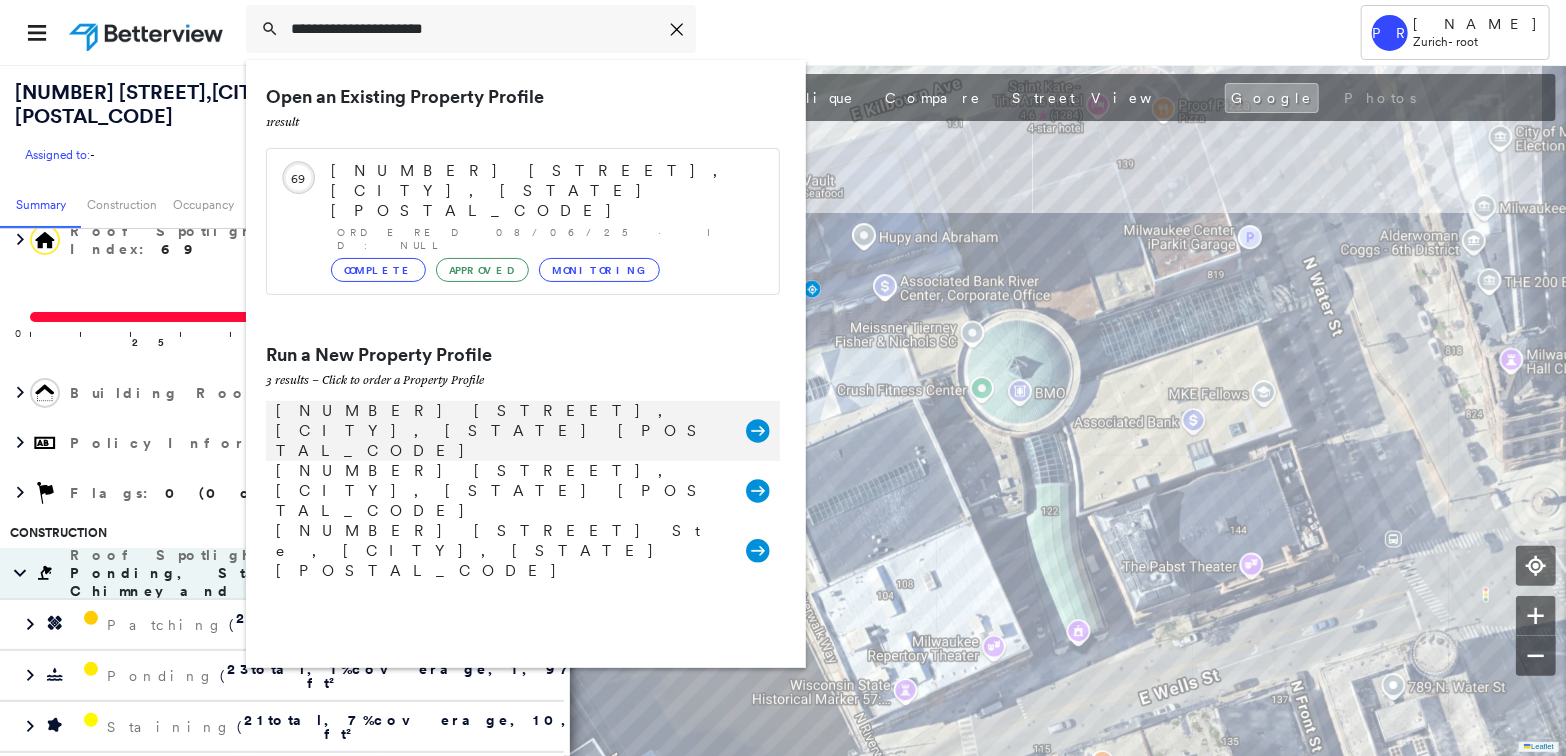 click 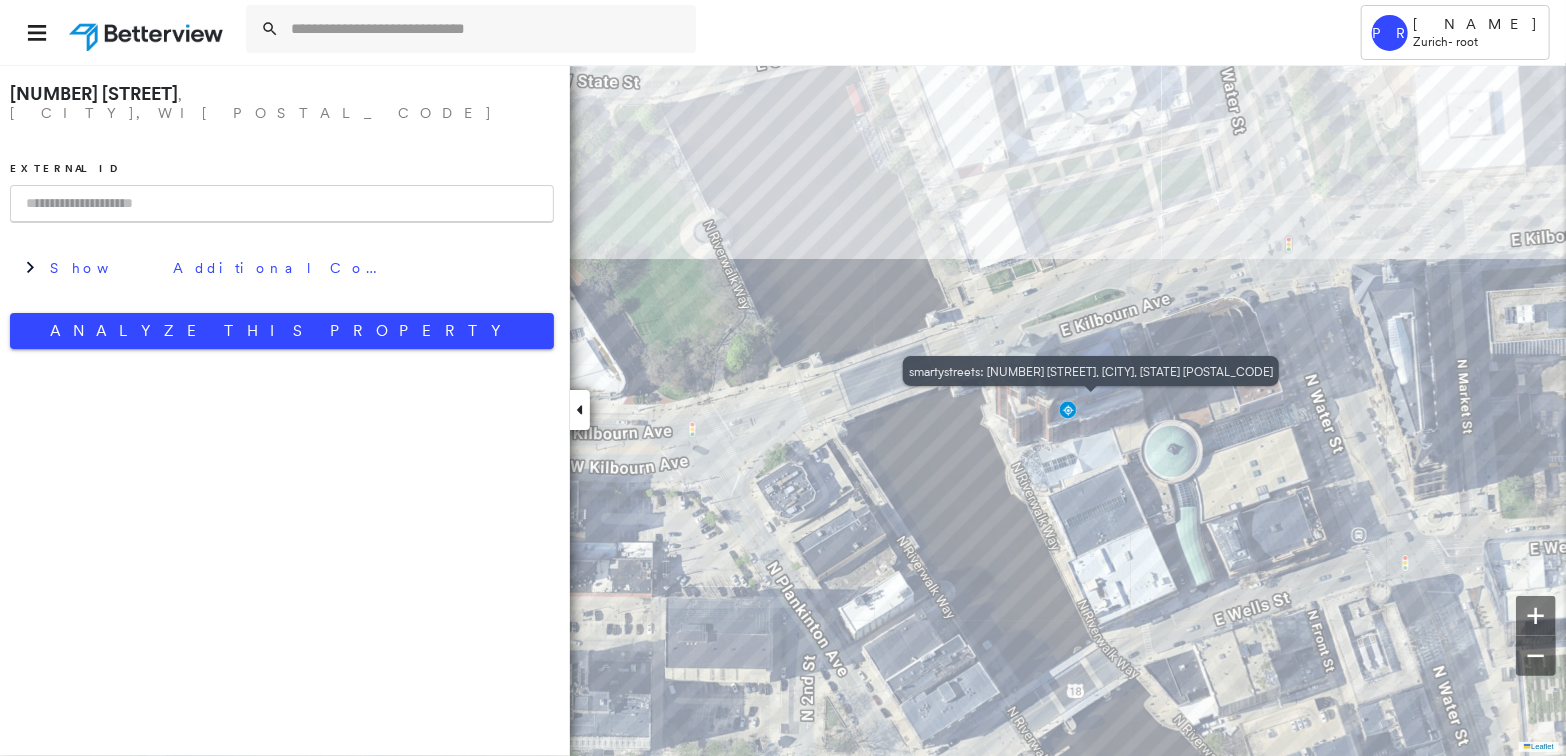click 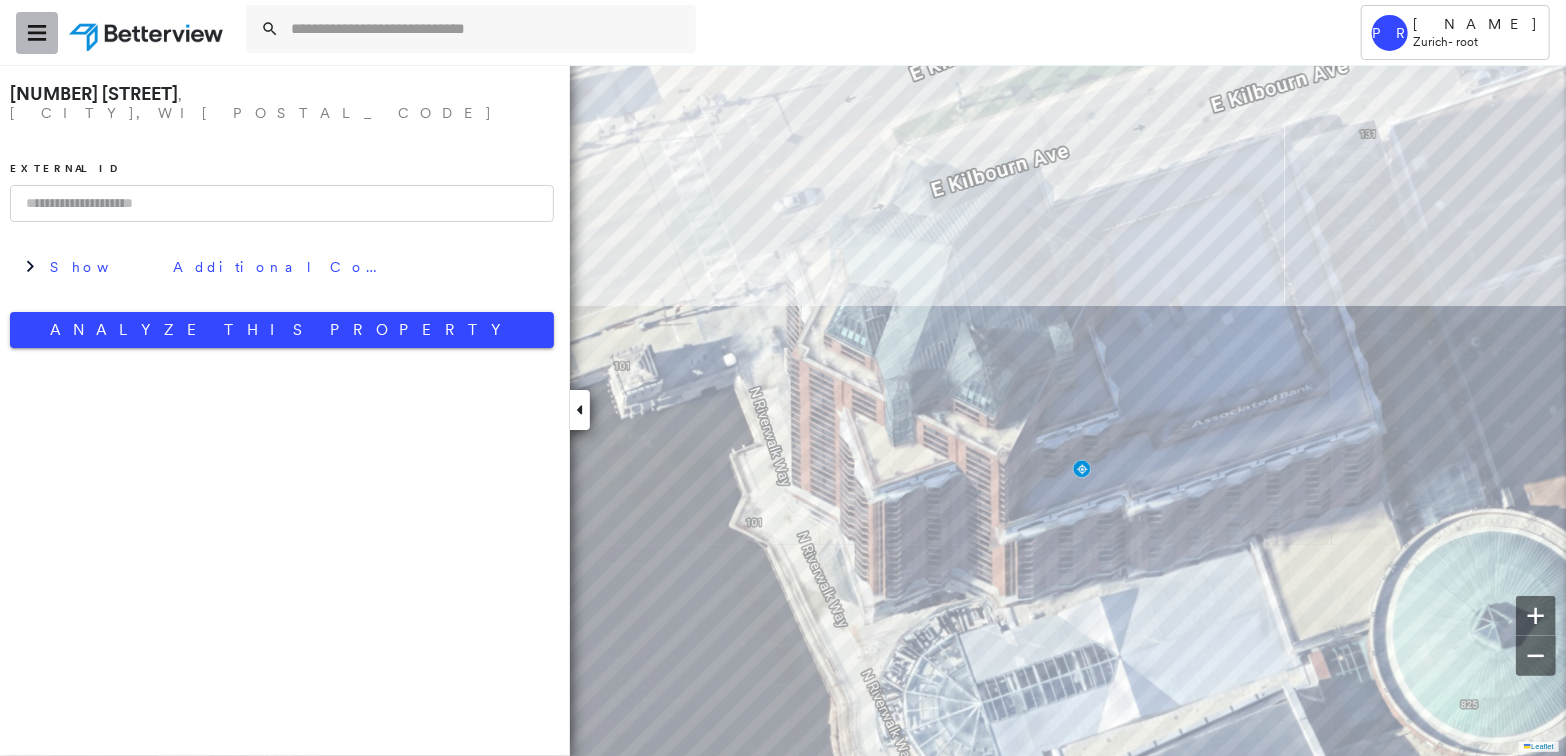 click 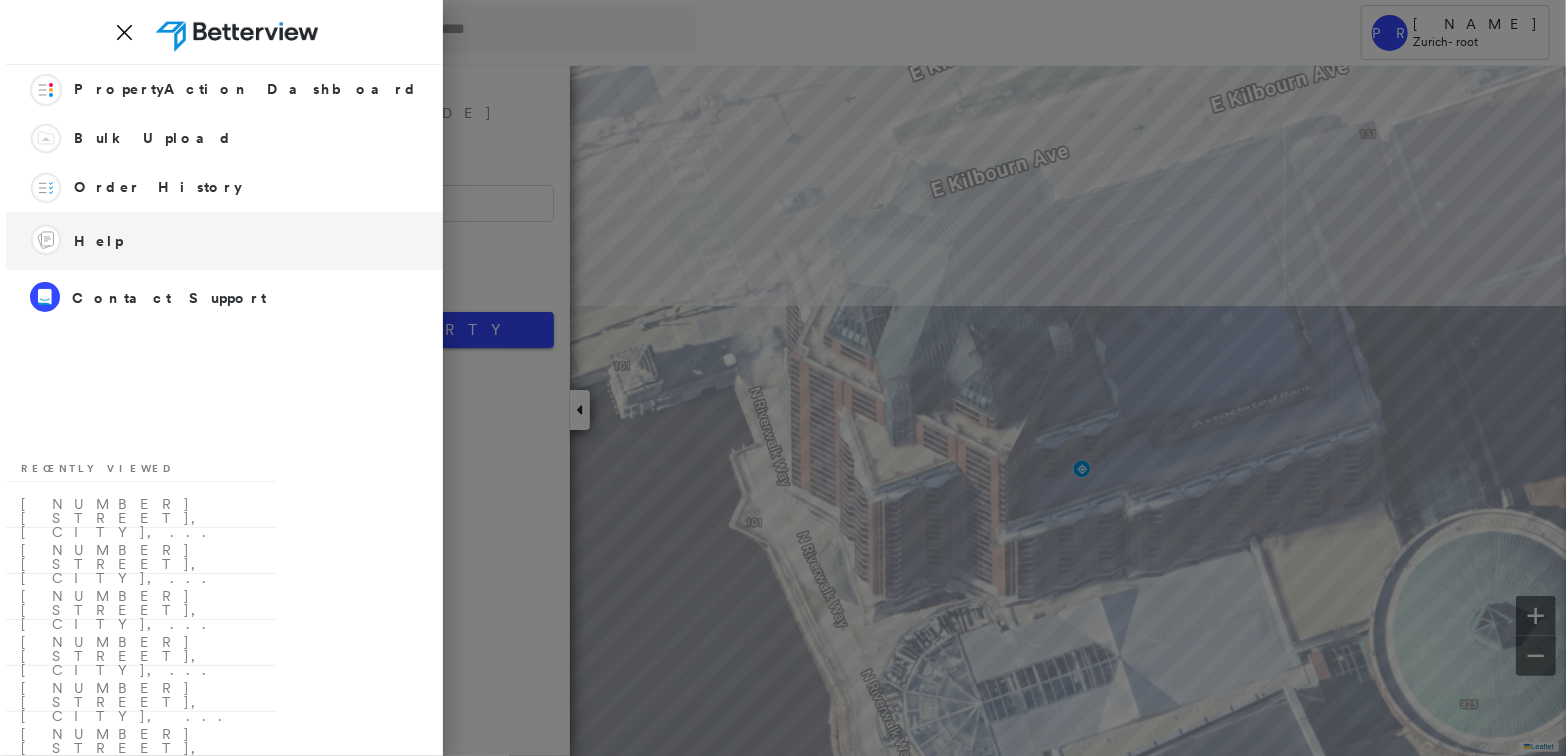 click on "Help" at bounding box center [98, 241] 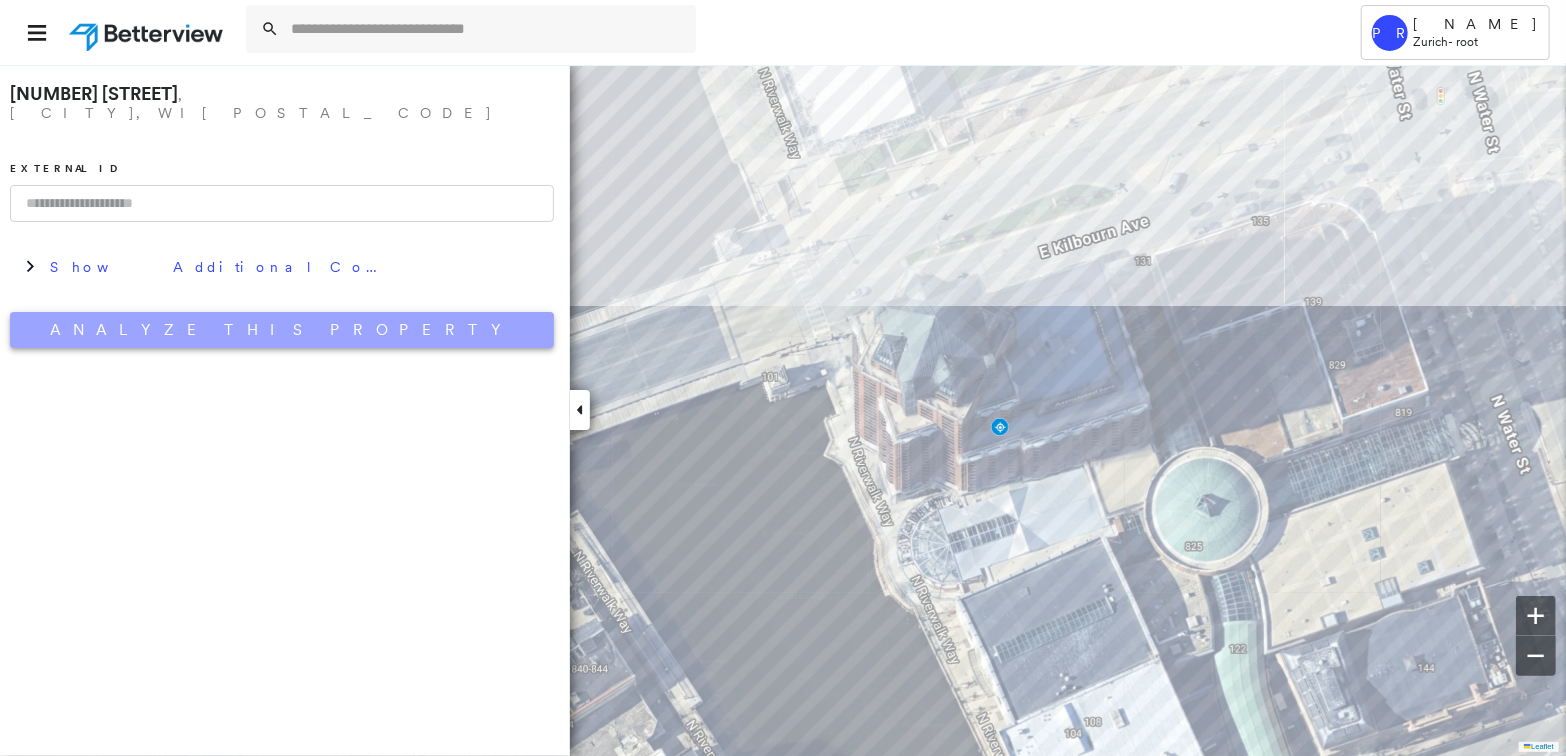 click on "Analyze This Property" at bounding box center [282, 330] 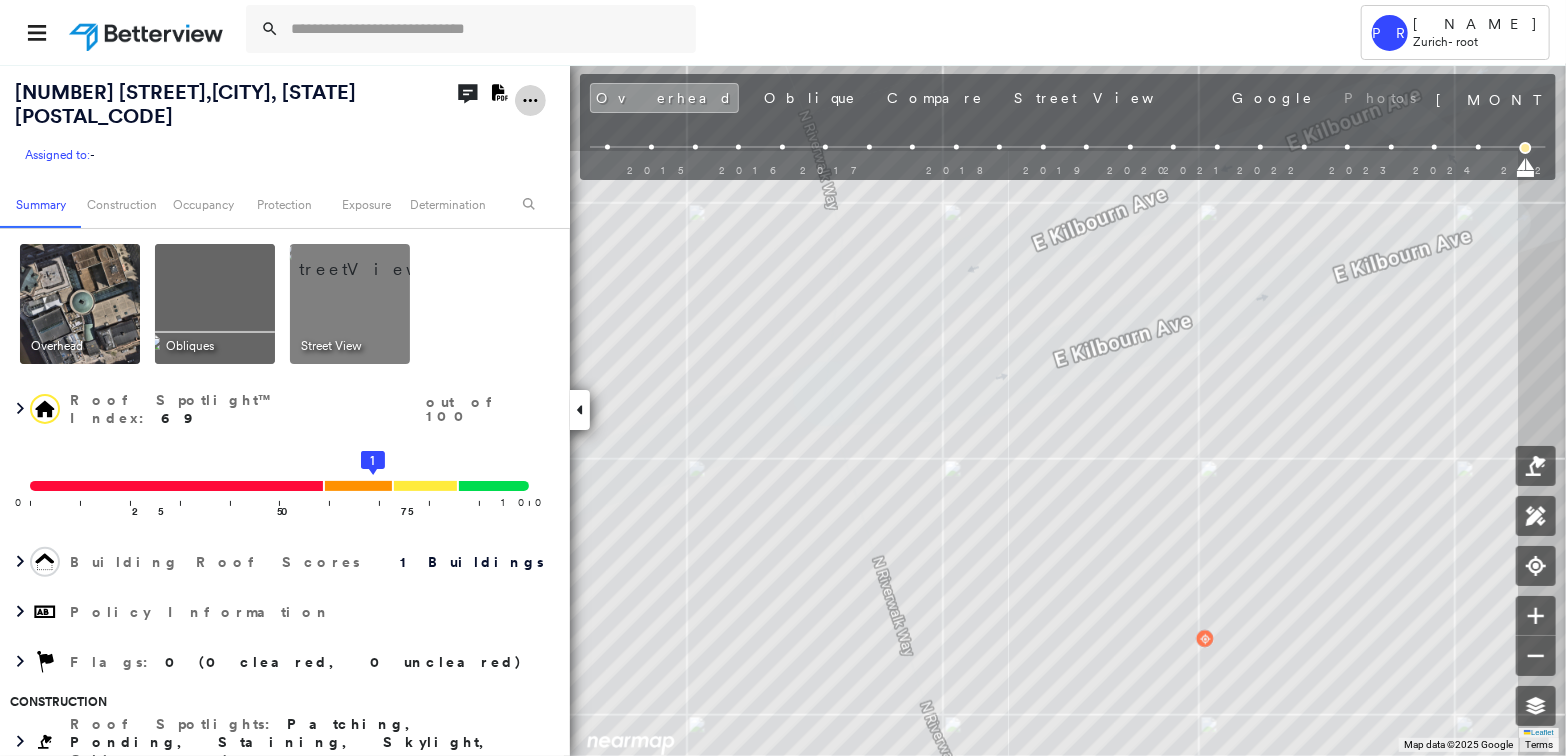 click 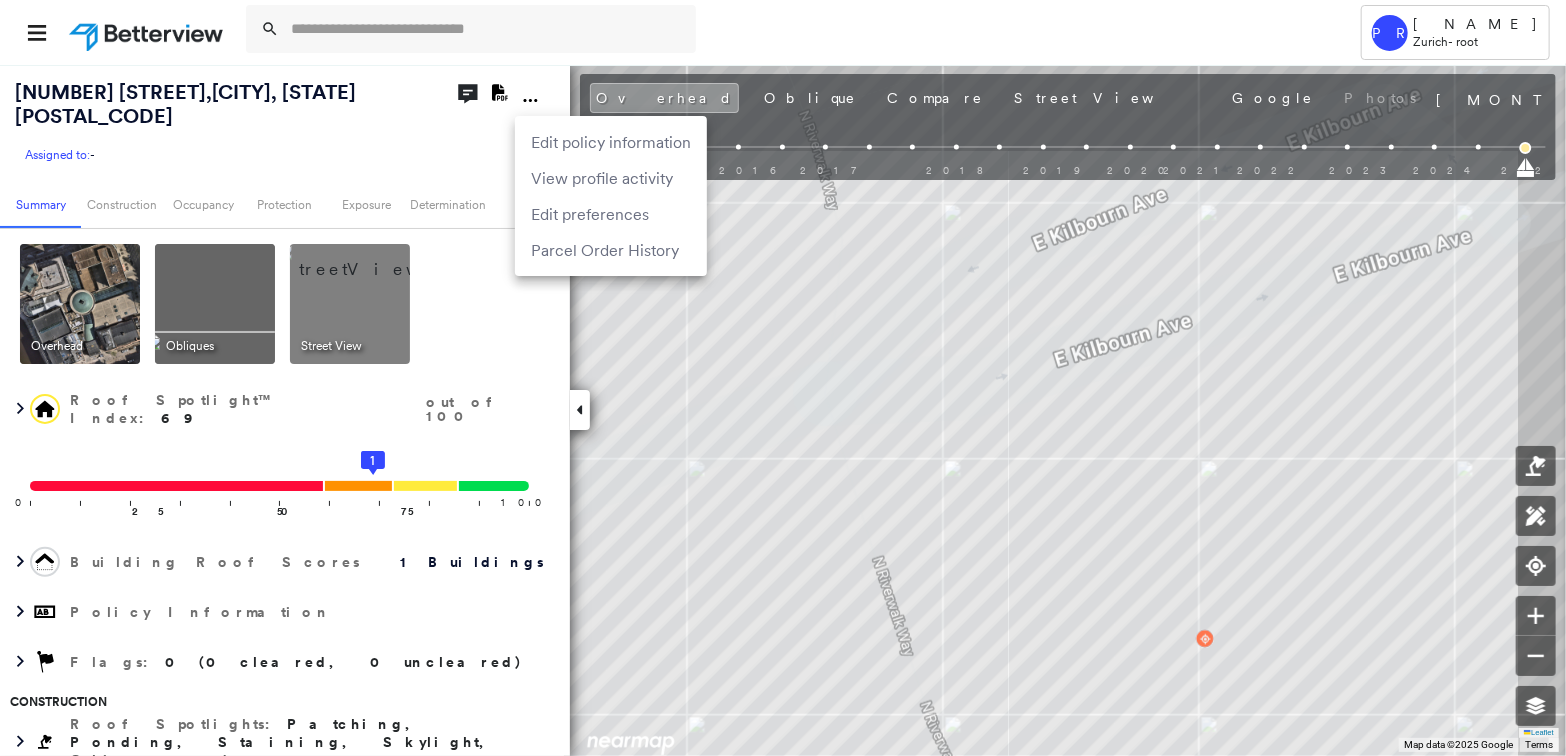 click at bounding box center [783, 378] 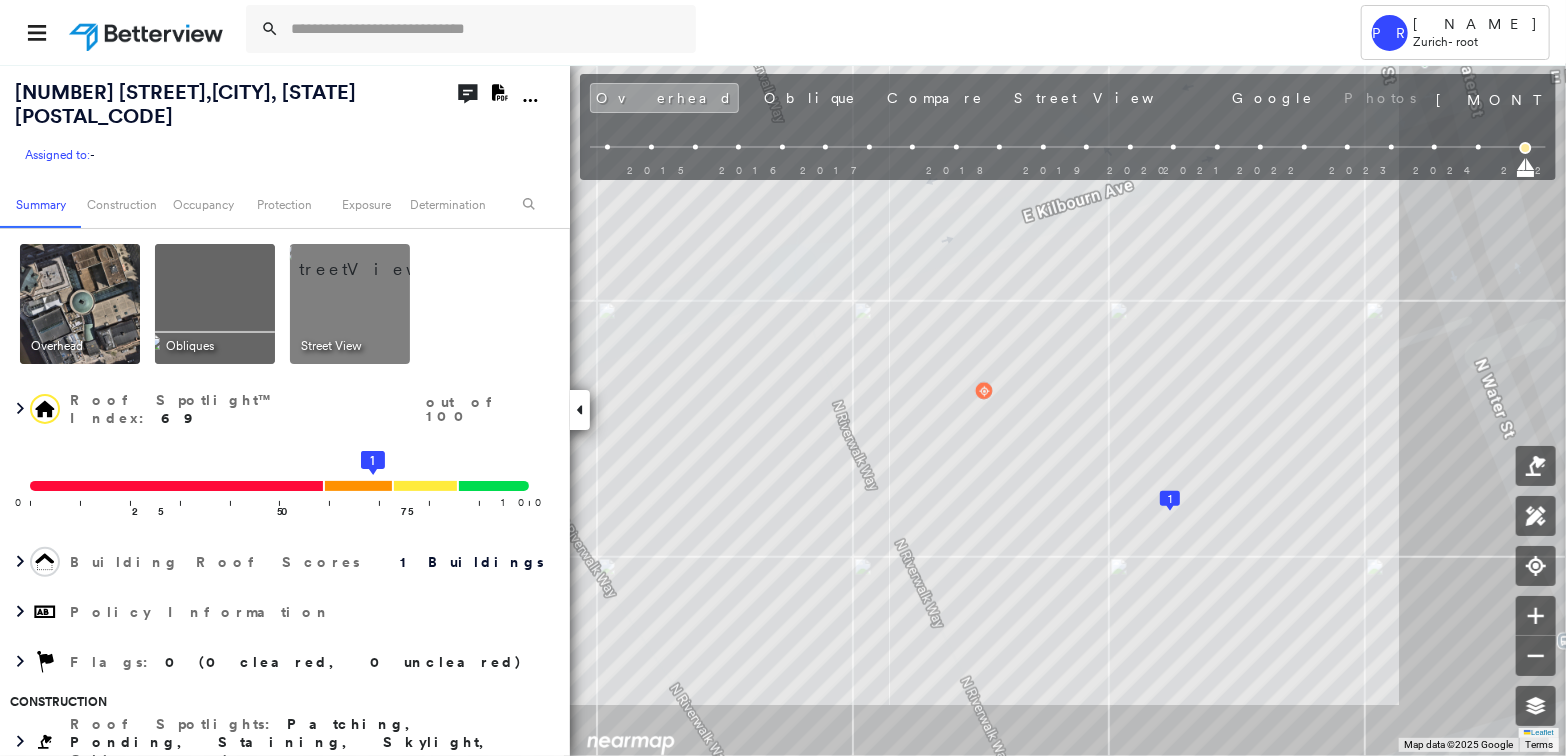 click on "Download PDF Report" 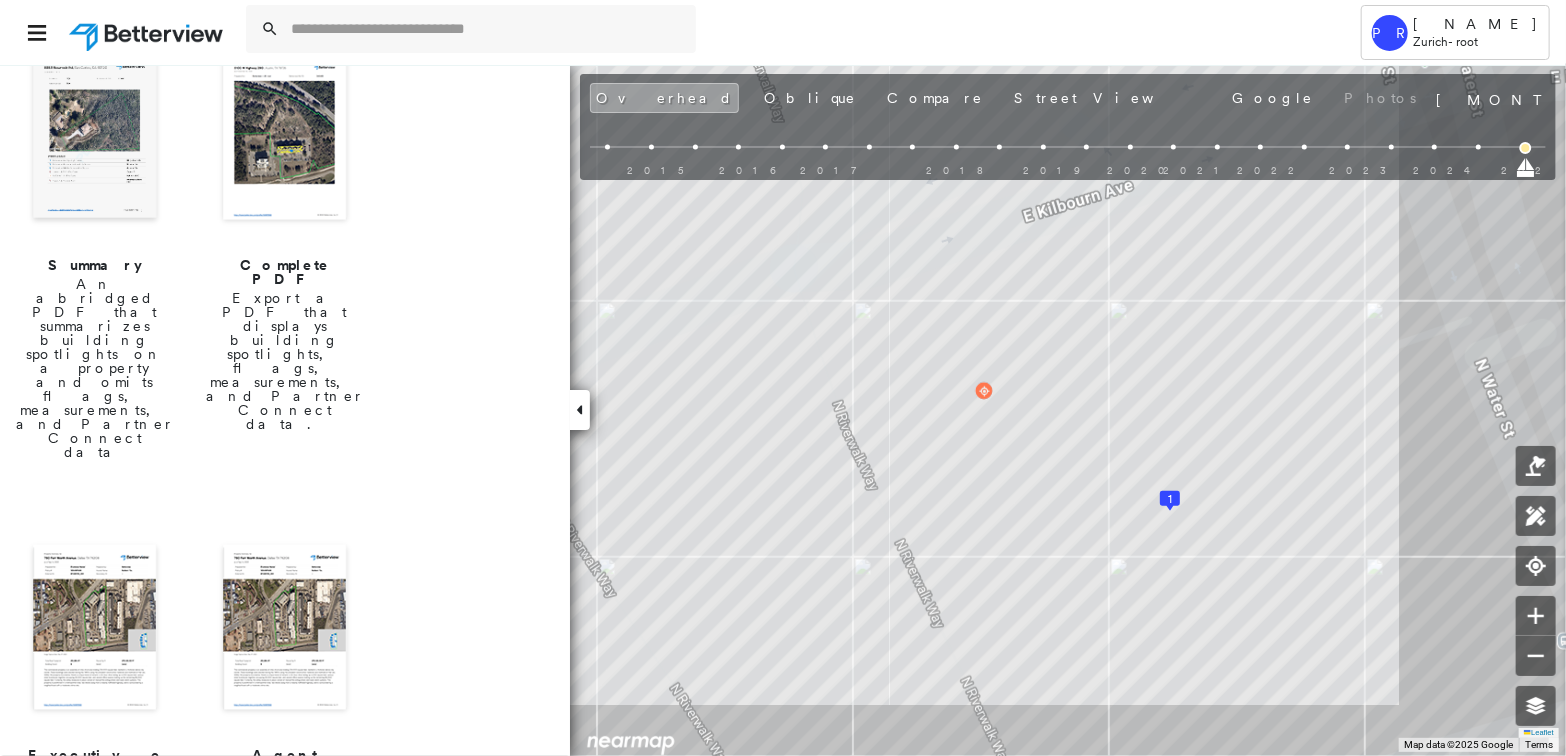 scroll, scrollTop: 257, scrollLeft: 0, axis: vertical 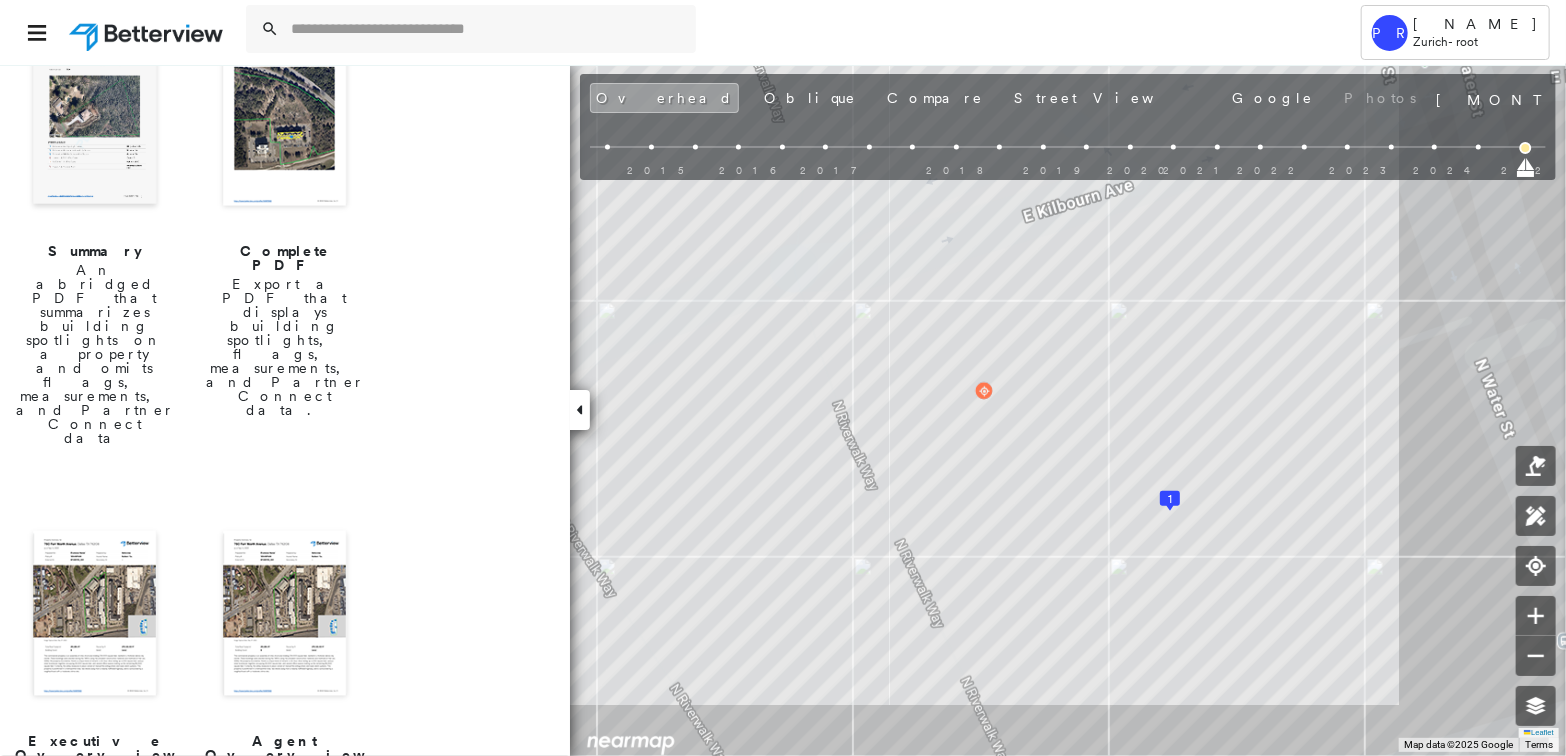 click at bounding box center [95, 615] 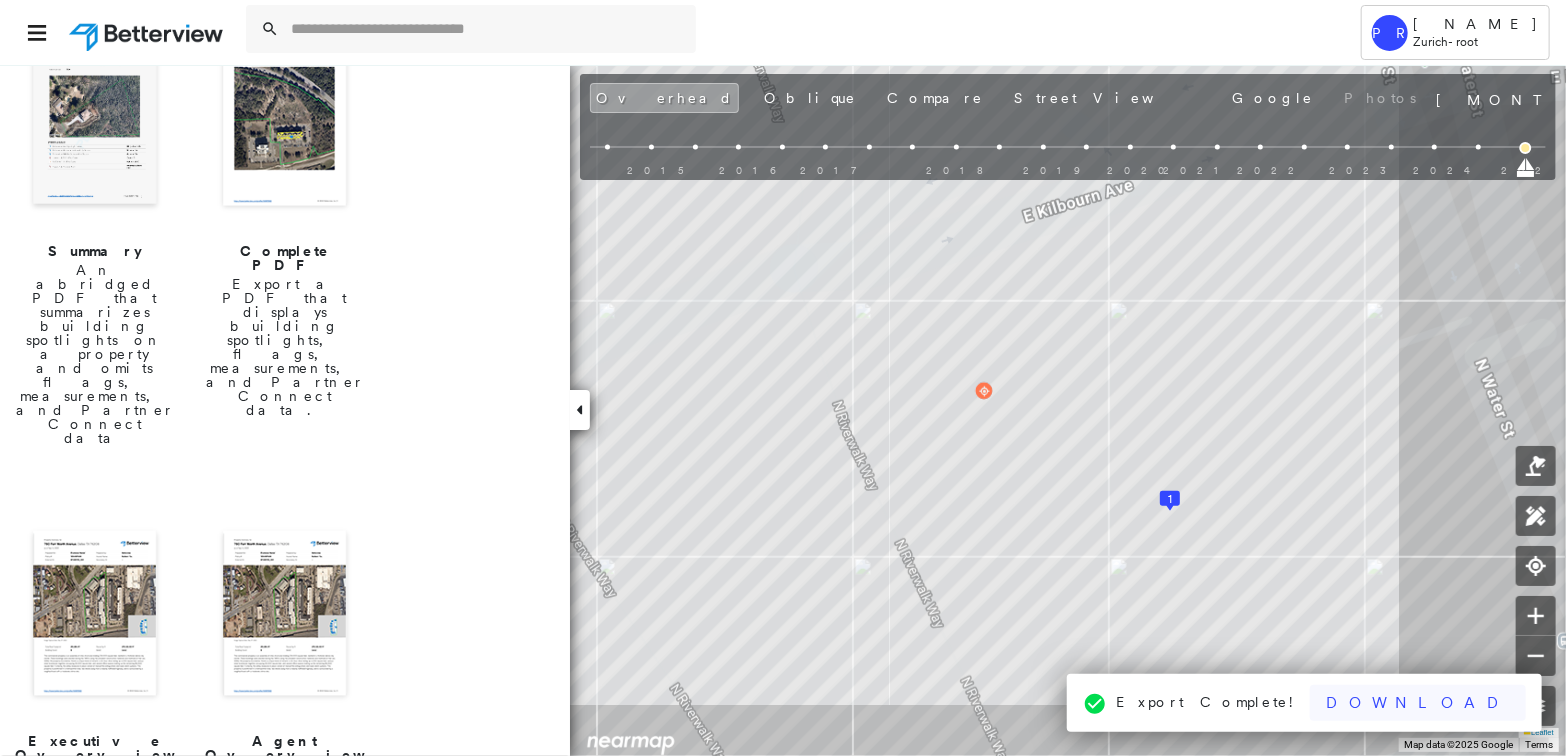 click on "Download" at bounding box center [1418, 703] 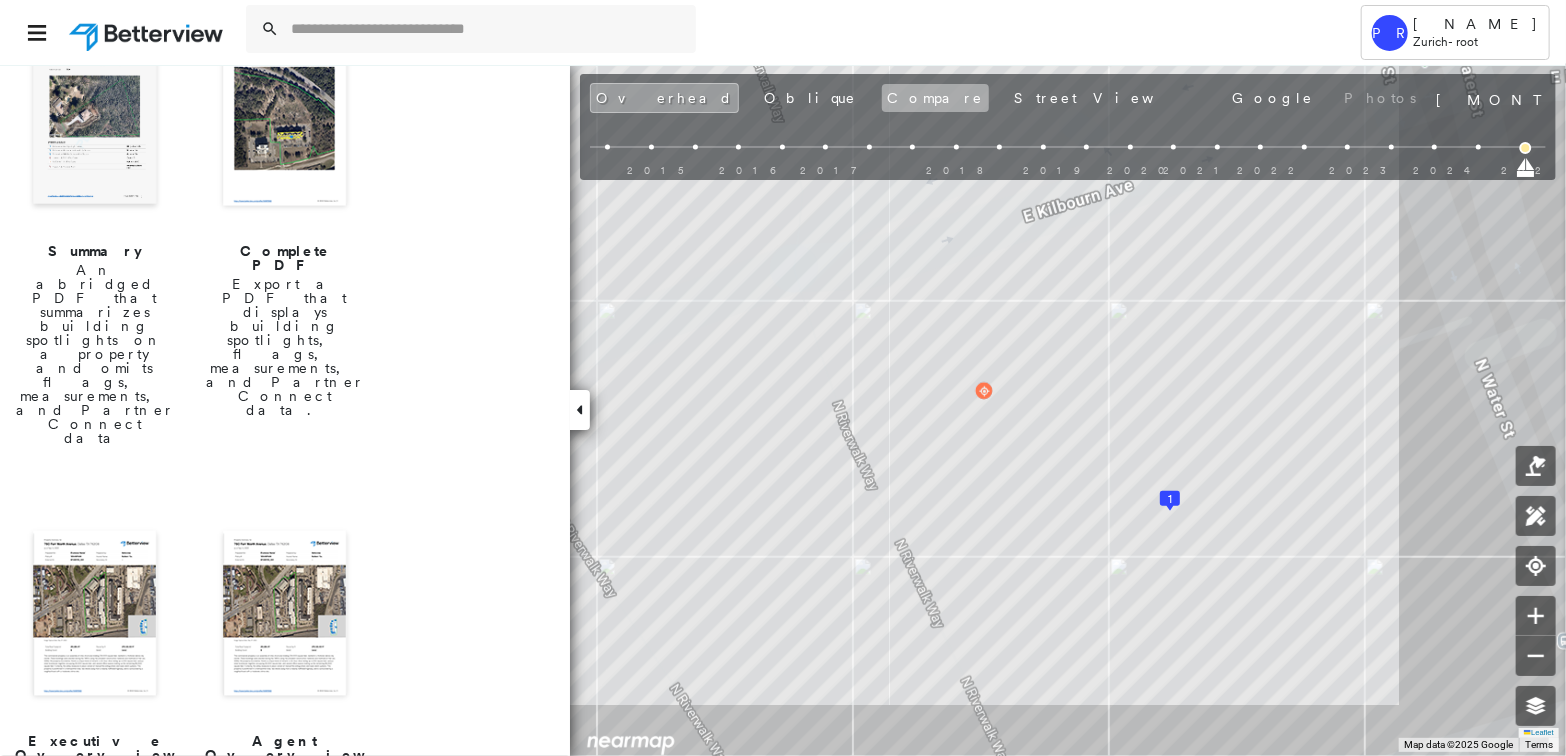 click on "Compare" at bounding box center (935, 98) 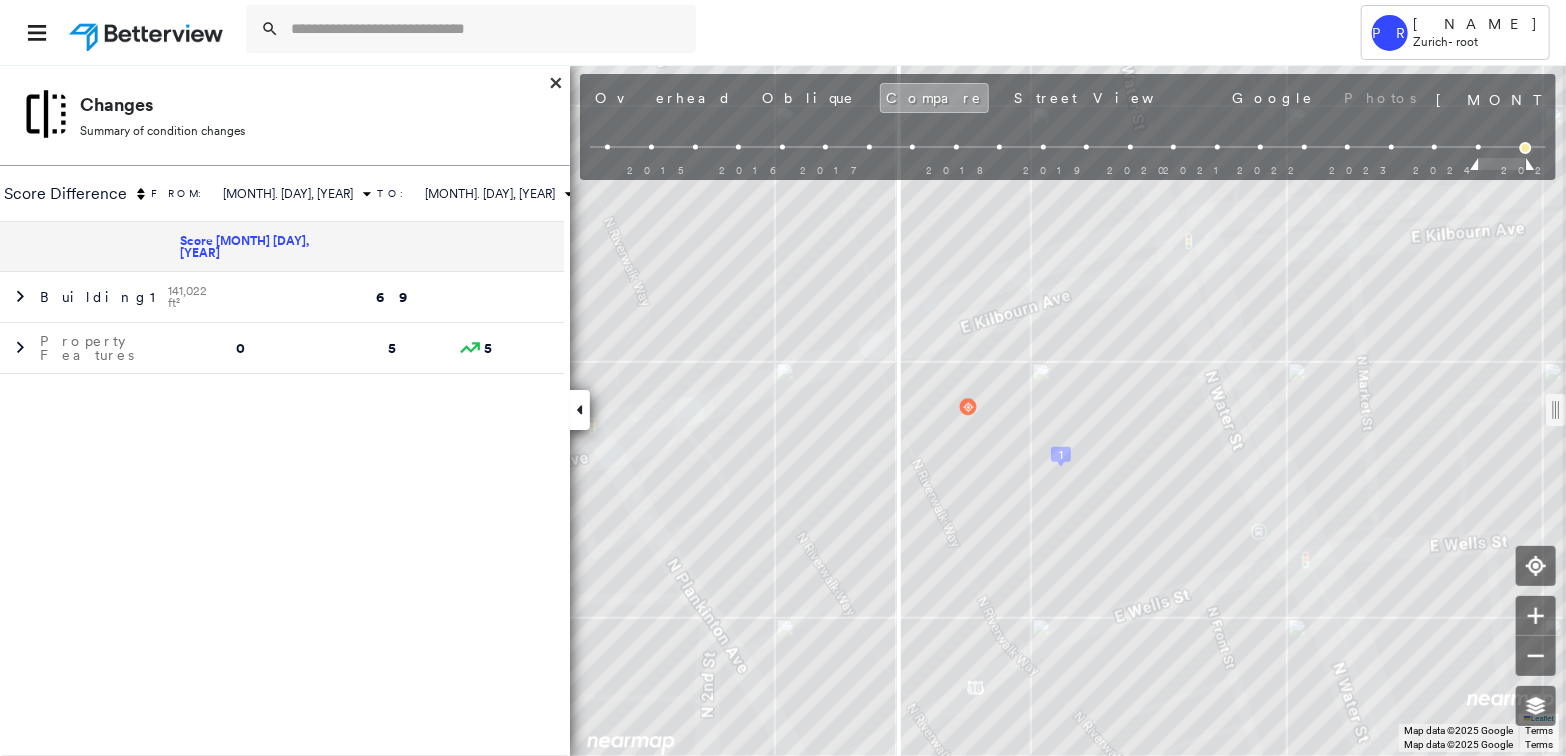 drag, startPoint x: 1064, startPoint y: 413, endPoint x: 897, endPoint y: 415, distance: 167.01198 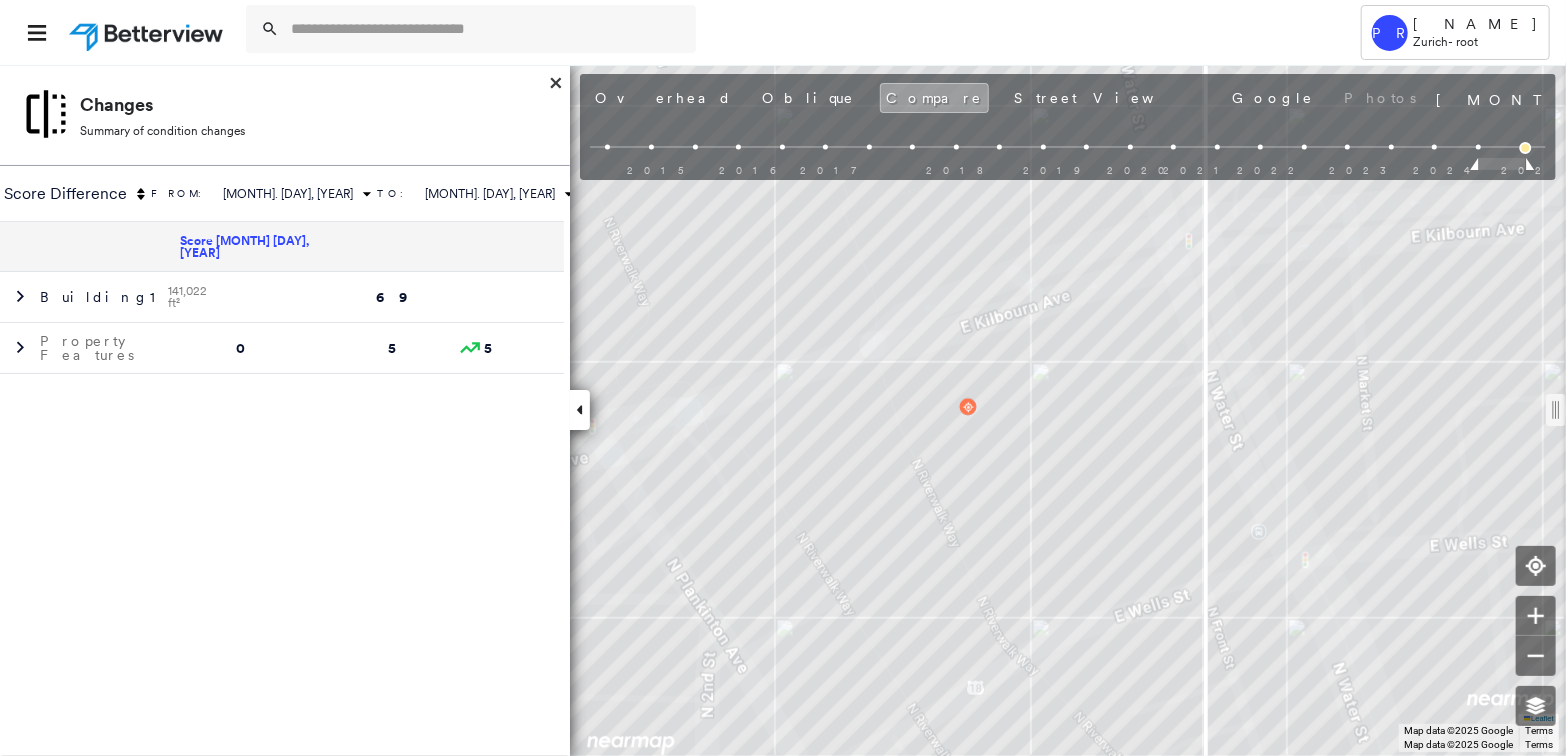 drag, startPoint x: 895, startPoint y: 413, endPoint x: 1209, endPoint y: 452, distance: 316.41272 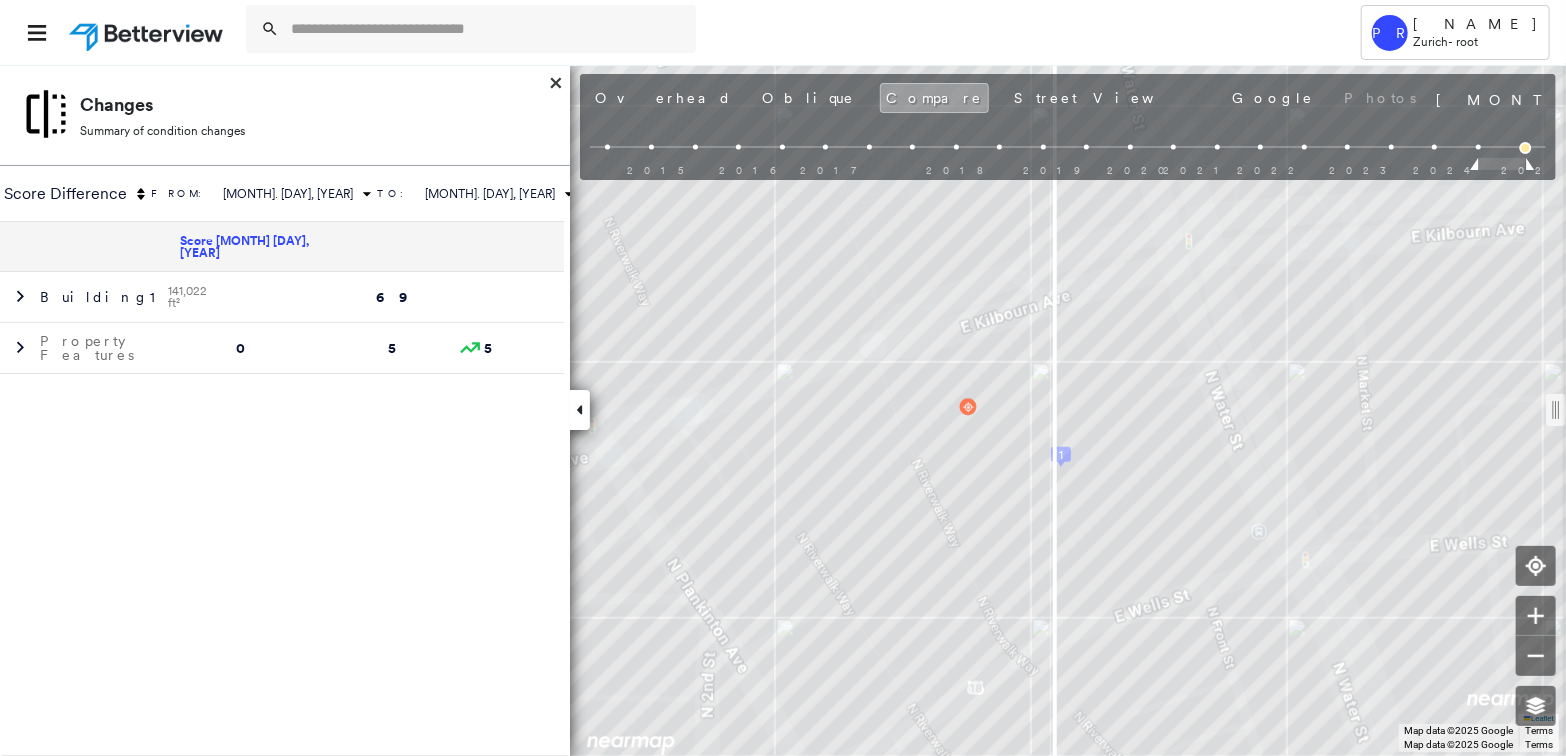 drag, startPoint x: 1212, startPoint y: 418, endPoint x: 1054, endPoint y: 428, distance: 158.31615 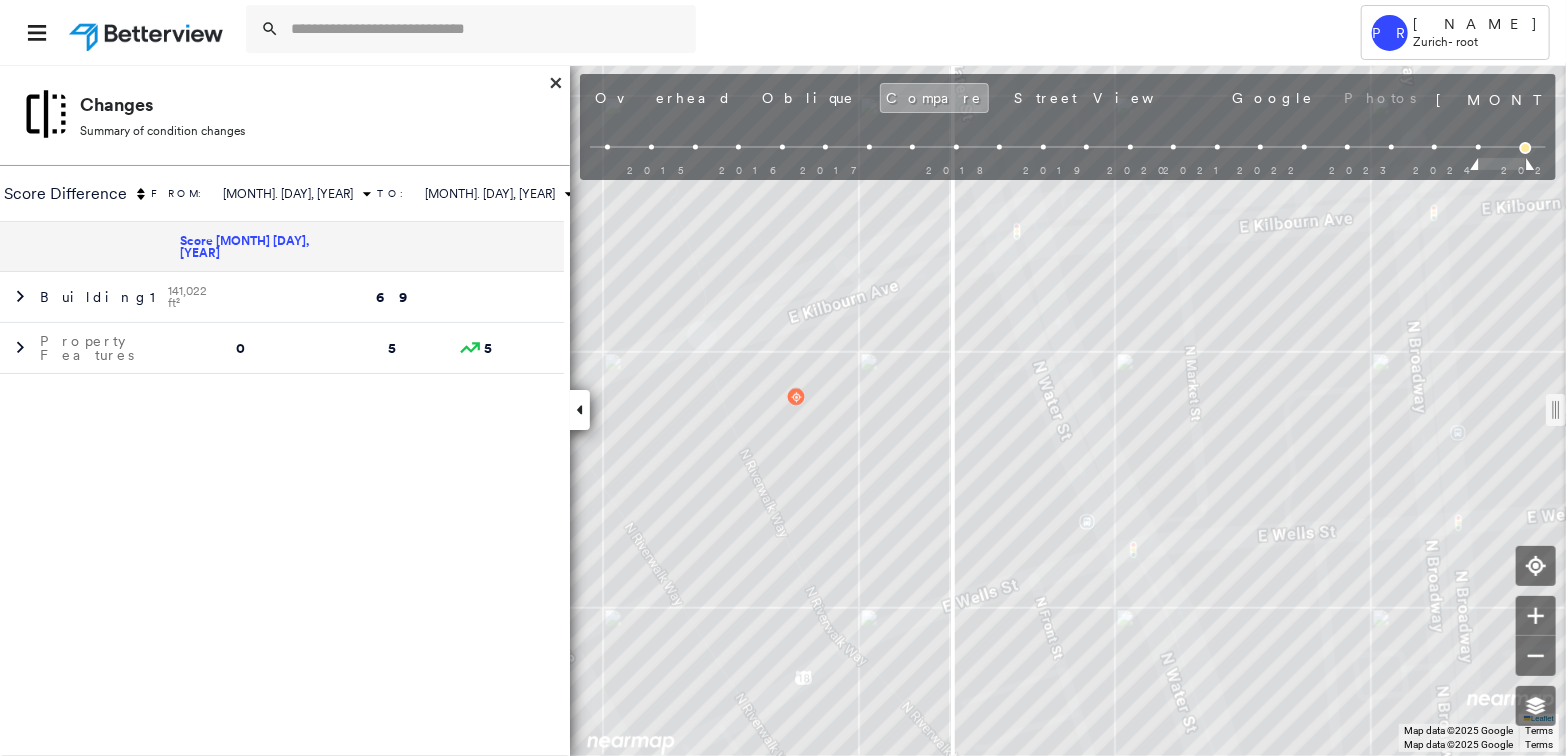 drag, startPoint x: 1054, startPoint y: 418, endPoint x: 949, endPoint y: 410, distance: 105.30432 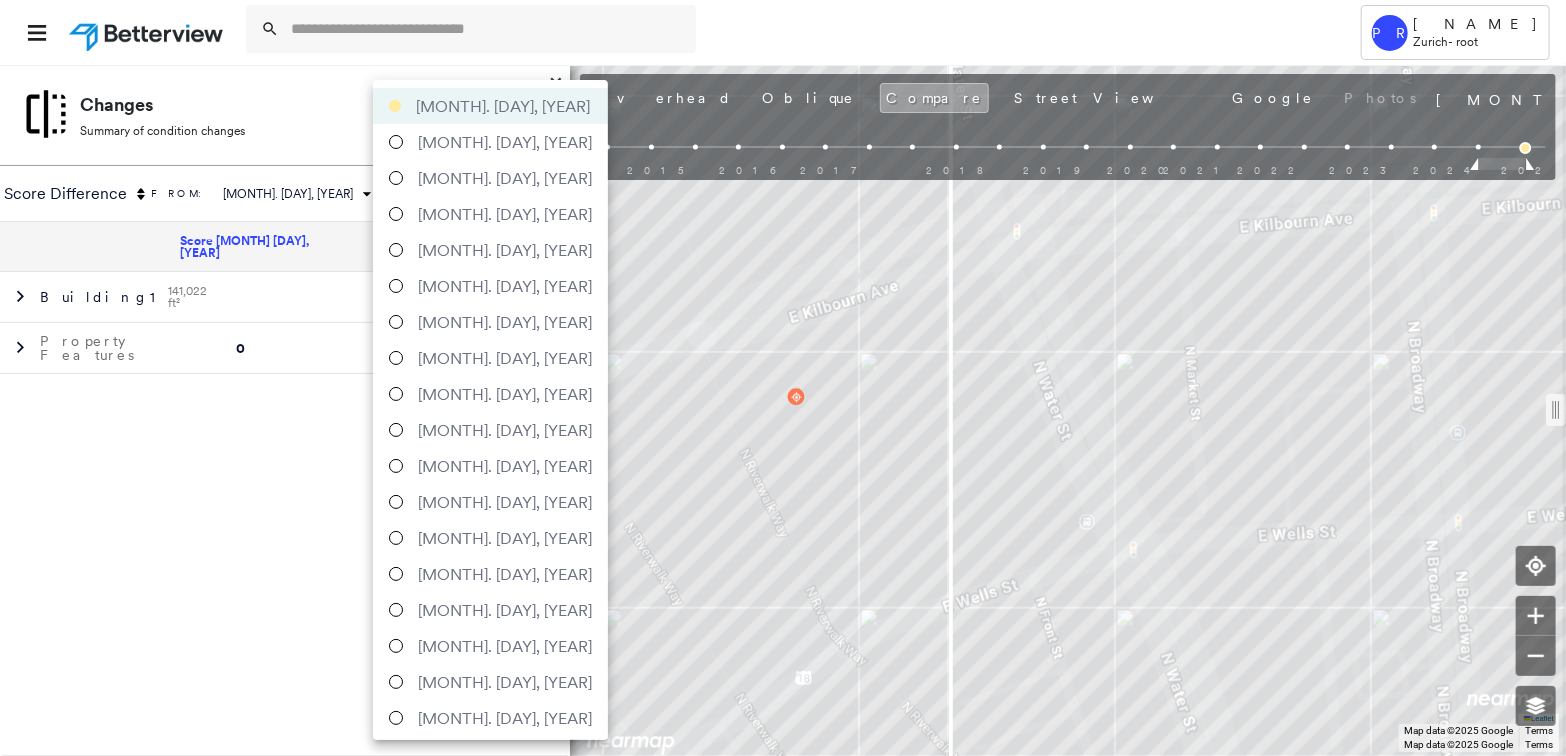 click on "**********" at bounding box center [783, 378] 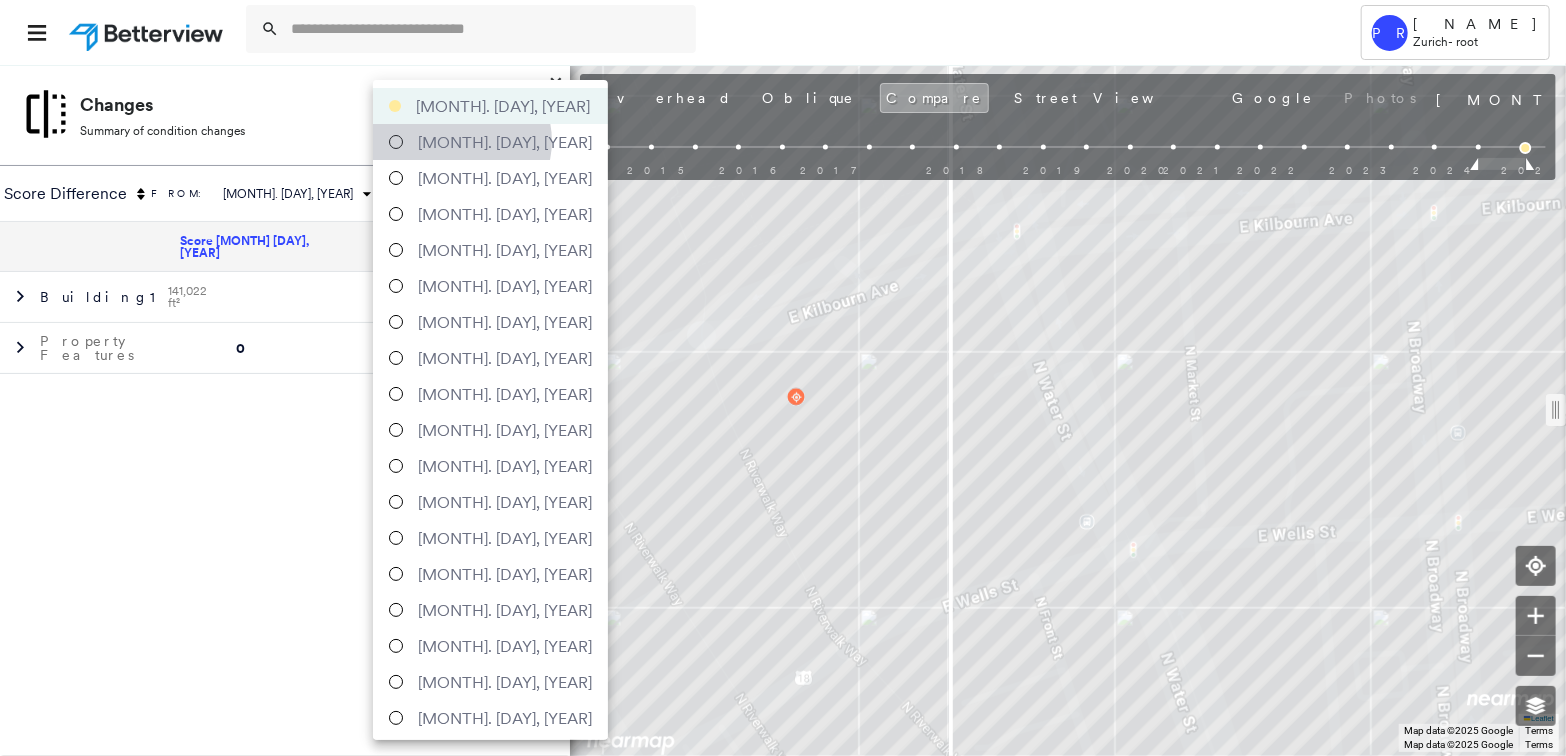 click on "Apr. 24, 2024" at bounding box center (505, 142) 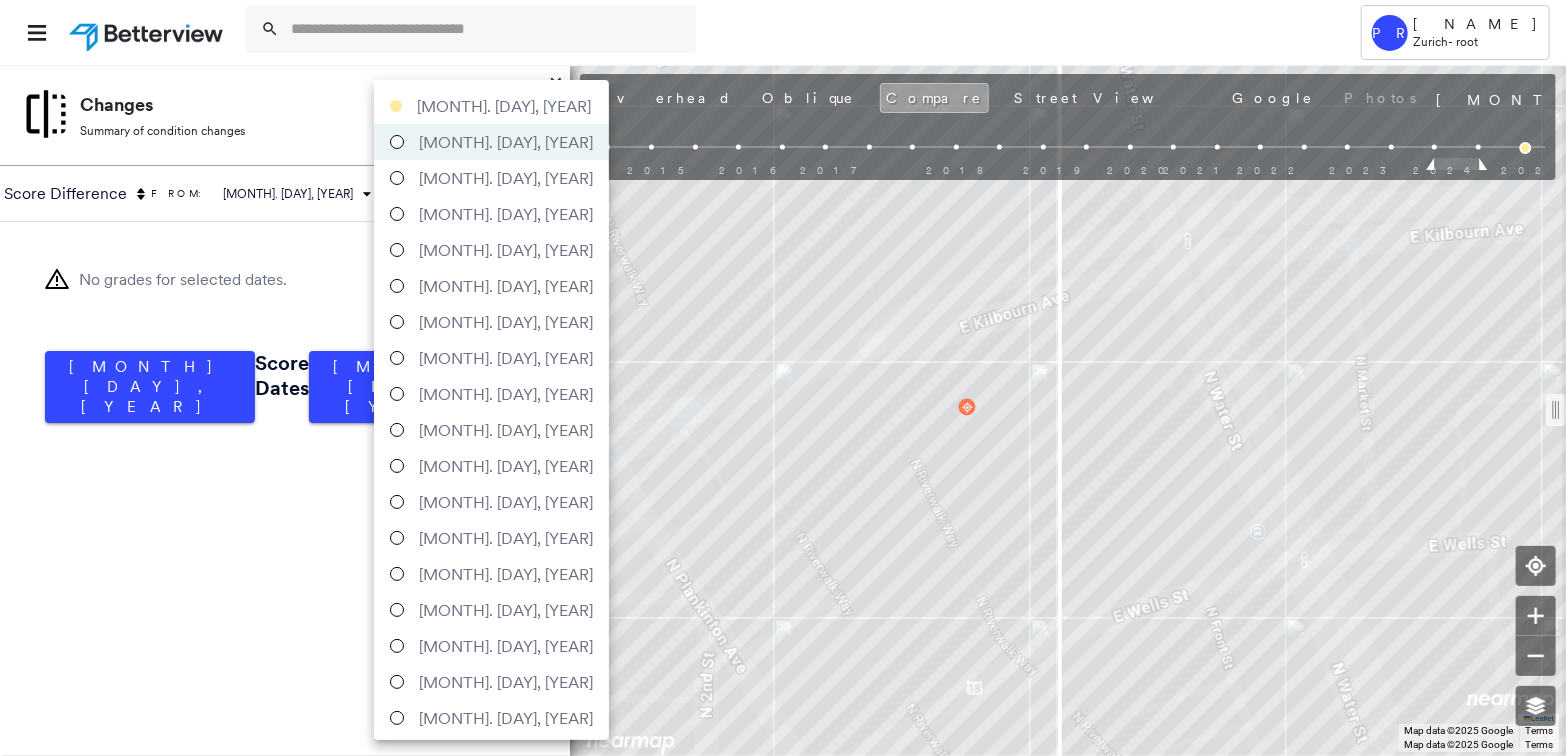 click on "**********" at bounding box center [783, 378] 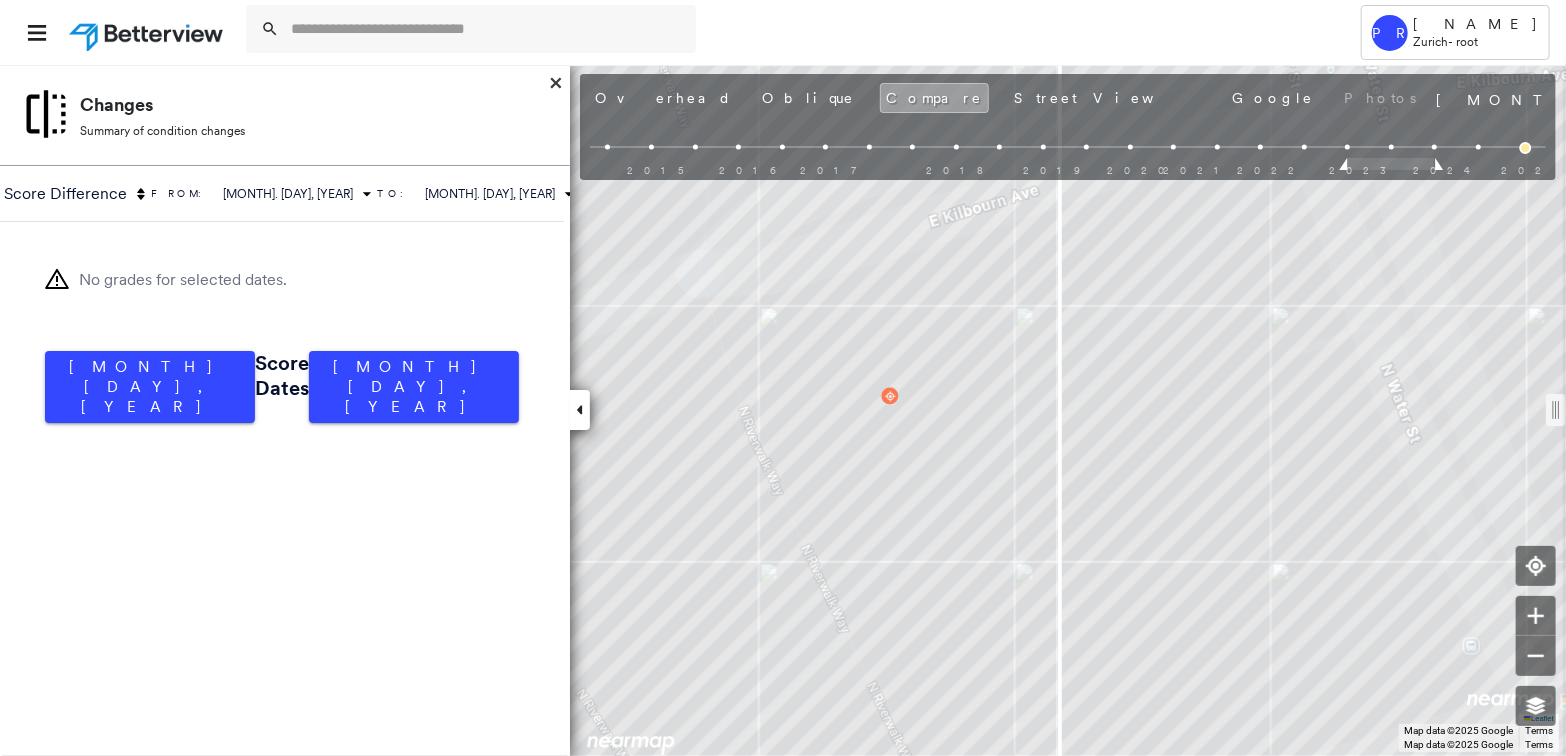 click on "**********" at bounding box center (783, 378) 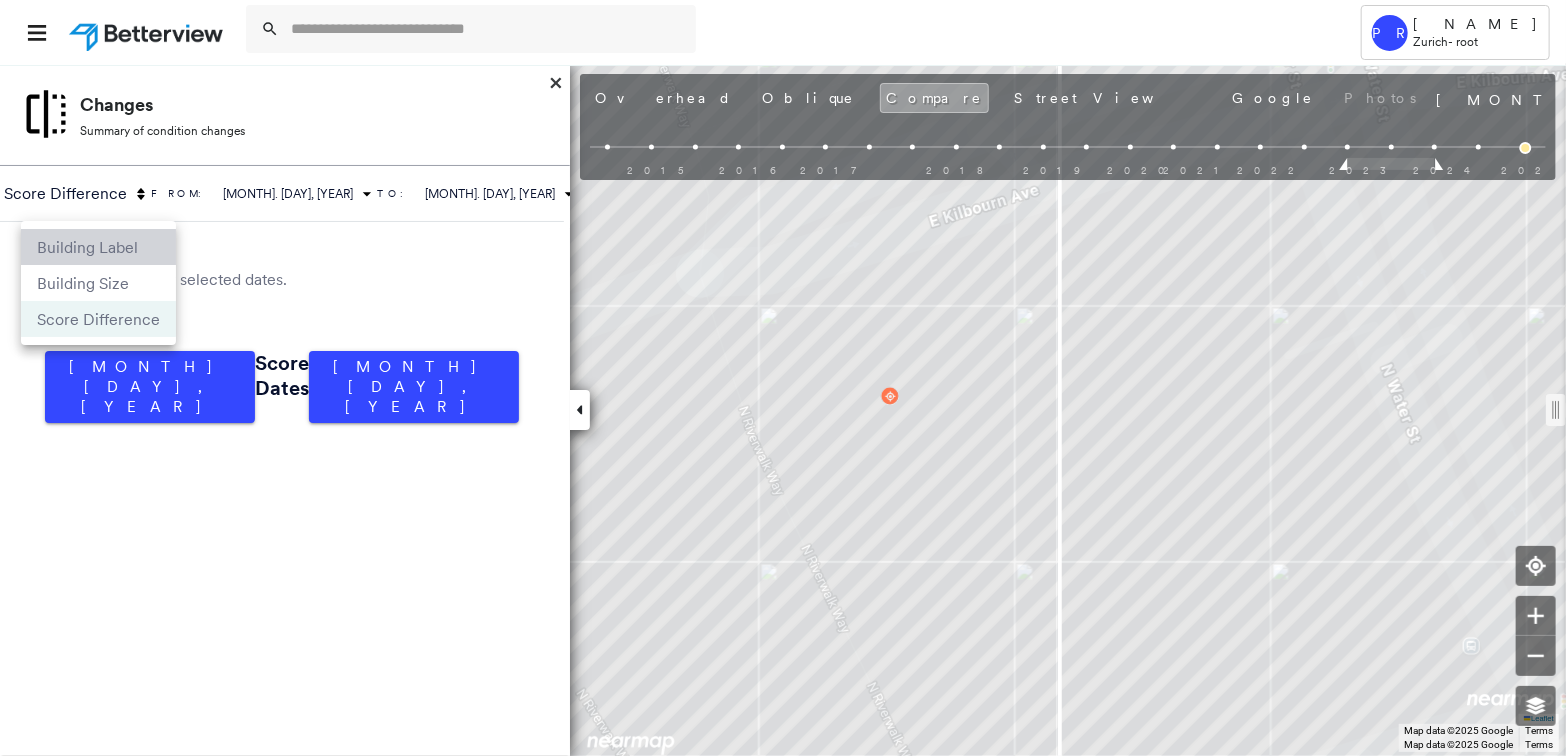 click on "Building Label" at bounding box center [98, 247] 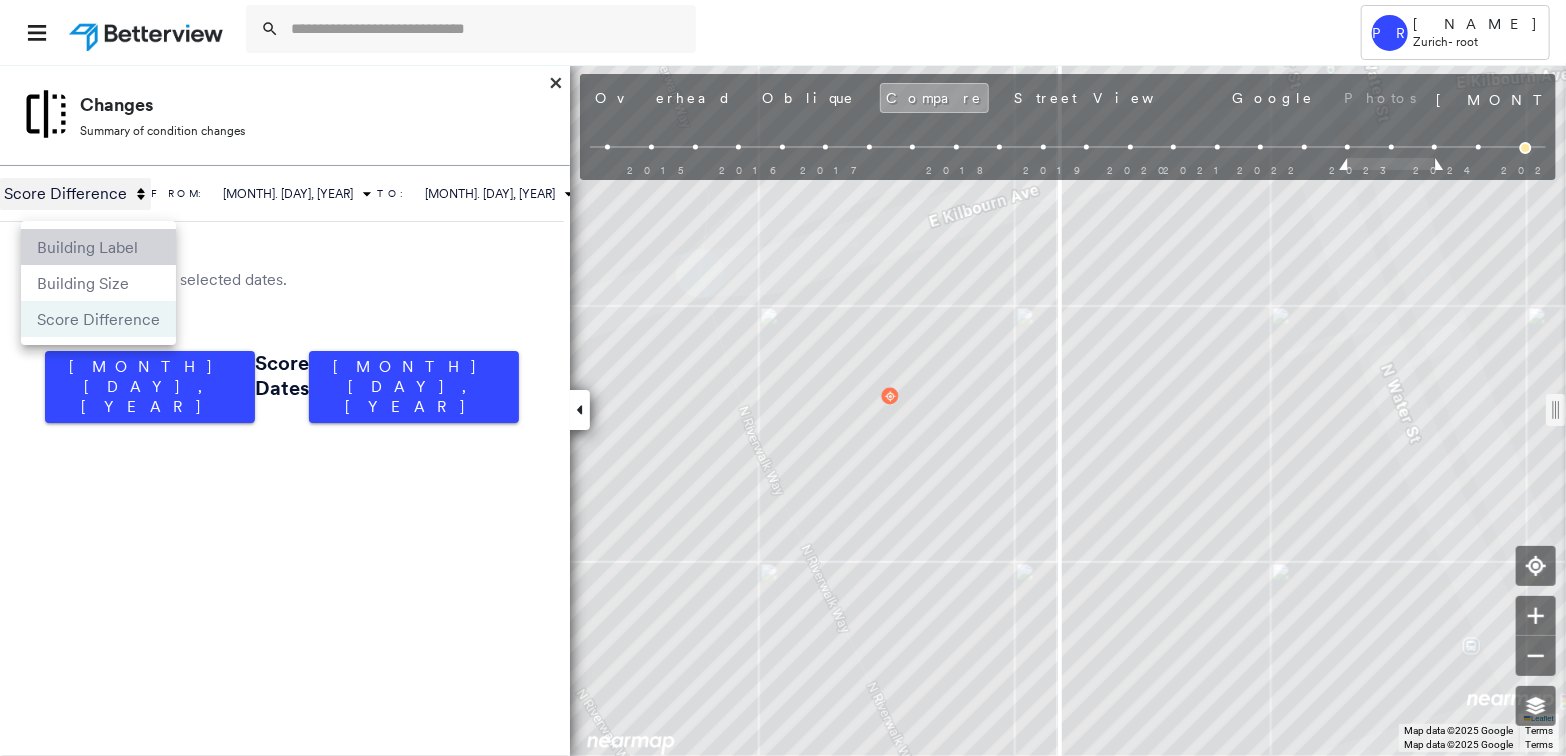 type on "*" 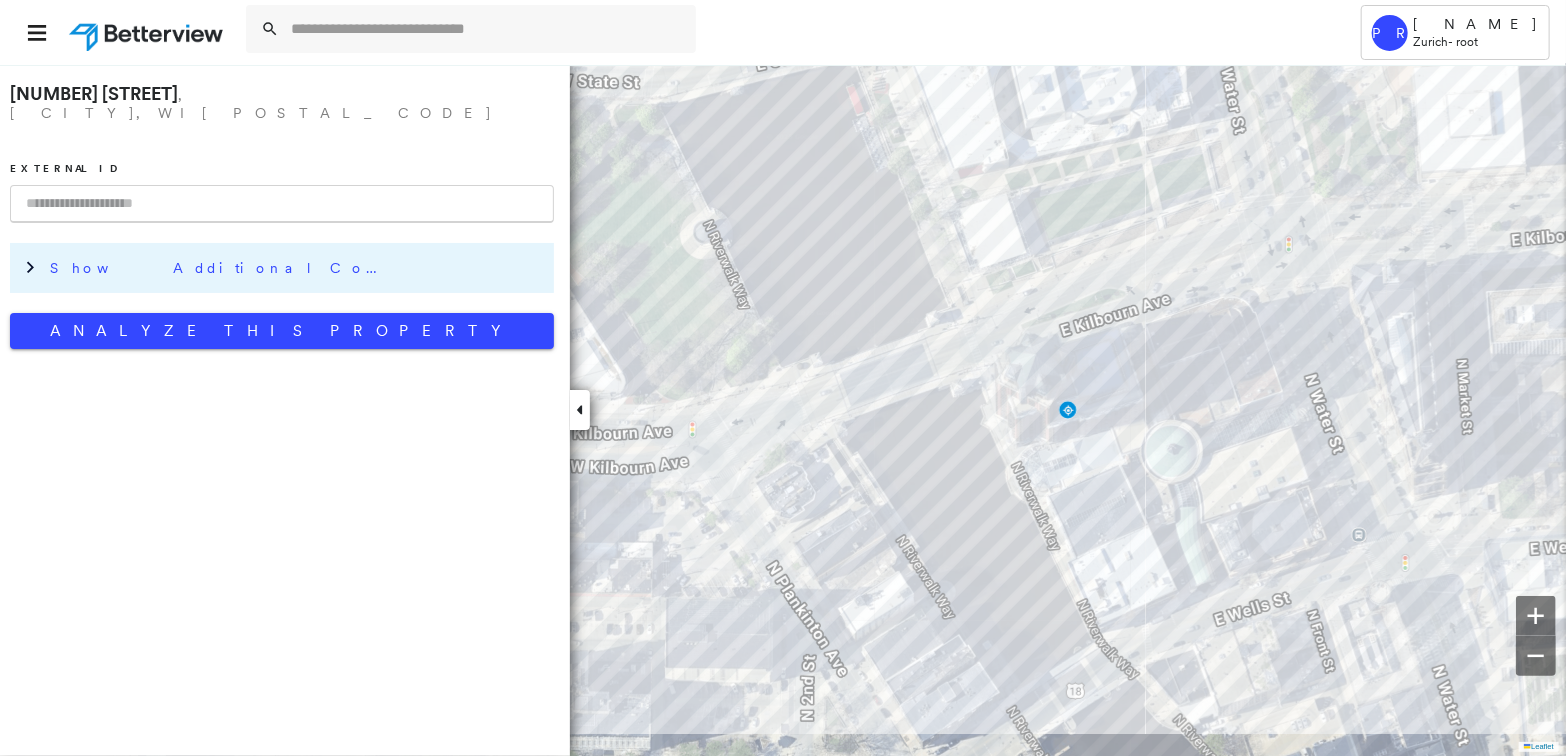 click on "Show Additional Company Data" at bounding box center [220, 268] 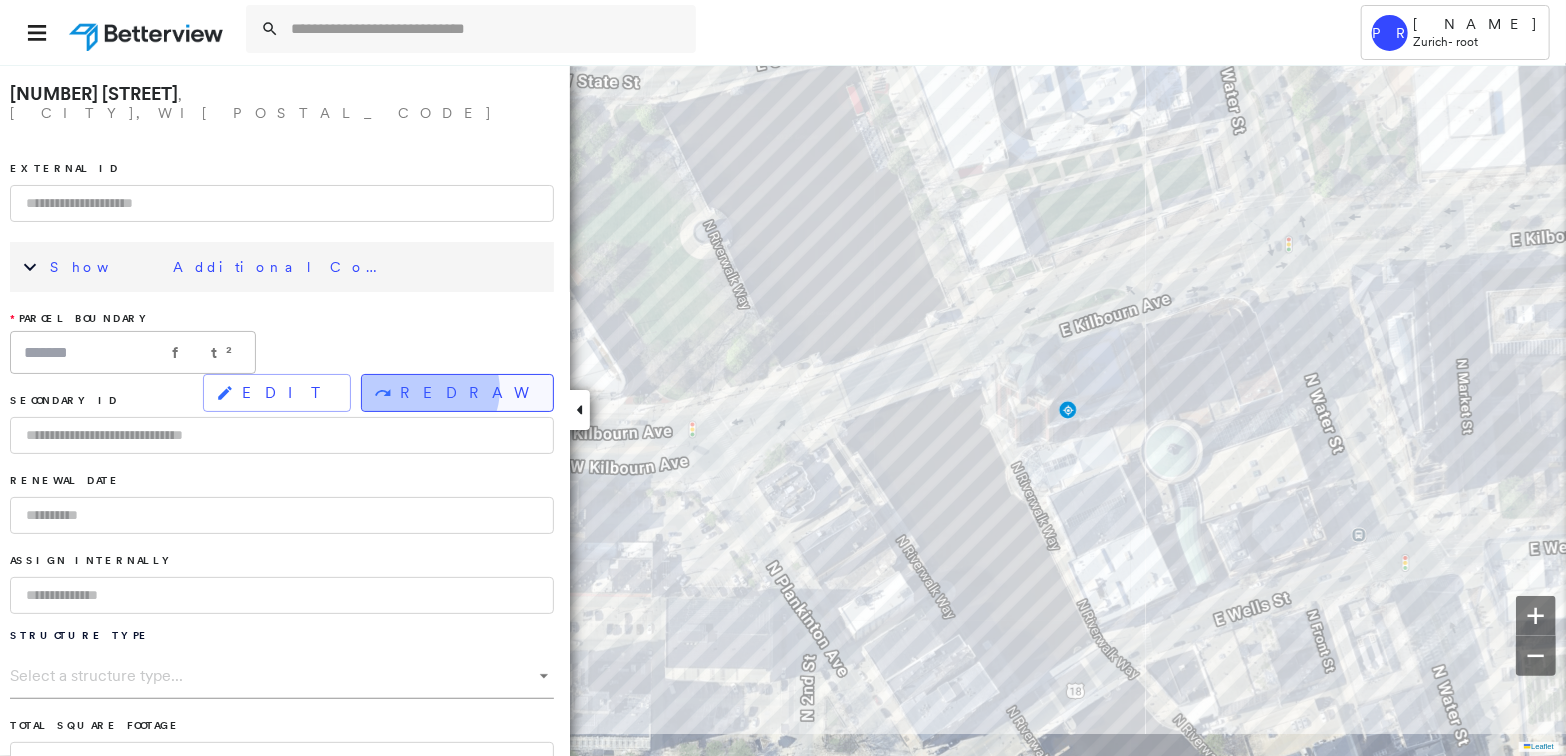 click on "REDRAW" at bounding box center [468, 393] 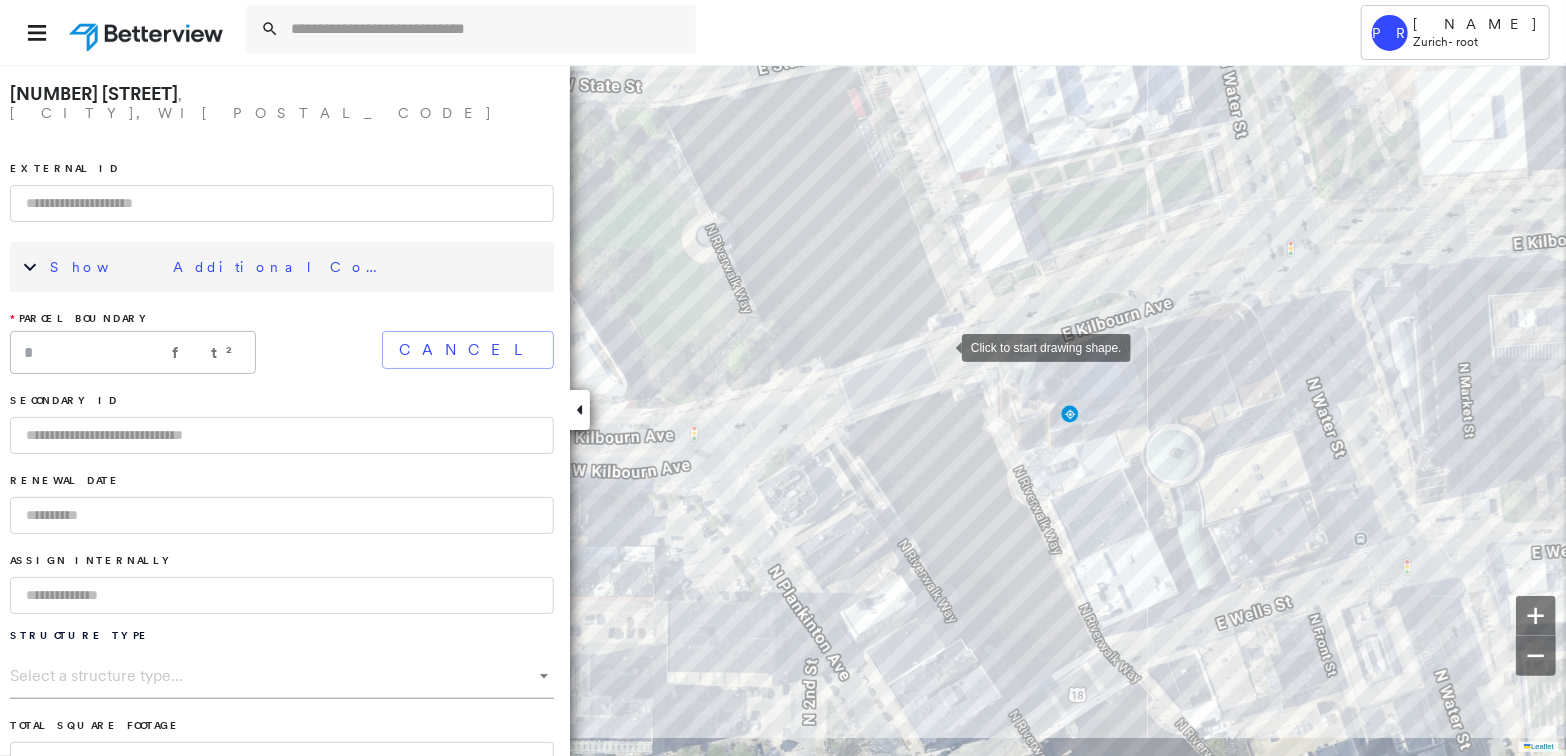 click at bounding box center (942, 346) 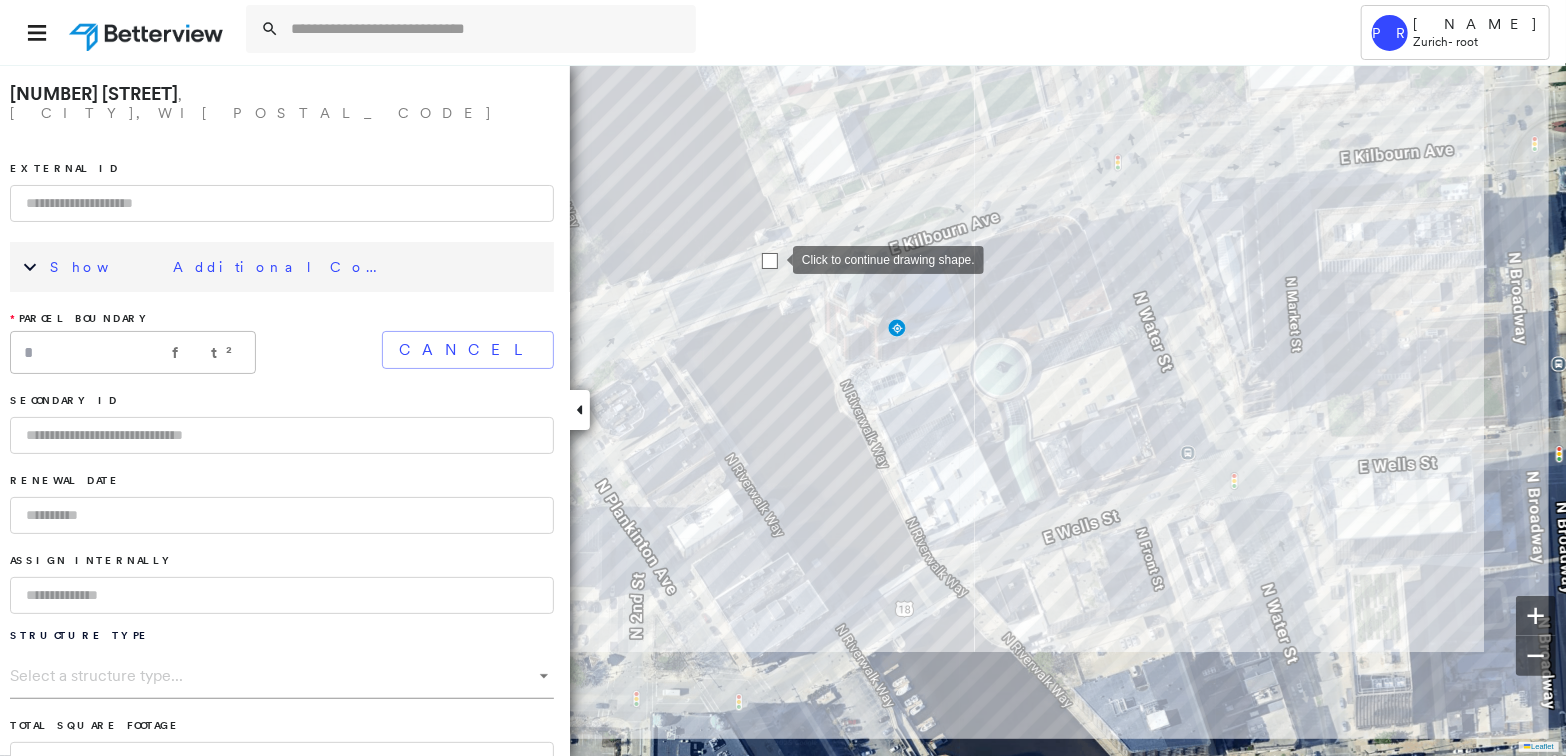 drag, startPoint x: 947, startPoint y: 344, endPoint x: 774, endPoint y: 258, distance: 193.1968 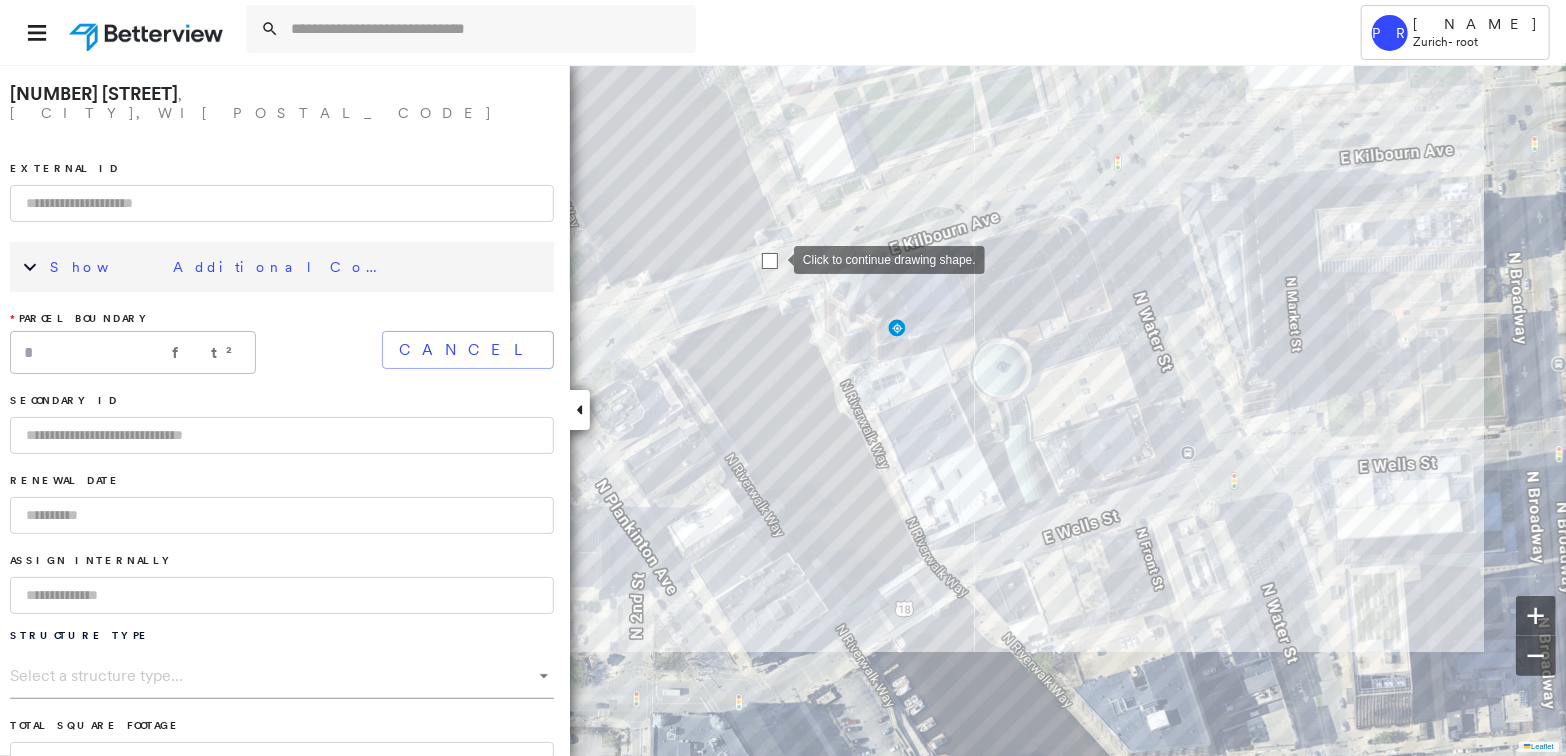 click at bounding box center [770, 261] 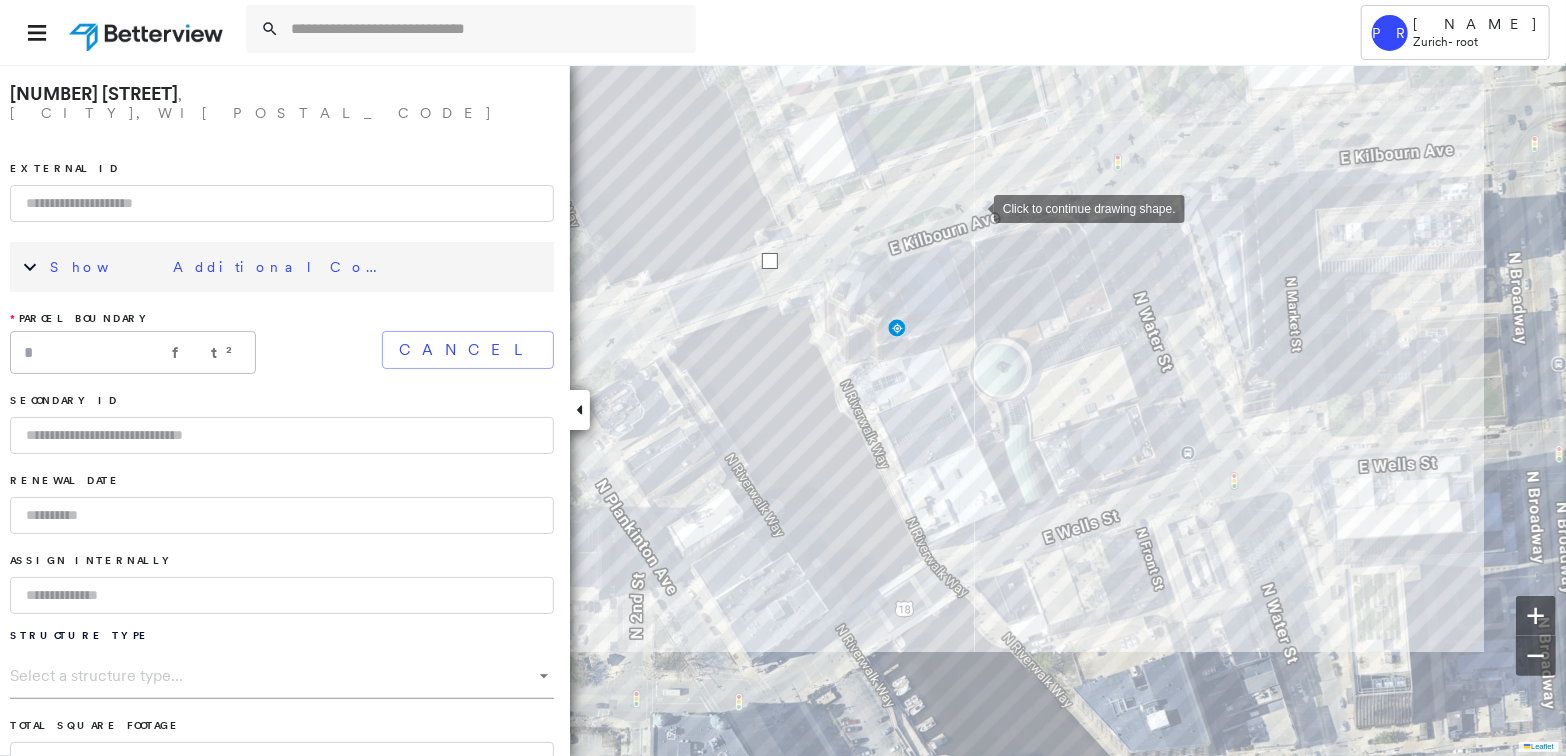 click at bounding box center (974, 207) 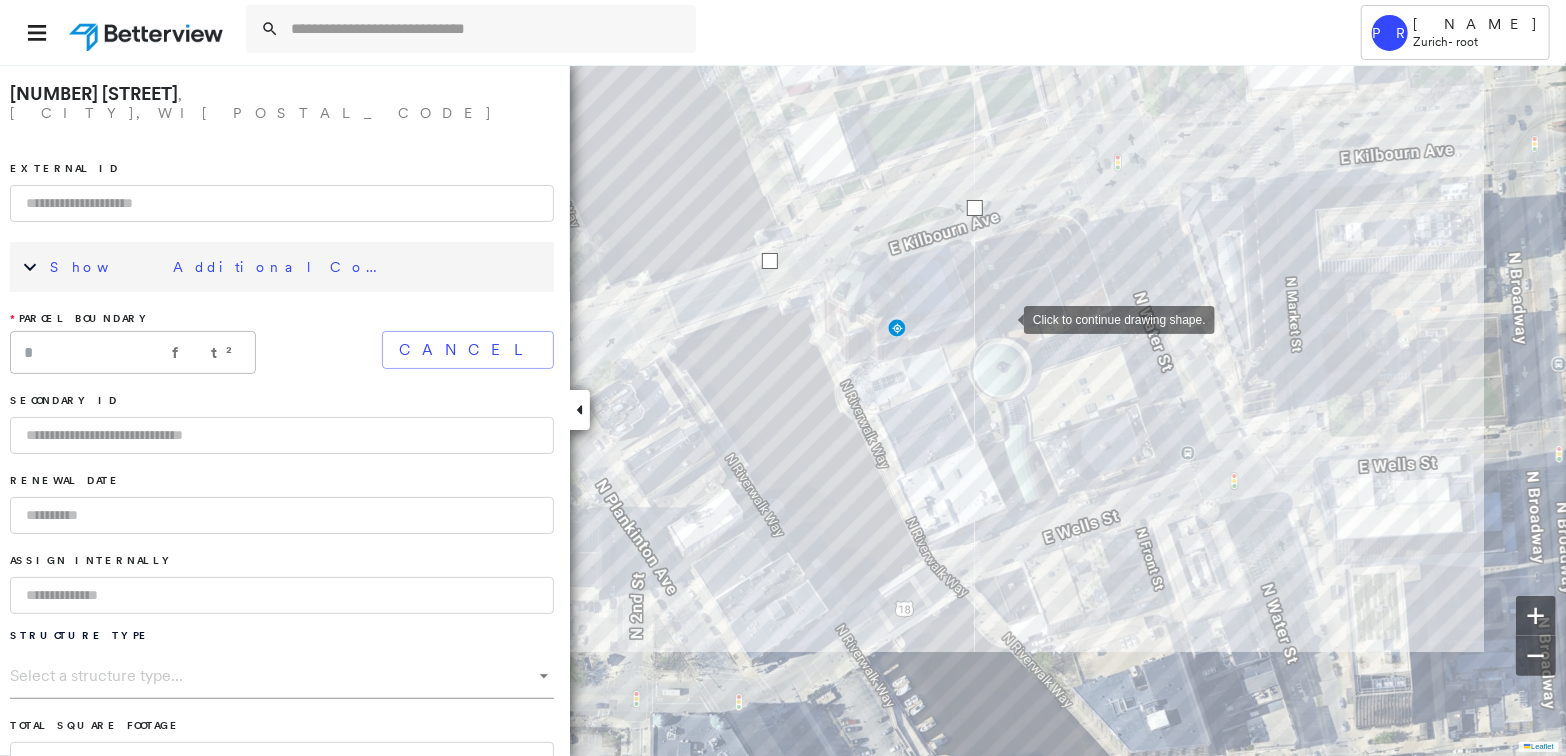 click at bounding box center [1004, 318] 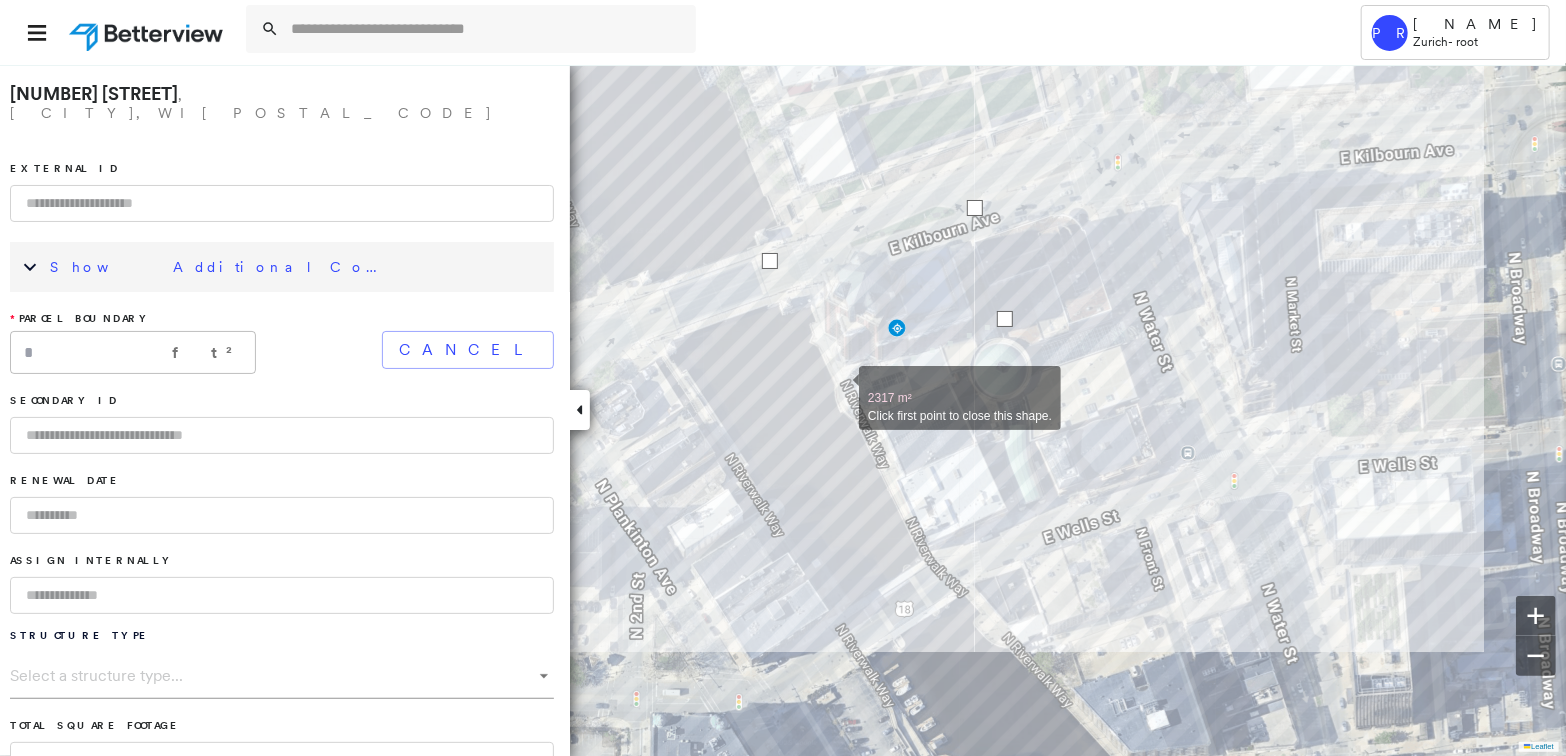click at bounding box center (839, 387) 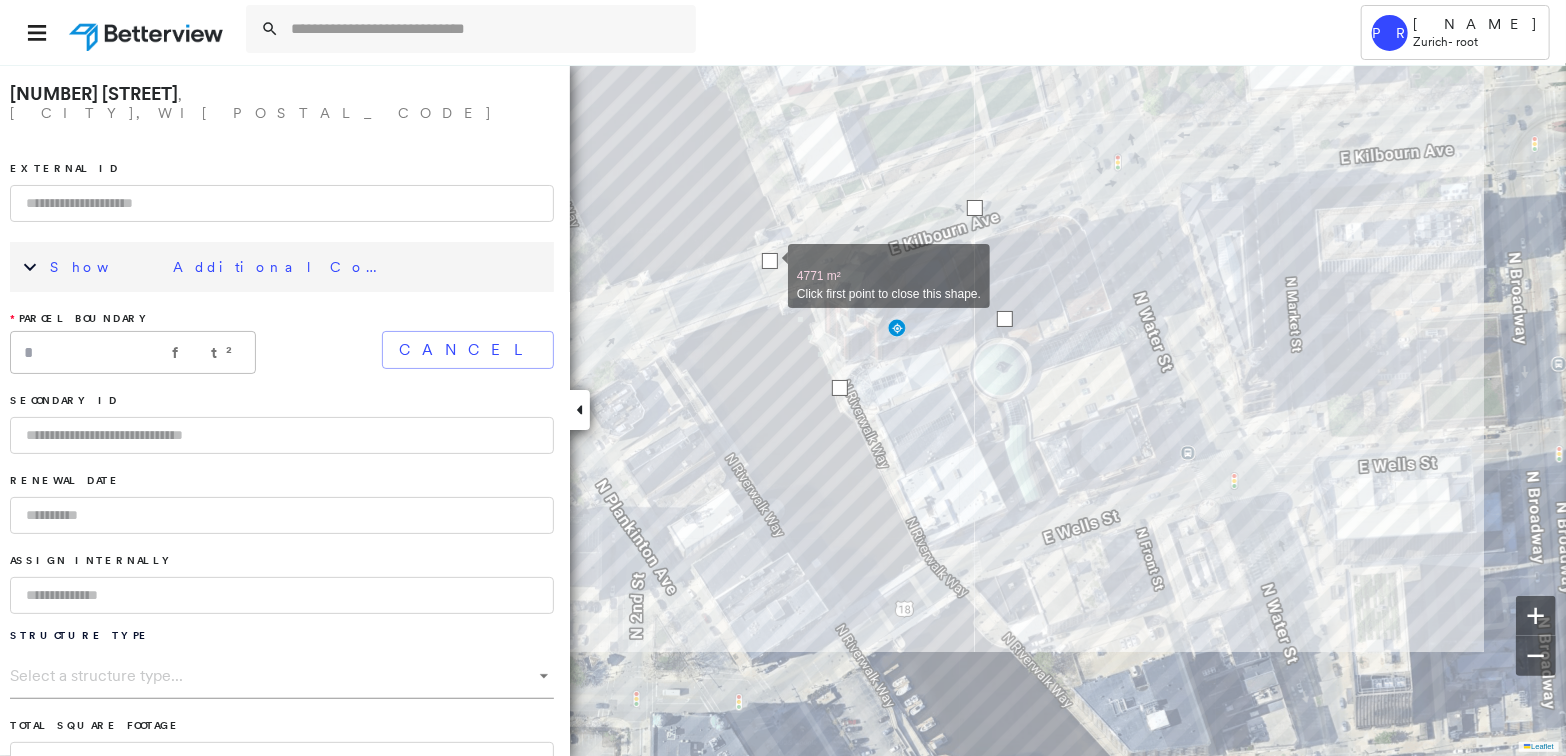 click at bounding box center [770, 261] 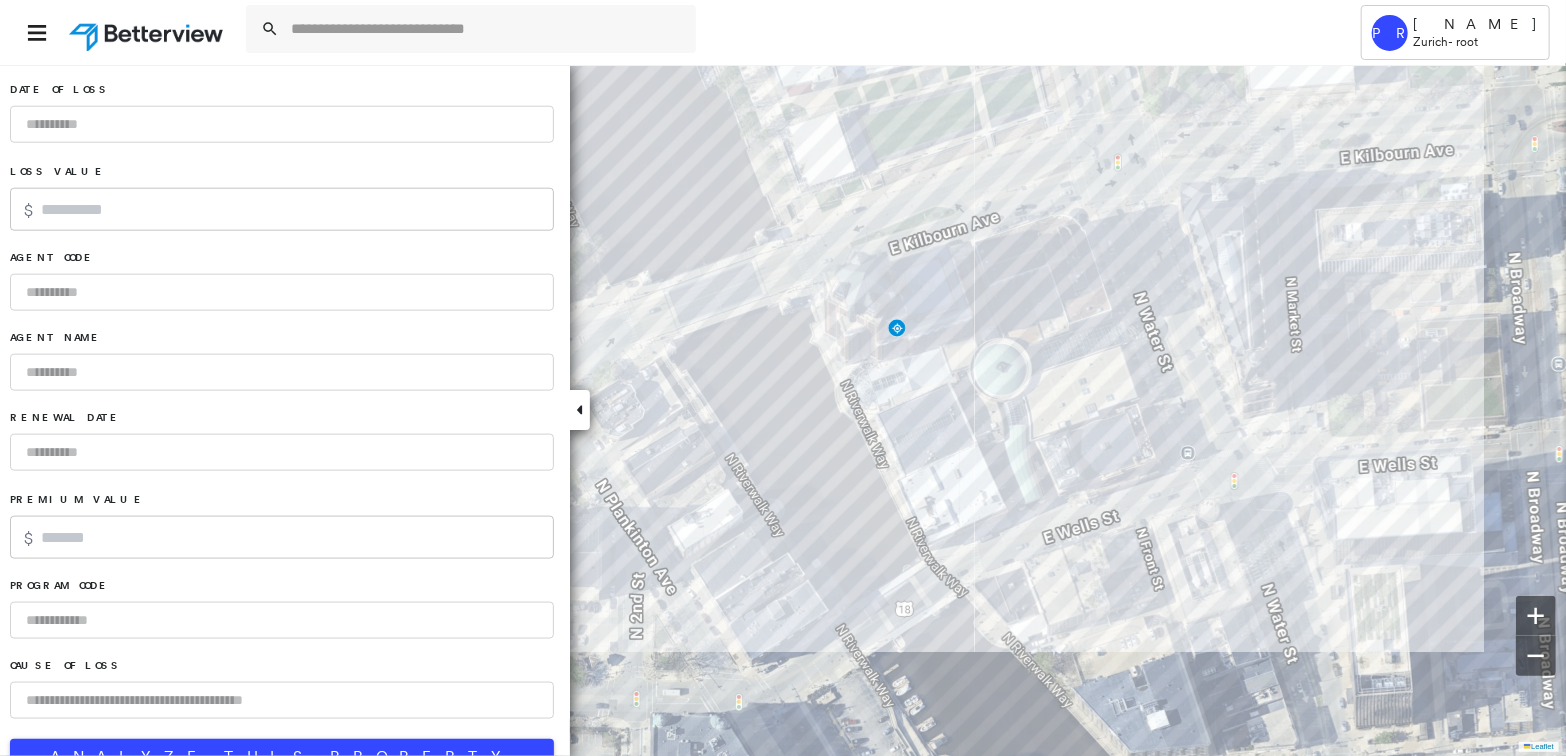 scroll, scrollTop: 1203, scrollLeft: 0, axis: vertical 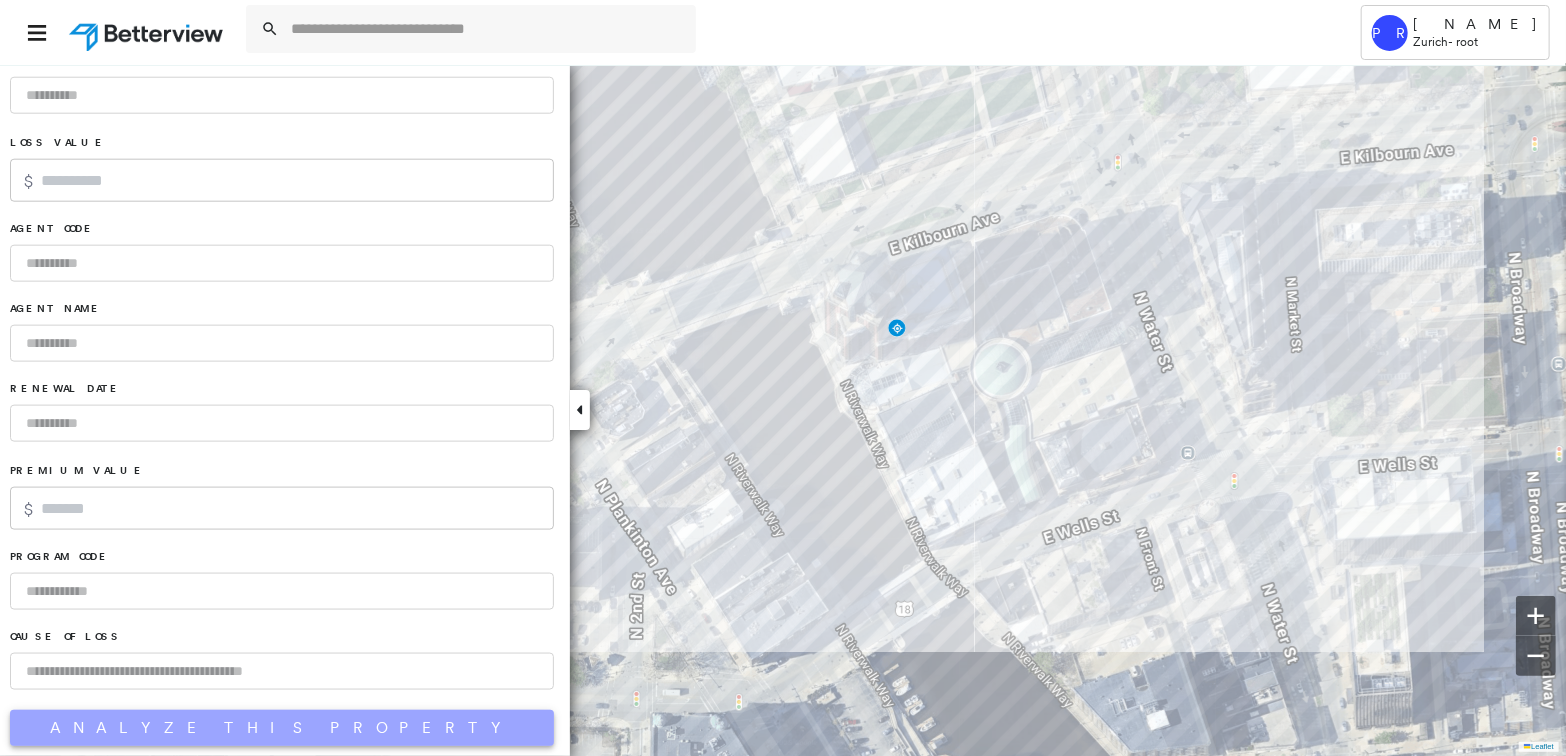 click on "Analyze This Property" at bounding box center (282, 728) 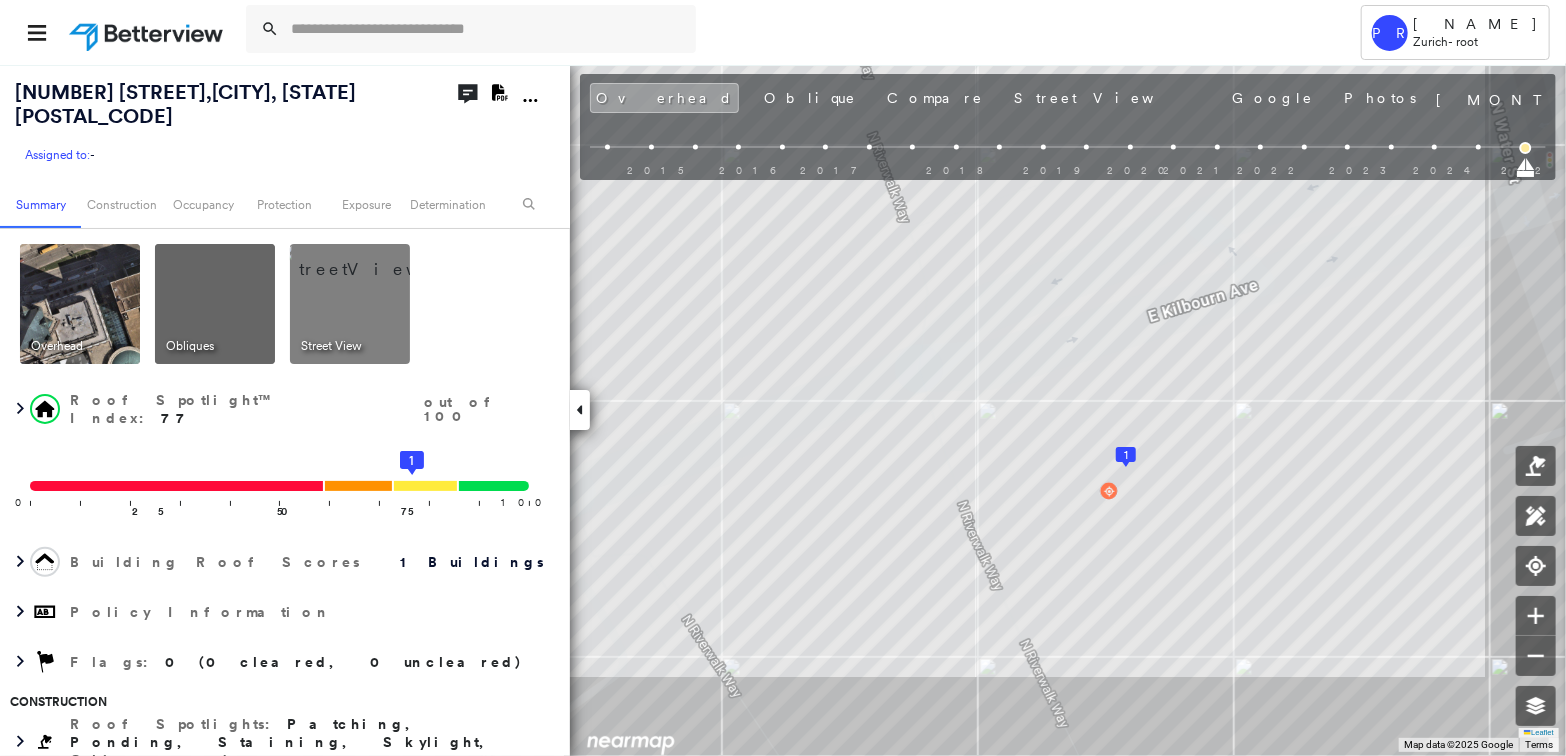 click on "Download PDF Report" 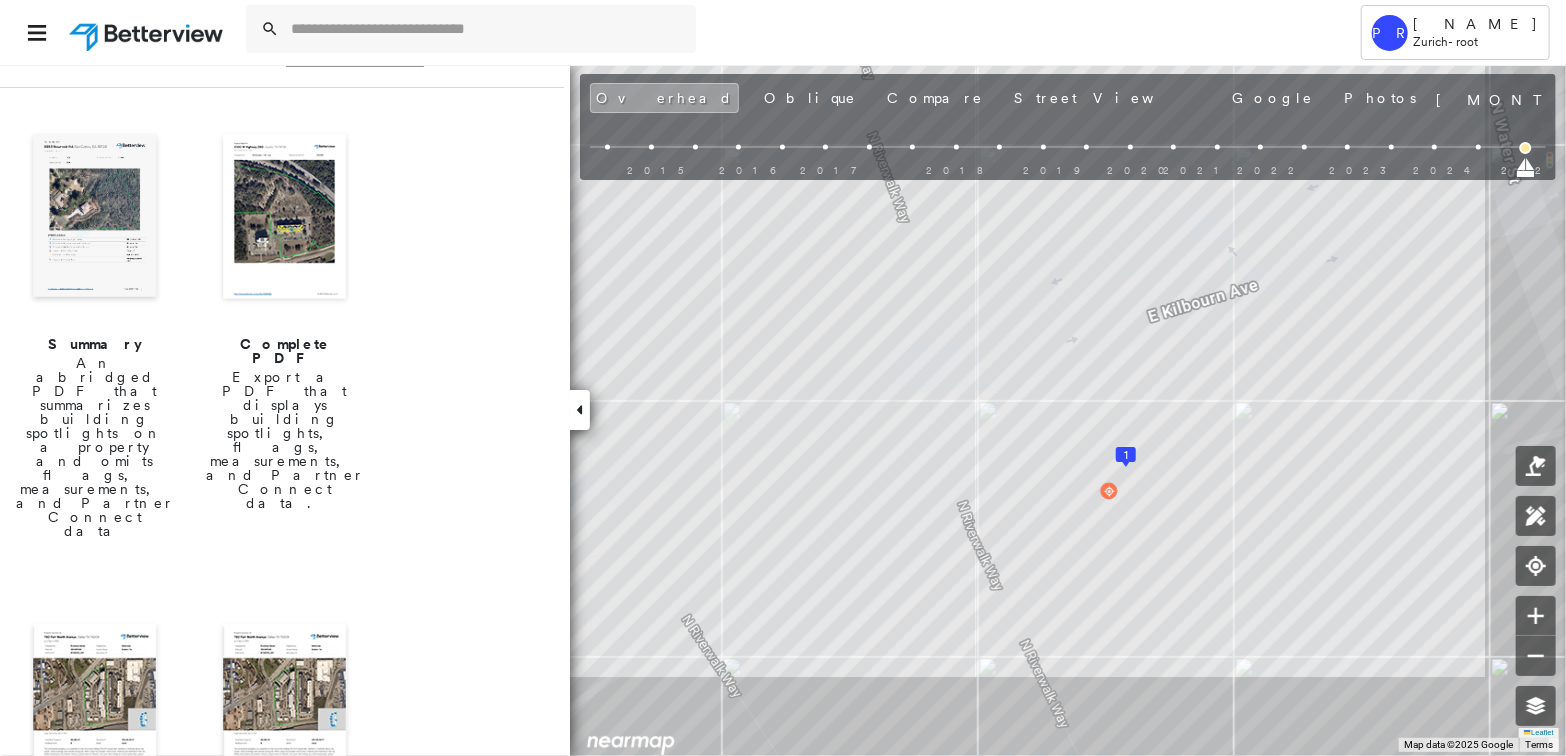 scroll, scrollTop: 199, scrollLeft: 0, axis: vertical 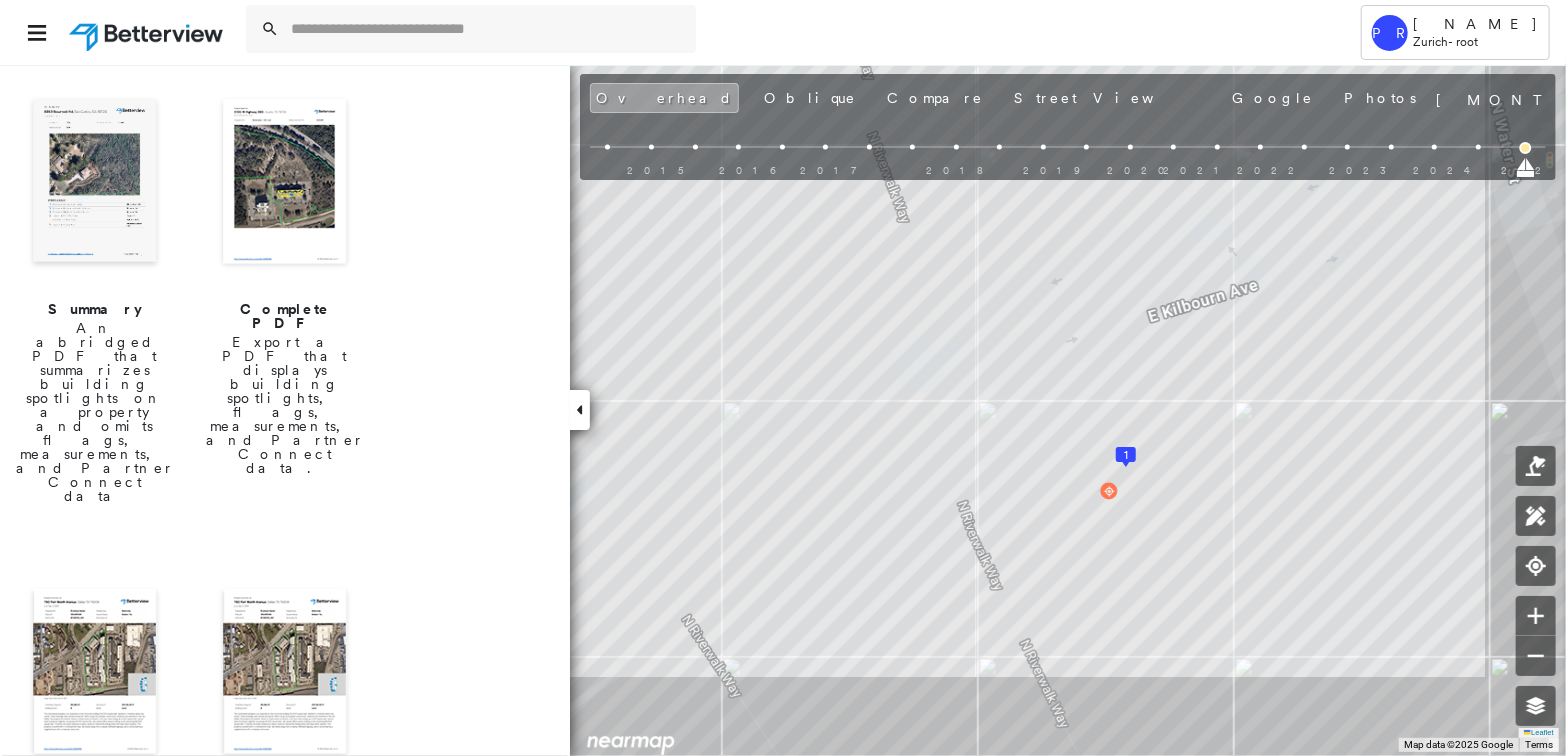 click at bounding box center [95, 673] 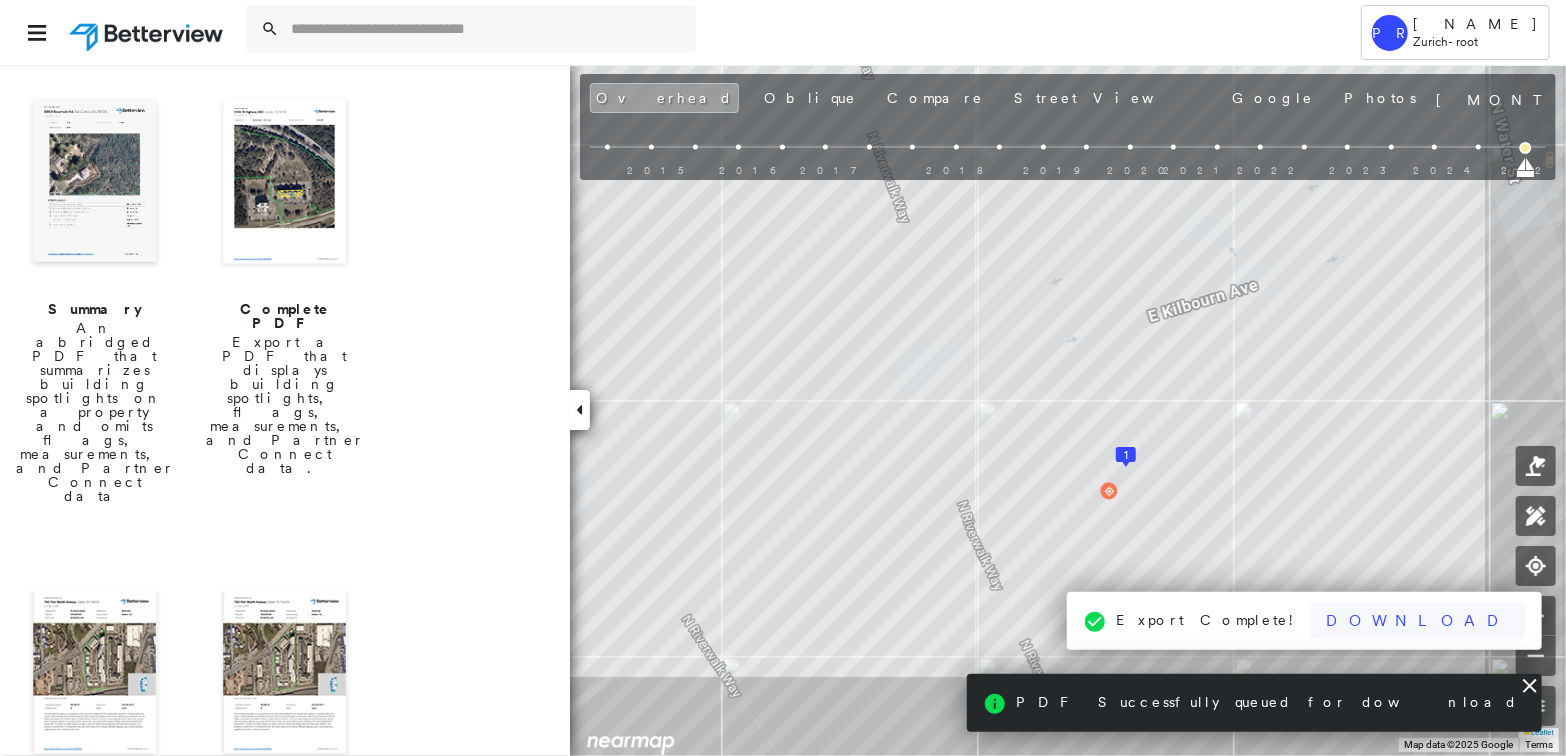 click on "Download" at bounding box center [1418, 621] 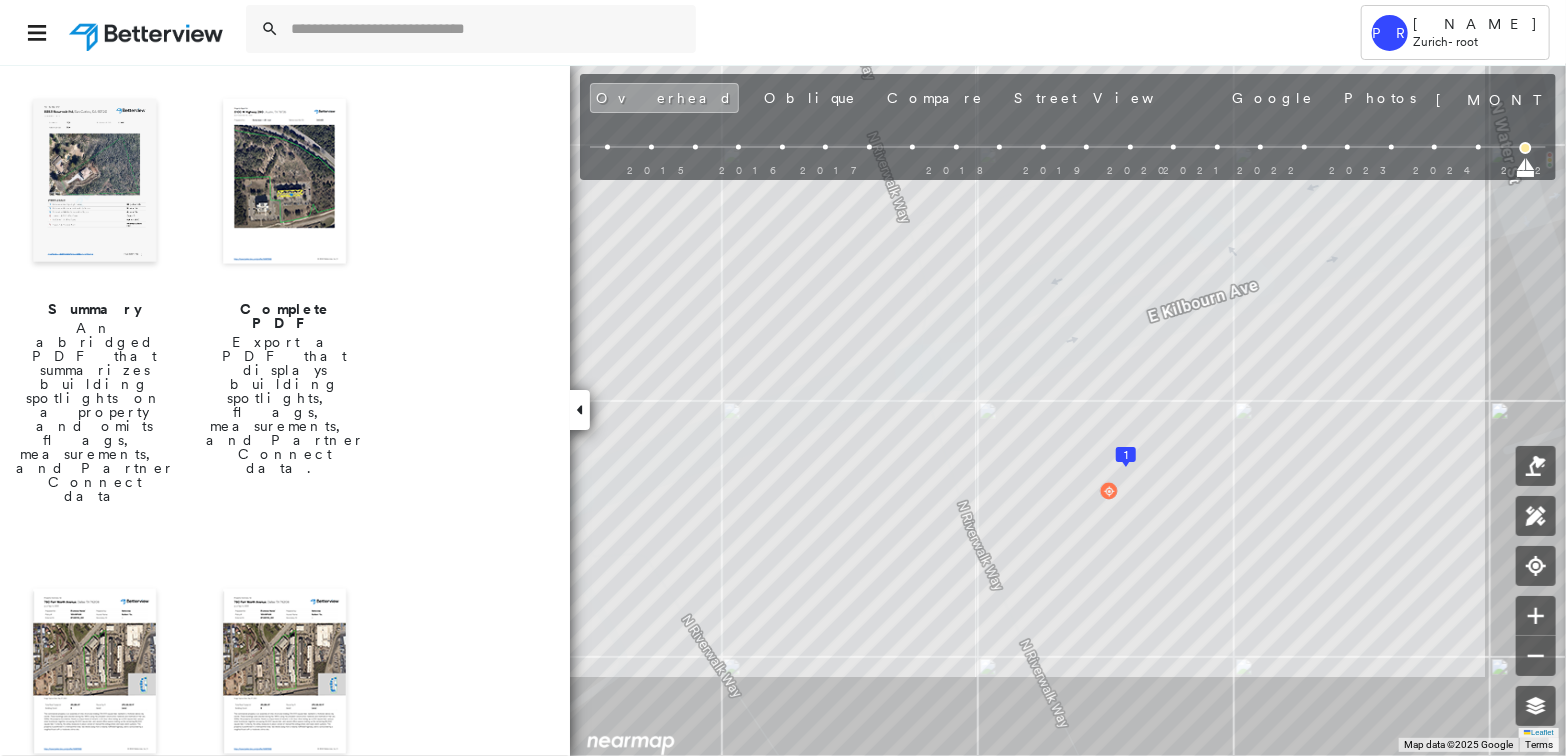 click at bounding box center [285, 673] 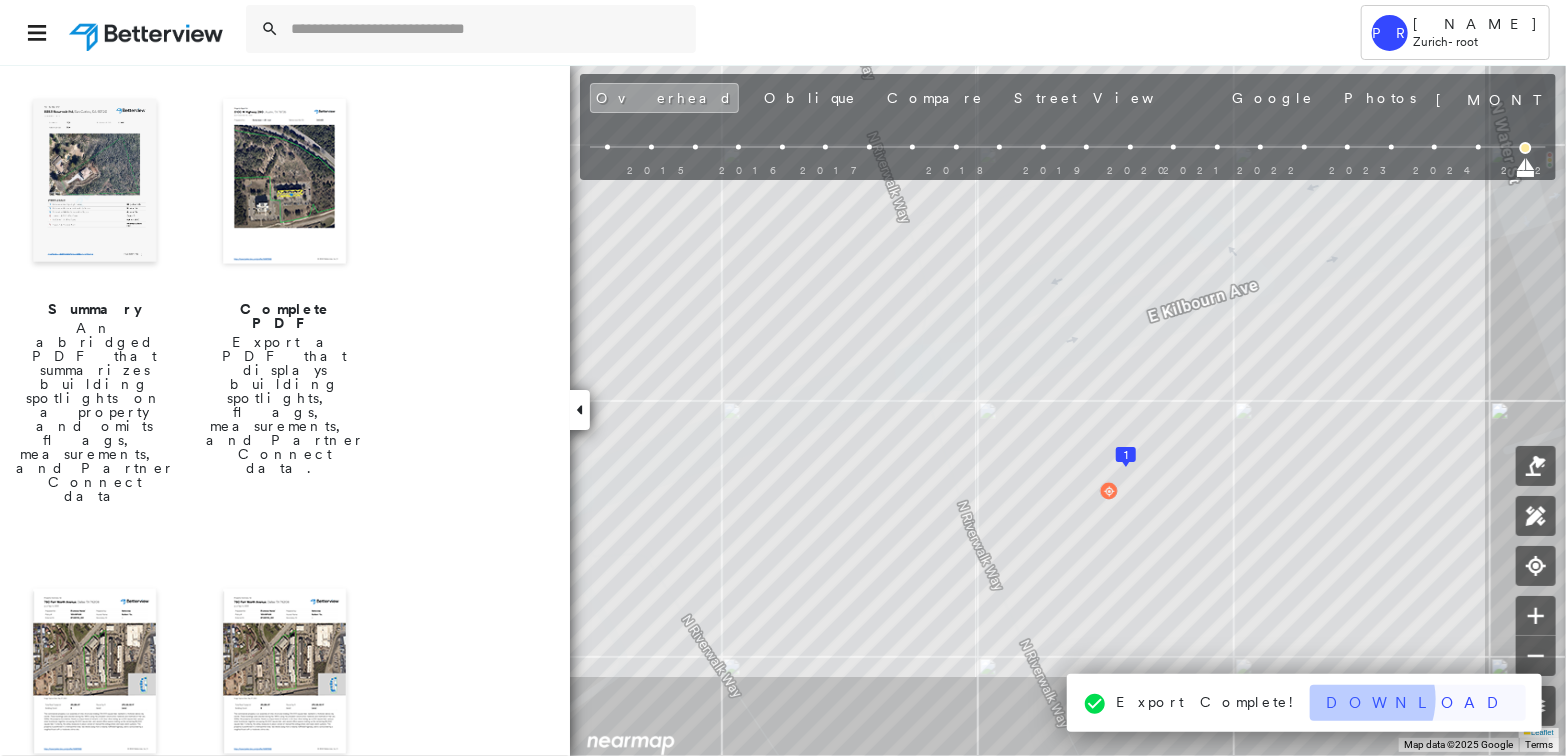click on "Download" at bounding box center (1418, 703) 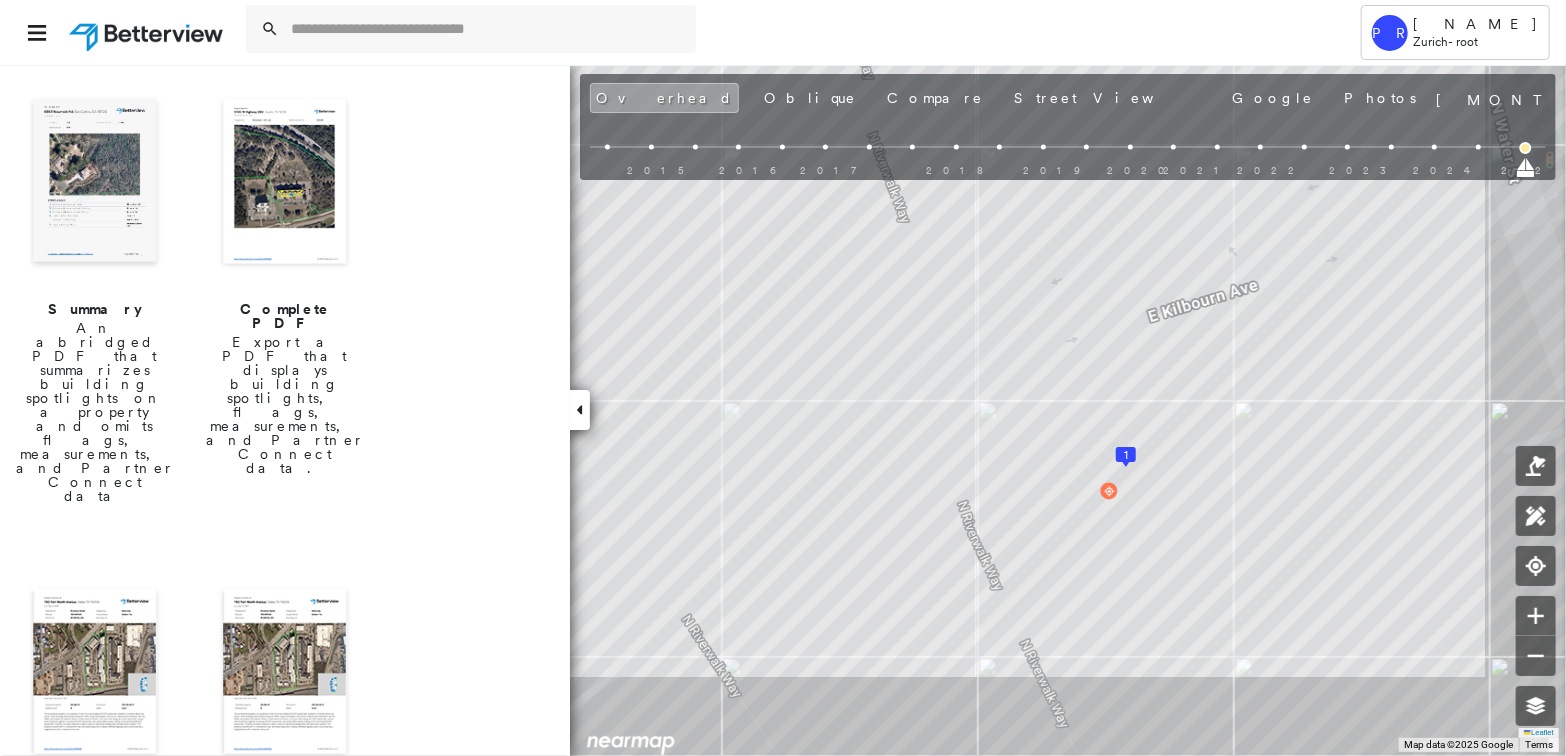 scroll, scrollTop: 0, scrollLeft: 0, axis: both 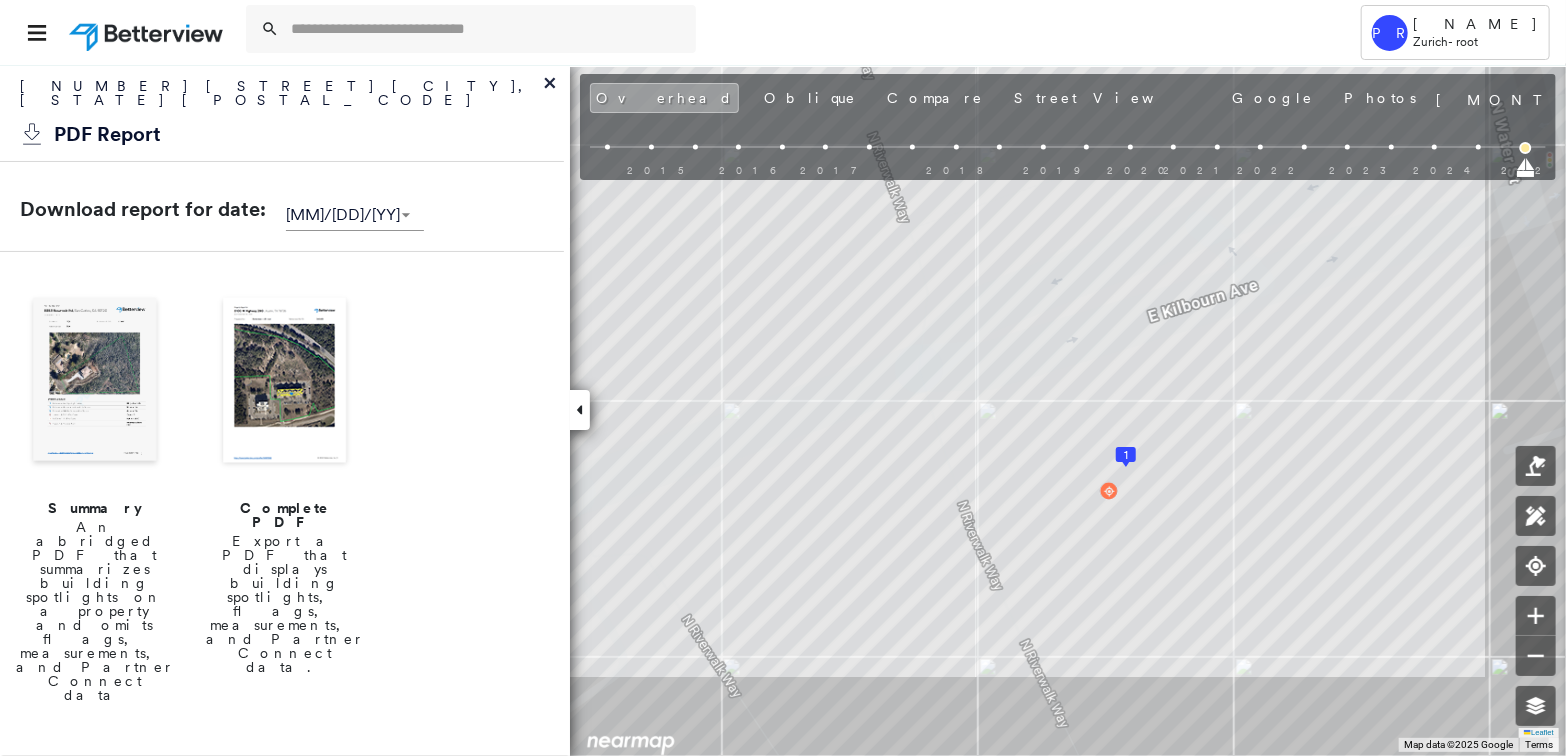 click 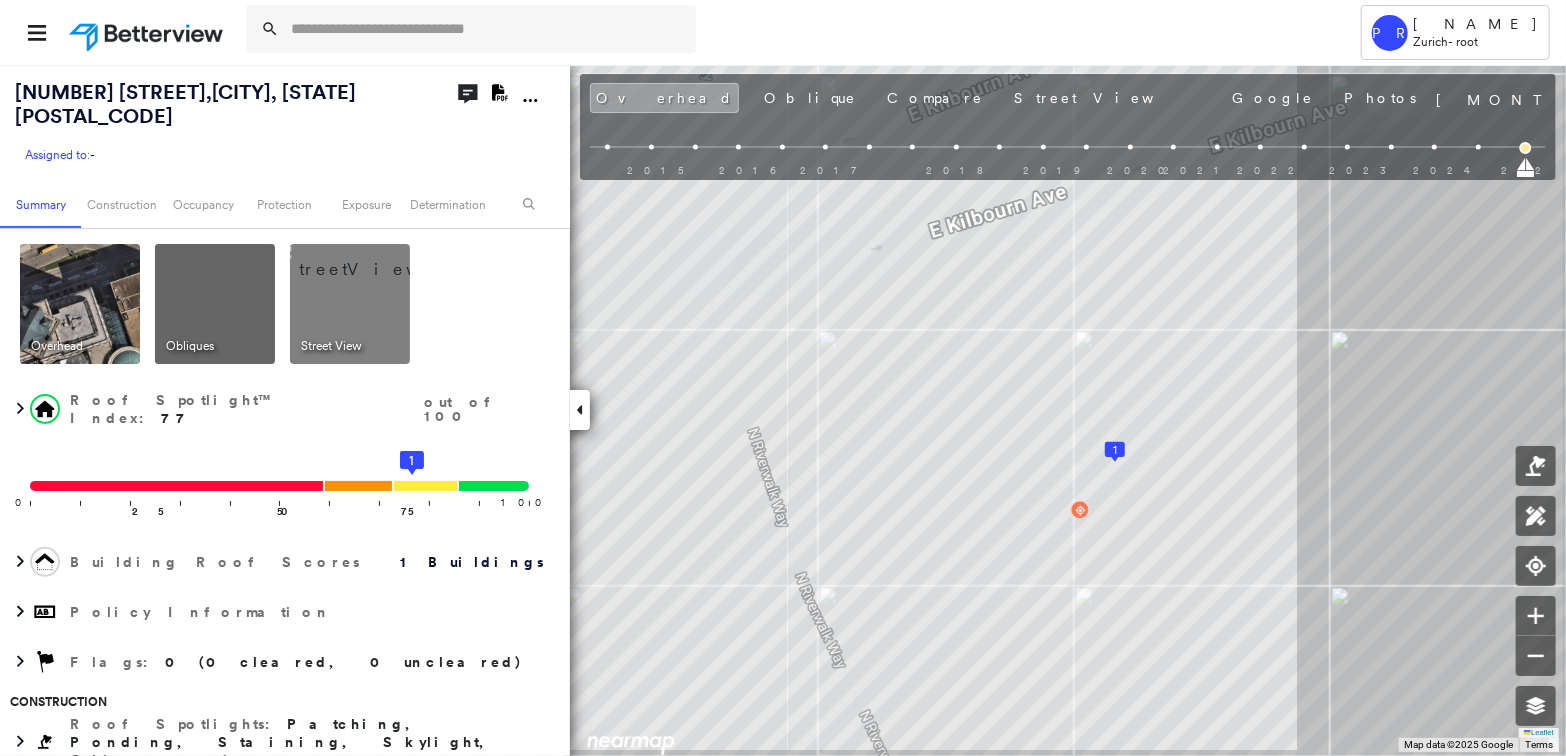 click 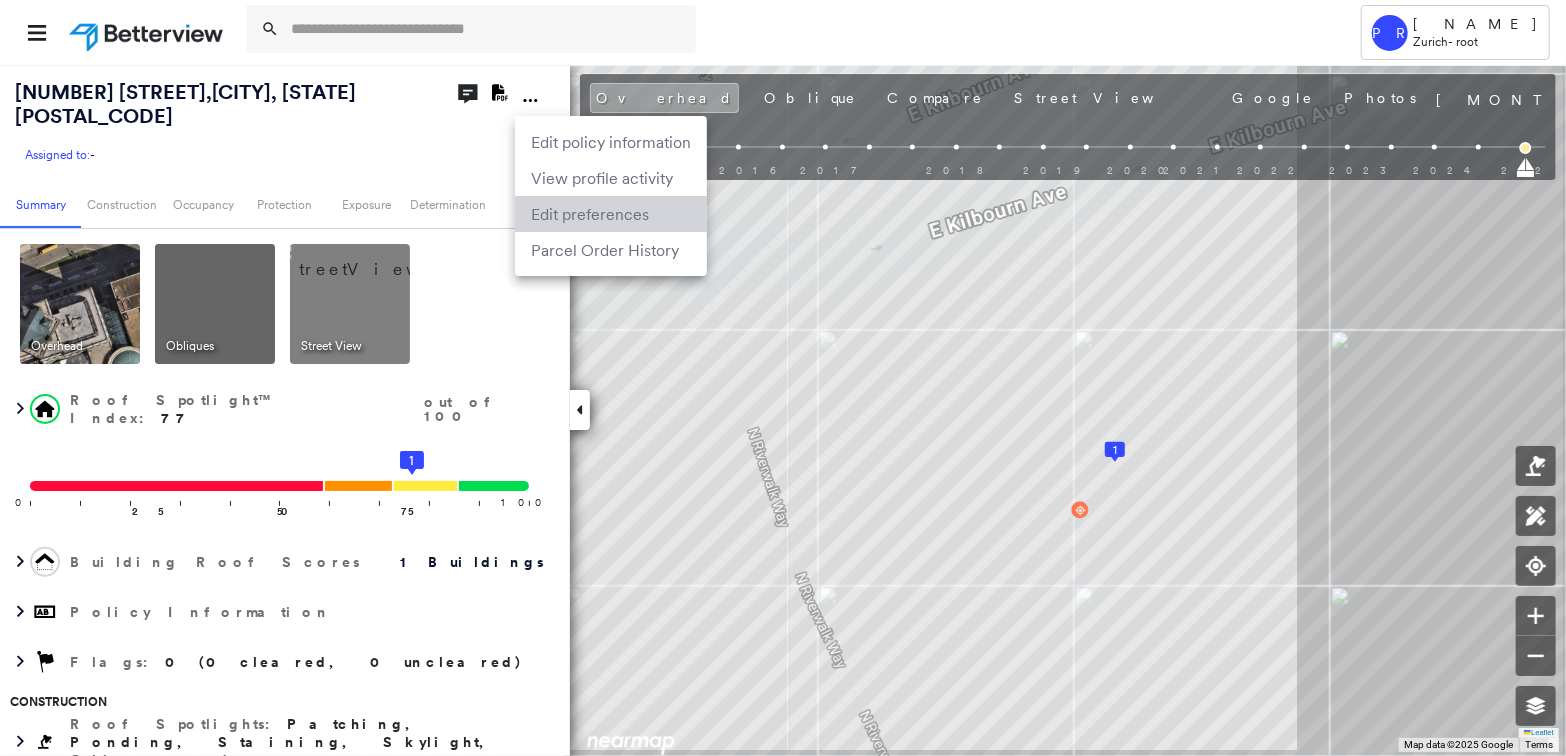 click on "Edit preferences" at bounding box center (611, 214) 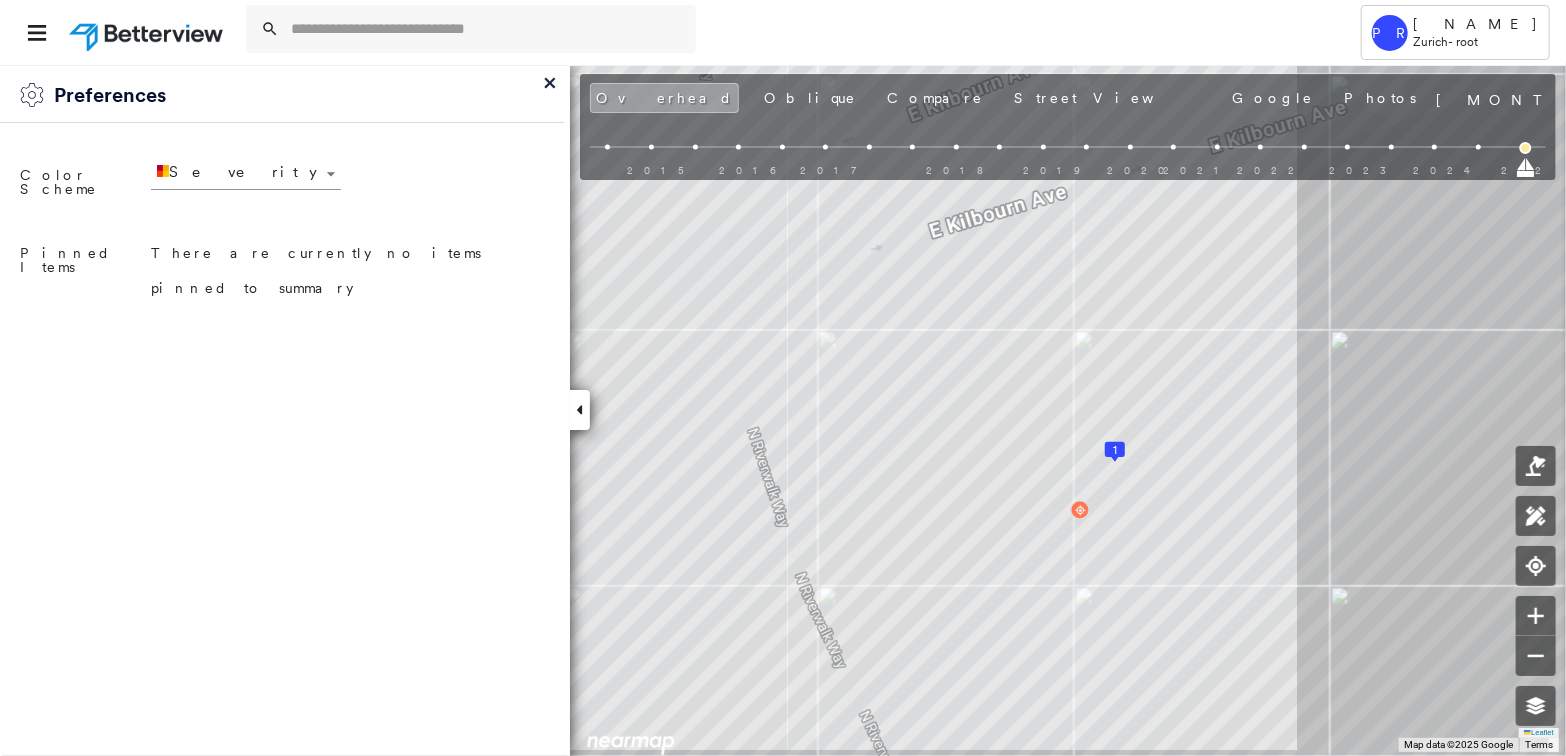 click 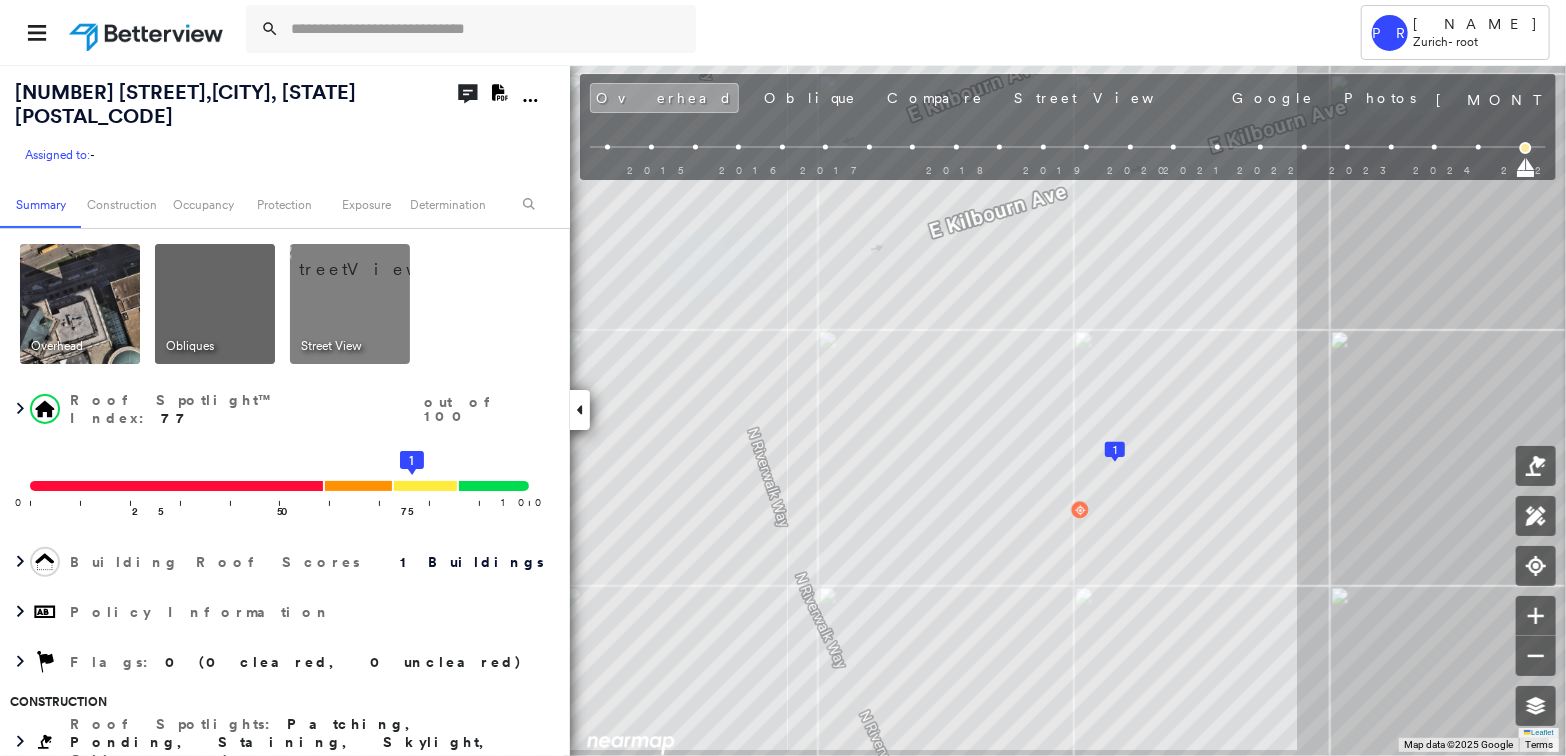 click 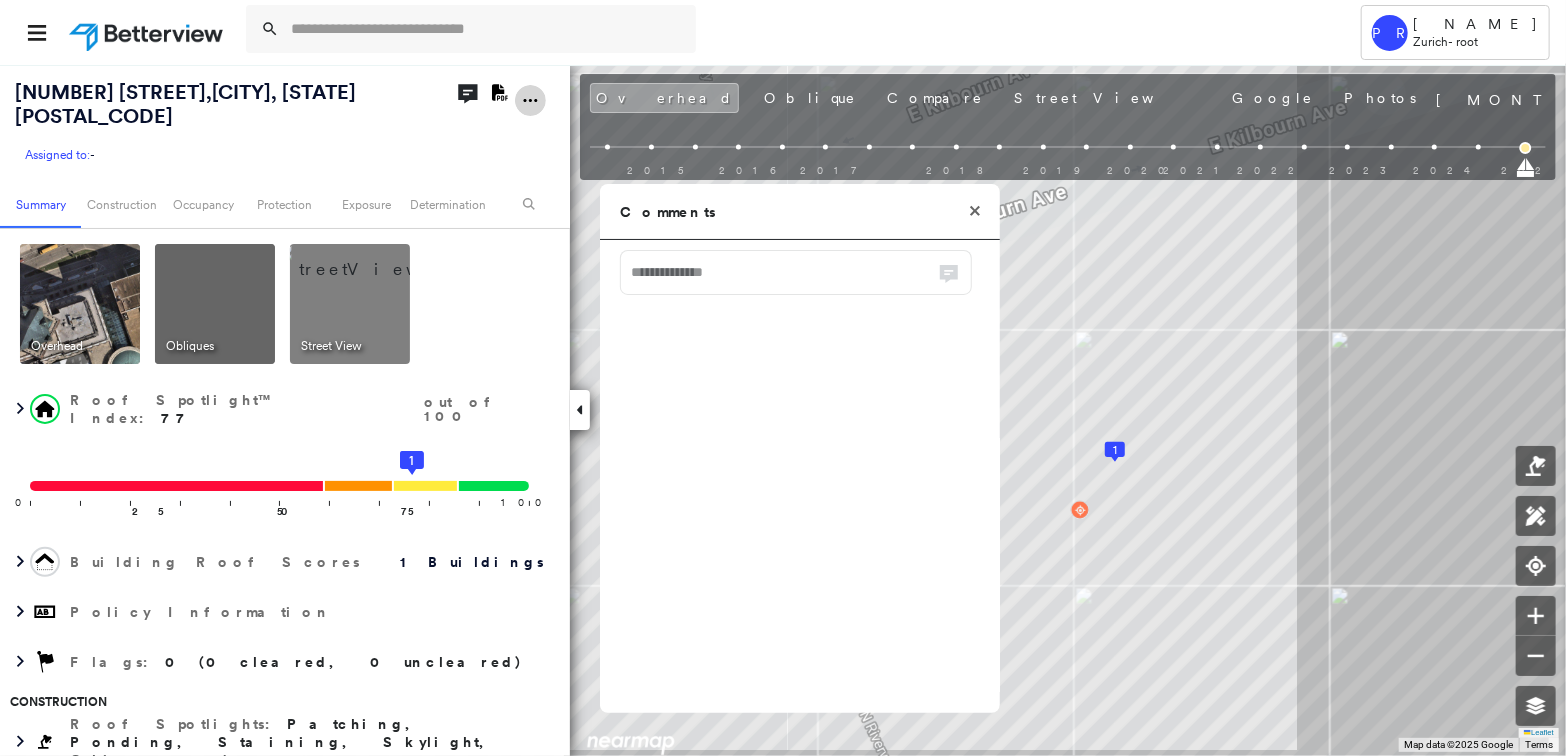 click 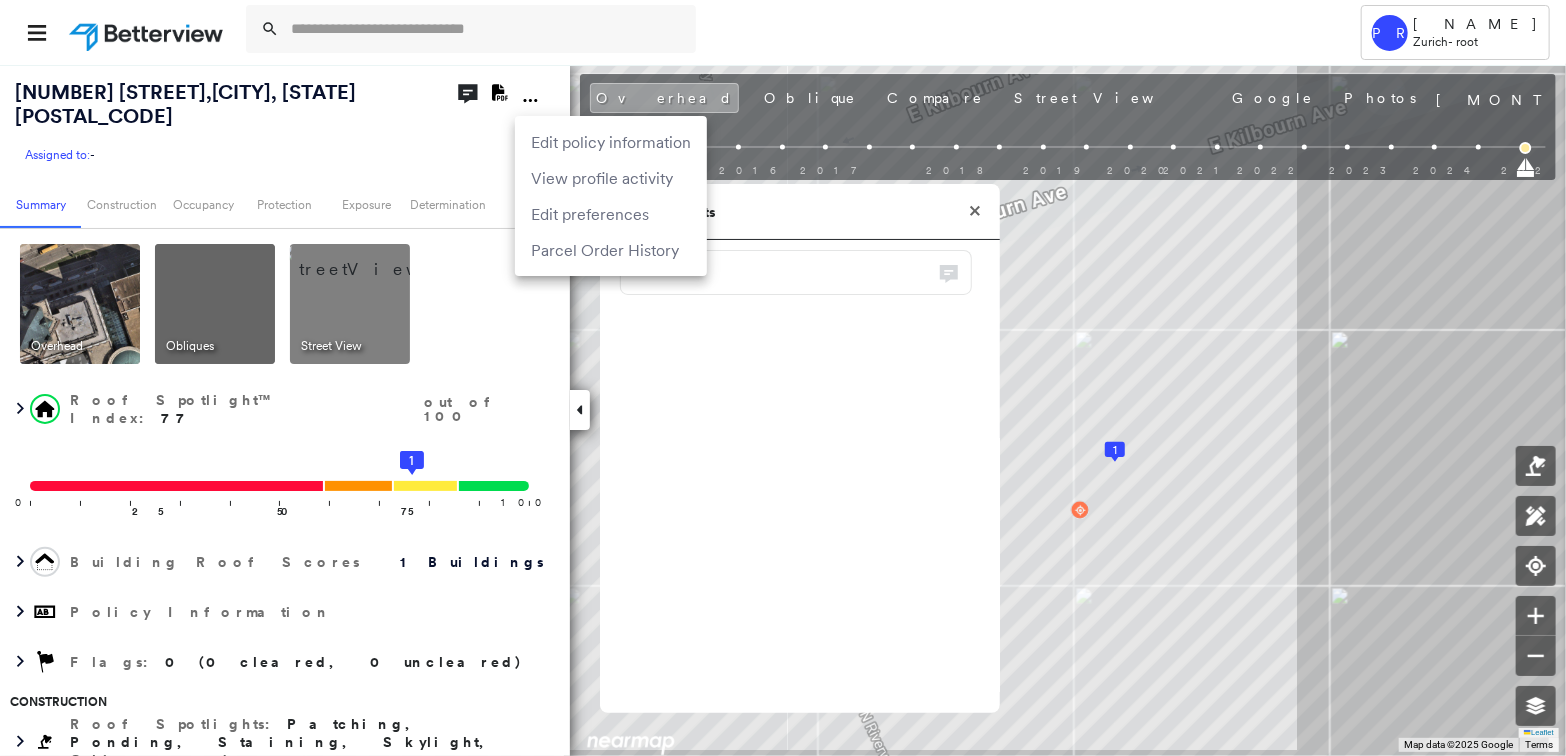 click at bounding box center (783, 378) 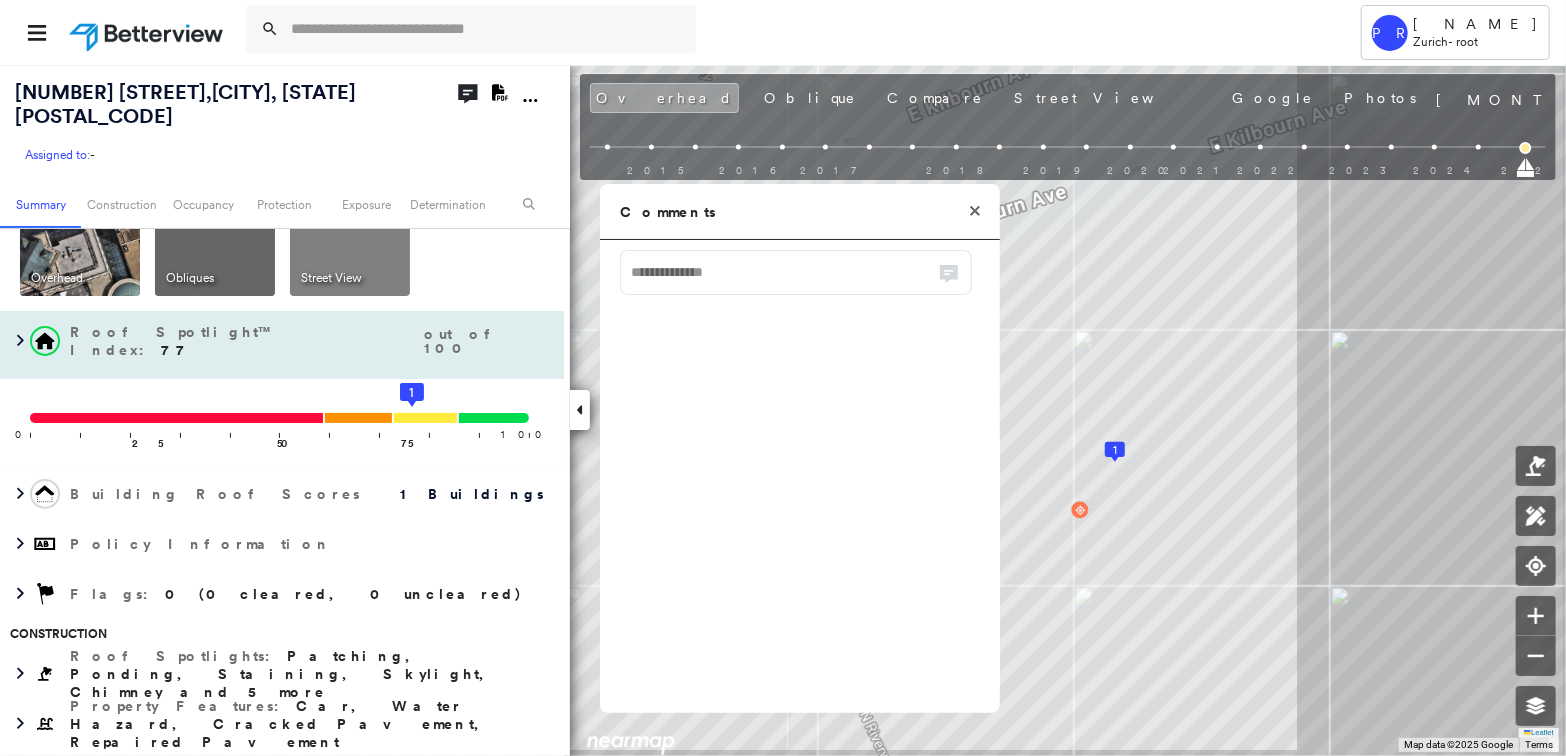 scroll, scrollTop: 99, scrollLeft: 0, axis: vertical 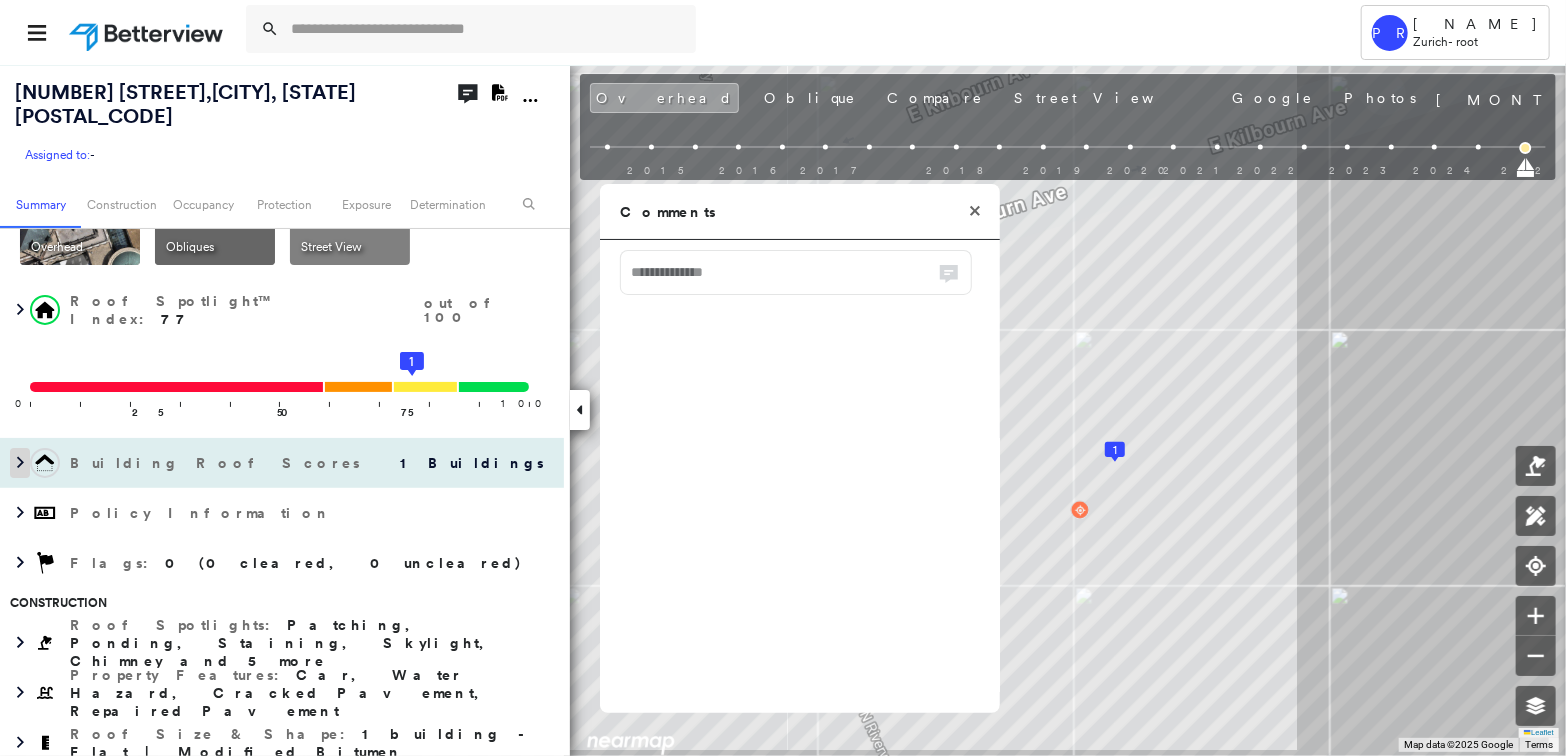 click 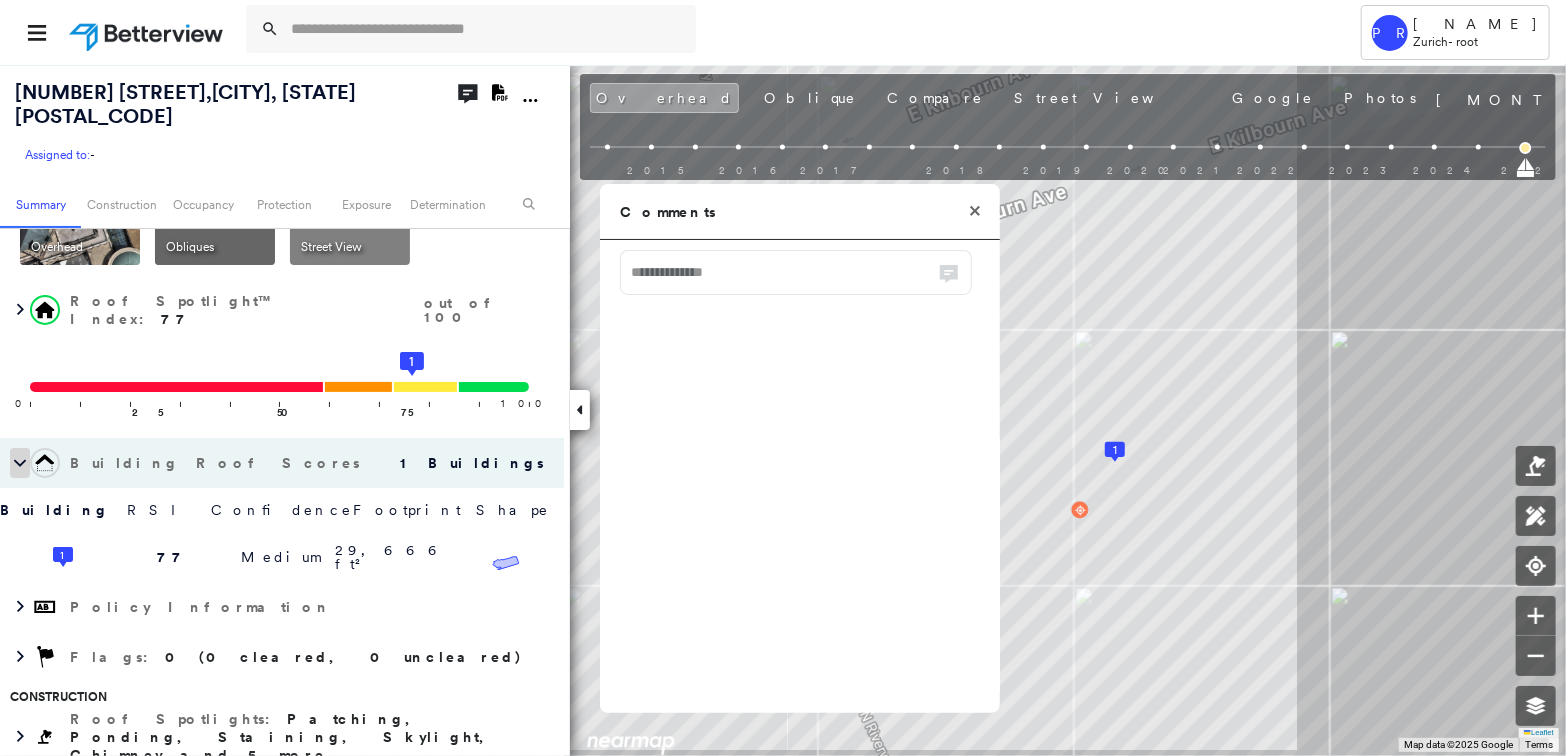 click 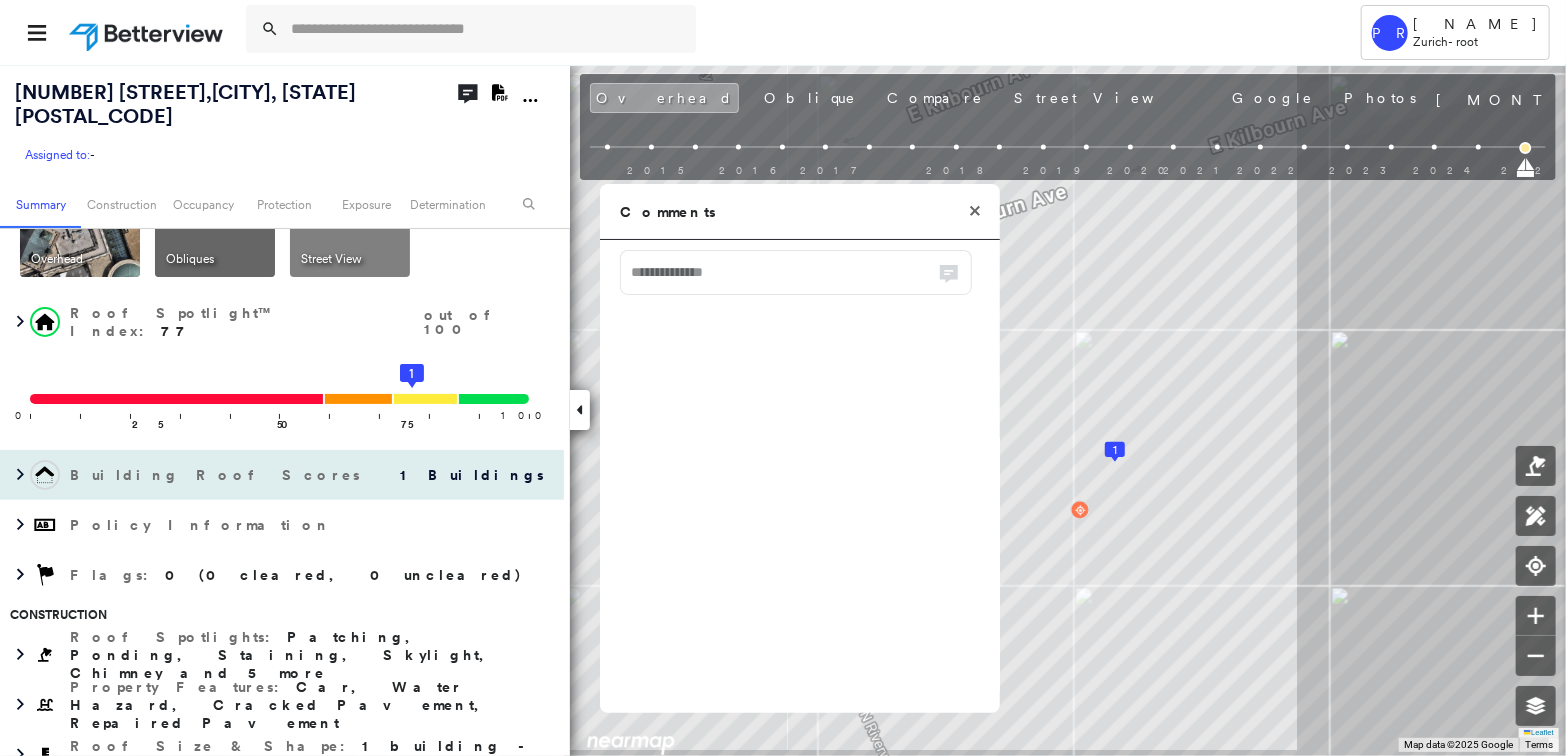 scroll, scrollTop: 0, scrollLeft: 0, axis: both 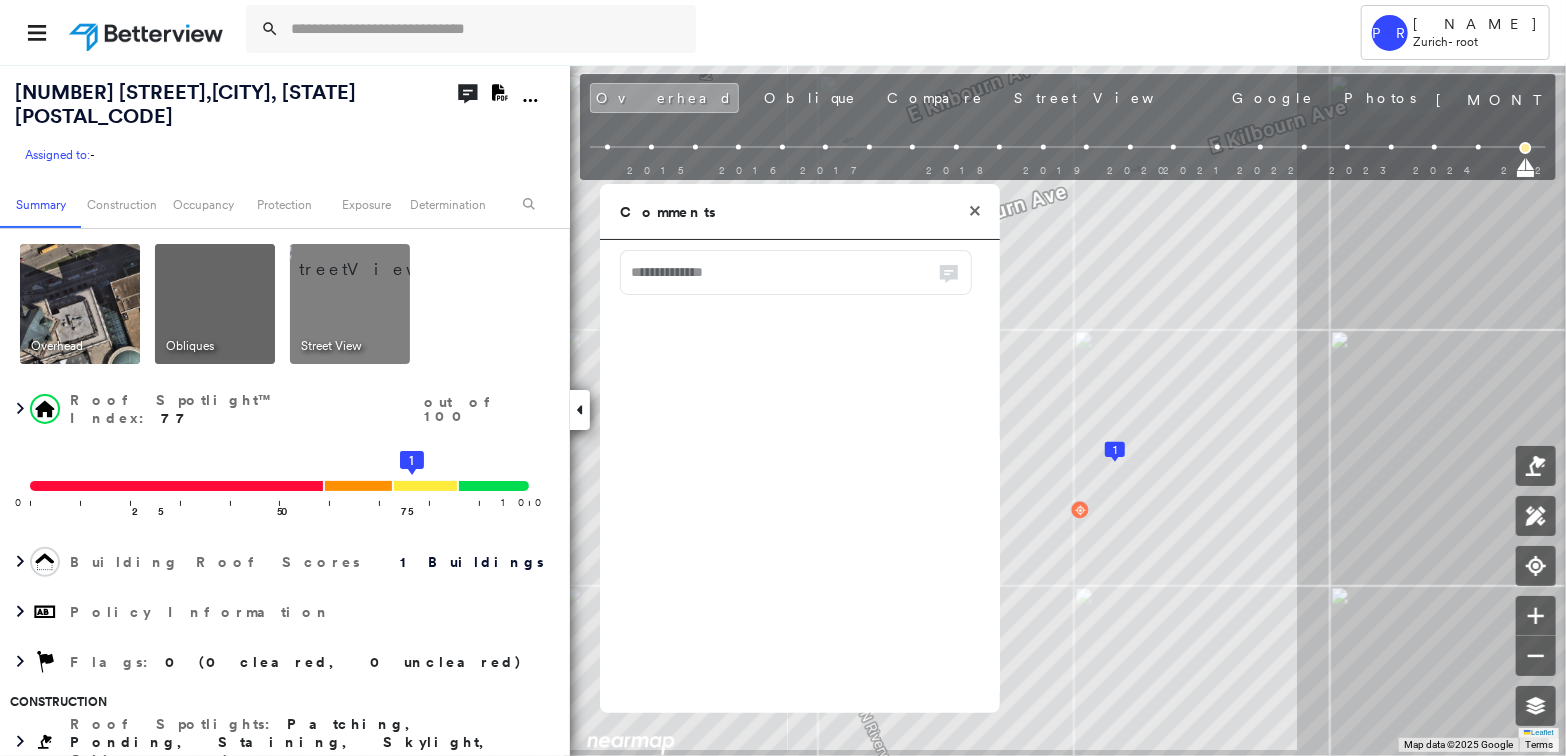 click on "Comments" at bounding box center [800, 212] 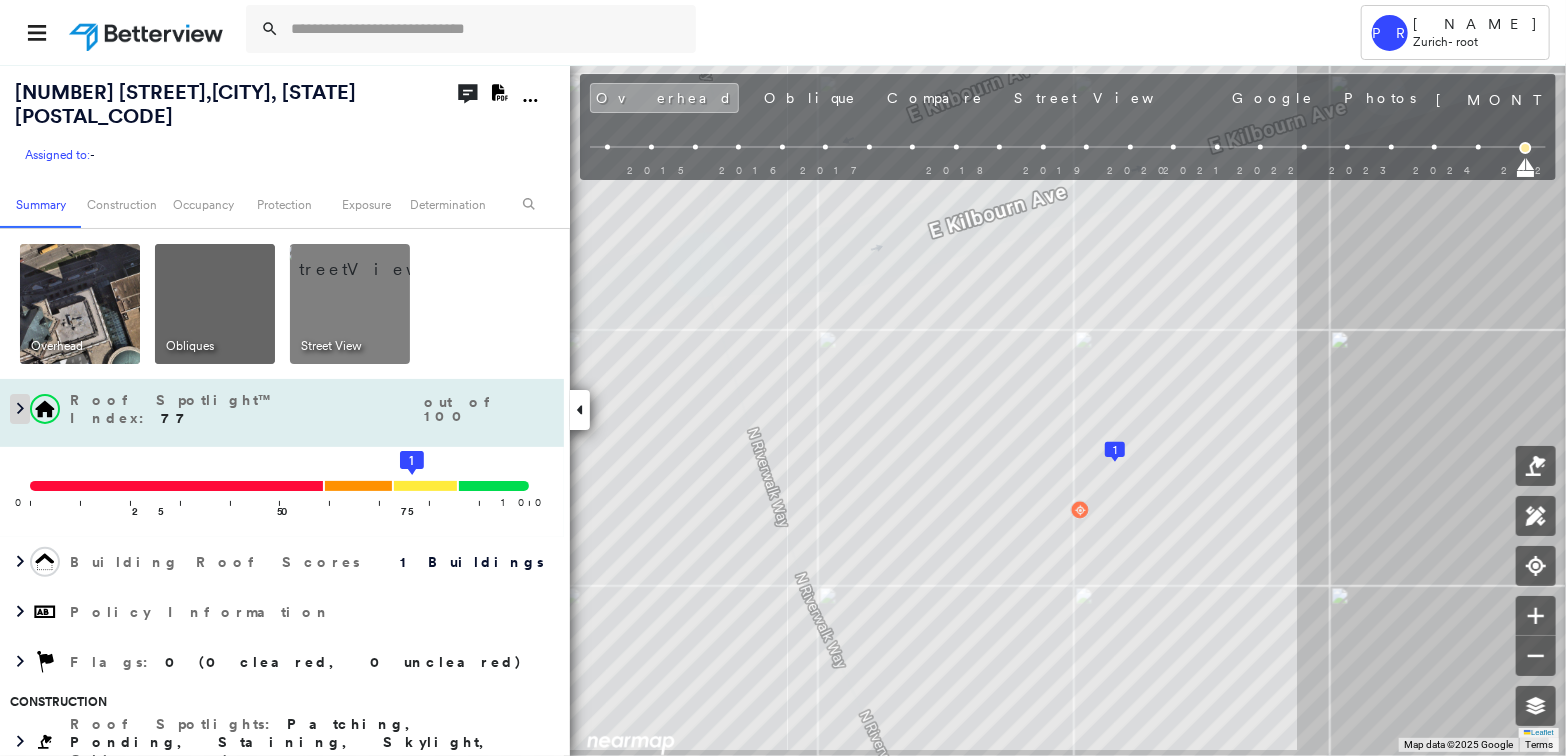 drag, startPoint x: 971, startPoint y: 206, endPoint x: 17, endPoint y: 381, distance: 969.918 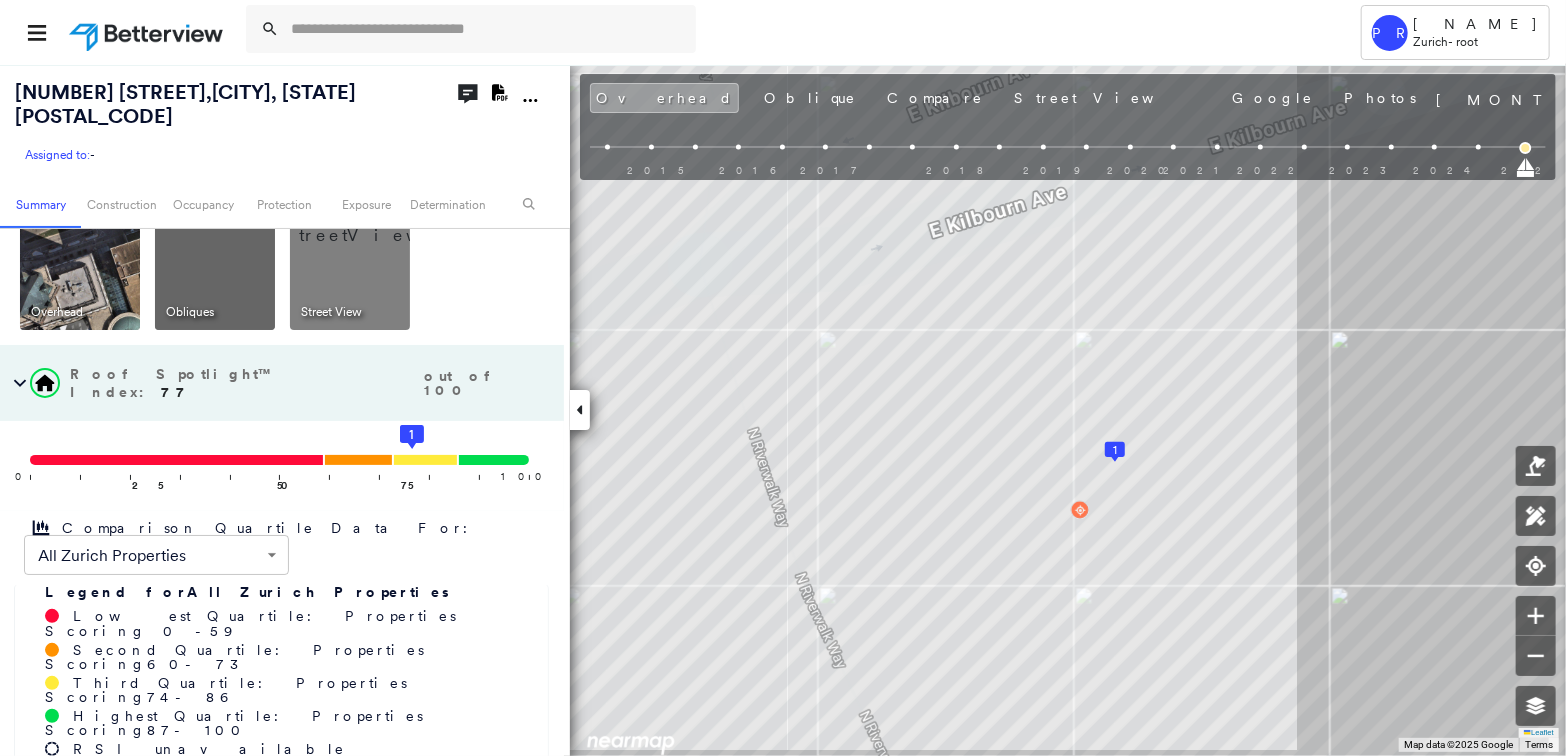 scroll, scrollTop: 0, scrollLeft: 0, axis: both 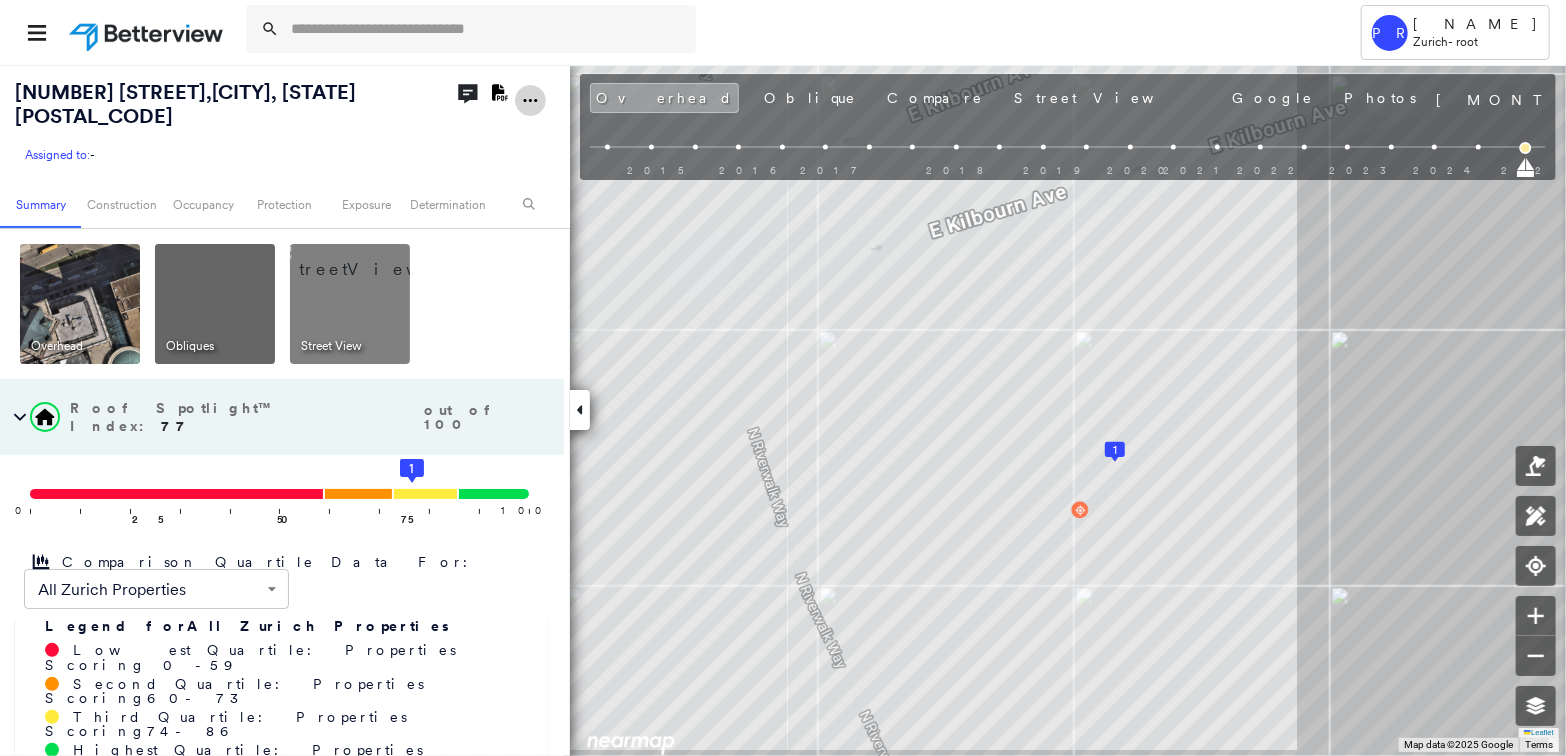 click 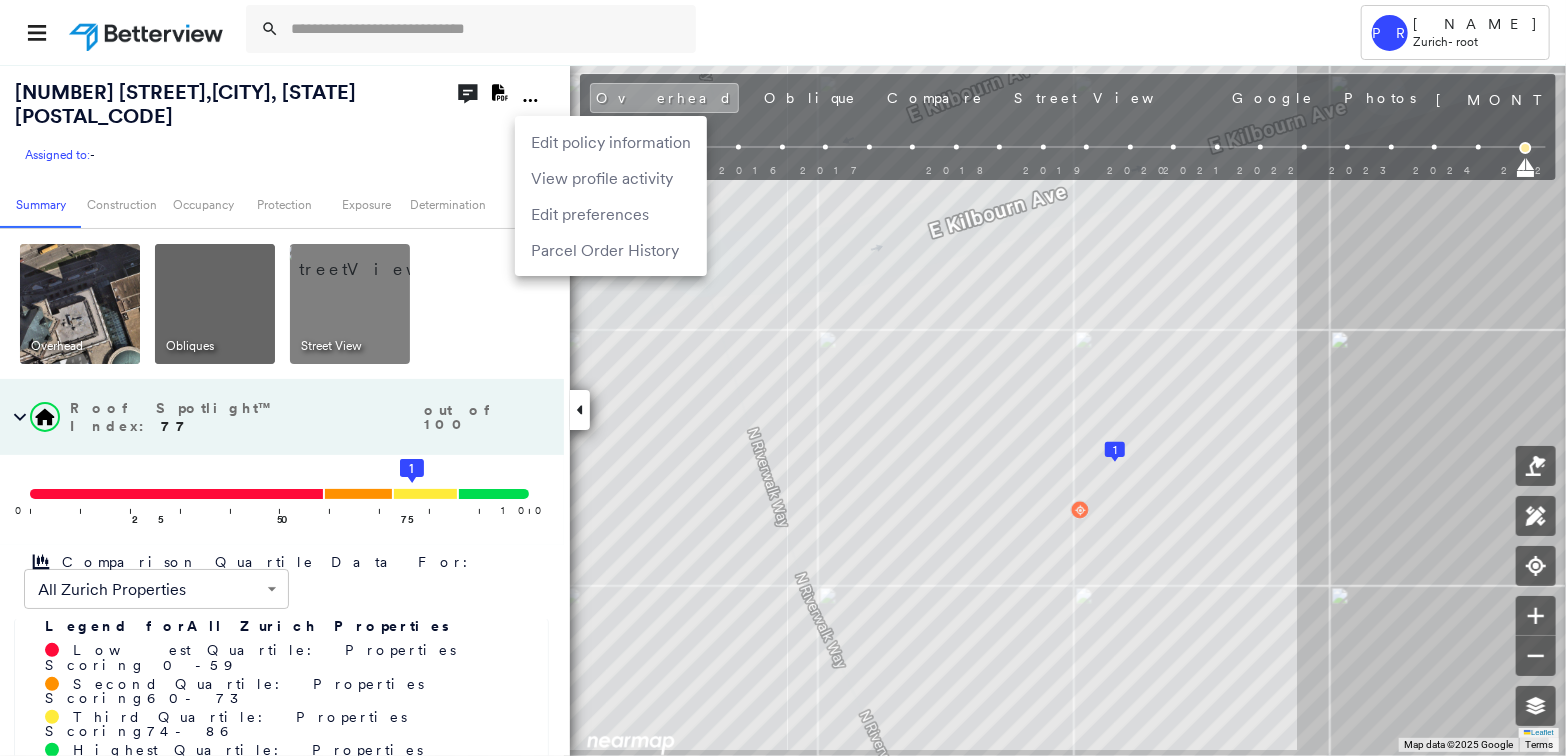 click on "Parcel Order History" at bounding box center [611, 250] 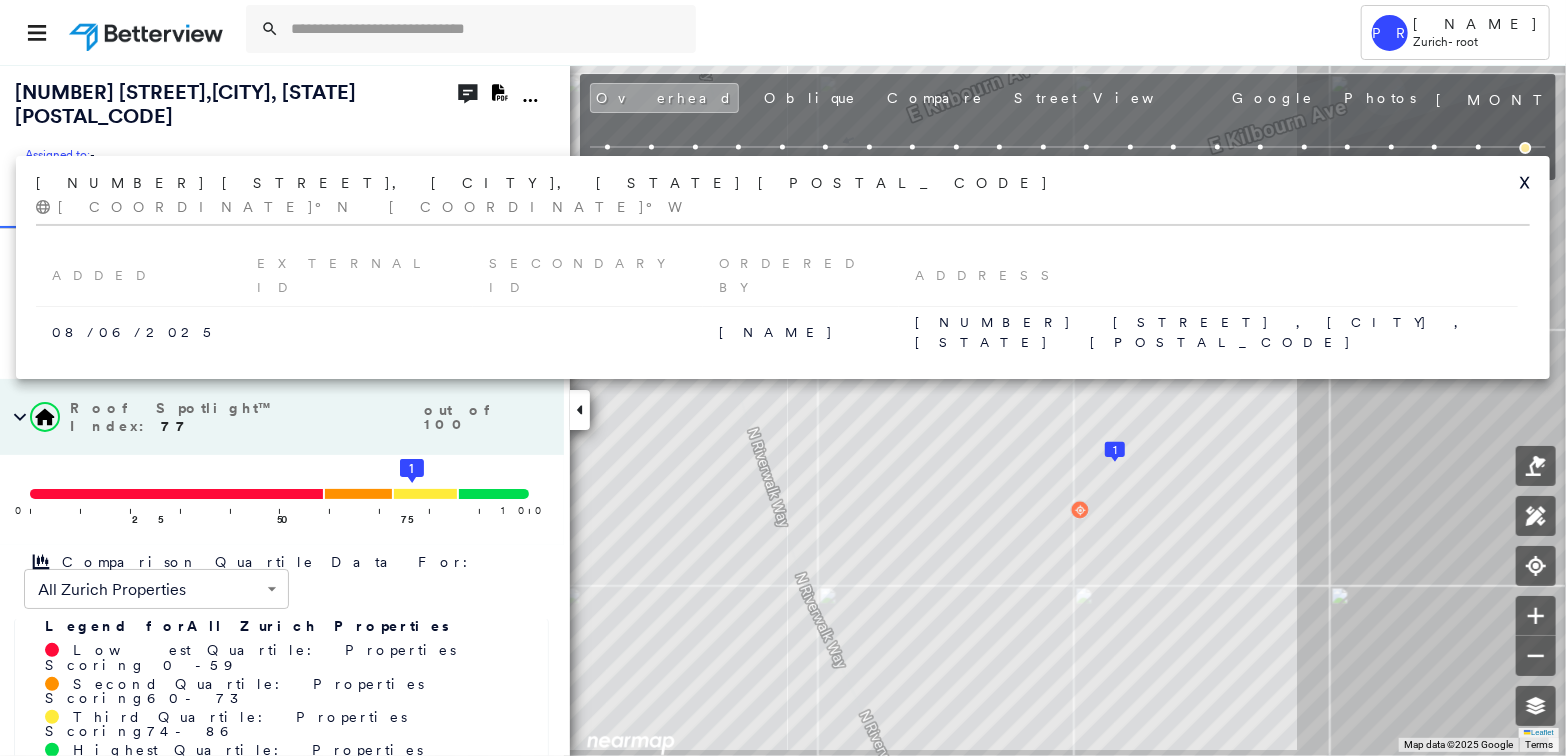 click 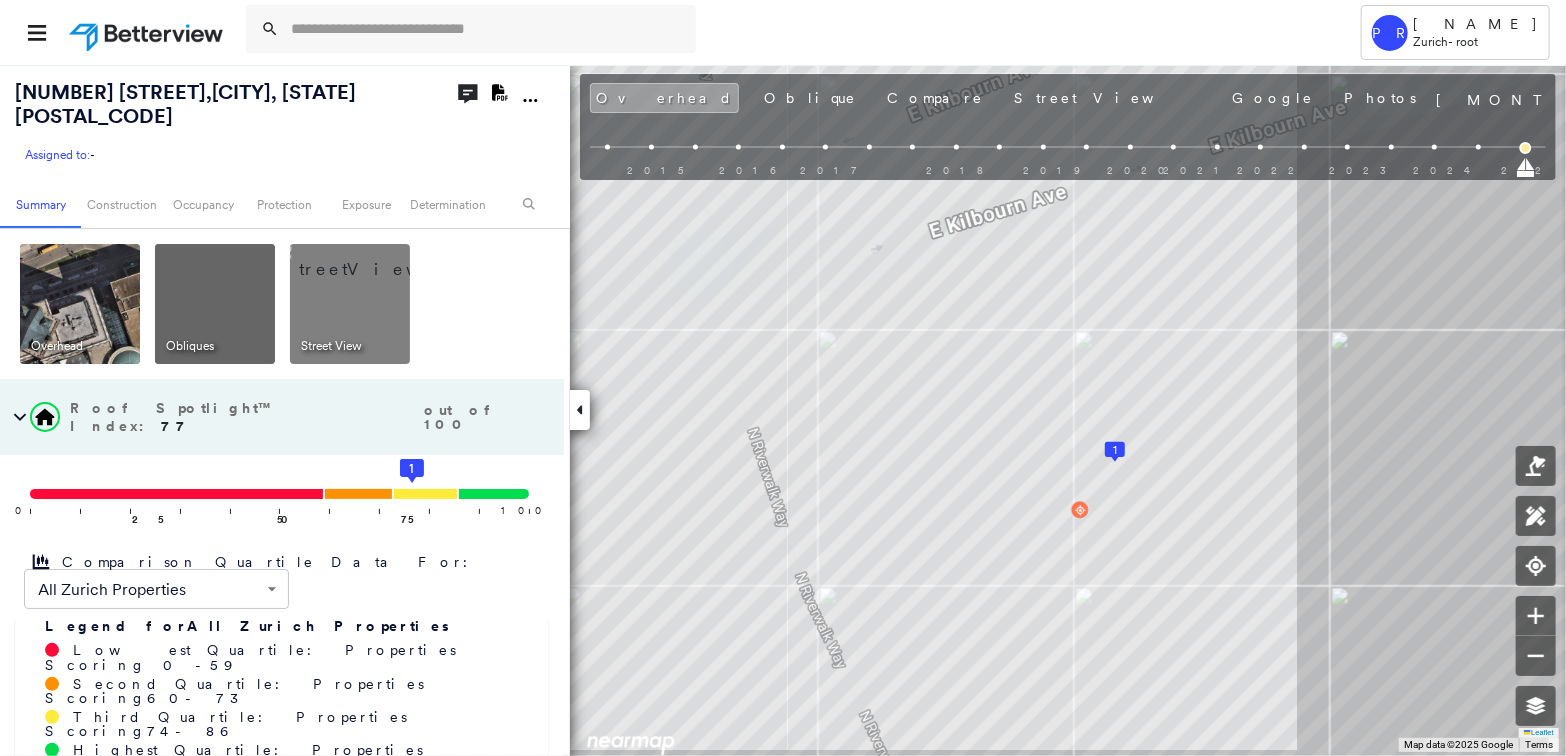 click 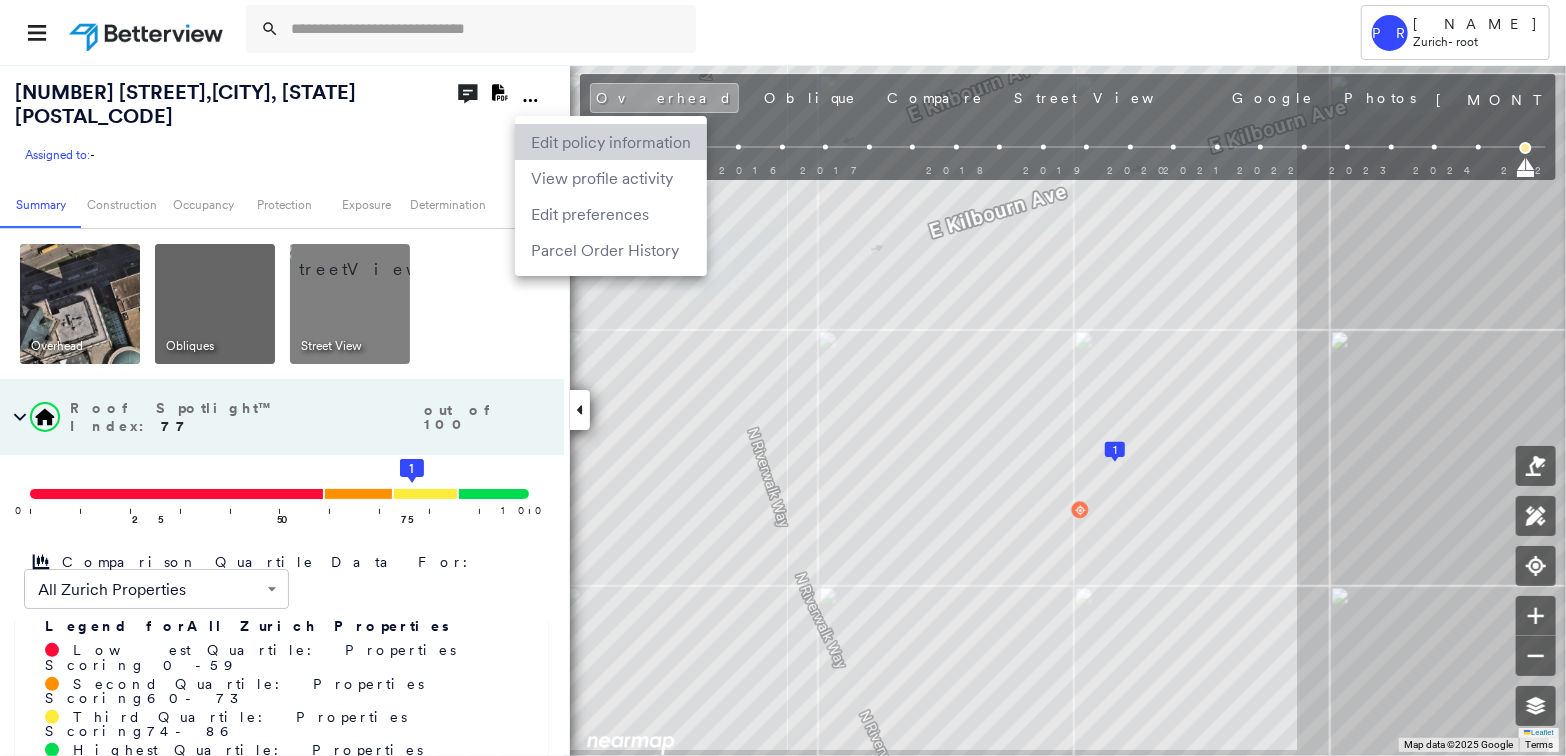 click on "Edit policy information" at bounding box center (611, 142) 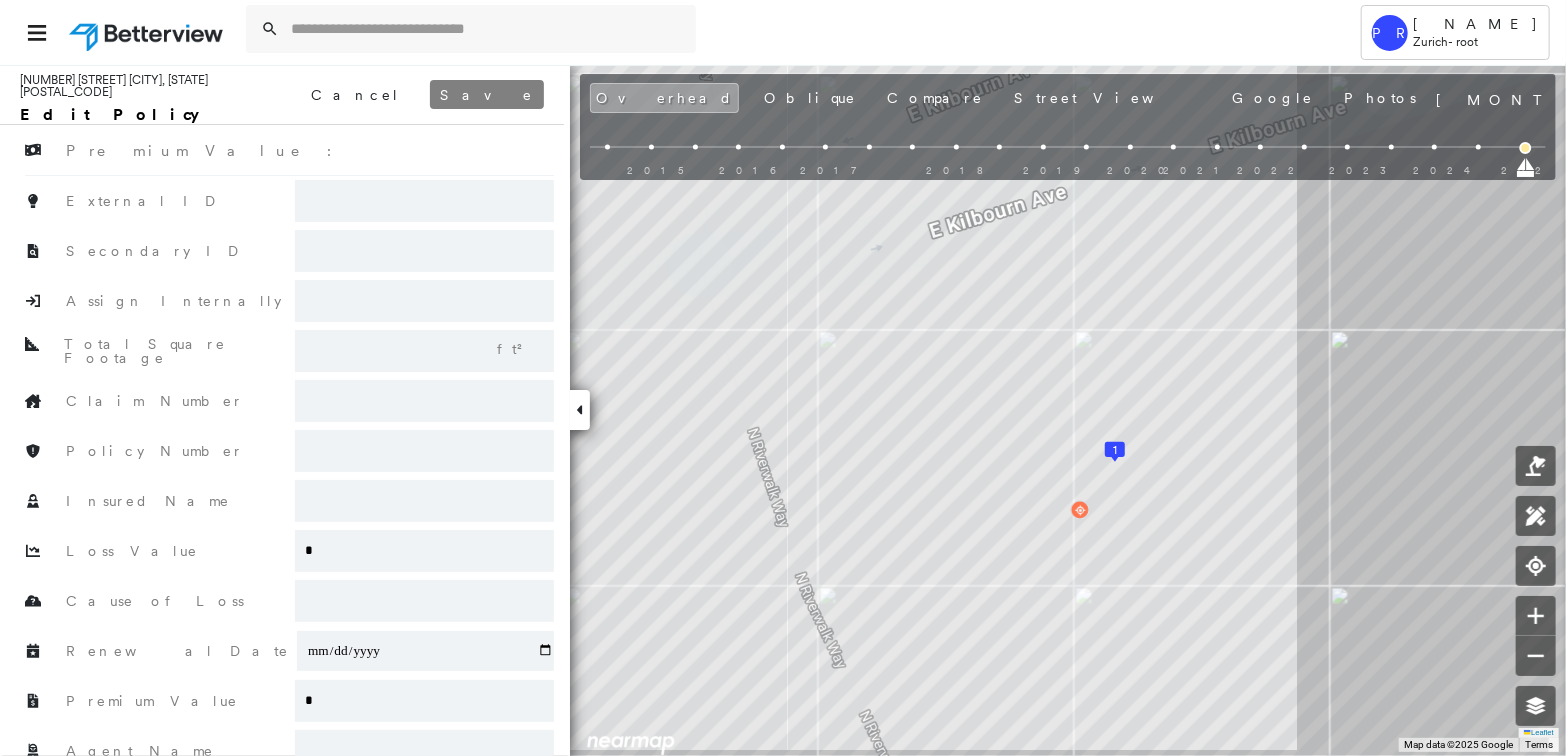 scroll, scrollTop: 0, scrollLeft: 0, axis: both 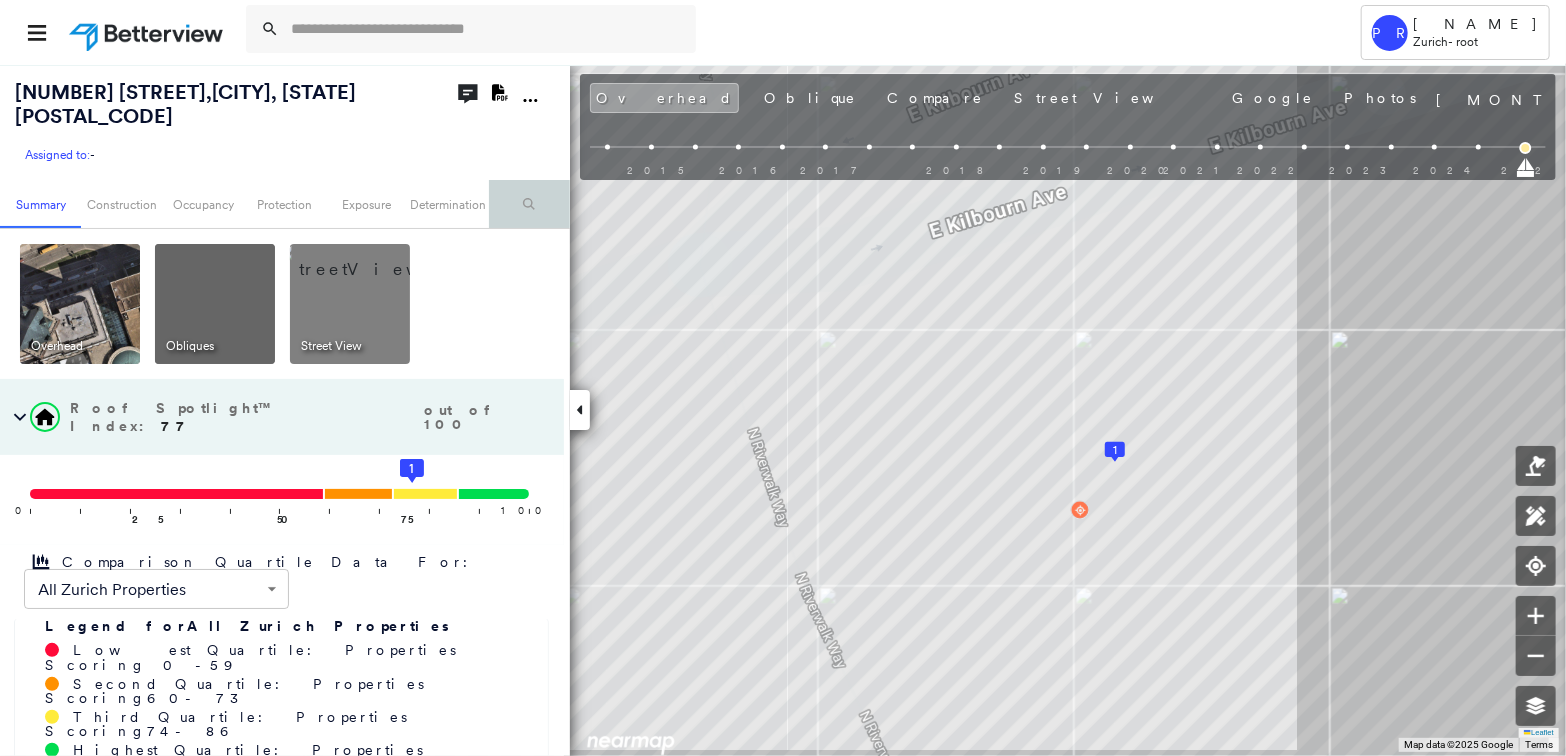 click 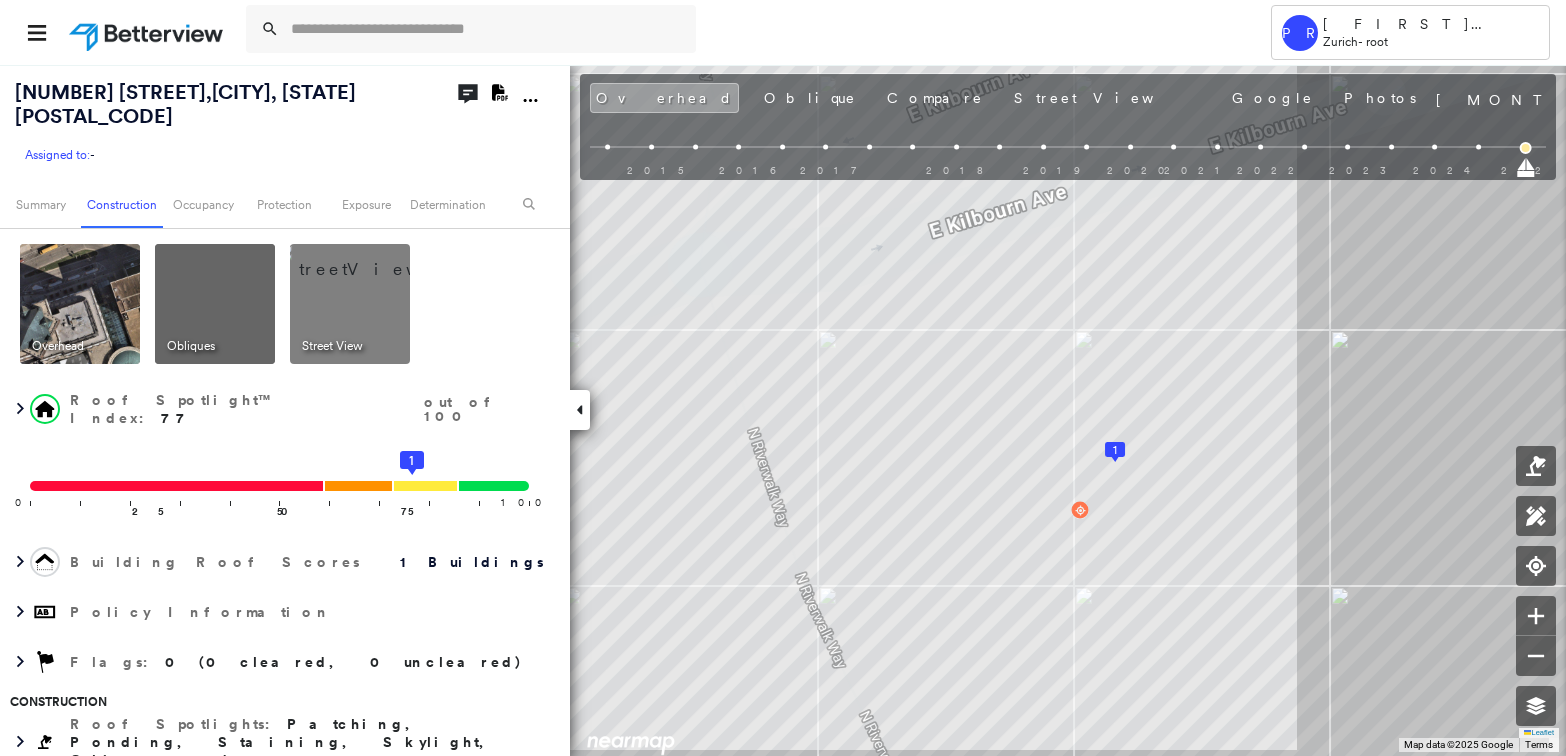 scroll, scrollTop: 0, scrollLeft: 0, axis: both 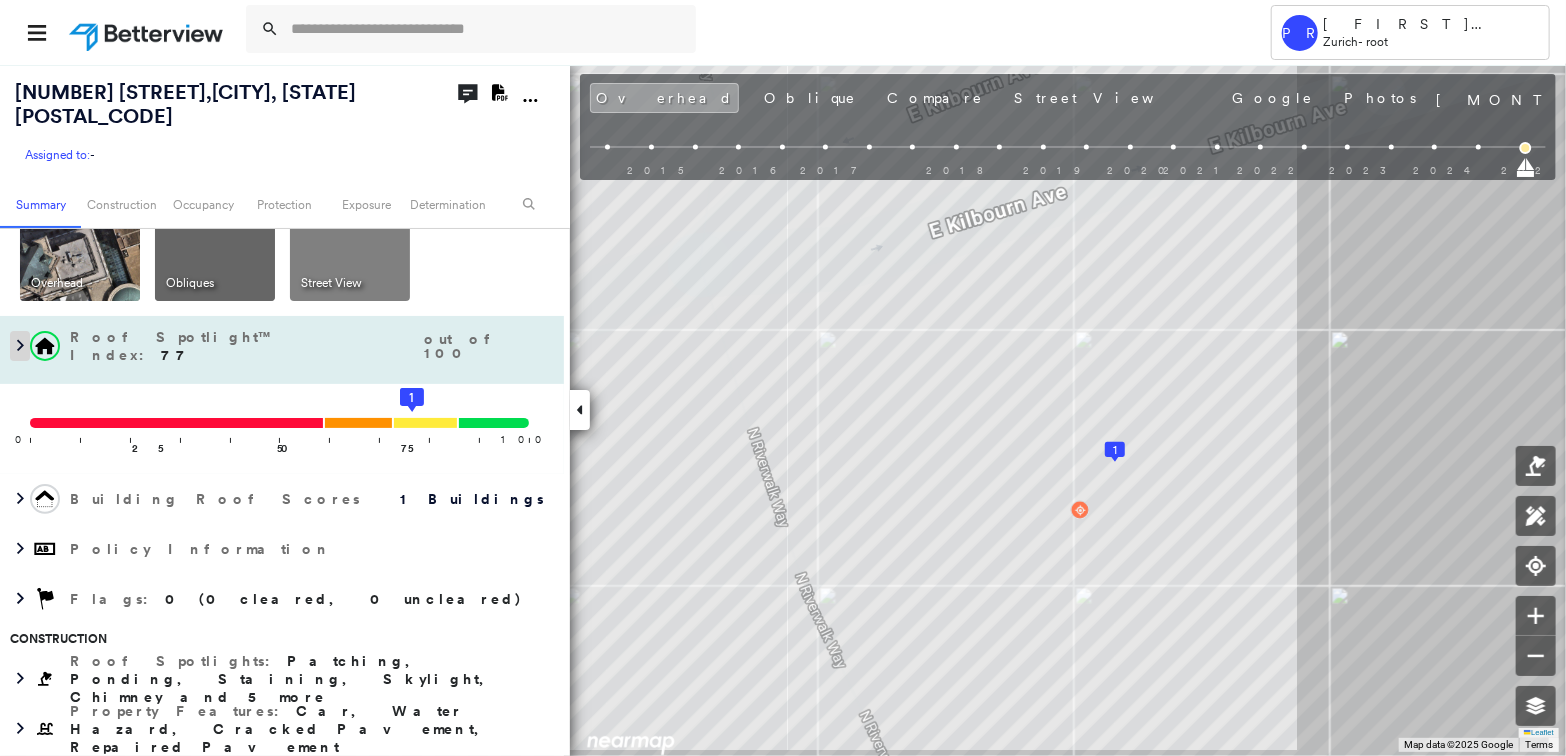 drag, startPoint x: 101, startPoint y: 309, endPoint x: 19, endPoint y: 315, distance: 82.219215 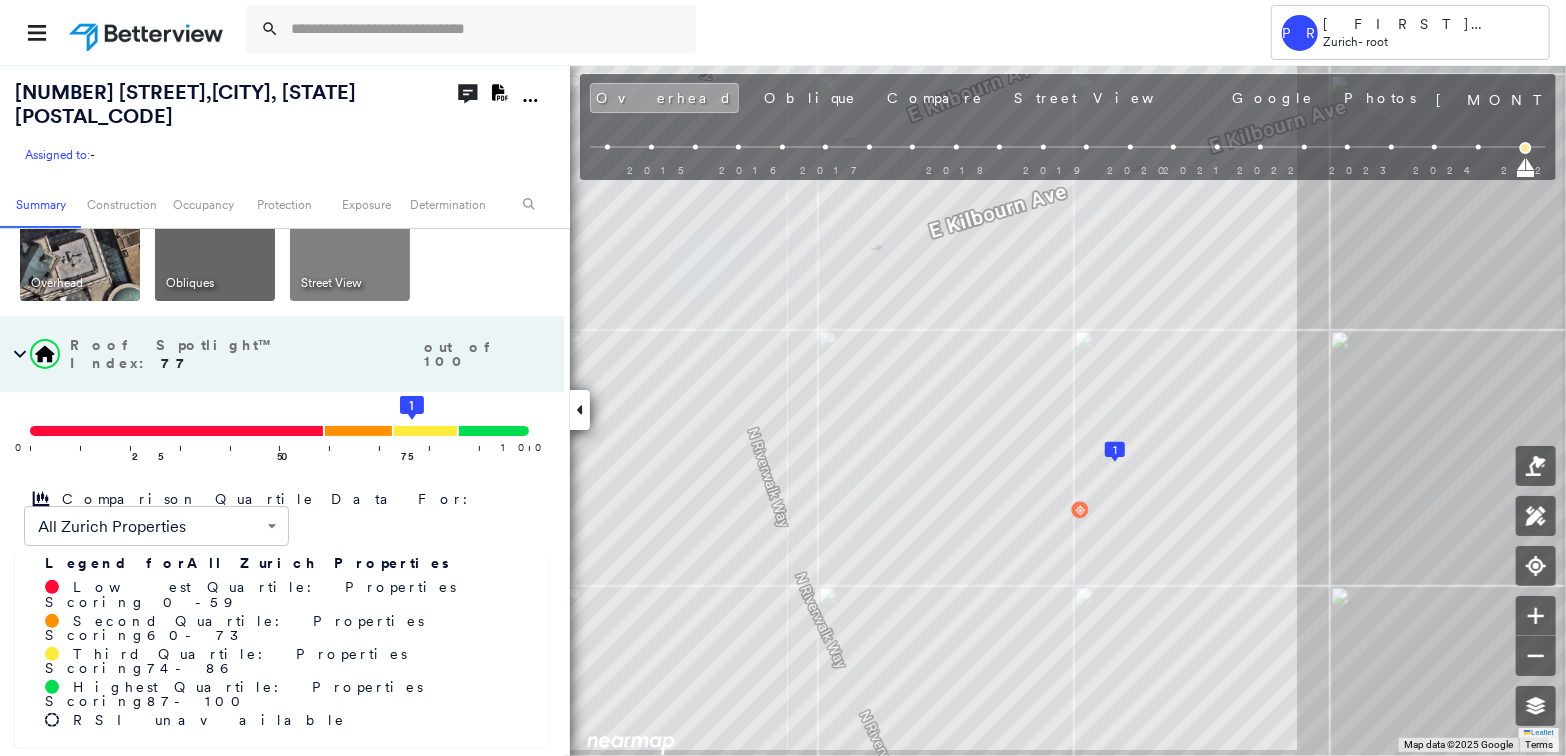 click on "Tower PR Patrick Robinson Zurich  -   root 111 E Kilbourn Ave ,  Milwaukee, WI 53202 Assigned to:  - Assigned to:  - Assigned to:  - Open Comments Download PDF Report Summary Construction Occupancy Protection Exposure Determination Overhead Obliques Street View Roof Spotlight™ Index :  77 out of 100 0 100 25 50 75 1 Comparison Quartile Data For: All Zurich Properties ****** ​ Legend for  All Zurich Properties Lowest Quartile: Properties Scoring 0 -  59 Second Quartile: Properties Scoring  60  -   73 Third Quartile: Properties Scoring  74  -   86 Highest Quartile: Properties Scoring  87  - 100 RSI unavailable Building Roof Scores 1 Buildings Policy Information Flags :  0 (0 cleared, 0 uncleared) Construction Roof Spotlights :  Patching, Ponding, Staining, Skylight, Chimney and 5 more Property Features :  Car, Water Hazard, Cracked Pavement, Repaired Pavement Roof Size & Shape :  1 building  - Flat | Modified Bitumen Occupancy Place Detail Google - Places Smarty Streets - Surrounding Properties Protection" at bounding box center [783, 378] 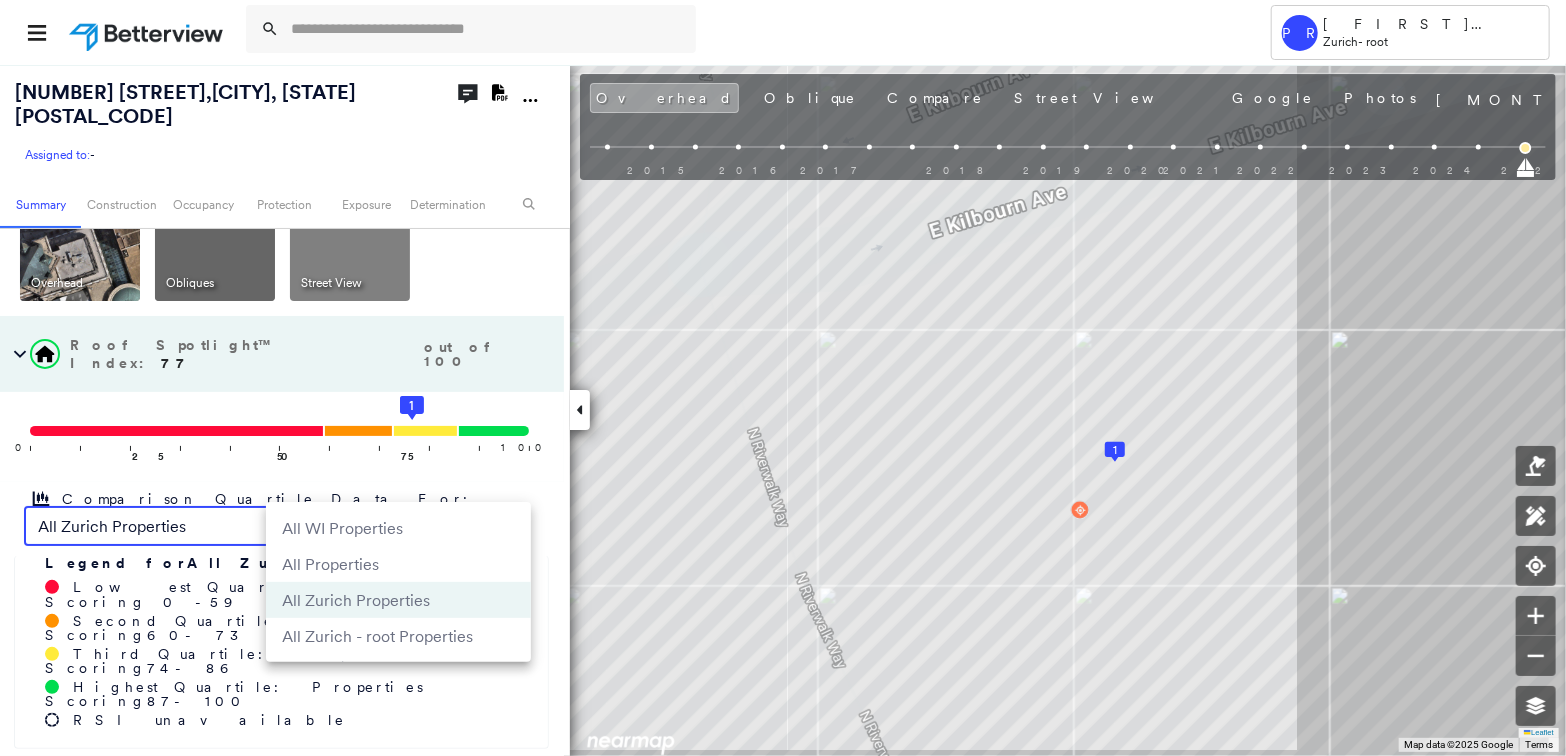 click at bounding box center (783, 378) 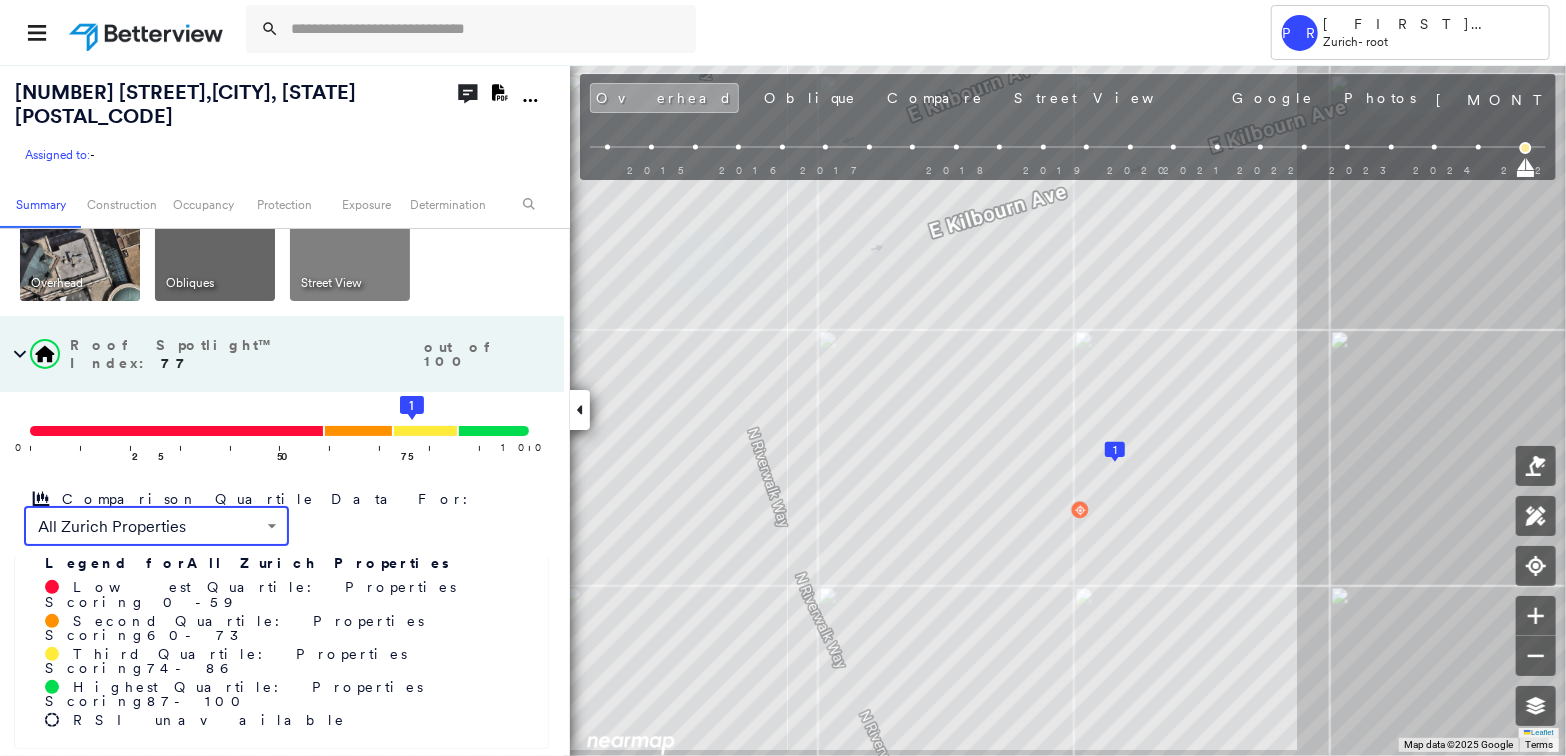 click 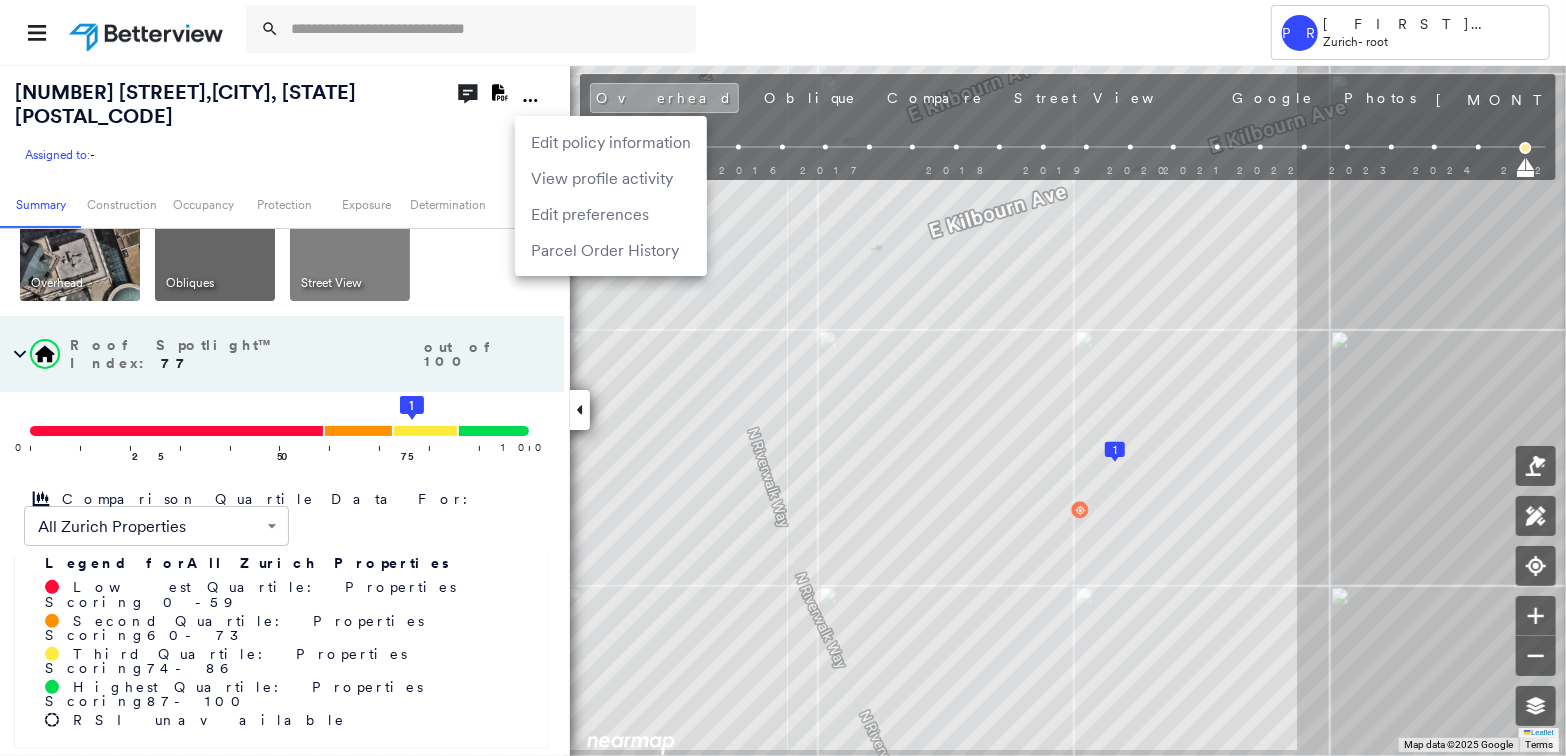 click at bounding box center (783, 378) 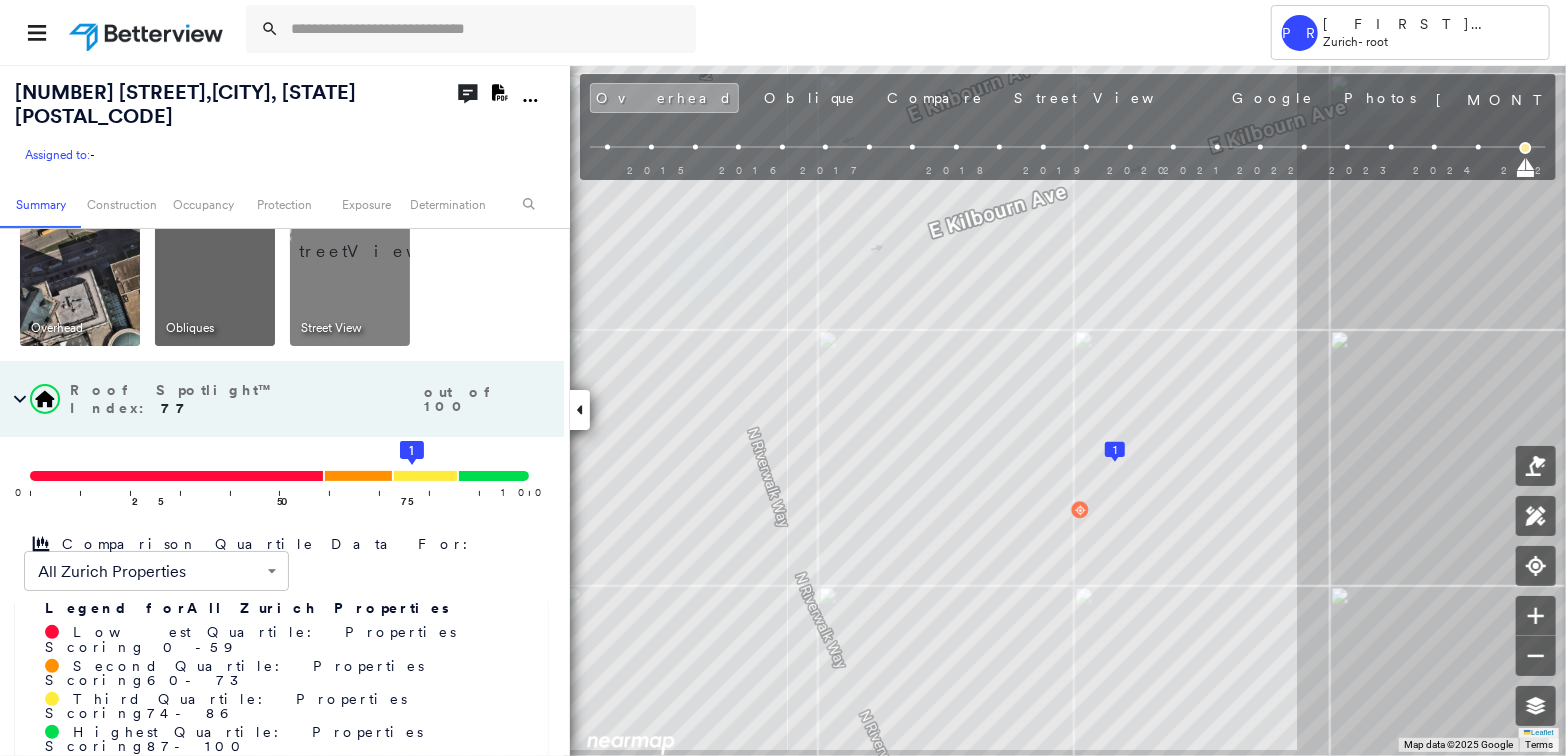 scroll, scrollTop: 0, scrollLeft: 0, axis: both 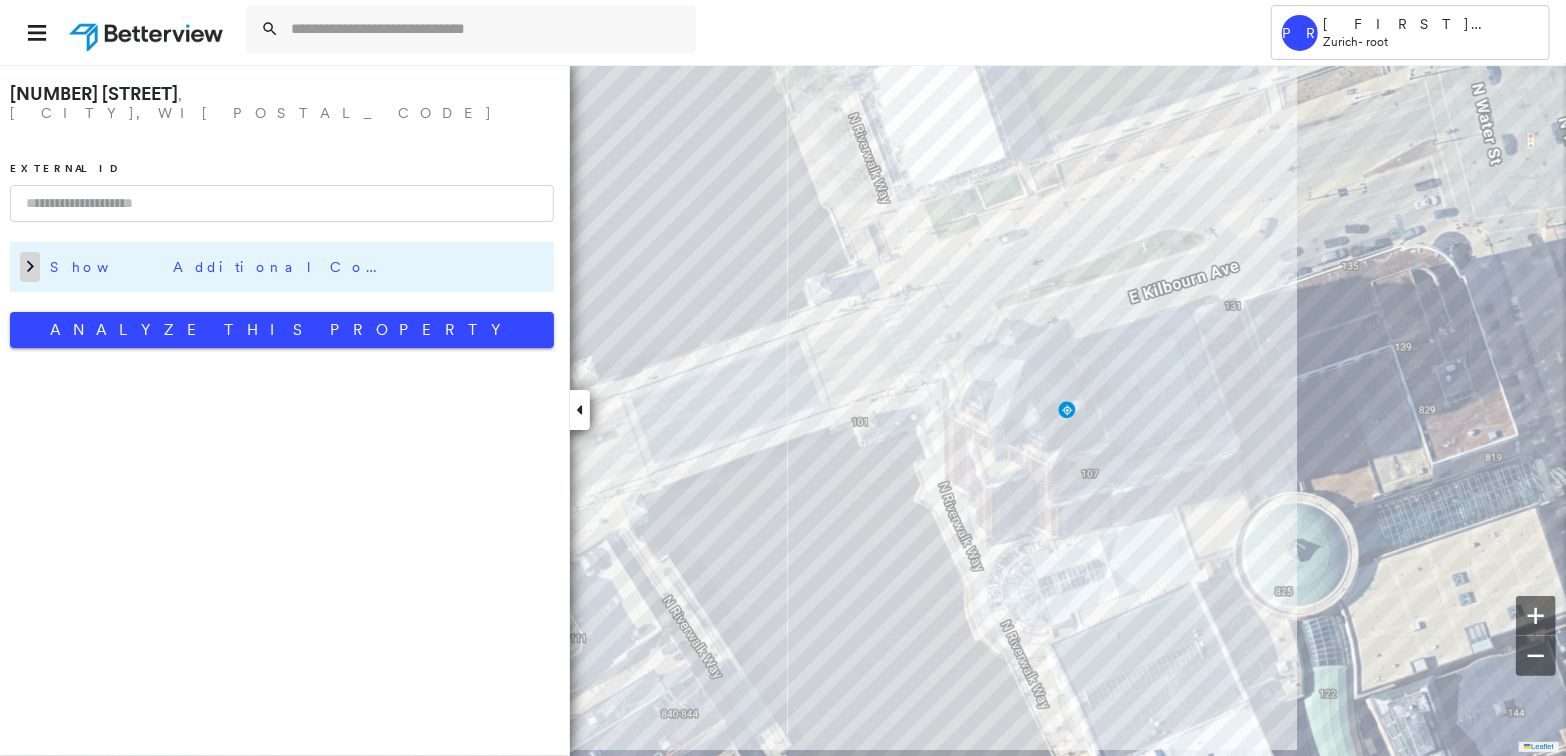drag, startPoint x: 527, startPoint y: 183, endPoint x: 27, endPoint y: 253, distance: 504.87622 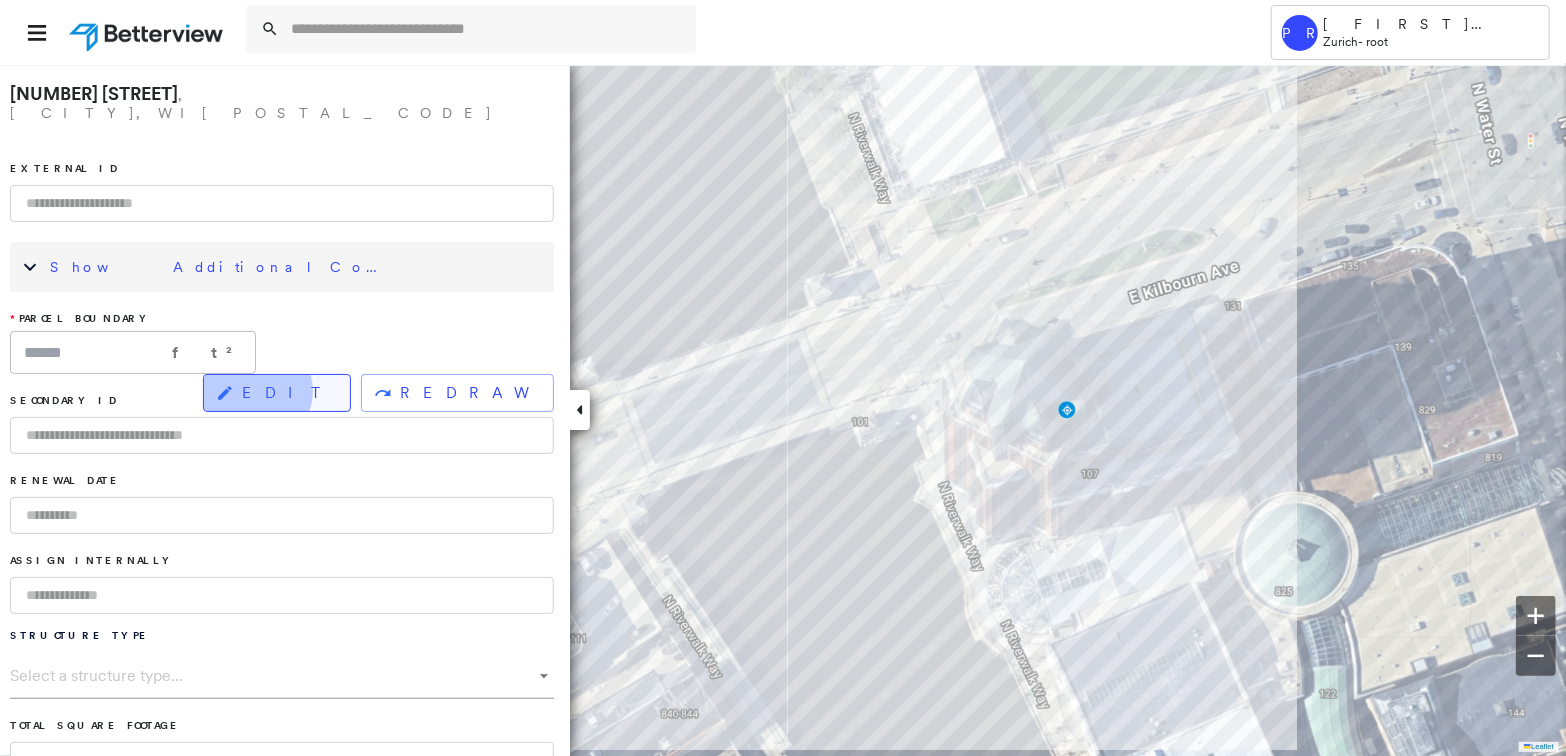 click on "EDIT" at bounding box center (288, 393) 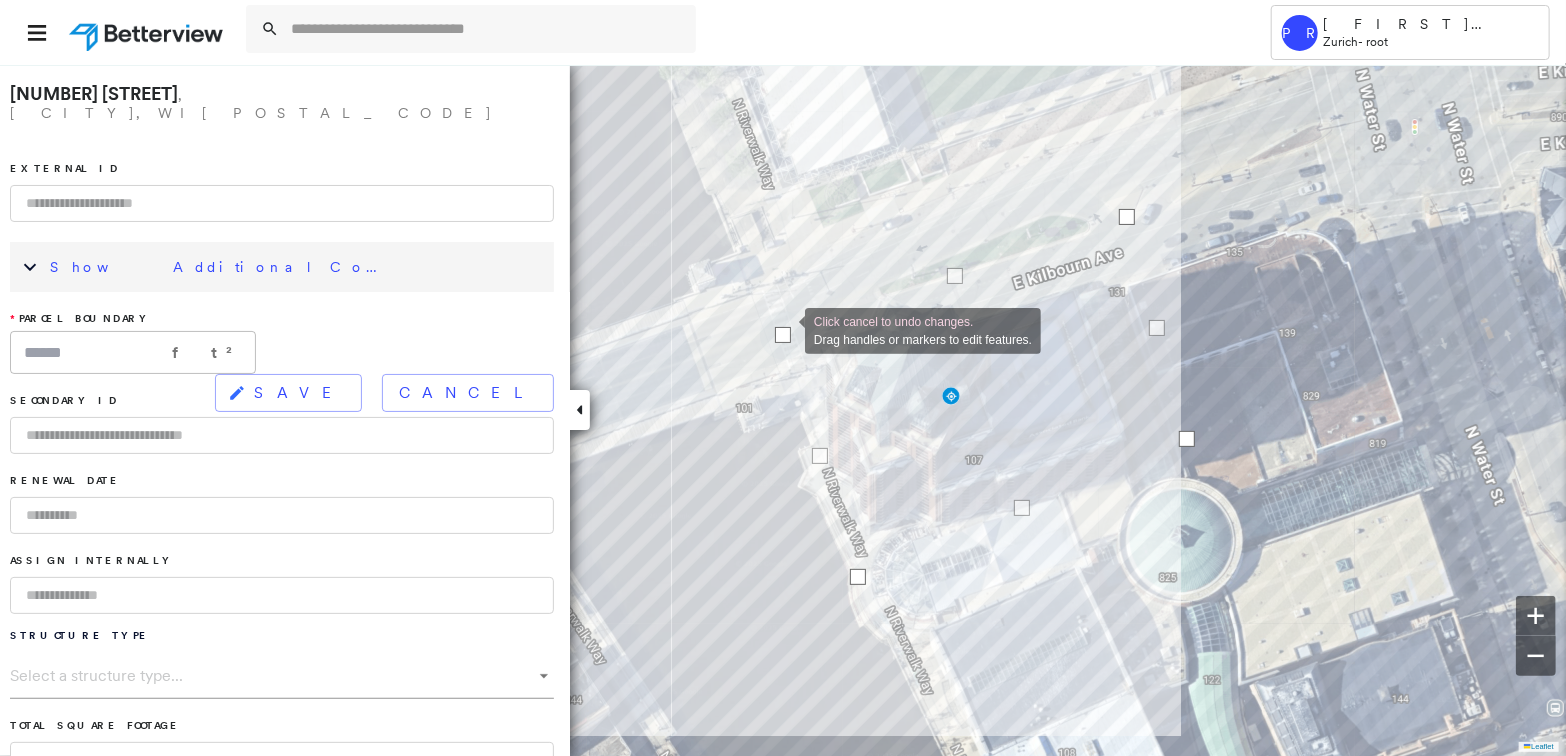 drag, startPoint x: 720, startPoint y: 317, endPoint x: 785, endPoint y: 329, distance: 66.09841 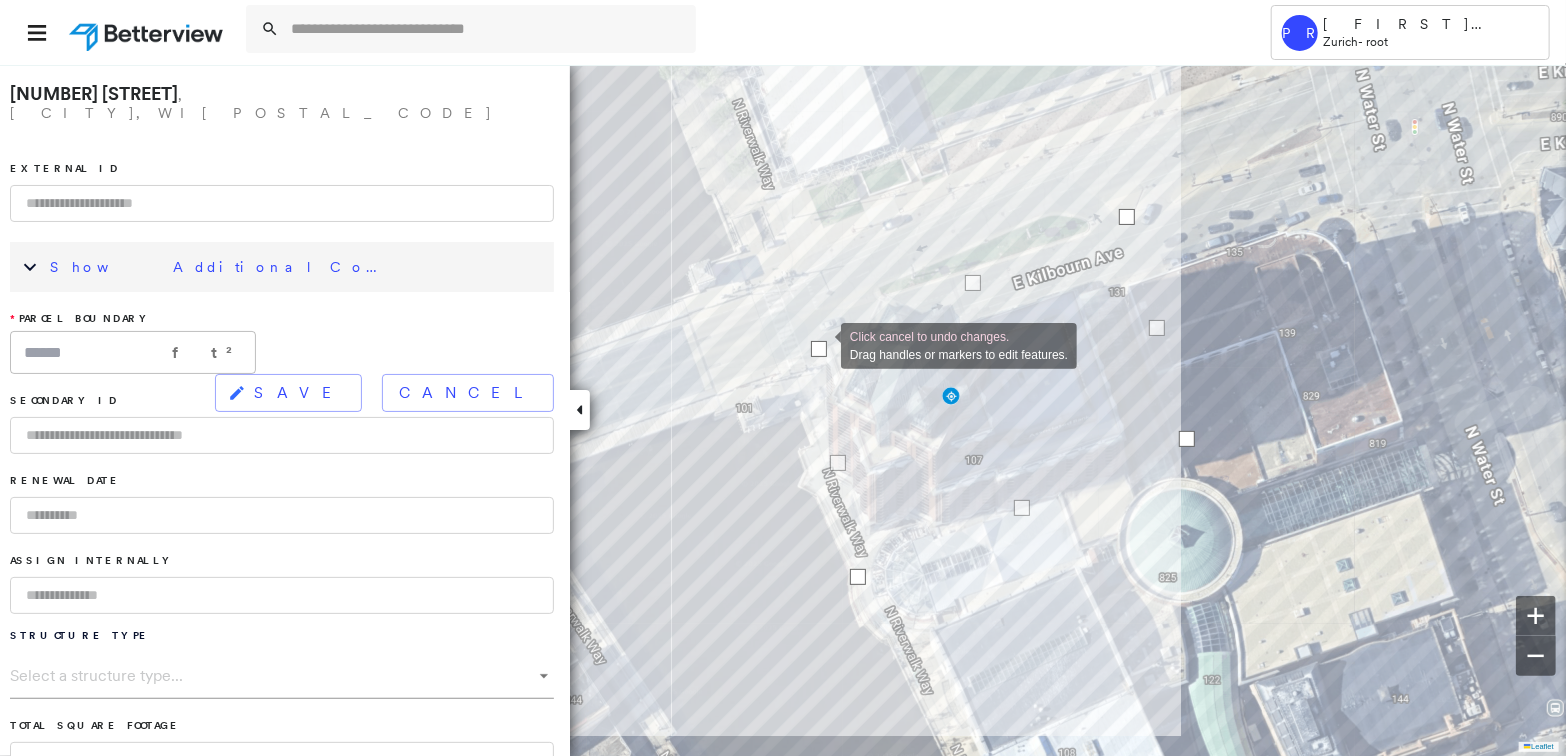 drag, startPoint x: 785, startPoint y: 330, endPoint x: 821, endPoint y: 344, distance: 38.626415 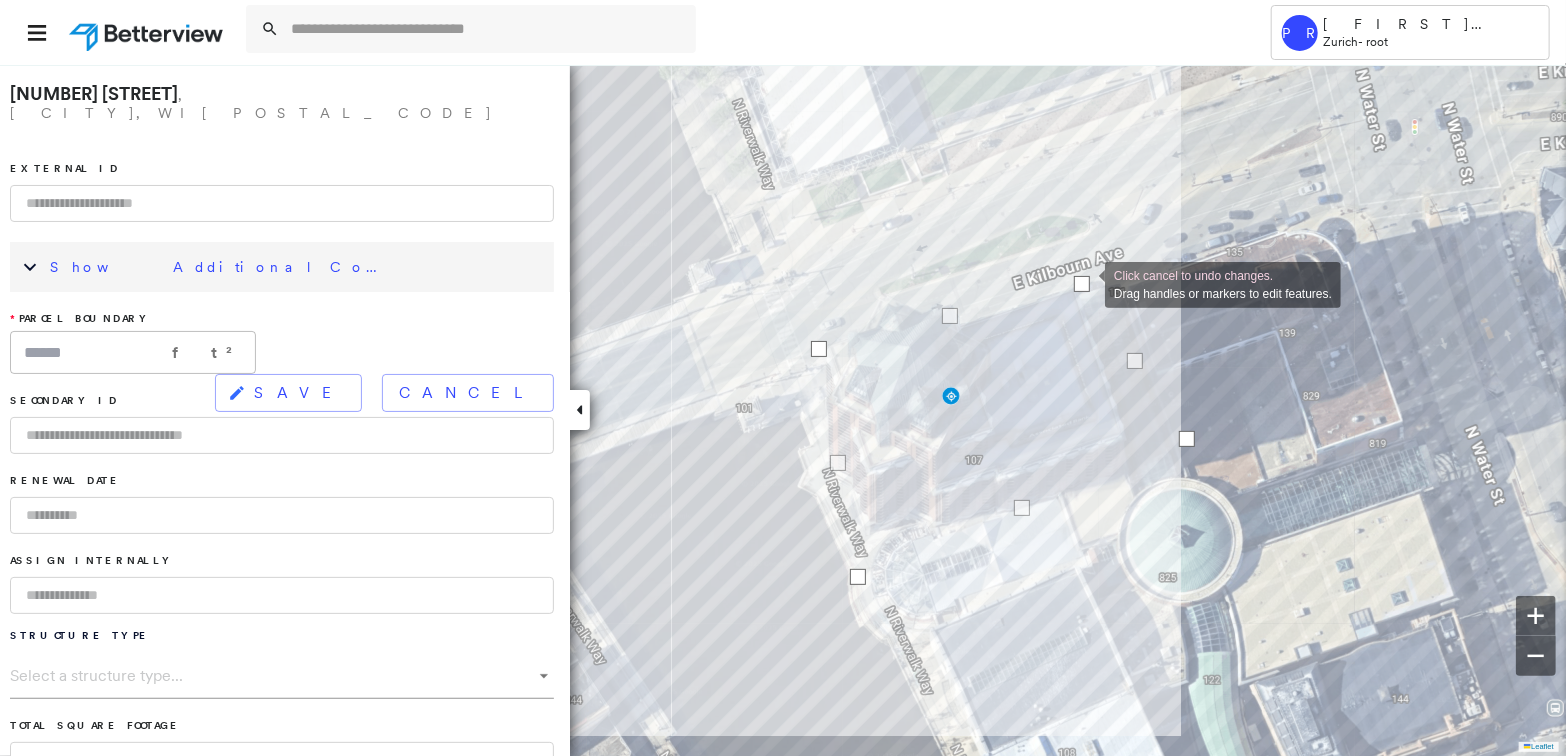 drag, startPoint x: 1130, startPoint y: 219, endPoint x: 1085, endPoint y: 283, distance: 78.23682 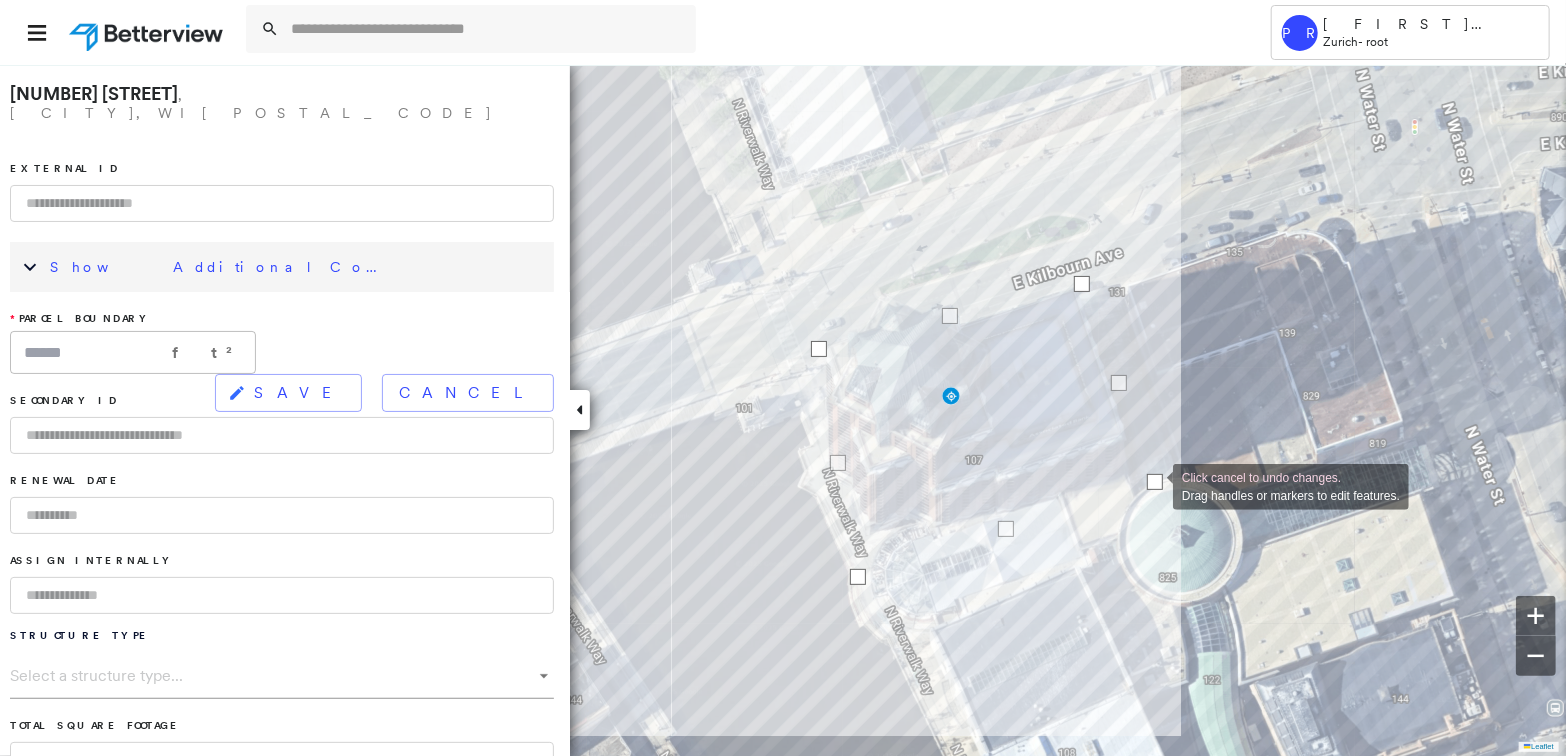 drag, startPoint x: 1185, startPoint y: 442, endPoint x: 1153, endPoint y: 485, distance: 53.600372 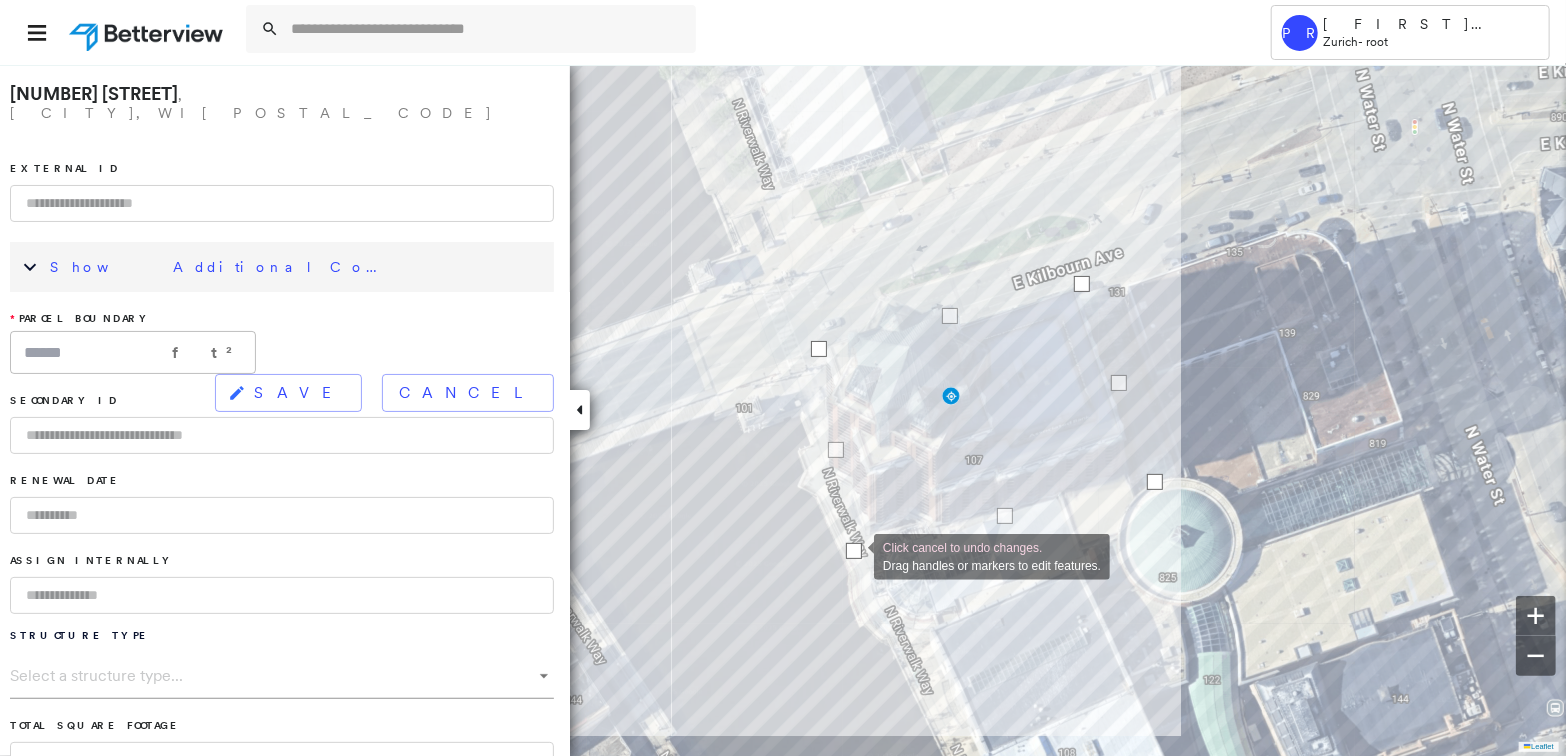 drag, startPoint x: 858, startPoint y: 581, endPoint x: 852, endPoint y: 551, distance: 30.594116 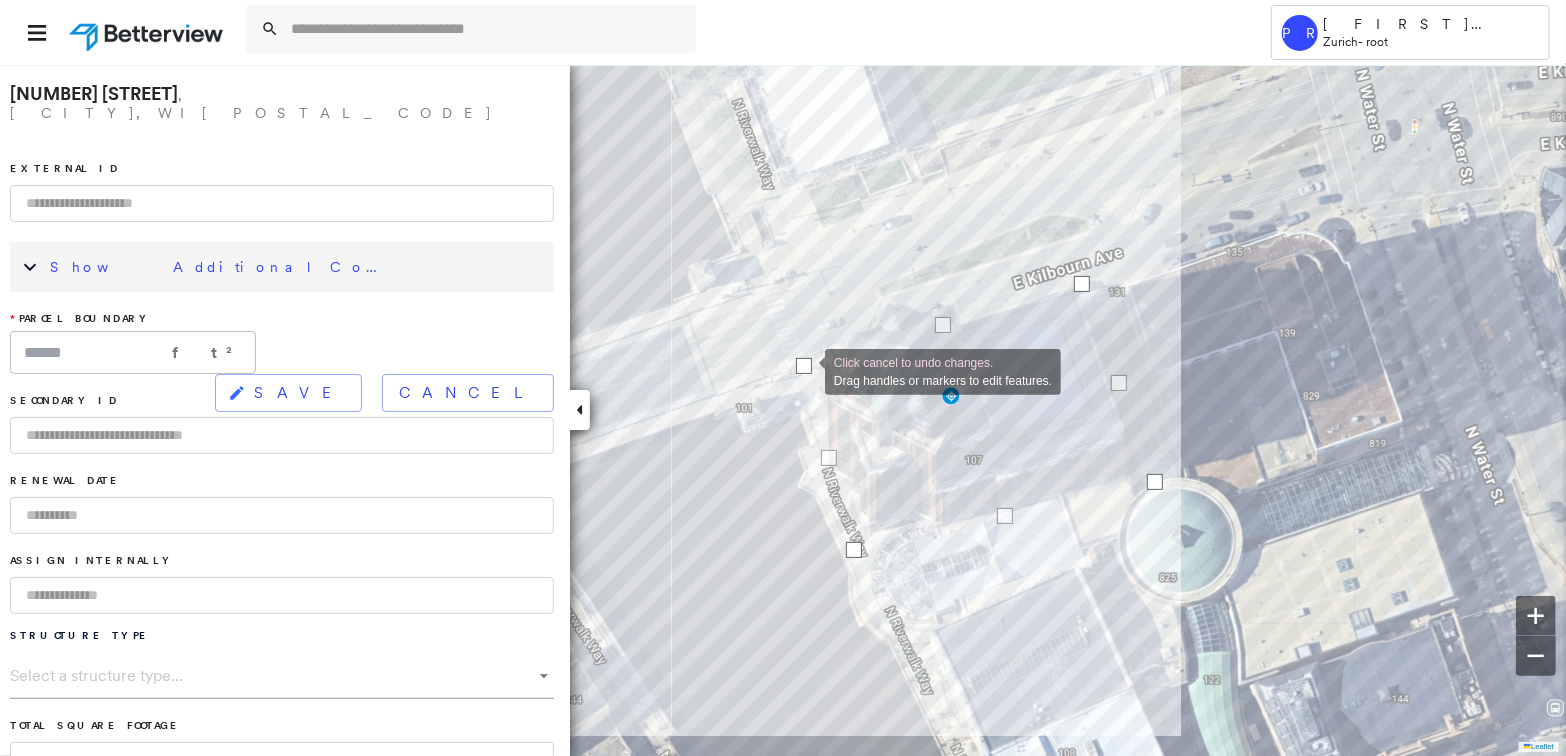 drag, startPoint x: 820, startPoint y: 353, endPoint x: 805, endPoint y: 370, distance: 22.671568 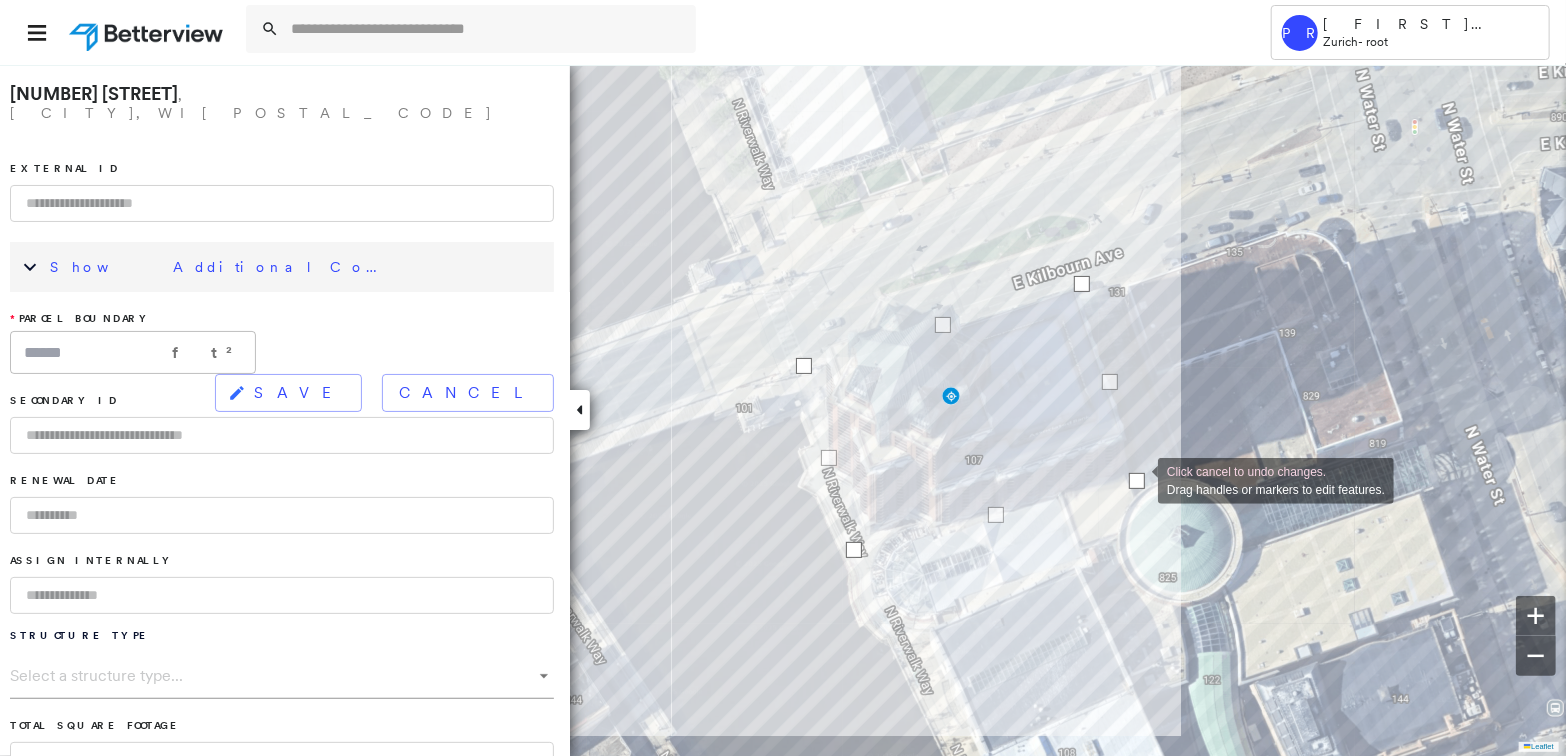 drag, startPoint x: 1156, startPoint y: 480, endPoint x: 1138, endPoint y: 479, distance: 18.027756 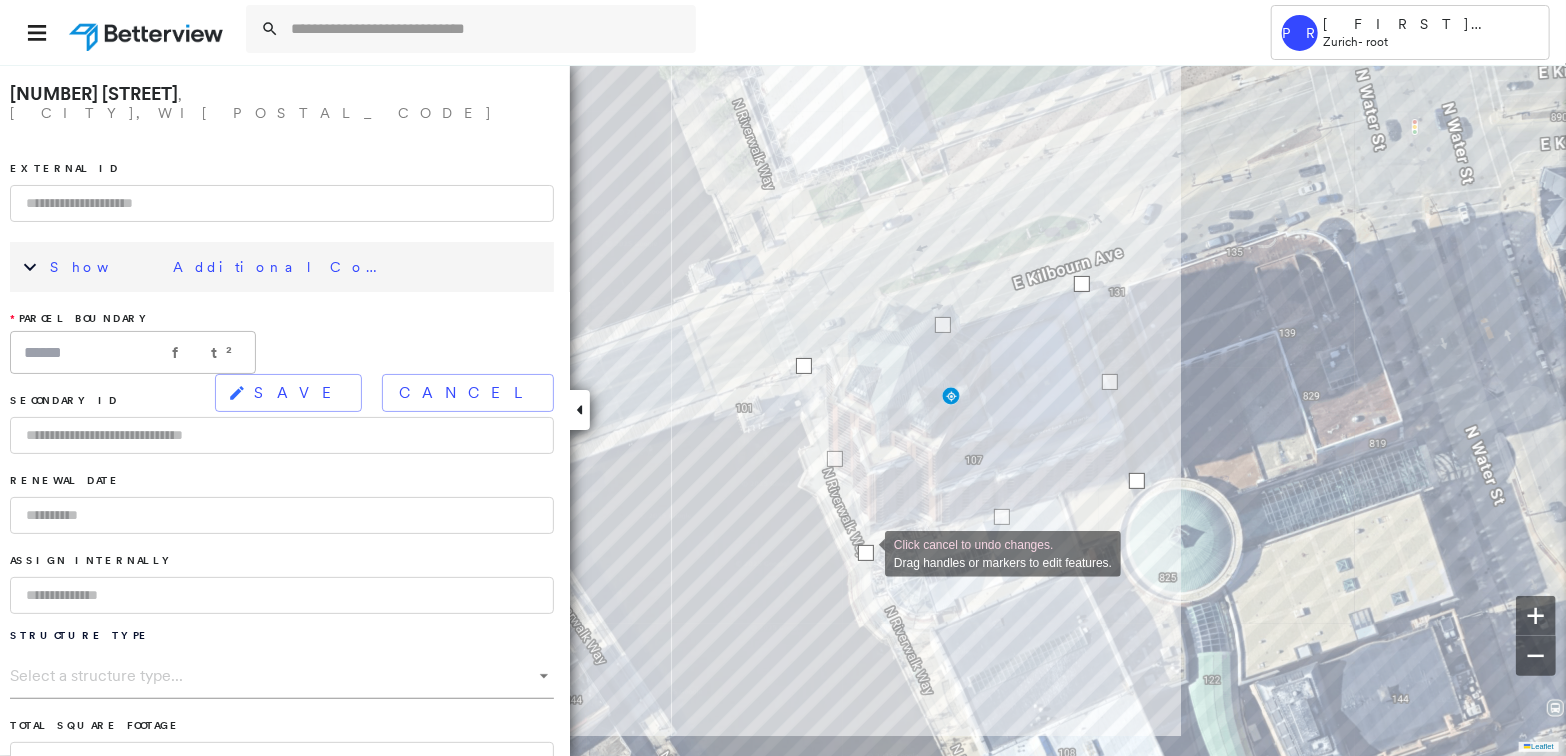 drag, startPoint x: 853, startPoint y: 549, endPoint x: 863, endPoint y: 548, distance: 10.049875 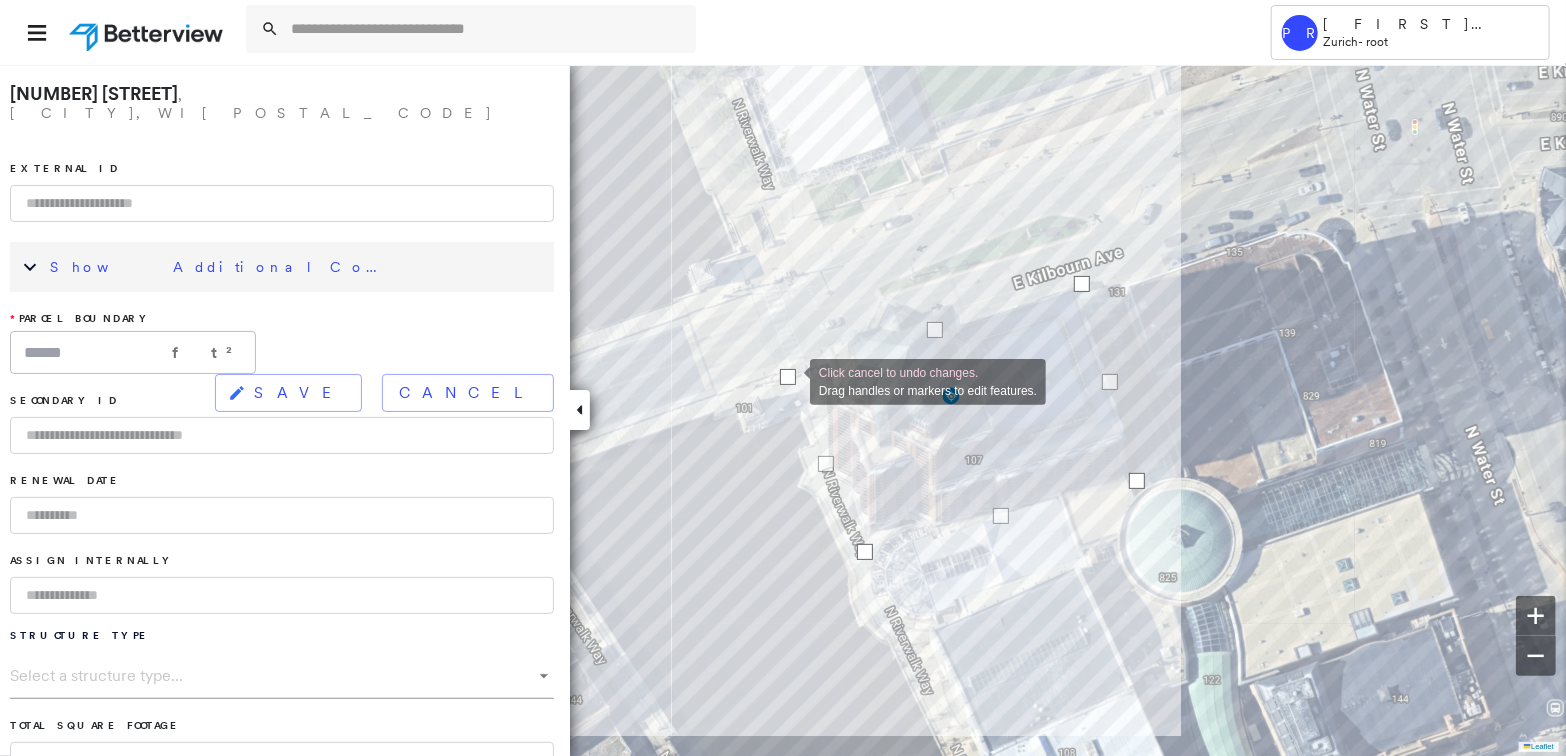 drag, startPoint x: 806, startPoint y: 369, endPoint x: 790, endPoint y: 380, distance: 19.416489 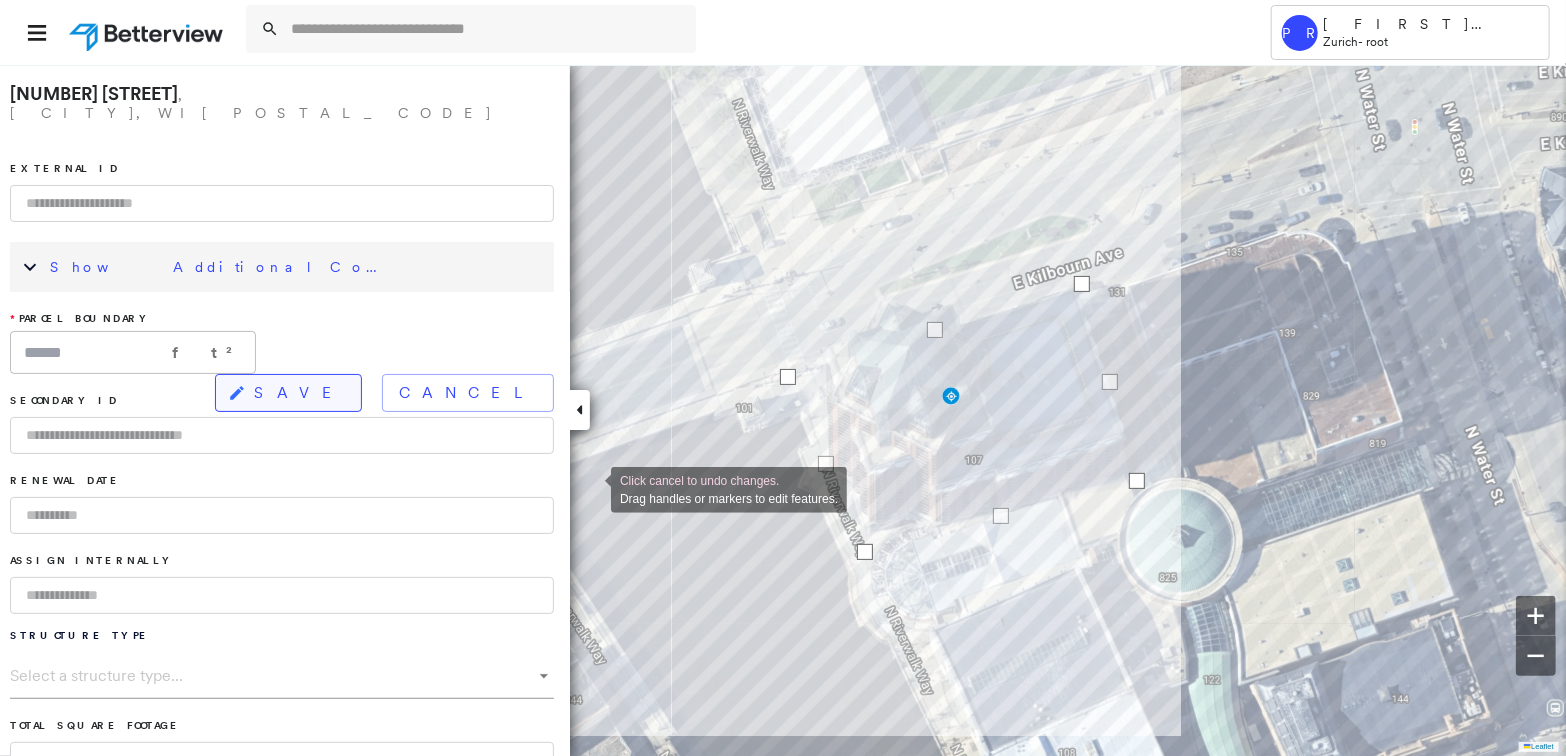 click on "SAVE" at bounding box center (299, 393) 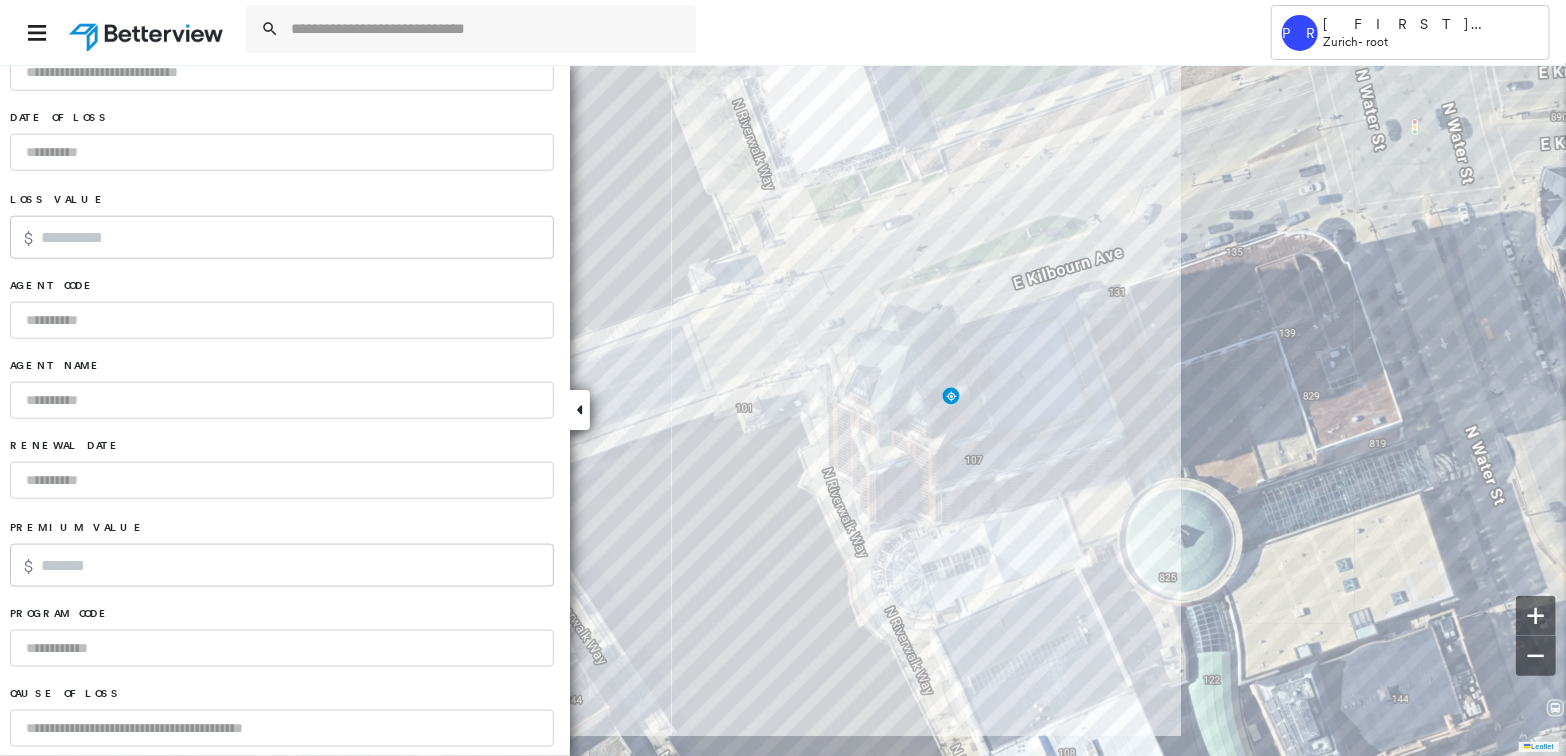 scroll, scrollTop: 1203, scrollLeft: 0, axis: vertical 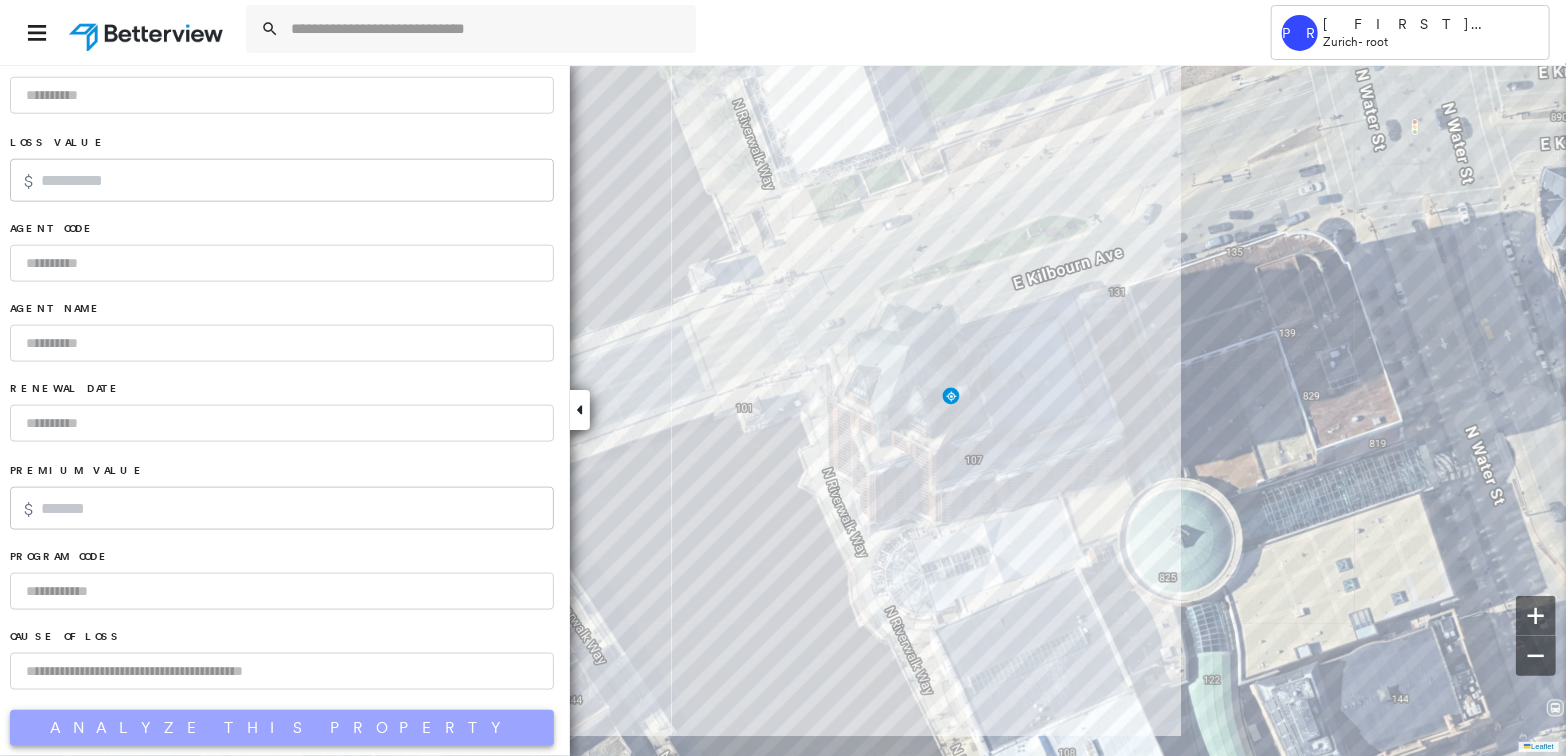 click on "Analyze This Property" at bounding box center [282, 728] 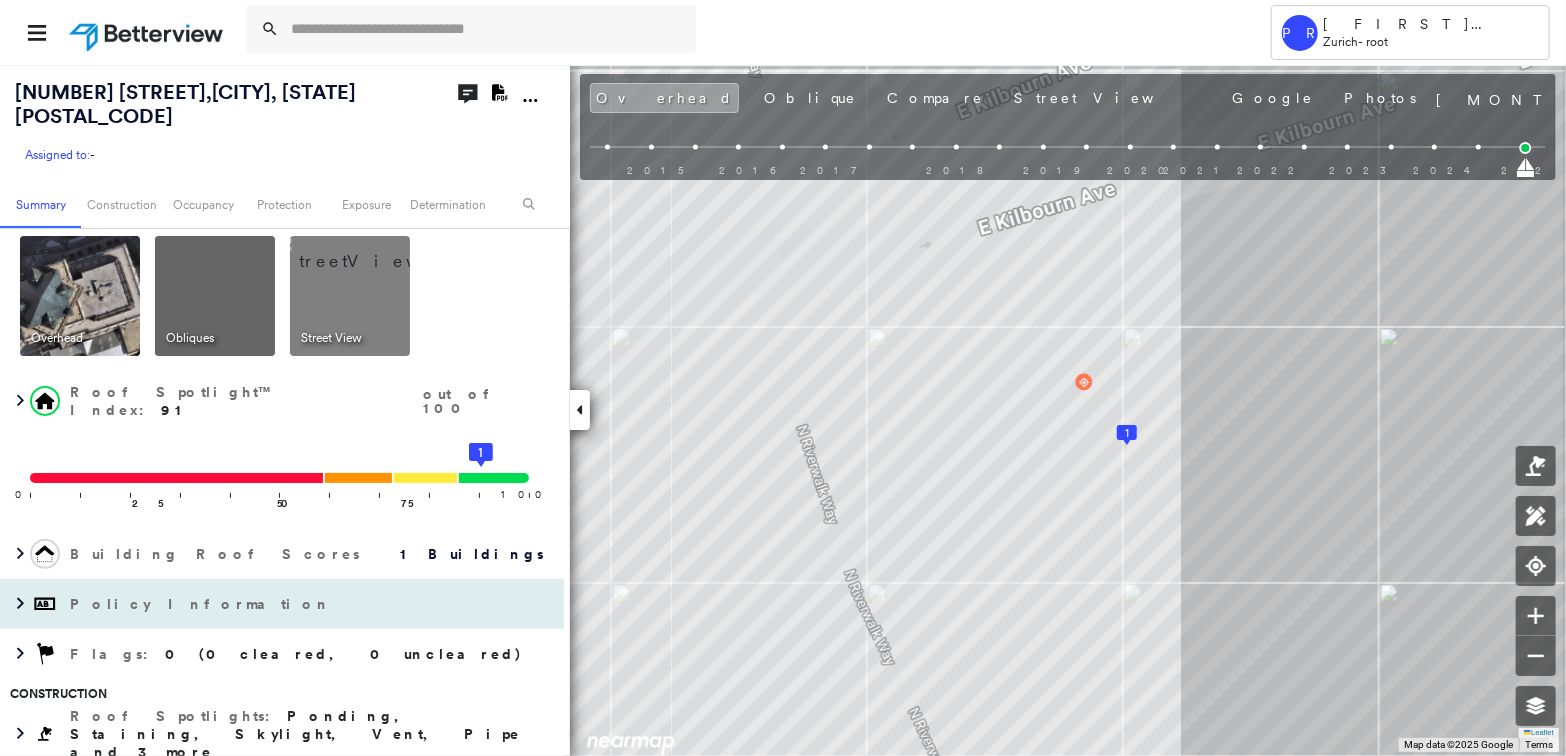 scroll, scrollTop: 0, scrollLeft: 0, axis: both 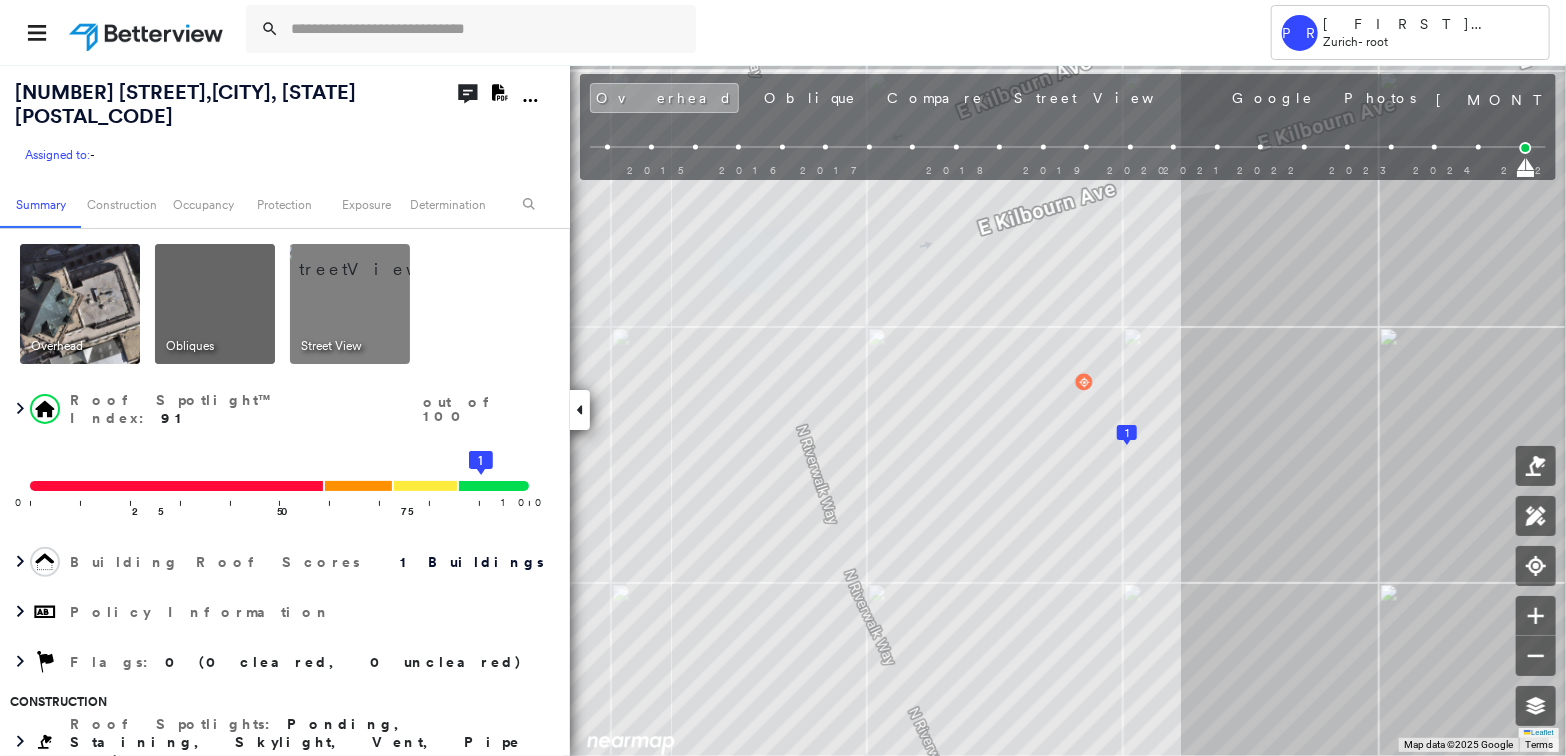click 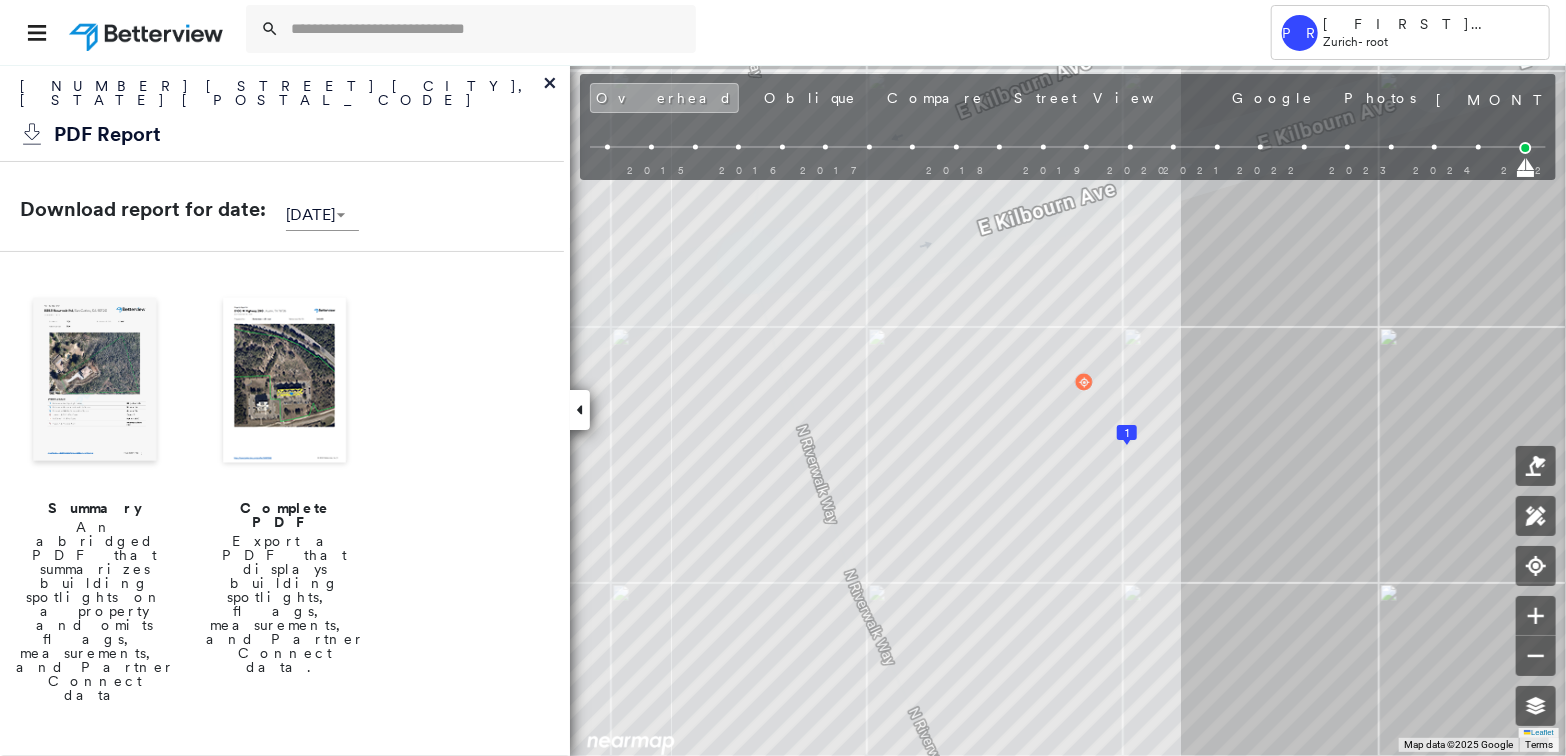 click at bounding box center [95, 872] 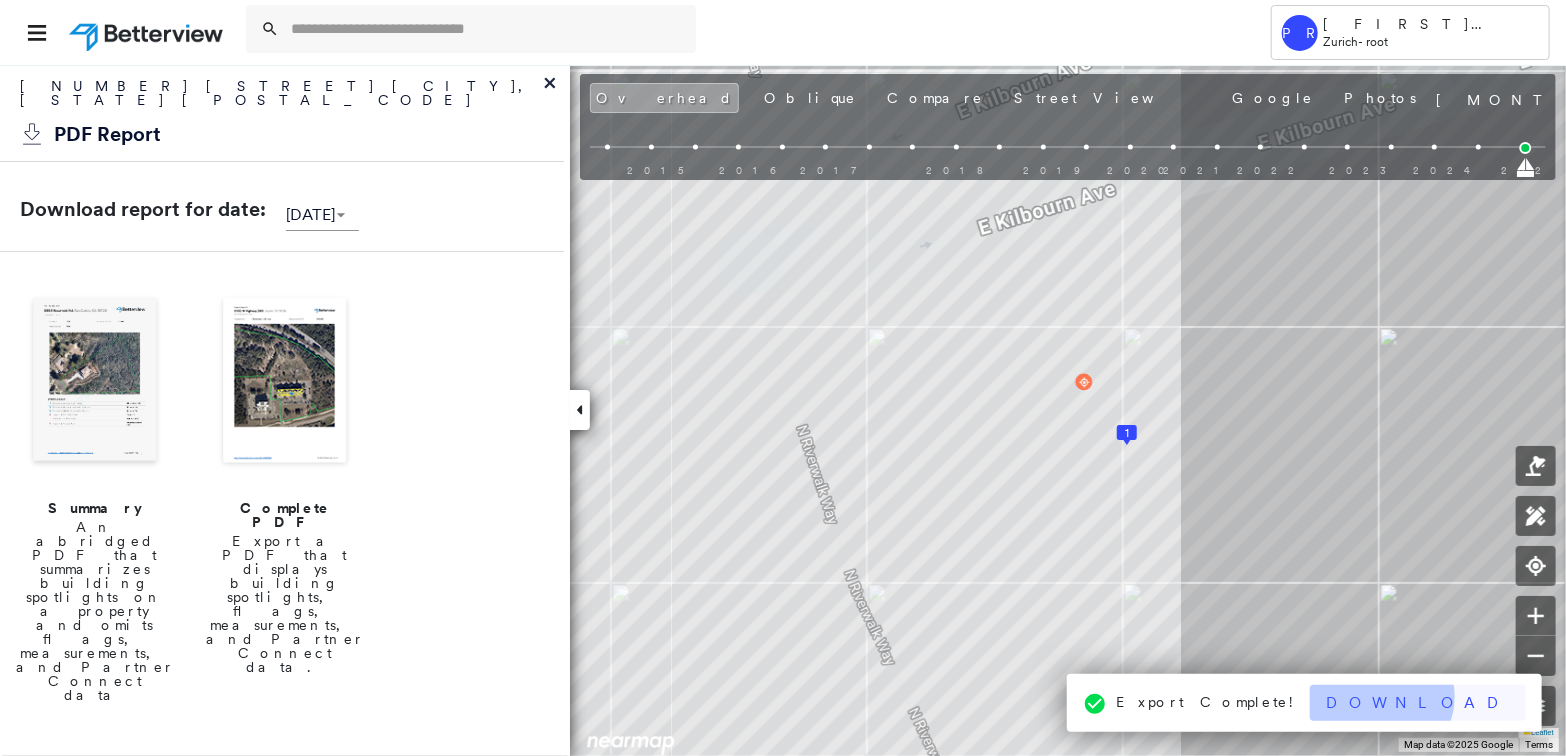 click on "Download" at bounding box center (1418, 703) 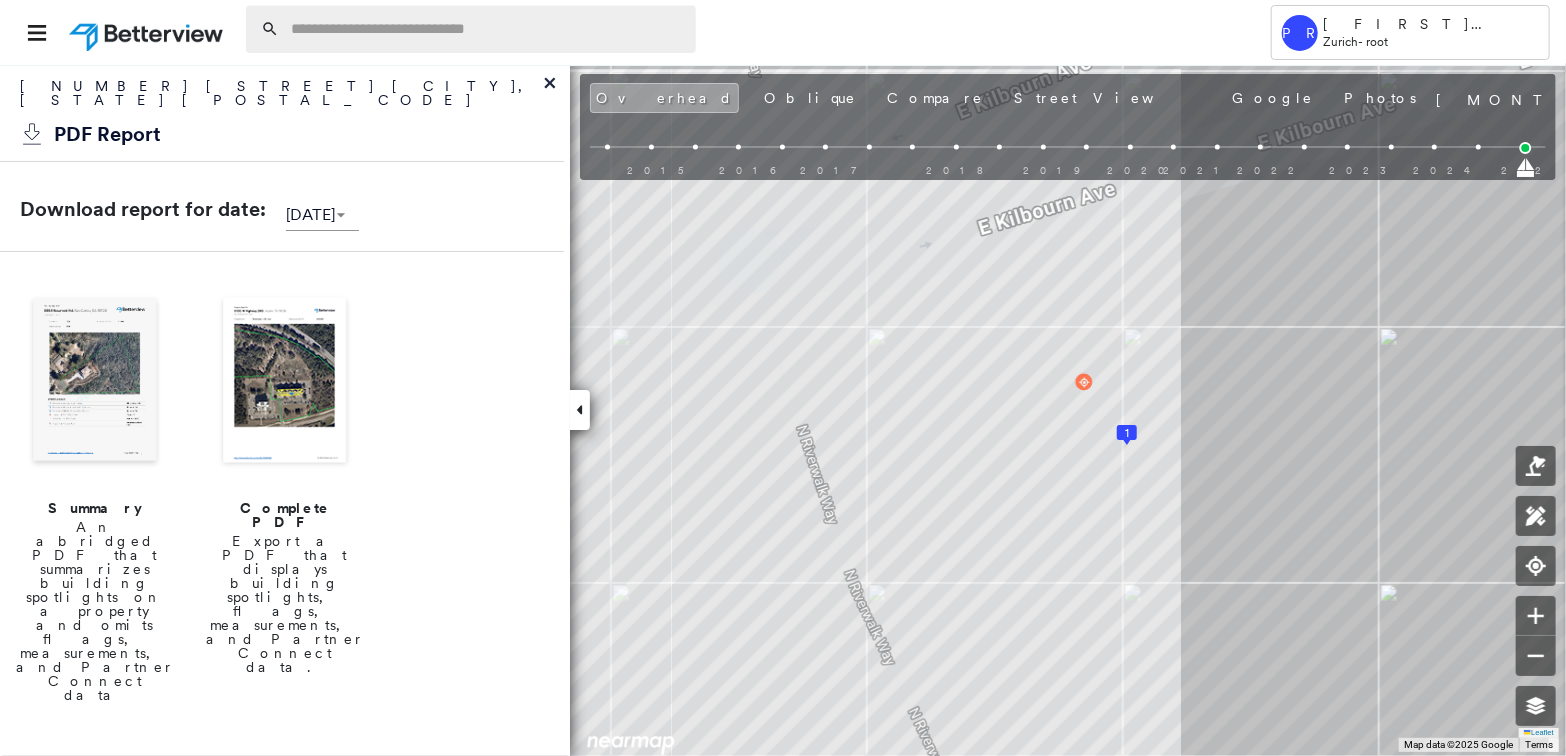 click at bounding box center (487, 29) 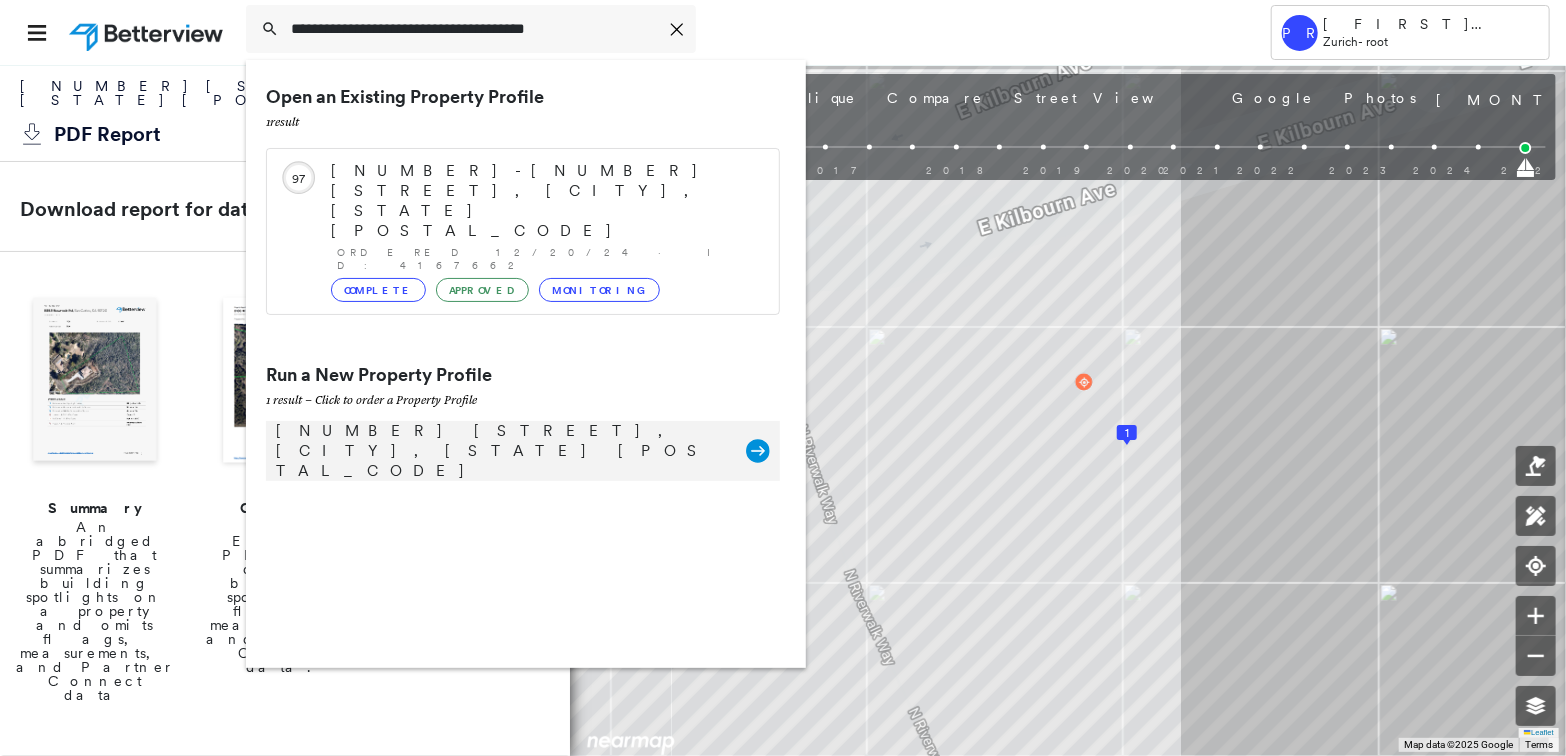 type on "**********" 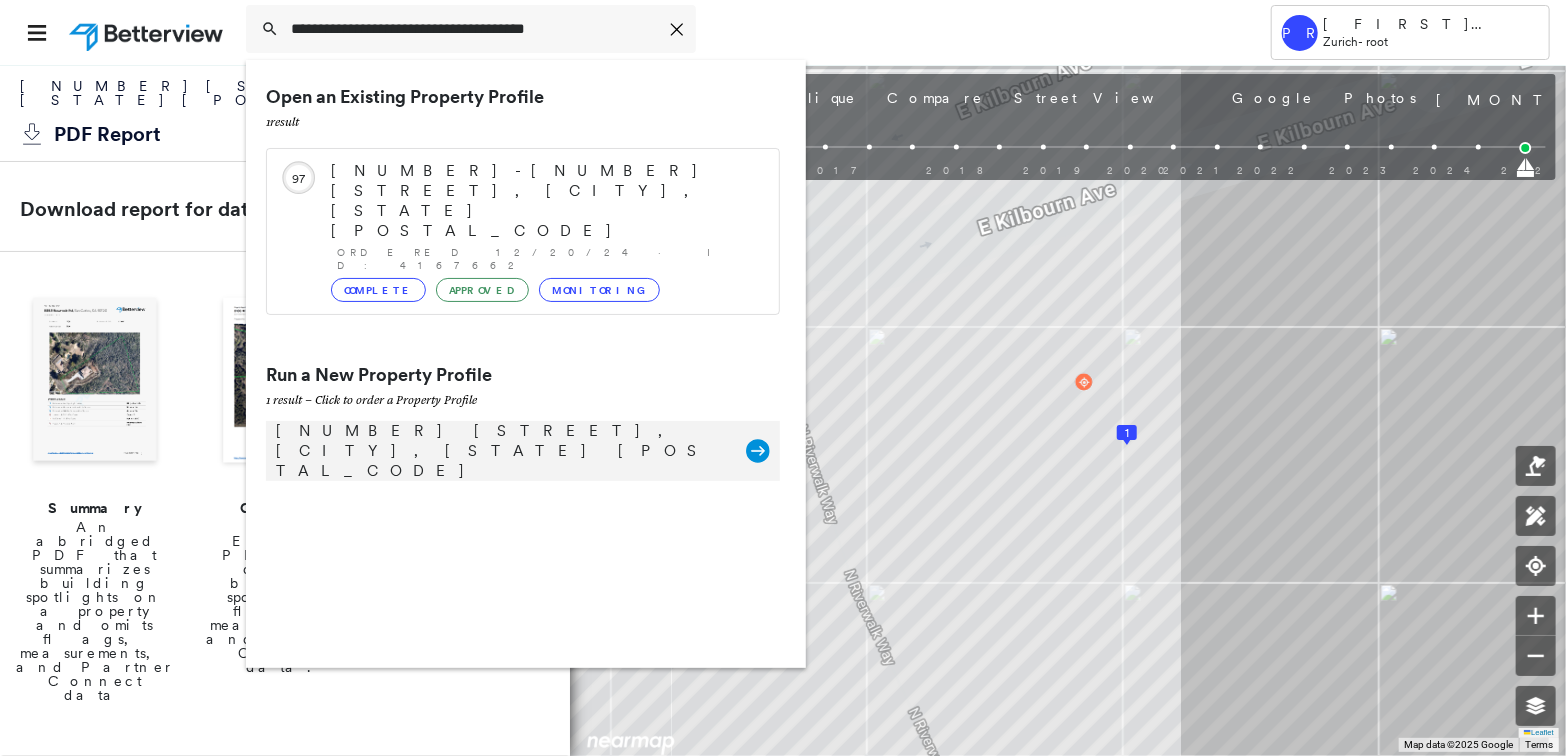 click 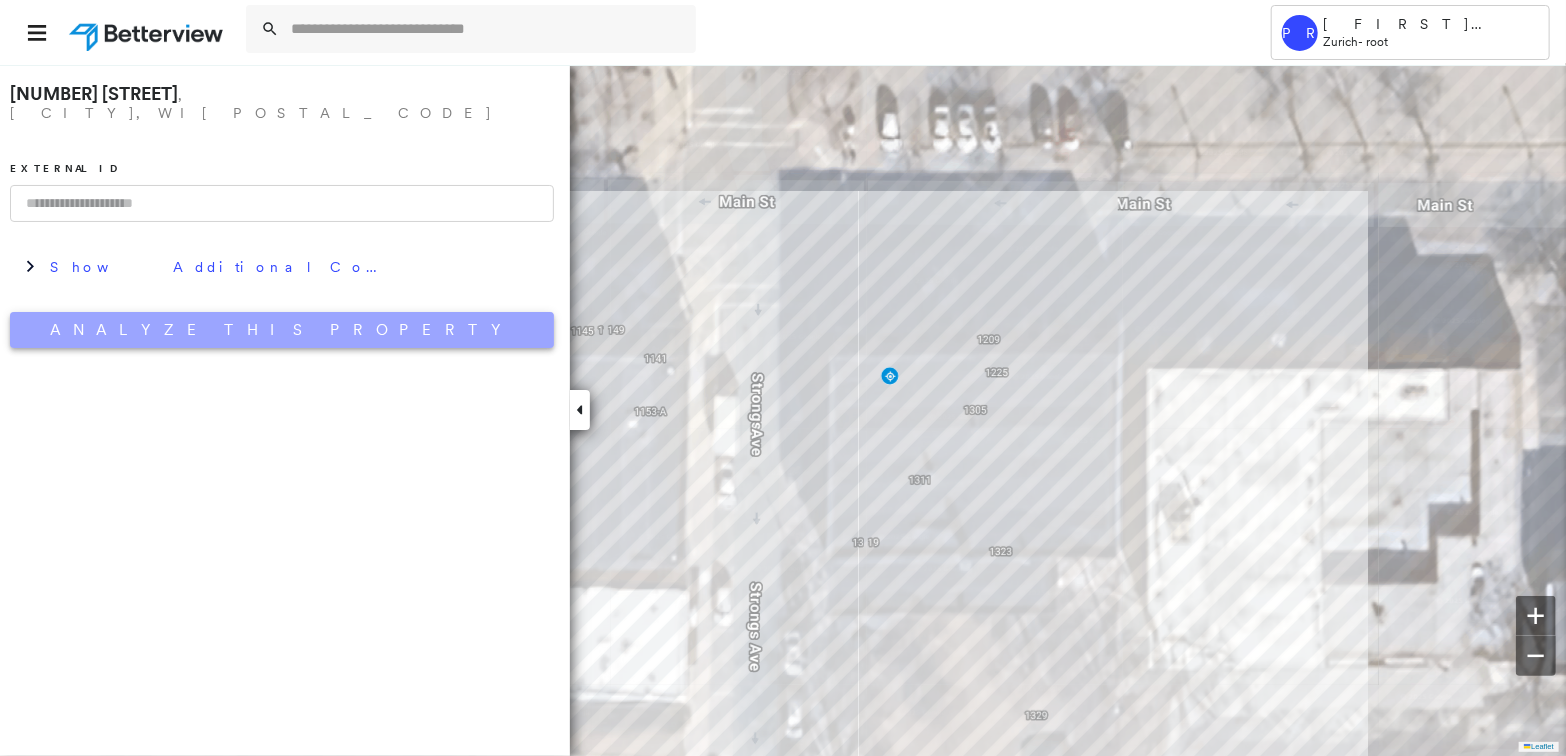 click on "Analyze This Property" at bounding box center [282, 330] 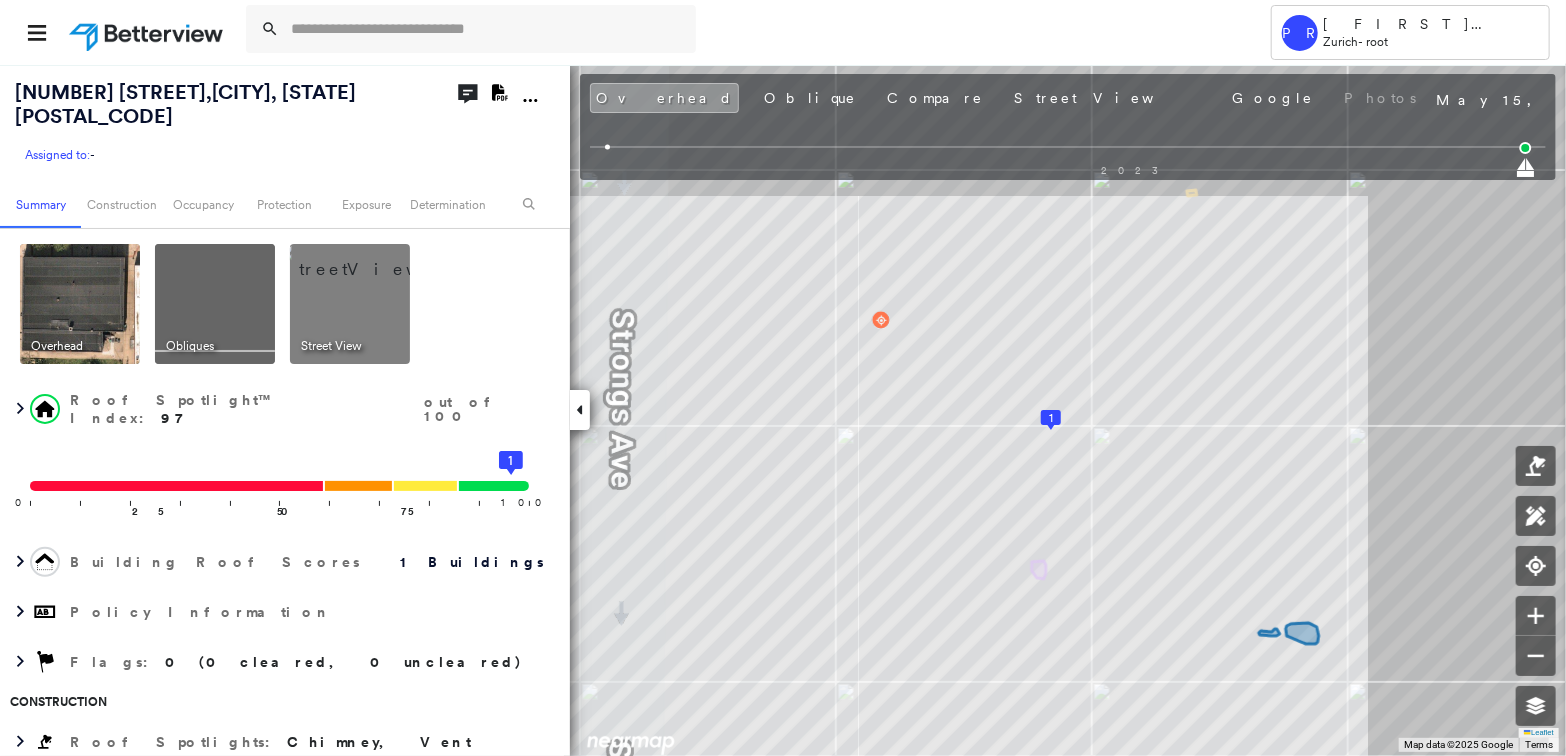 click at bounding box center (374, 259) 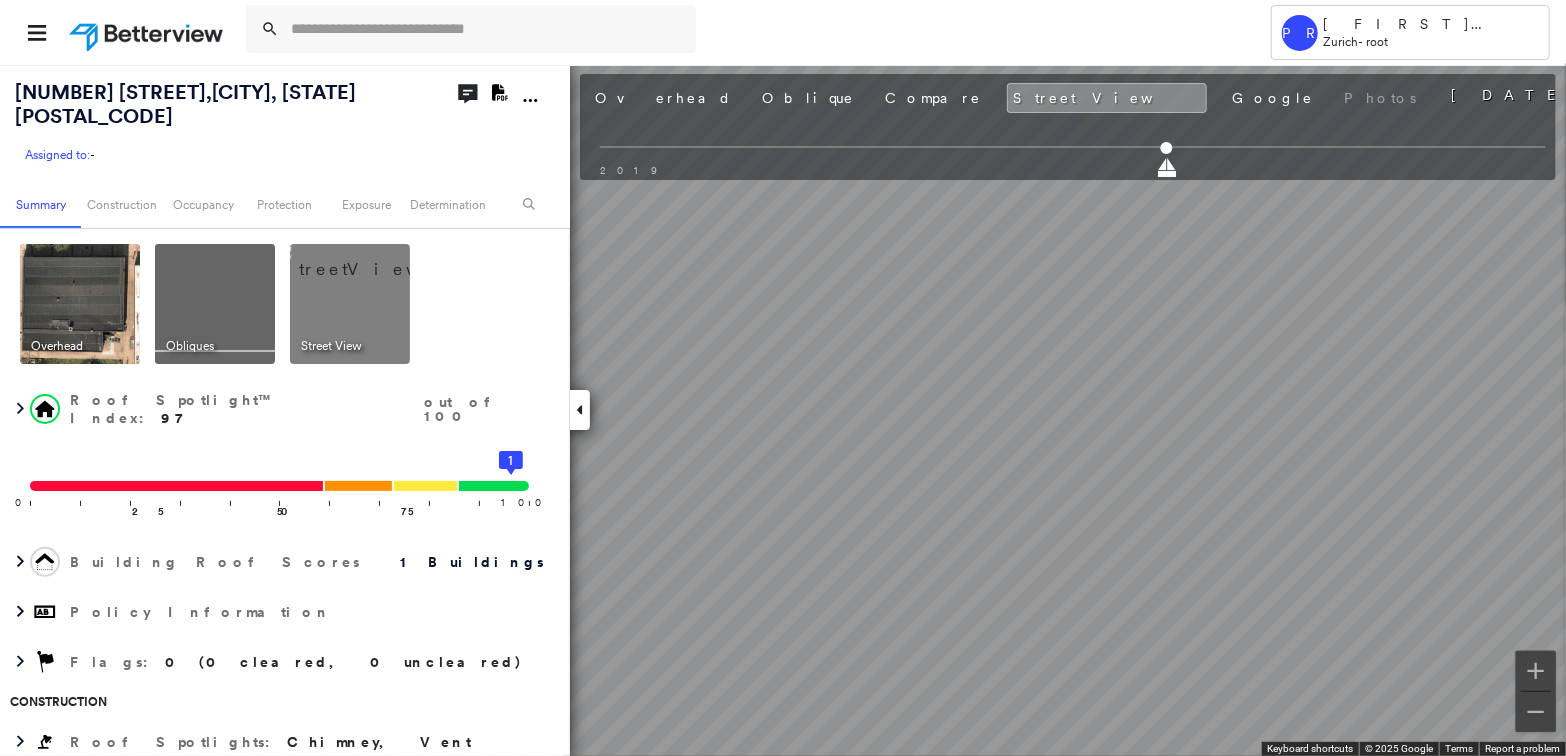 click on "Tower PR Patrick Robinson Zurich  -   root 1305  Main St ,  Stevens Point, WI 54481 Assigned to:  - Assigned to:  - Assigned to:  - Open Comments Download PDF Report Summary Construction Occupancy Protection Exposure Determination Overhead Obliques Street View Roof Spotlight™ Index :  97 out of 100 0 100 25 50 75 1 Building Roof Scores 1 Buildings Policy Information Flags :  0 (0 cleared, 0 uncleared) Construction Roof Spotlights :  Chimney, Vent Property Features :  Patio Furniture Roof Size & Shape :  1 building  - Flat | EPDM Occupancy Place Detail Google - Places Smarty Streets - Surrounding Properties National Registry of Historic Places Protection US Fire Administration: Nearest Fire Stations Exposure FEMA Risk Index Determination Flags :  0 (0 cleared, 0 uncleared) Uncleared Flags (0) Cleared Flags  (0) There are no  uncleared  flags. Partner Connect Global Search Need a specific data point and don't know where to find it? Look no further. Search Overhead Oblique Compare Street View Google Photos" at bounding box center (783, 378) 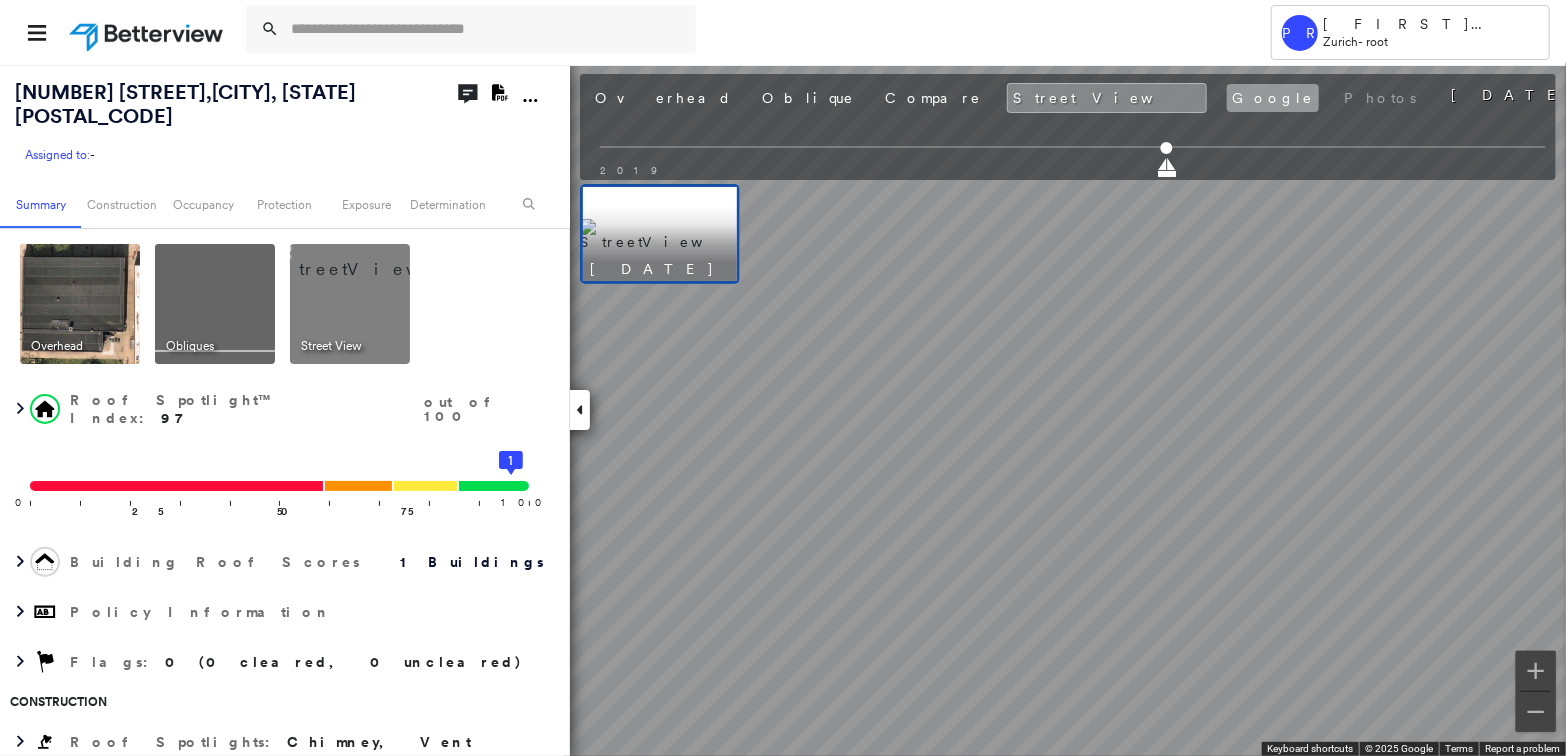 click on "Google" at bounding box center [1273, 98] 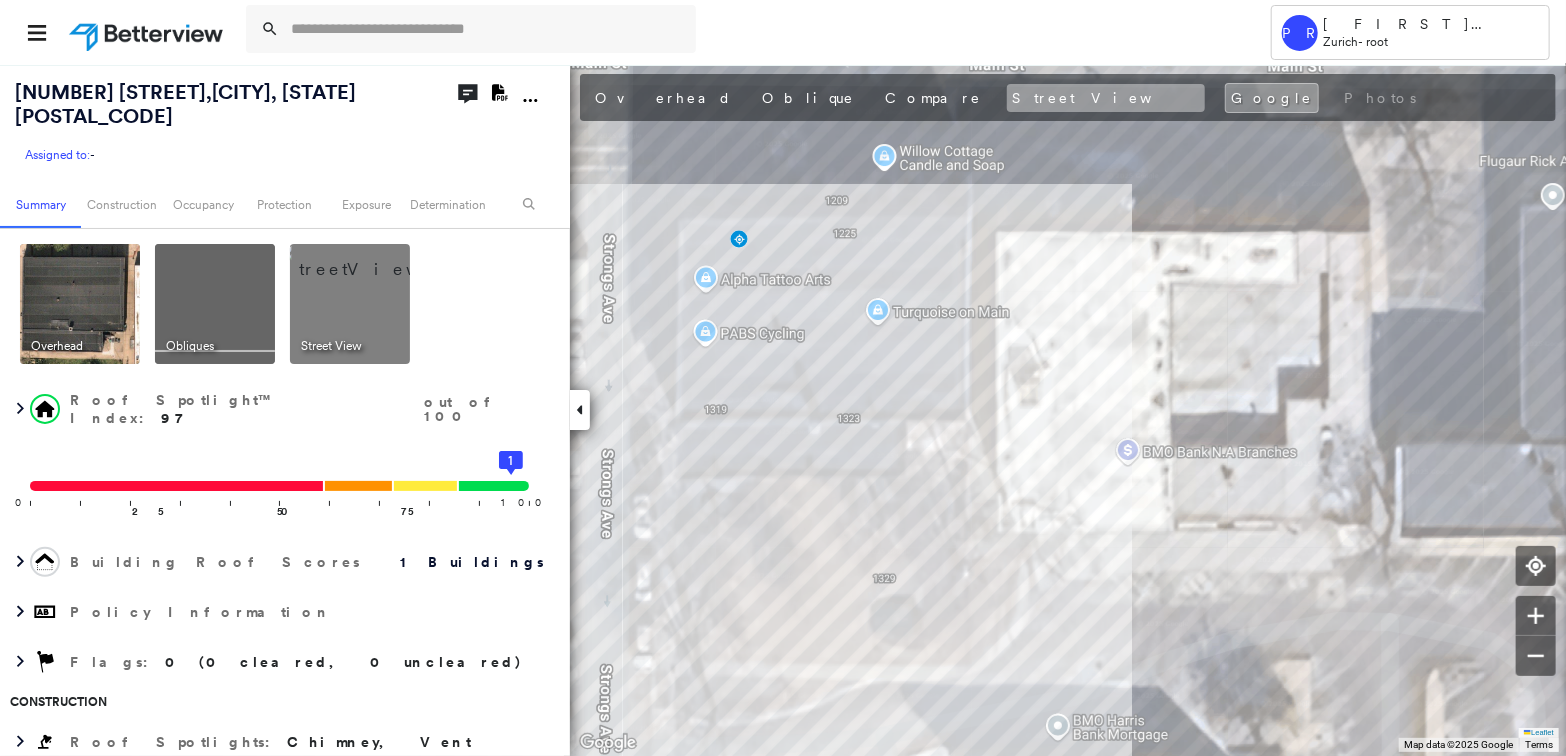 click on "Street View" at bounding box center (1106, 98) 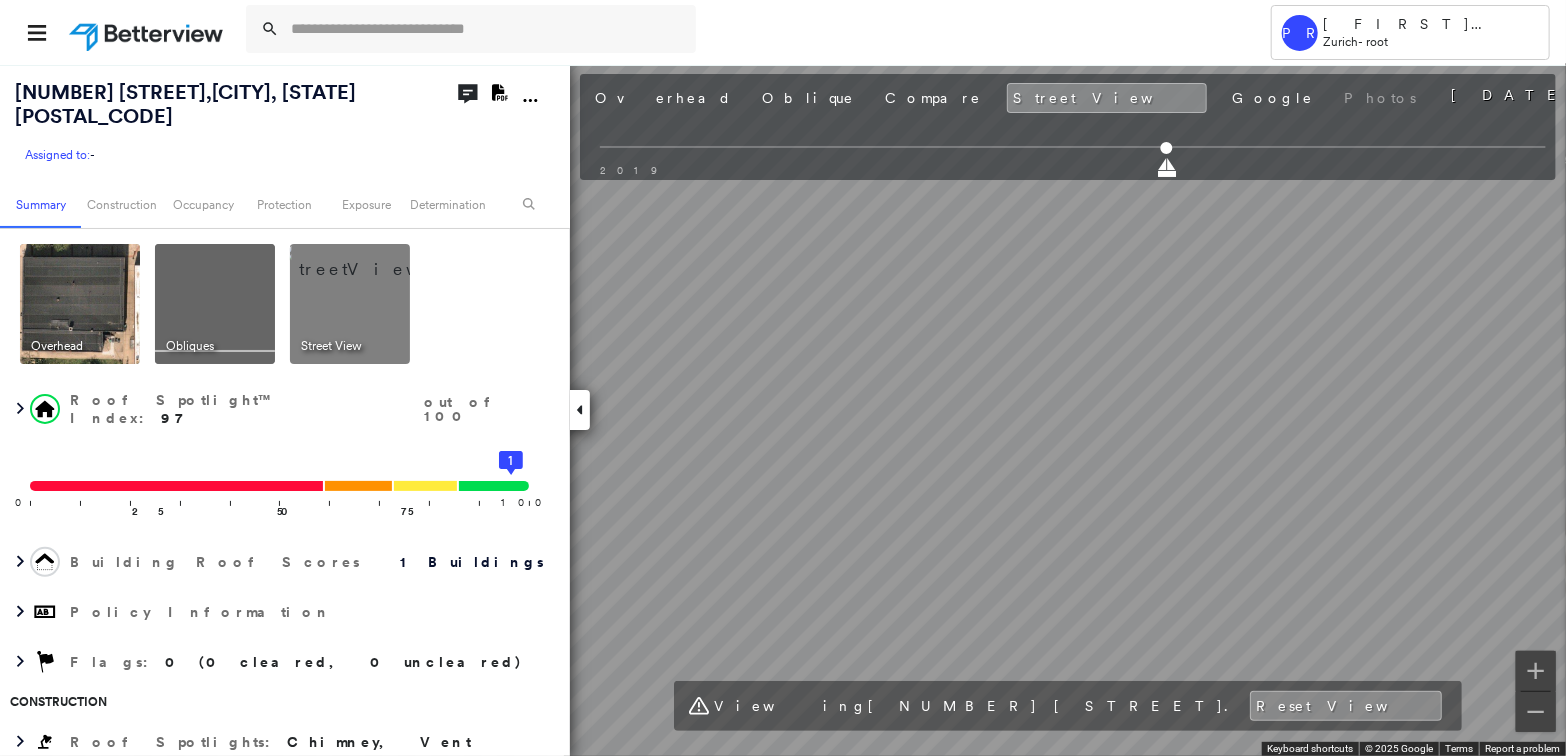 click on "Tower PR Patrick Robinson Zurich  -   root 1305  Main St ,  Stevens Point, WI 54481 Assigned to:  - Assigned to:  - Assigned to:  - Open Comments Download PDF Report Summary Construction Occupancy Protection Exposure Determination Overhead Obliques Street View Roof Spotlight™ Index :  97 out of 100 0 100 25 50 75 1 Building Roof Scores 1 Buildings Policy Information Flags :  0 (0 cleared, 0 uncleared) Construction Roof Spotlights :  Chimney, Vent Property Features :  Patio Furniture Roof Size & Shape :  1 building  - Flat | EPDM Occupancy Place Detail Google - Places Smarty Streets - Surrounding Properties National Registry of Historic Places Protection US Fire Administration: Nearest Fire Stations Exposure FEMA Risk Index Determination Flags :  0 (0 cleared, 0 uncleared) Uncleared Flags (0) Cleared Flags  (0) There are no  uncleared  flags. Partner Connect Global Search Need a specific data point and don't know where to find it? Look no further. Search Overhead Oblique Compare Street View Google Photos" at bounding box center (783, 378) 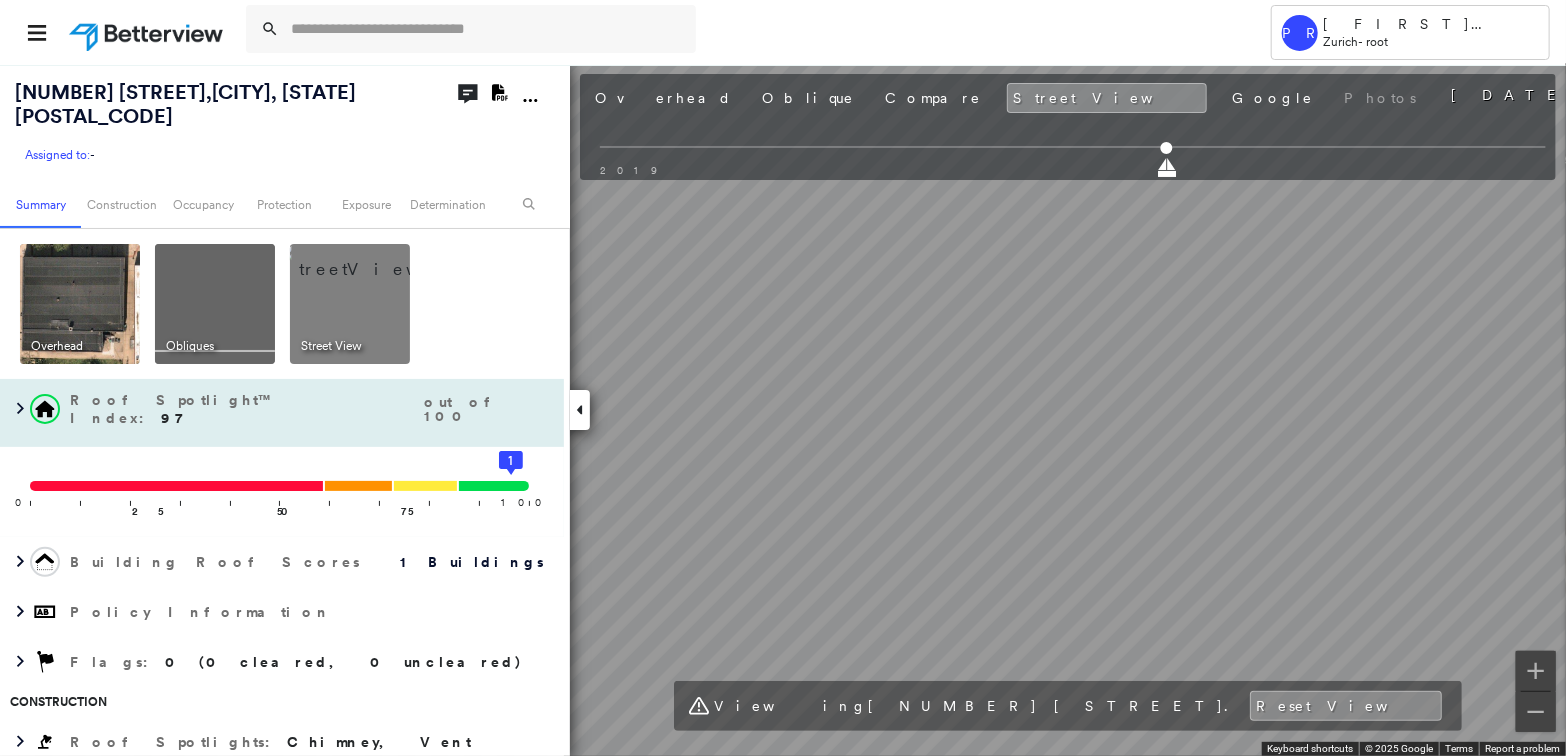 click on "**********" at bounding box center (783, 410) 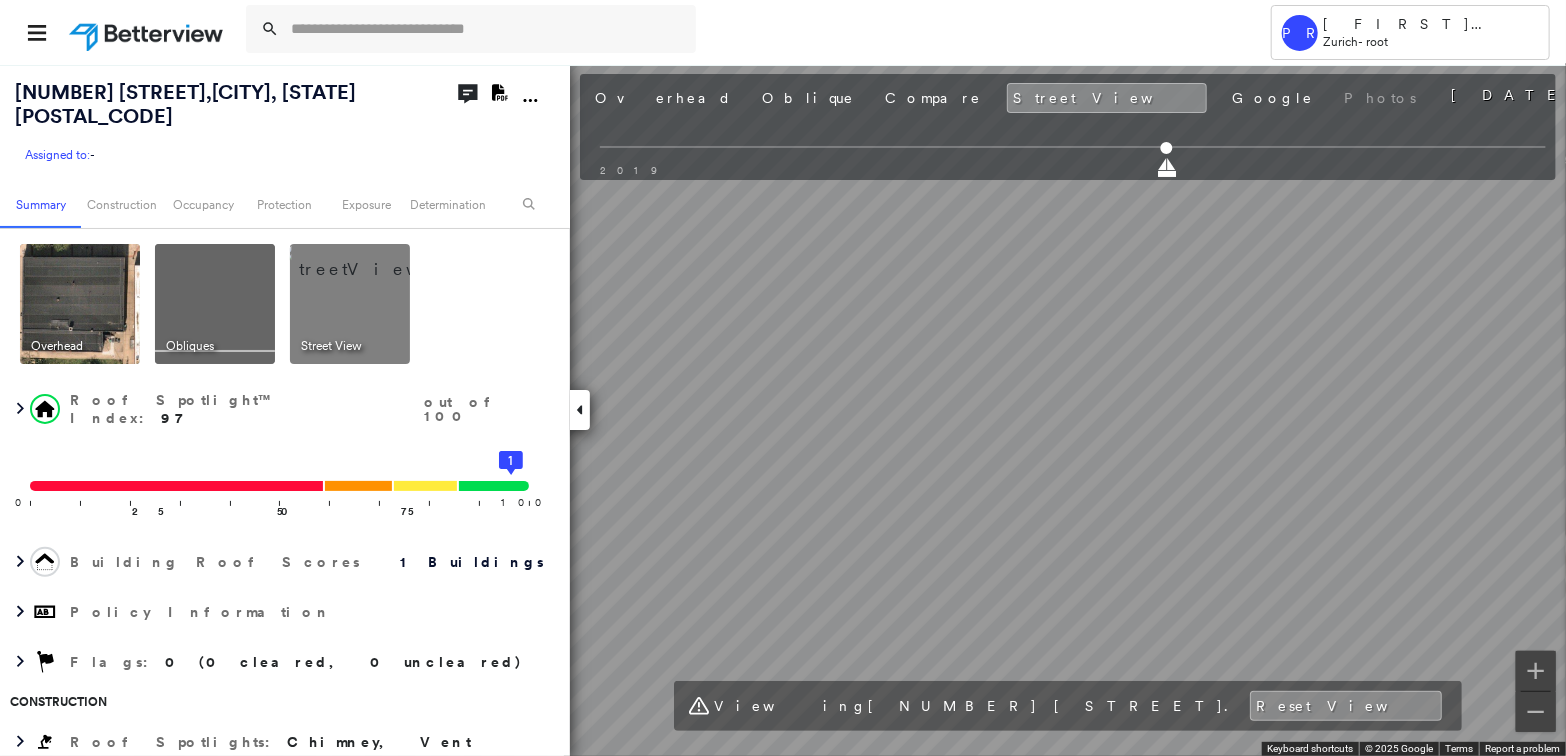 click on "Tower PR Patrick Robinson Zurich  -   root 1305  Main St ,  Stevens Point, WI 54481 Assigned to:  - Assigned to:  - Assigned to:  - Open Comments Download PDF Report Summary Construction Occupancy Protection Exposure Determination Overhead Obliques Street View Roof Spotlight™ Index :  97 out of 100 0 100 25 50 75 1 Building Roof Scores 1 Buildings Policy Information Flags :  0 (0 cleared, 0 uncleared) Construction Roof Spotlights :  Chimney, Vent Property Features :  Patio Furniture Roof Size & Shape :  1 building  - Flat | EPDM Occupancy Place Detail Google - Places Smarty Streets - Surrounding Properties National Registry of Historic Places Protection US Fire Administration: Nearest Fire Stations Exposure FEMA Risk Index Determination Flags :  0 (0 cleared, 0 uncleared) Uncleared Flags (0) Cleared Flags  (0) There are no  uncleared  flags. Partner Connect Global Search Need a specific data point and don't know where to find it? Look no further. Search Overhead Oblique Compare Street View Google Photos" at bounding box center [783, 378] 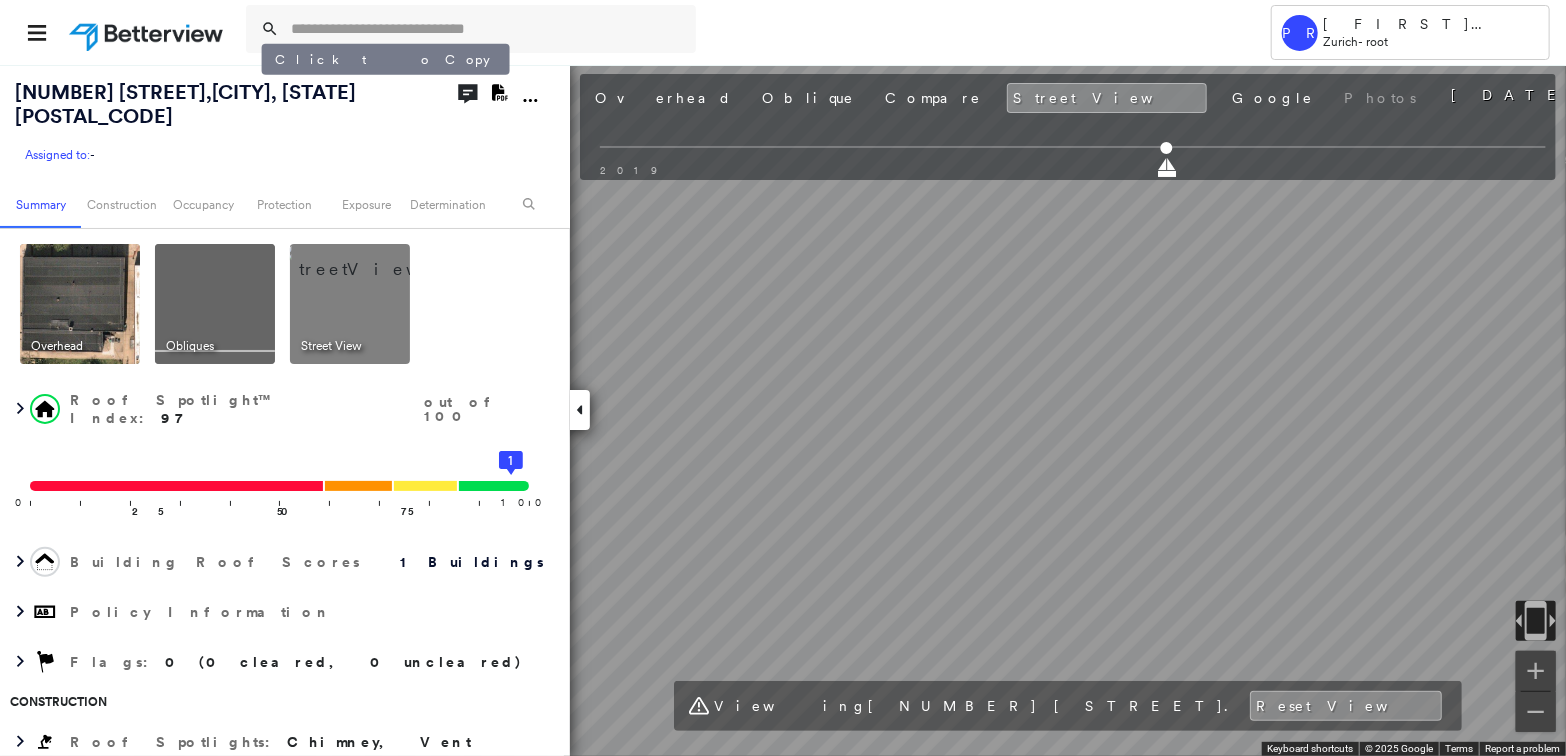click on "1305  Main St ,  Stevens Point, WI 54481" at bounding box center [185, 104] 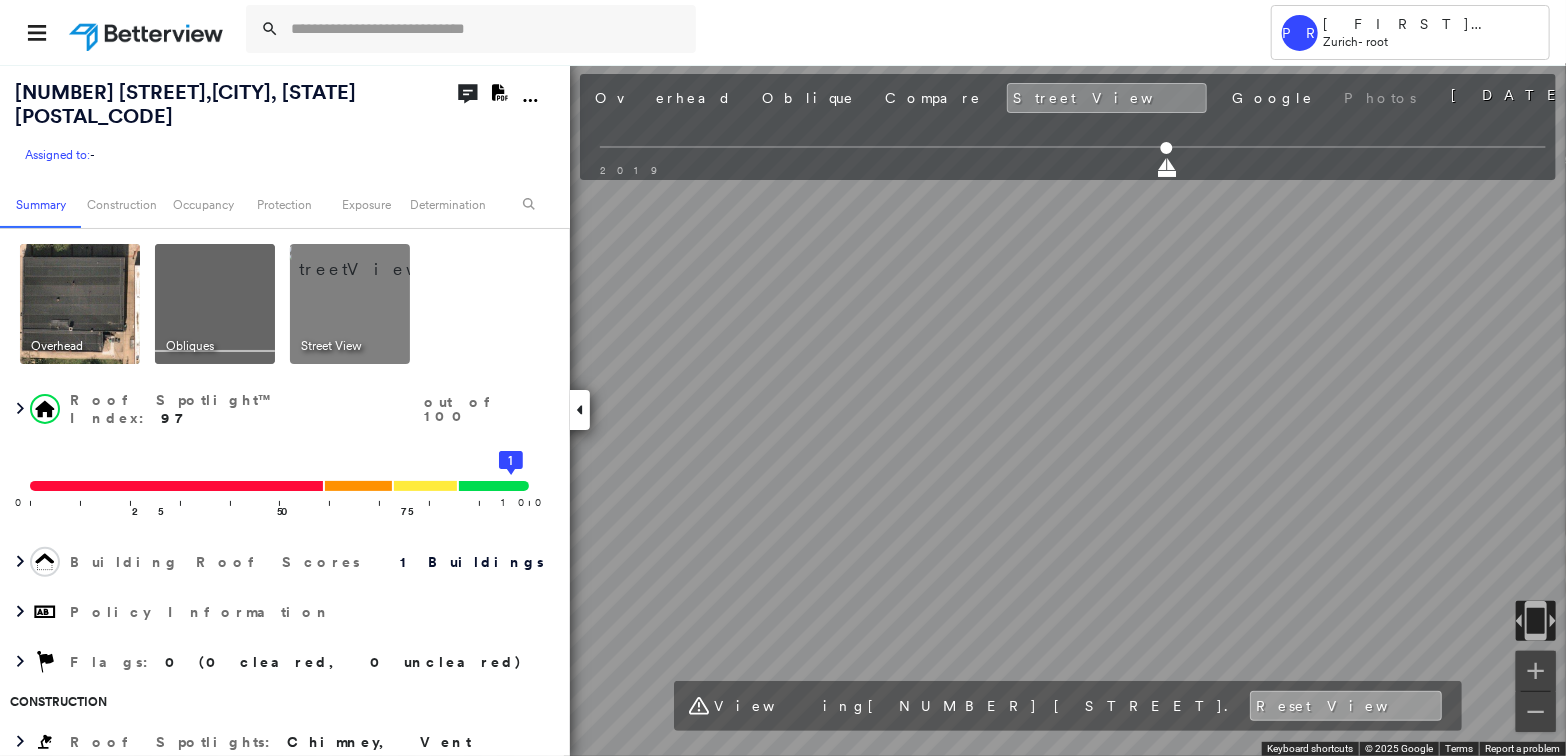 click on "Reset View" at bounding box center [1346, 706] 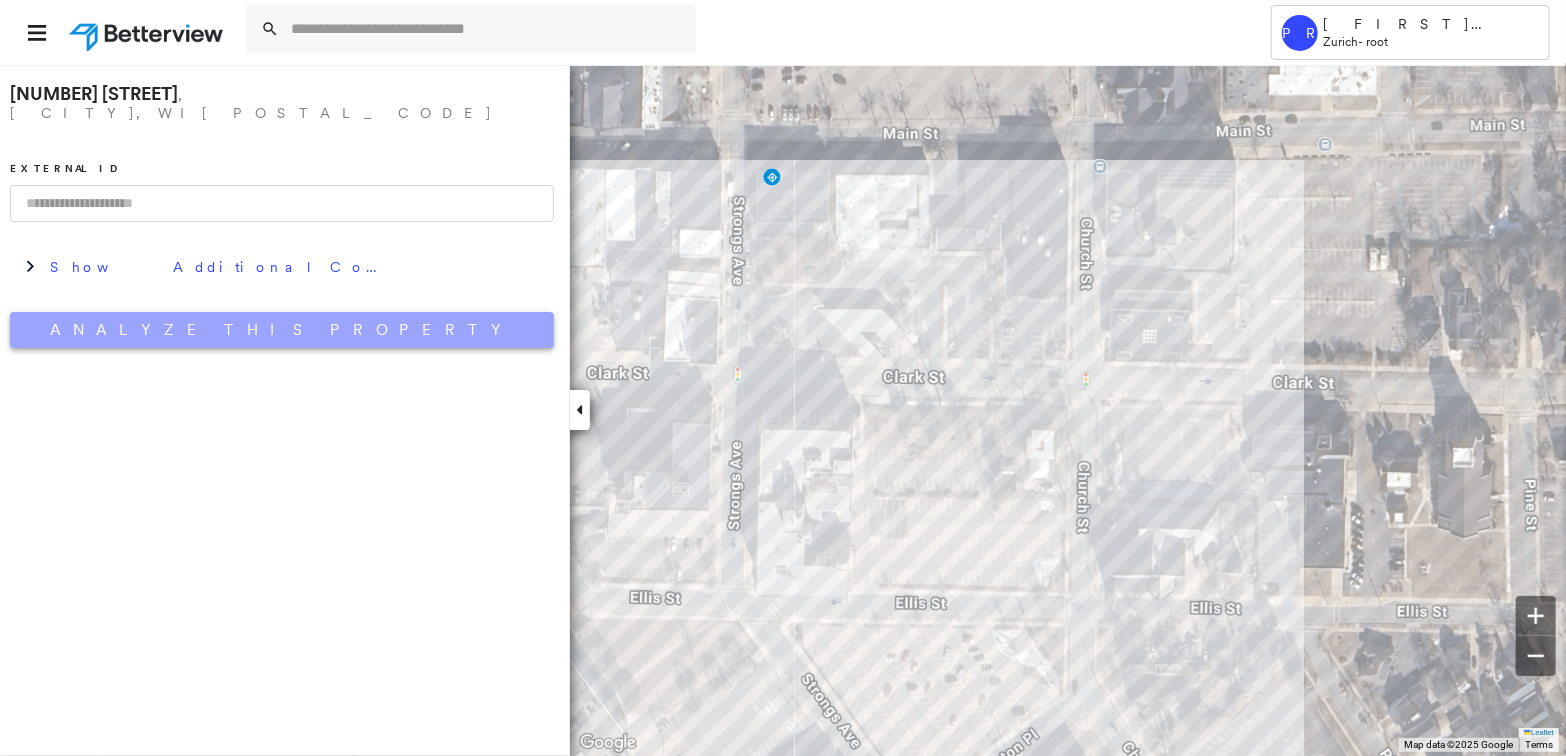 drag, startPoint x: 480, startPoint y: 315, endPoint x: 381, endPoint y: 318, distance: 99.04544 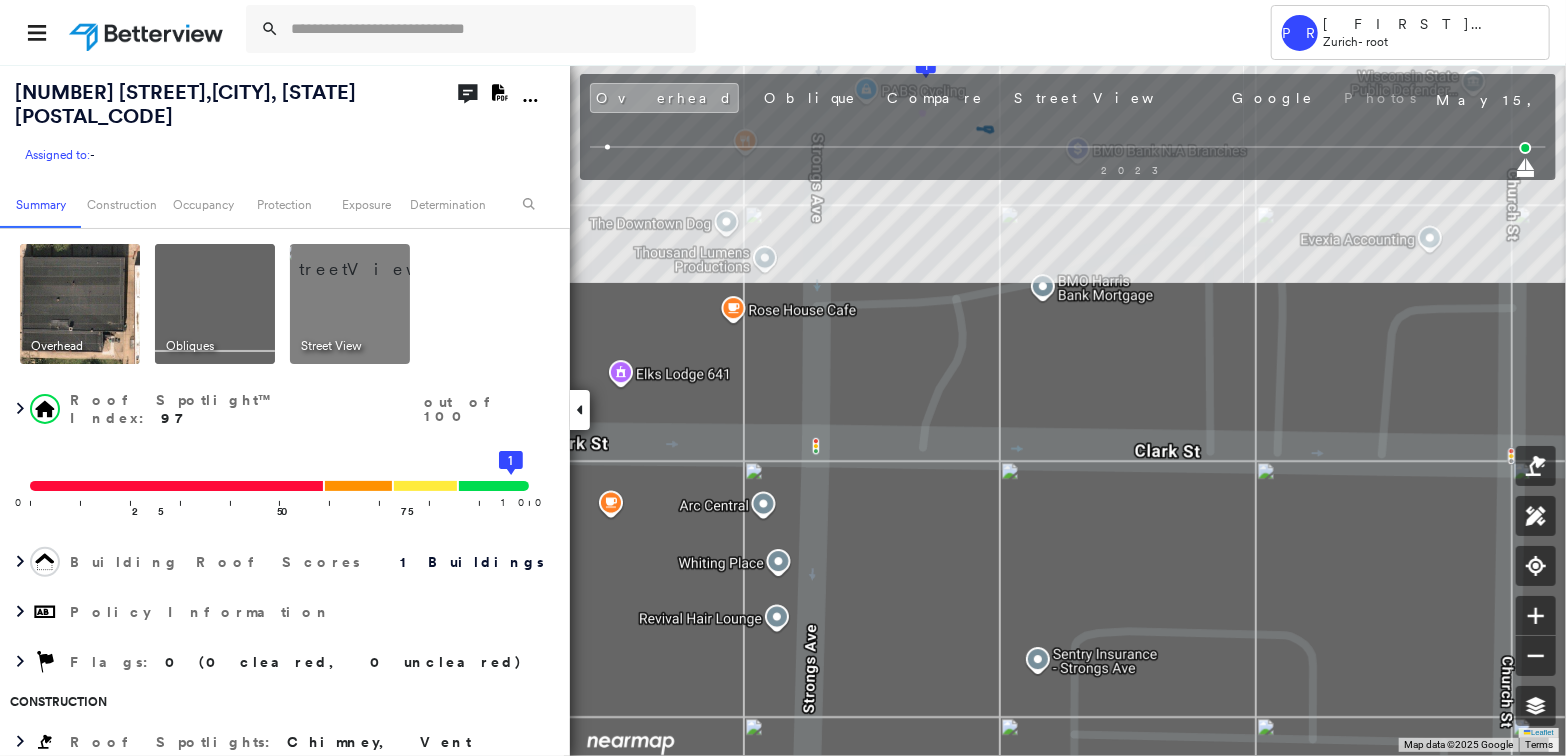 click on "1305  Main St ,  Stevens Point, WI 54481 Assigned to:  - Assigned to:  - Assigned to:  - Open Comments Download PDF Report Summary Construction Occupancy Protection Exposure Determination Overhead Obliques Street View Roof Spotlight™ Index :  97 out of 100 0 100 25 50 75 1 Building Roof Scores 1 Buildings Policy Information Flags :  0 (0 cleared, 0 uncleared) Construction Roof Spotlights :  Chimney, Vent Property Features :  Patio Furniture Roof Size & Shape :  1 building  - Flat | EPDM Occupancy Place Detail Google - Places Smarty Streets - Surrounding Properties National Registry of Historic Places Protection US Fire Administration: Nearest Fire Stations Exposure FEMA Risk Index Determination Flags :  0 (0 cleared, 0 uncleared) Uncleared Flags (0) Cleared Flags  (0) There are no  uncleared  flags. Partner Connect Global Search Need a specific data point and don't know where to find it? Look no further. Search Overhead Oblique Compare Street View Google Photos May 15, 2023 2023 north east south west 10 m" at bounding box center (783, 410) 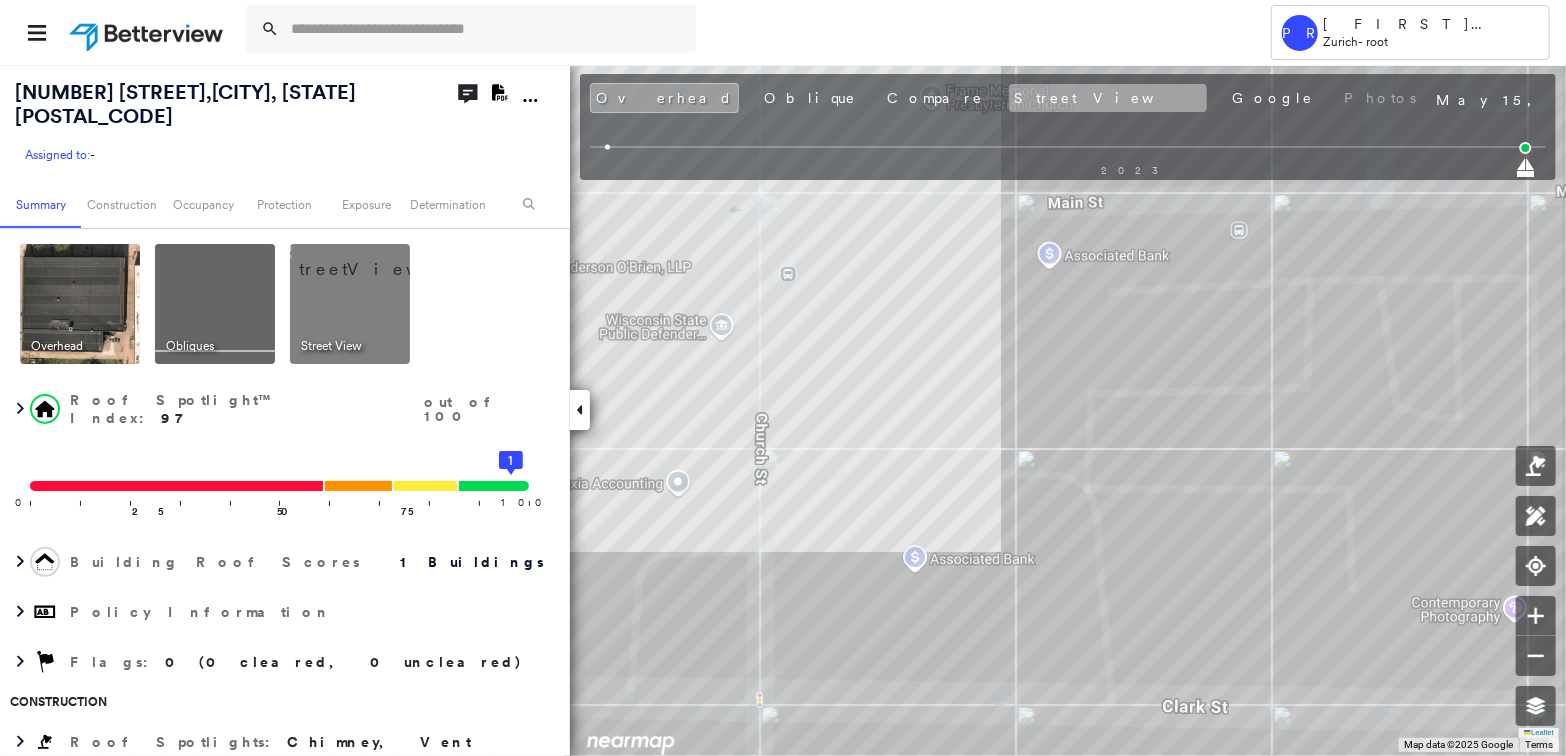 click on "Street View" at bounding box center (1108, 98) 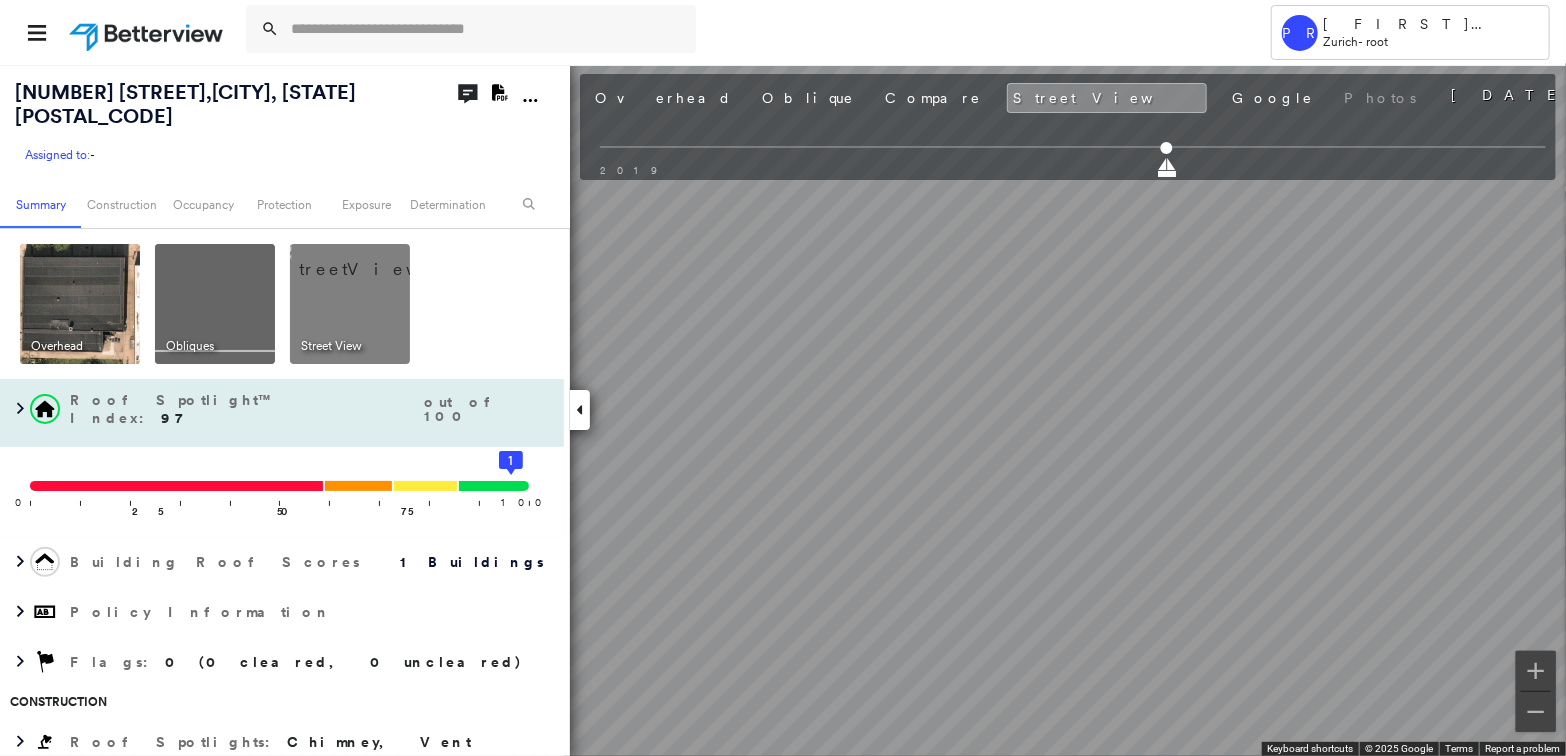 click on "**********" at bounding box center (783, 410) 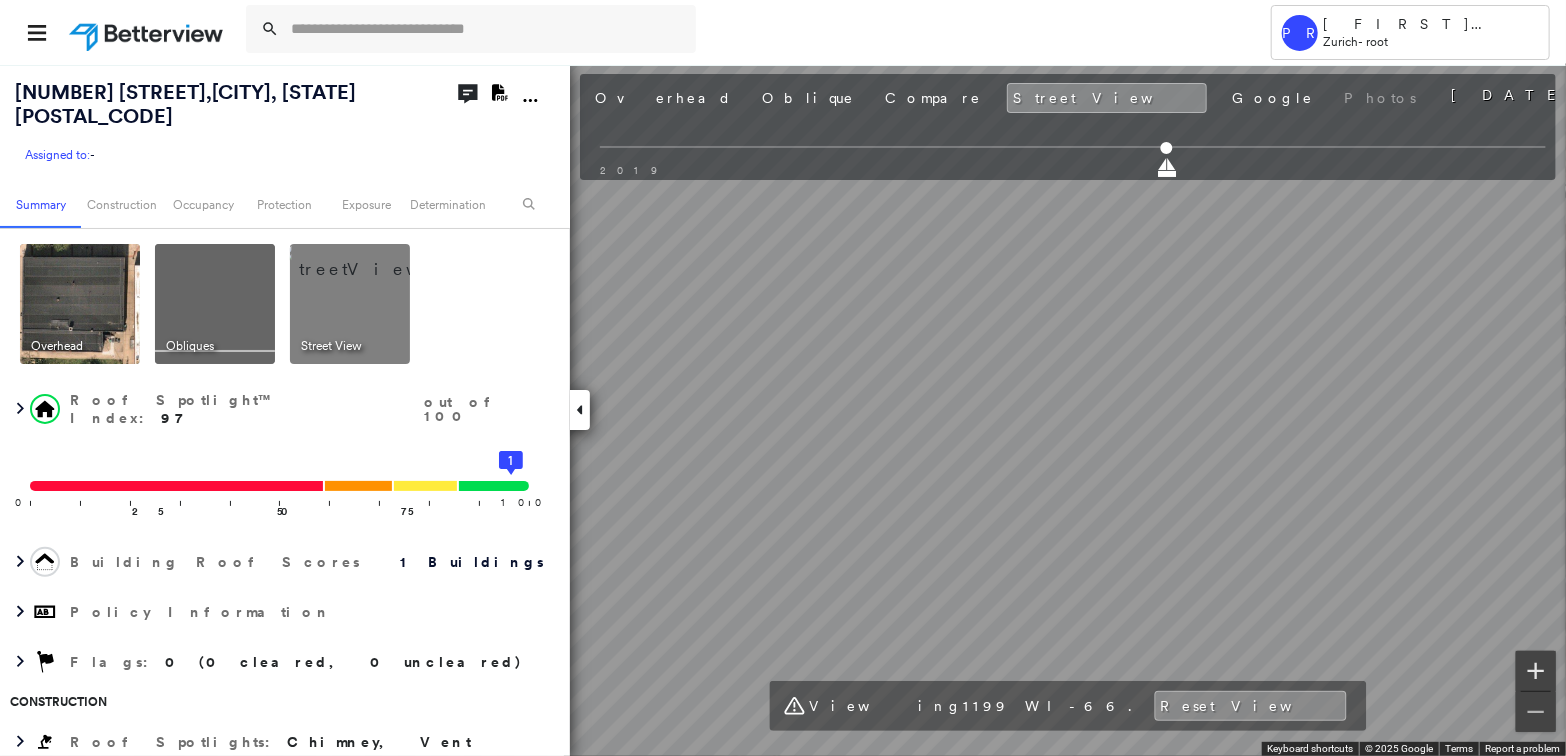 click on "← Move left → Move right ↑ Move up ↓ Move down + Zoom in - Zoom out             1199 WI-66   Stevens Point, Wisconsin       1199 WI-66            View on Google Maps        Custom Imagery                 This image is no longer available Keyboard shortcuts Map Data © 2025 Google © 2025 Google Terms Report a problem" at bounding box center [783, 410] 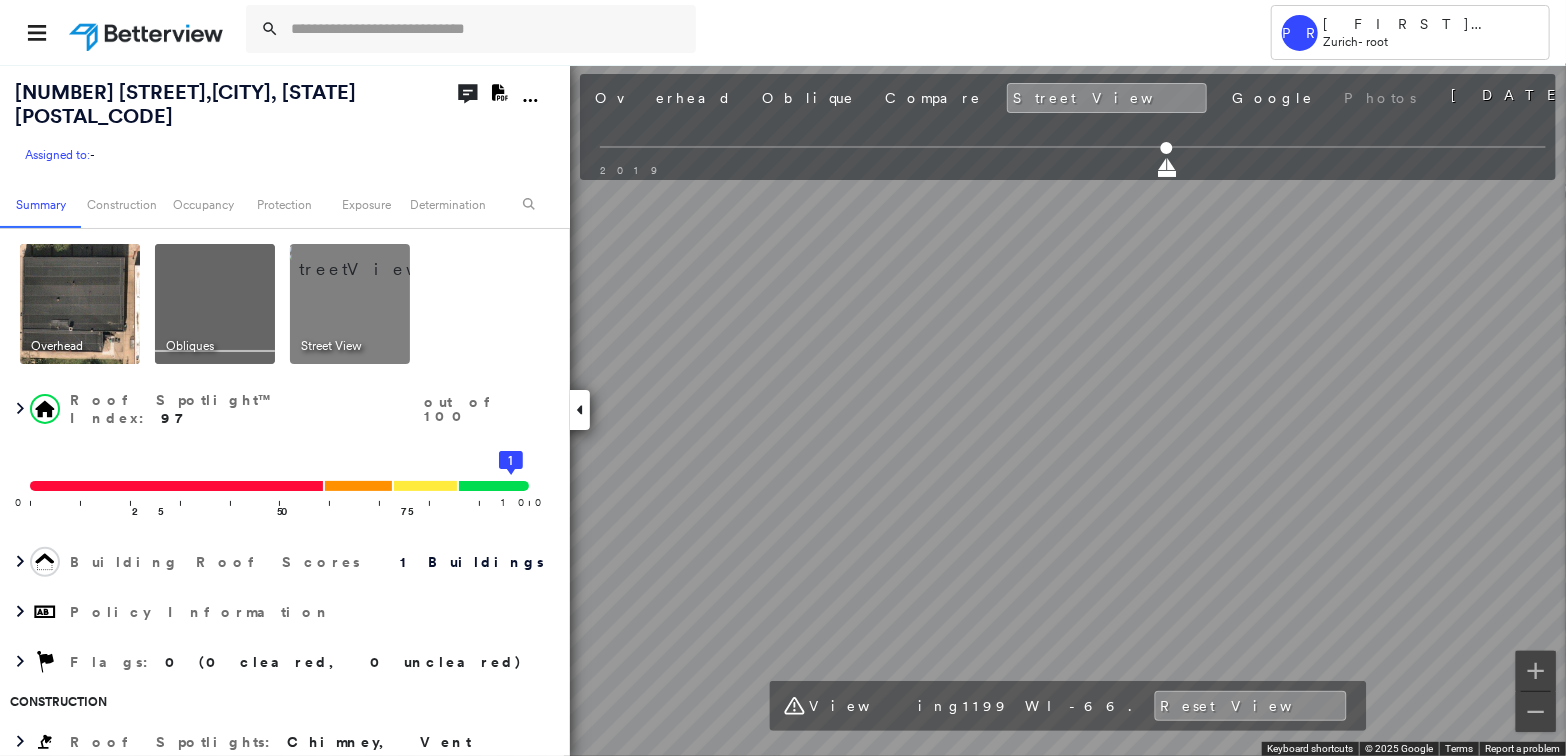 click on "Tower PR Patrick Robinson Zurich  -   root 1305  Main St ,  Stevens Point, WI 54481 Assigned to:  - Assigned to:  - Assigned to:  - Open Comments Download PDF Report Summary Construction Occupancy Protection Exposure Determination Overhead Obliques Street View Roof Spotlight™ Index :  97 out of 100 0 100 25 50 75 1 Building Roof Scores 1 Buildings Policy Information Flags :  0 (0 cleared, 0 uncleared) Construction Roof Spotlights :  Chimney, Vent Property Features :  Patio Furniture Roof Size & Shape :  1 building  - Flat | EPDM Occupancy Place Detail Google - Places Smarty Streets - Surrounding Properties National Registry of Historic Places Protection US Fire Administration: Nearest Fire Stations Exposure FEMA Risk Index Determination Flags :  0 (0 cleared, 0 uncleared) Uncleared Flags (0) Cleared Flags  (0) There are no  uncleared  flags. Partner Connect Global Search Need a specific data point and don't know where to find it? Look no further. Search Overhead Oblique Compare Street View Google Photos" at bounding box center (783, 378) 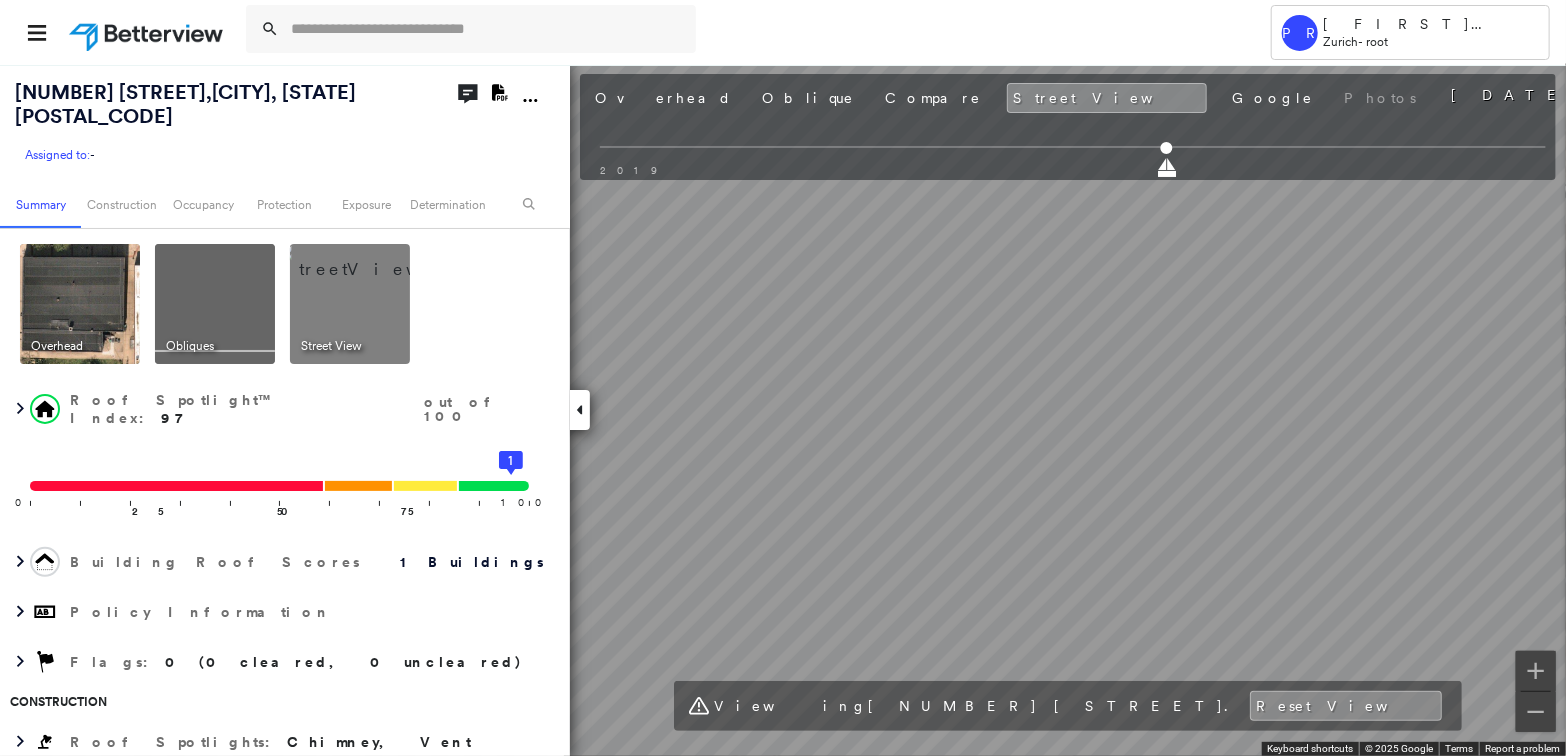 click on "Tower PR Patrick Robinson Zurich  -   root 1305  Main St ,  Stevens Point, WI 54481 Assigned to:  - Assigned to:  - Assigned to:  - Open Comments Download PDF Report Summary Construction Occupancy Protection Exposure Determination Overhead Obliques Street View Roof Spotlight™ Index :  97 out of 100 0 100 25 50 75 1 Building Roof Scores 1 Buildings Policy Information Flags :  0 (0 cleared, 0 uncleared) Construction Roof Spotlights :  Chimney, Vent Property Features :  Patio Furniture Roof Size & Shape :  1 building  - Flat | EPDM Occupancy Place Detail Google - Places Smarty Streets - Surrounding Properties National Registry of Historic Places Protection US Fire Administration: Nearest Fire Stations Exposure FEMA Risk Index Determination Flags :  0 (0 cleared, 0 uncleared) Uncleared Flags (0) Cleared Flags  (0) There are no  uncleared  flags. Partner Connect Global Search Need a specific data point and don't know where to find it? Look no further. Search Overhead Oblique Compare Street View Google Photos" at bounding box center [783, 378] 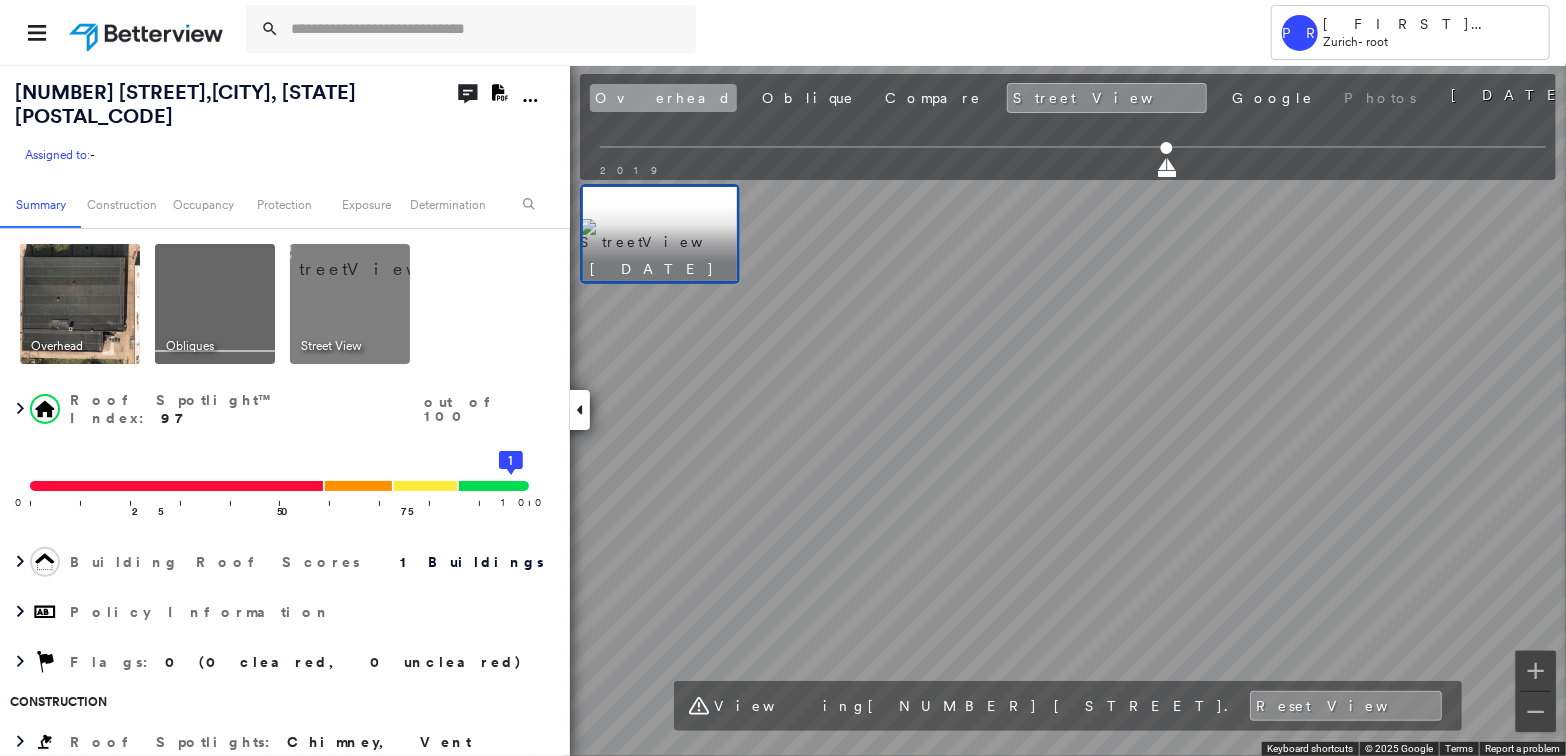 click on "Overhead" at bounding box center (663, 98) 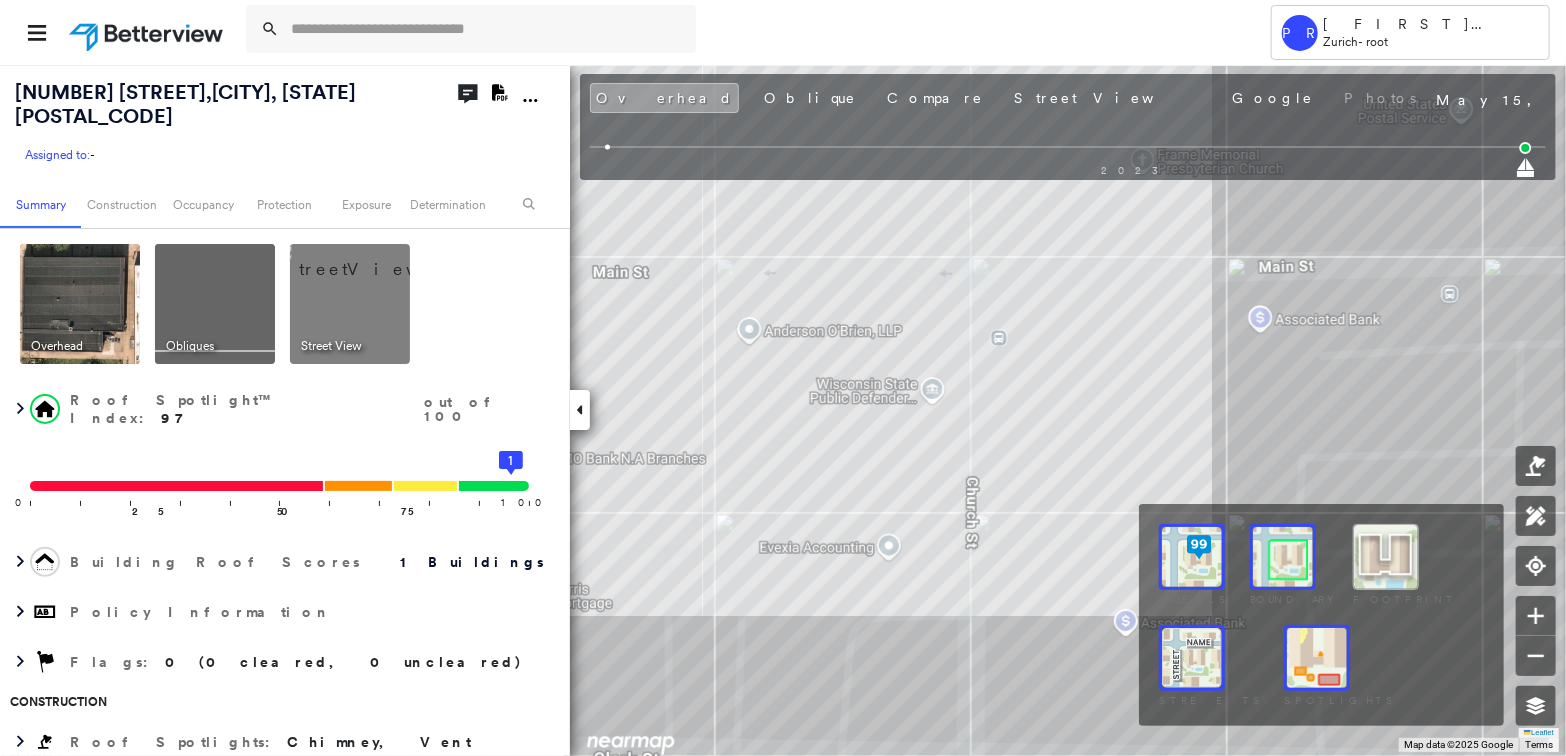 click on "1305  Main St ,  Stevens Point, WI 54481 Assigned to:  - Assigned to:  - Assigned to:  - Open Comments Download PDF Report Summary Construction Occupancy Protection Exposure Determination Overhead Obliques Street View Roof Spotlight™ Index :  97 out of 100 0 100 25 50 75 1 Building Roof Scores 1 Buildings Policy Information Flags :  0 (0 cleared, 0 uncleared) Construction Roof Spotlights :  Chimney, Vent Property Features :  Patio Furniture Roof Size & Shape :  1 building  - Flat | EPDM Occupancy Place Detail Google - Places Smarty Streets - Surrounding Properties National Registry of Historic Places Protection US Fire Administration: Nearest Fire Stations Exposure FEMA Risk Index Determination Flags :  0 (0 cleared, 0 uncleared) Uncleared Flags (0) Cleared Flags  (0) There are no  uncleared  flags. Partner Connect Global Search Need a specific data point and don't know where to find it? Look no further. Search Overhead Oblique Compare Street View Google Photos May 15, 2023 2023 north east south west 10 m" at bounding box center (783, 410) 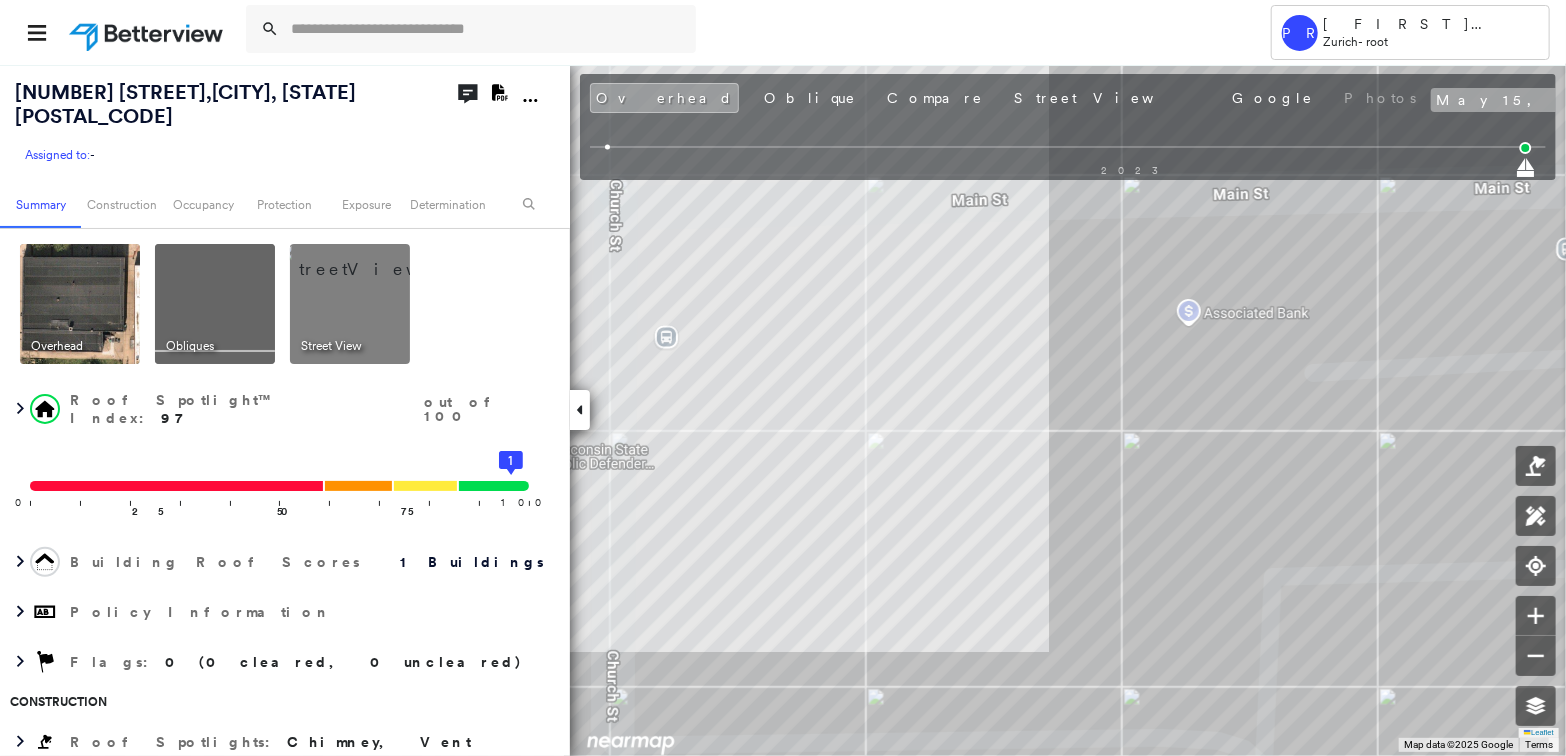 click on "[MONTH] [DAY], [YEAR]" at bounding box center [1564, 100] 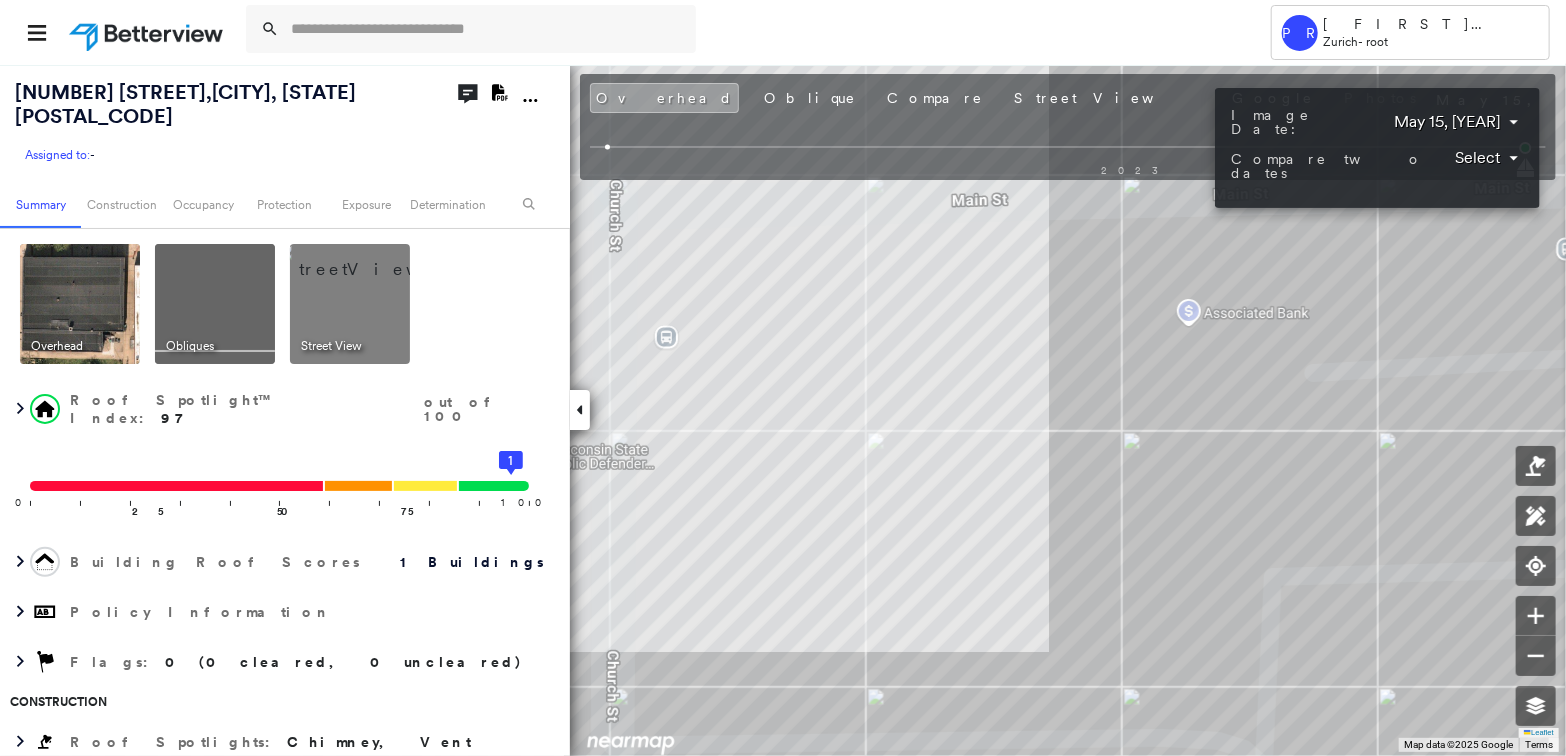 click at bounding box center (783, 378) 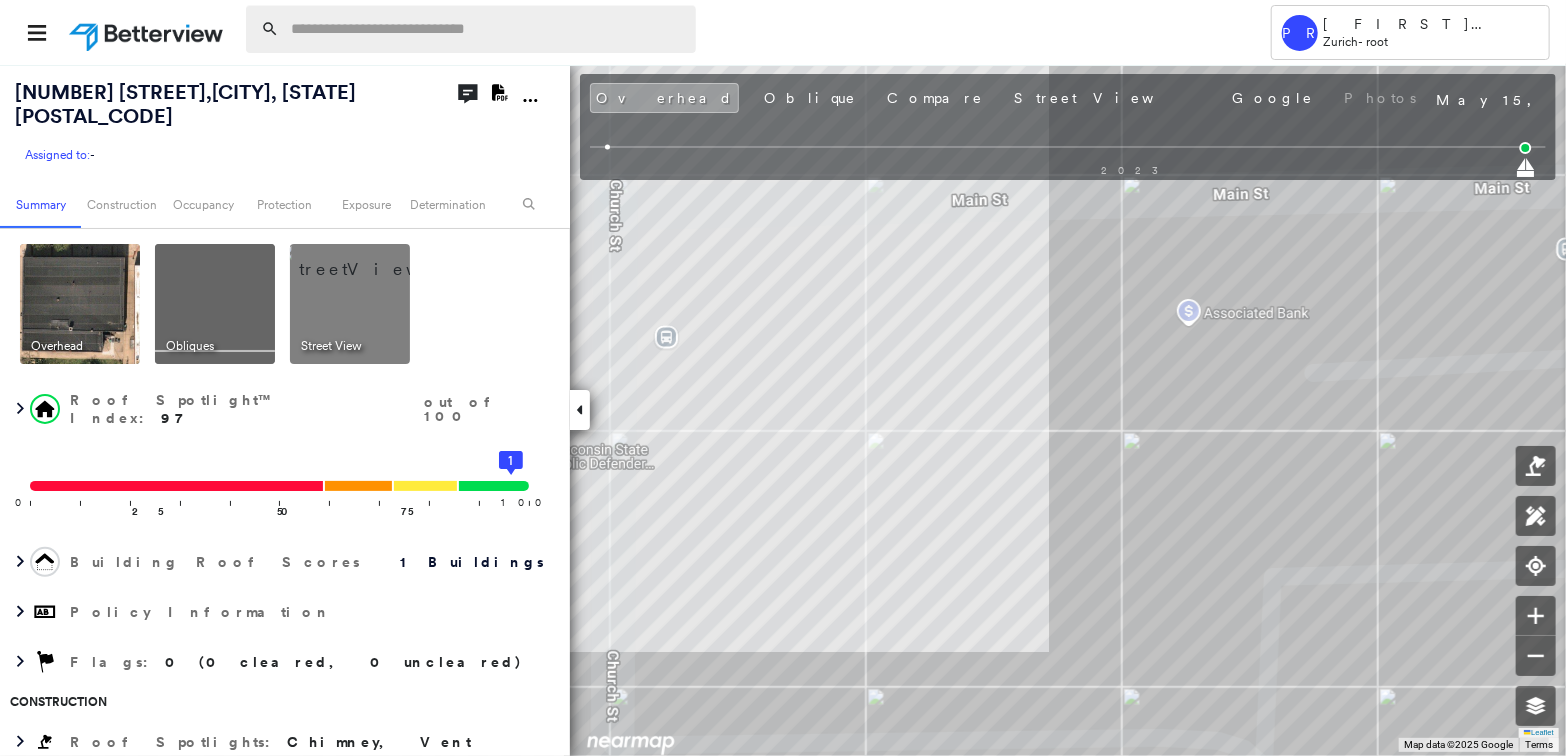 click at bounding box center [487, 29] 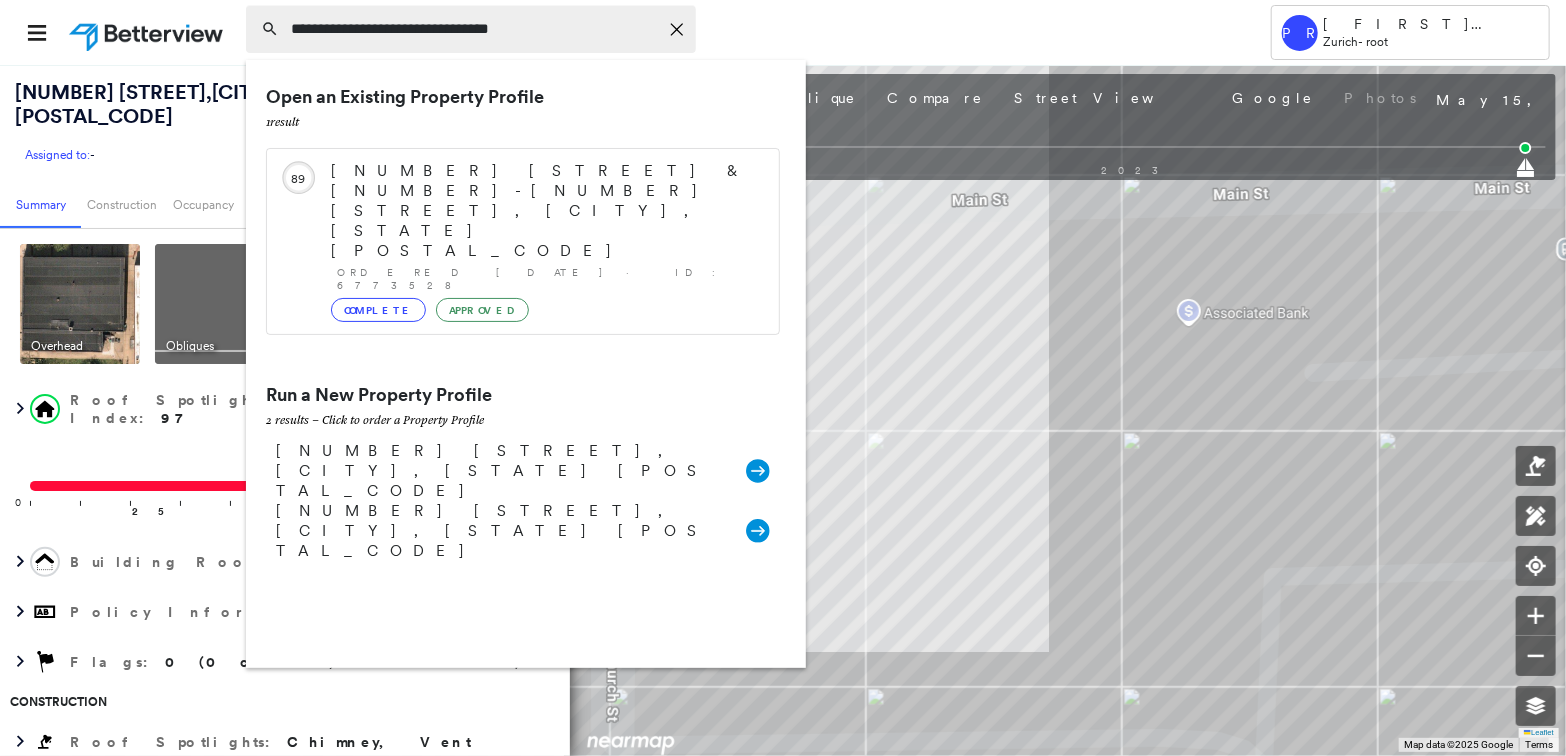 type on "**********" 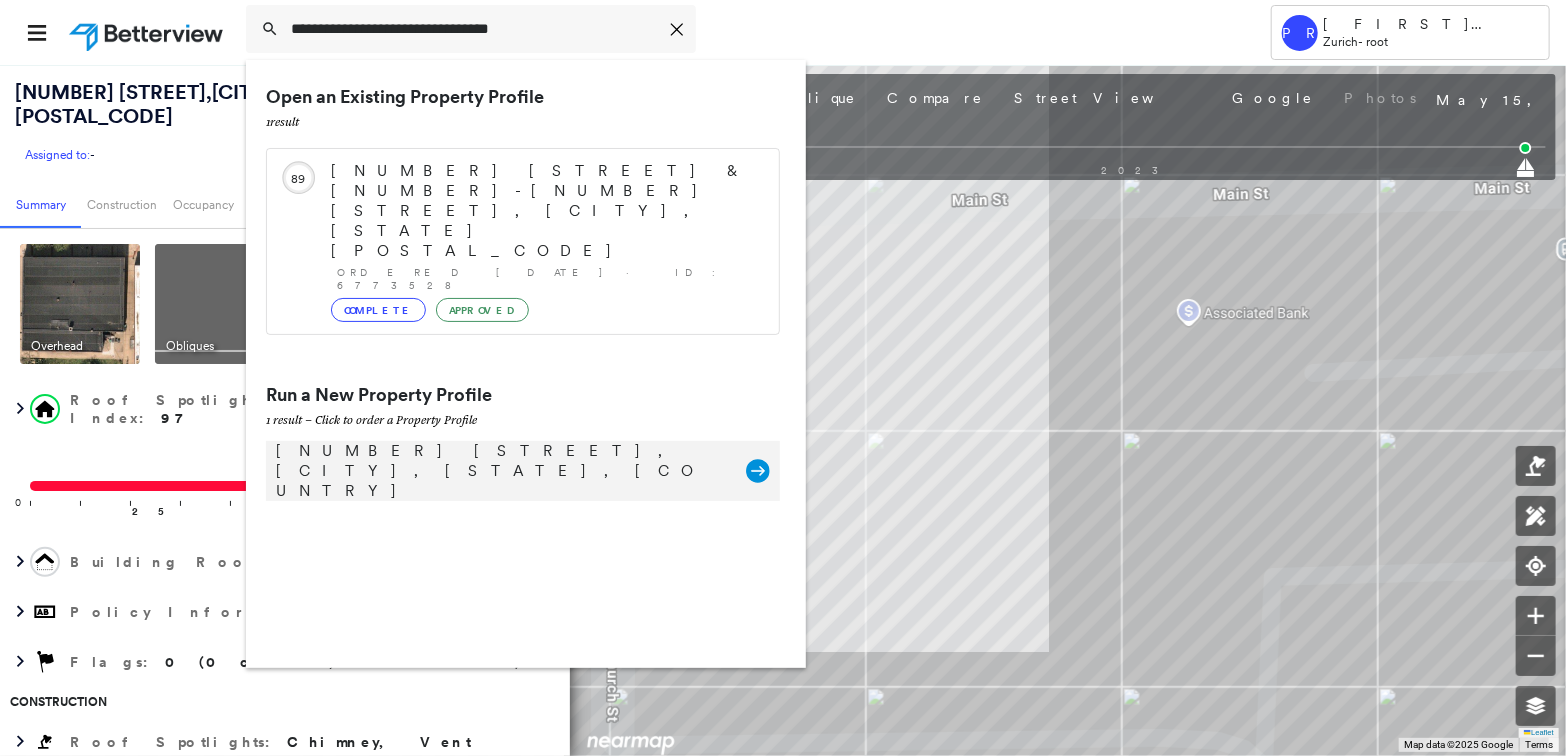 click 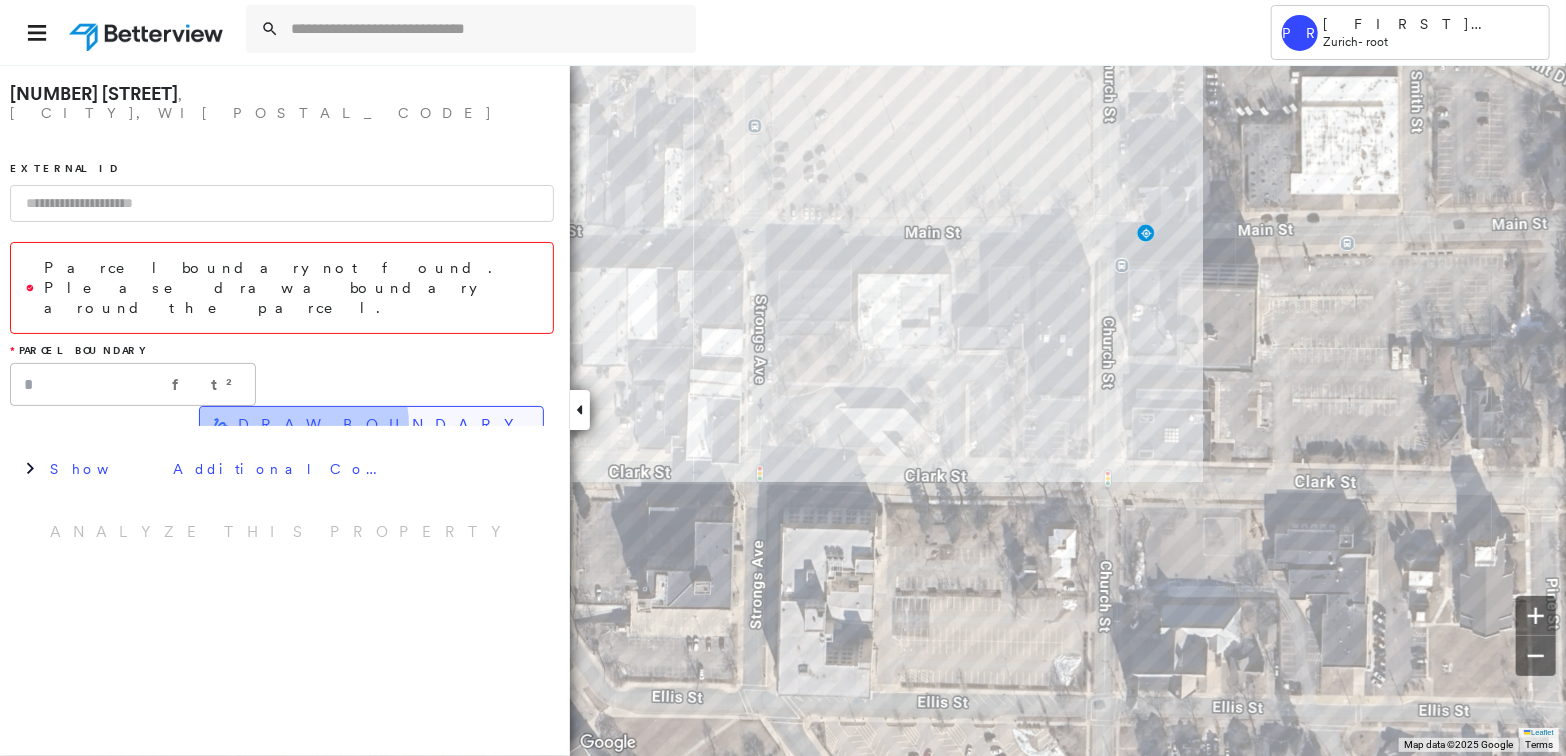 click on "DRAW BOUNDARY" at bounding box center [382, 425] 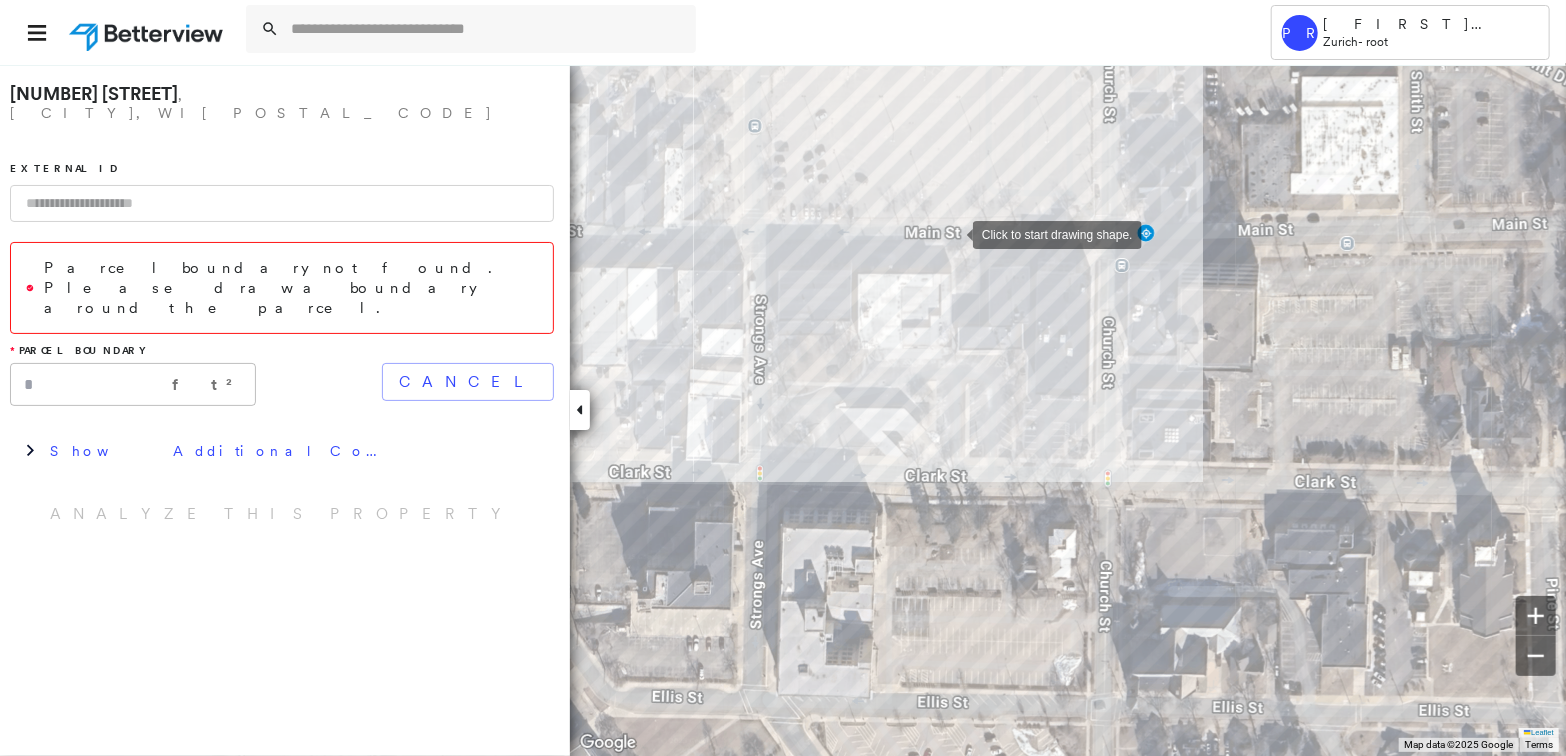 click at bounding box center [953, 233] 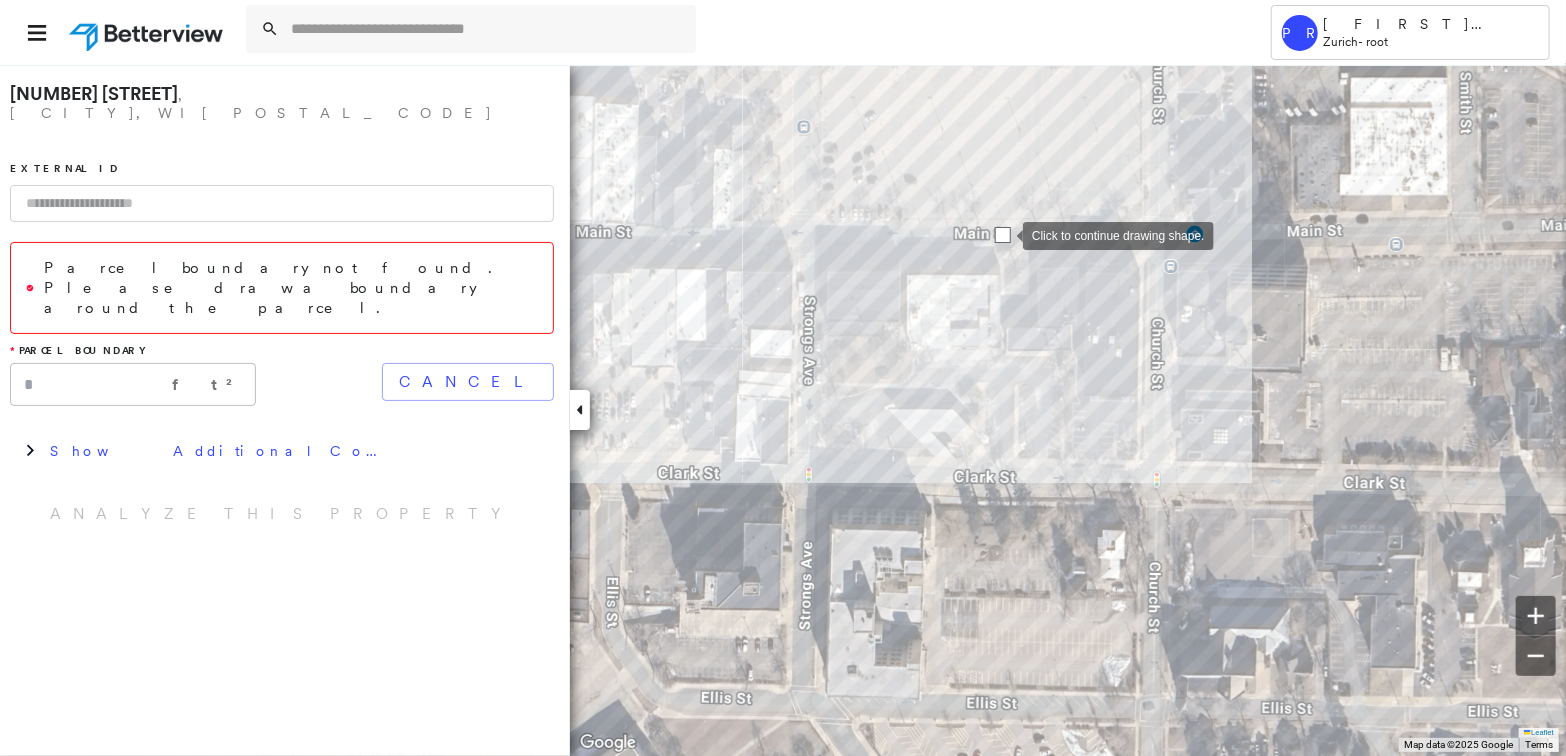 drag, startPoint x: 953, startPoint y: 233, endPoint x: 1002, endPoint y: 234, distance: 49.010204 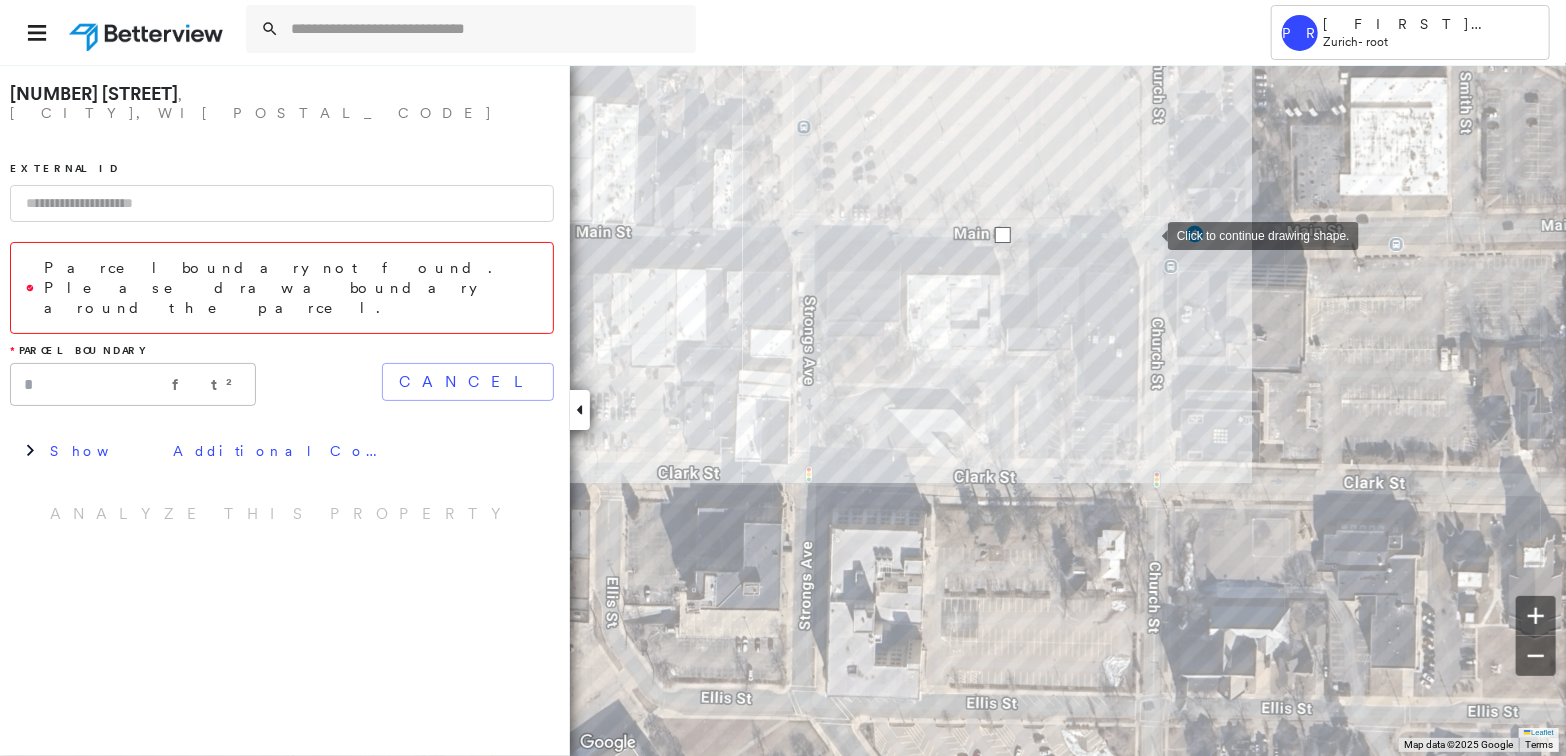 click at bounding box center (1148, 234) 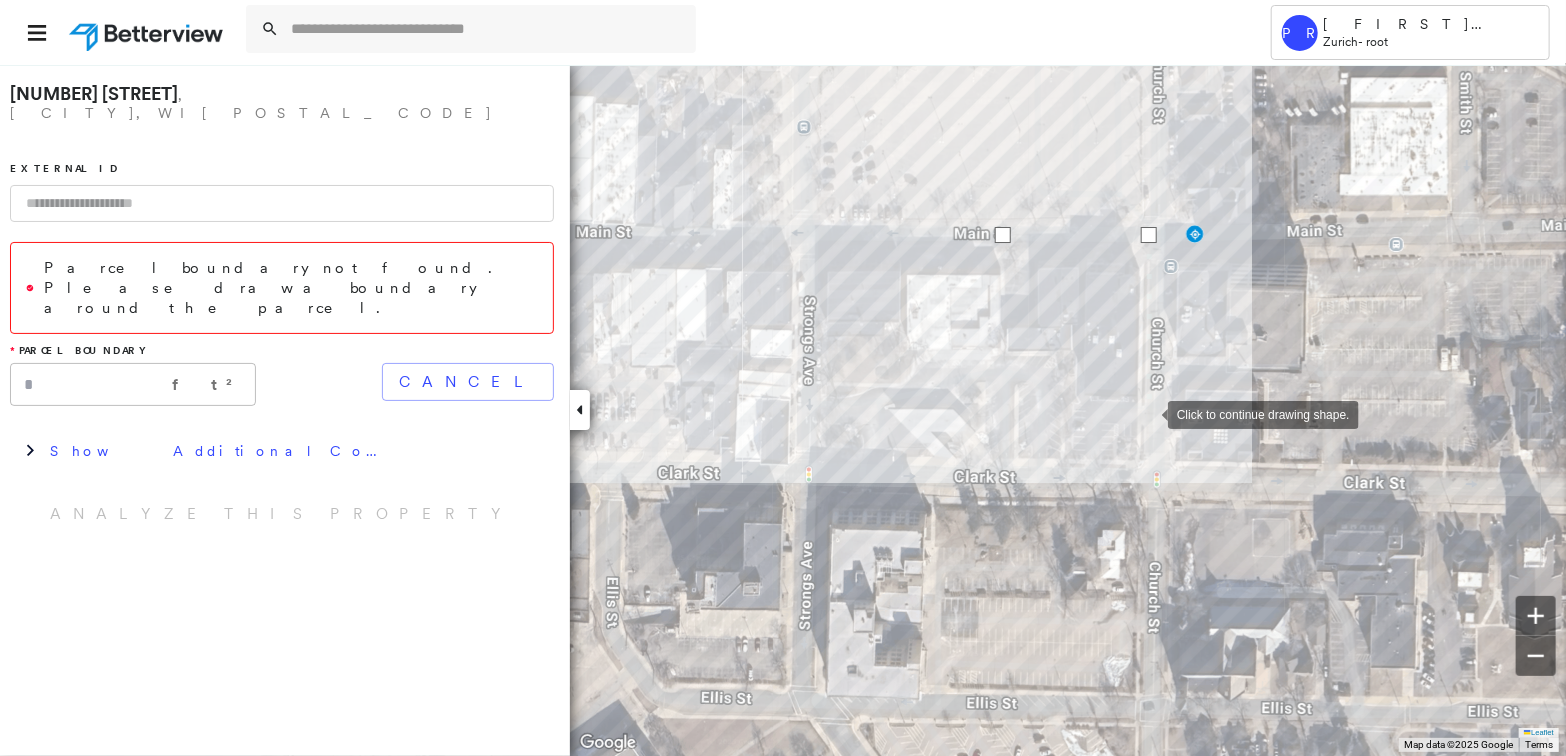 click at bounding box center (1148, 413) 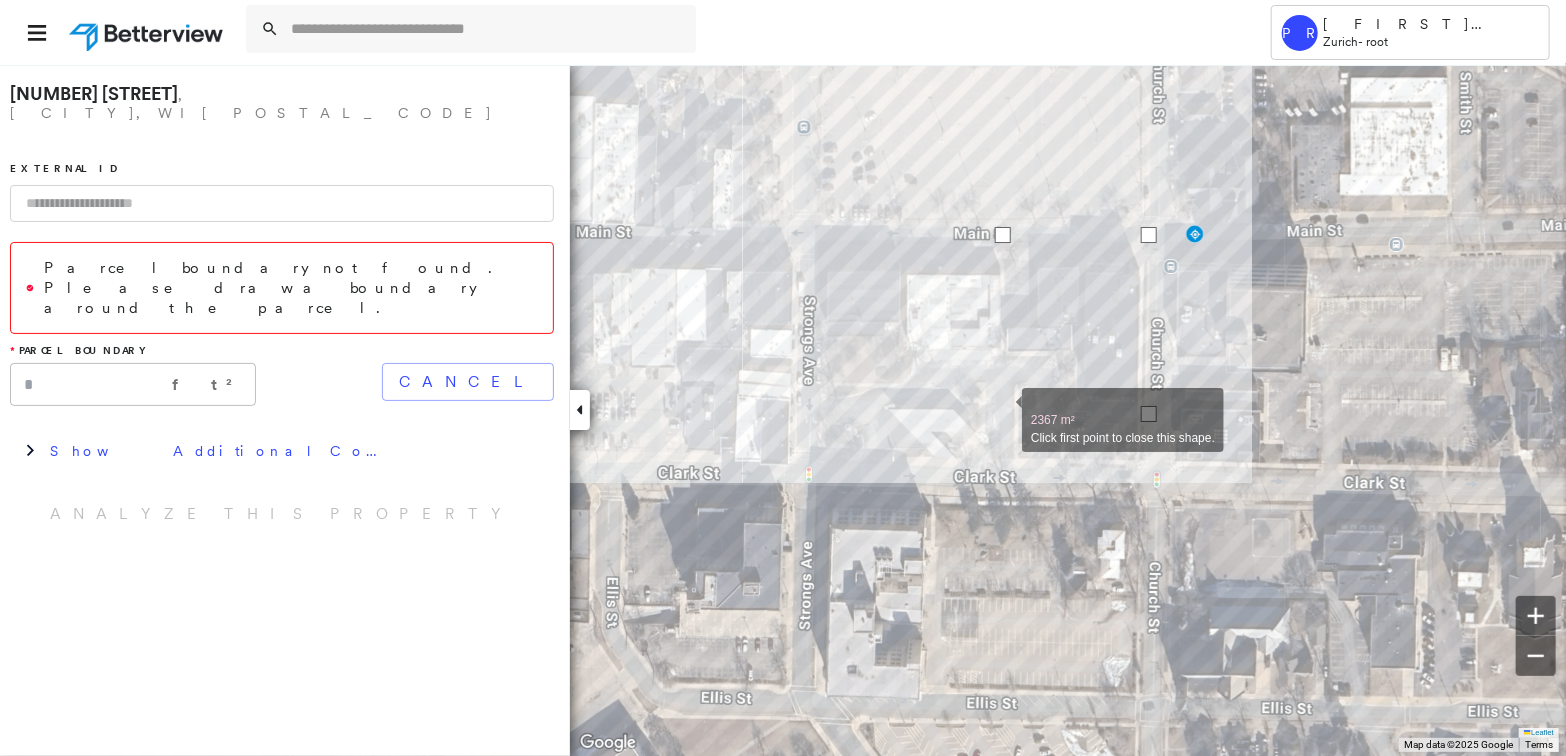 click at bounding box center (1002, 409) 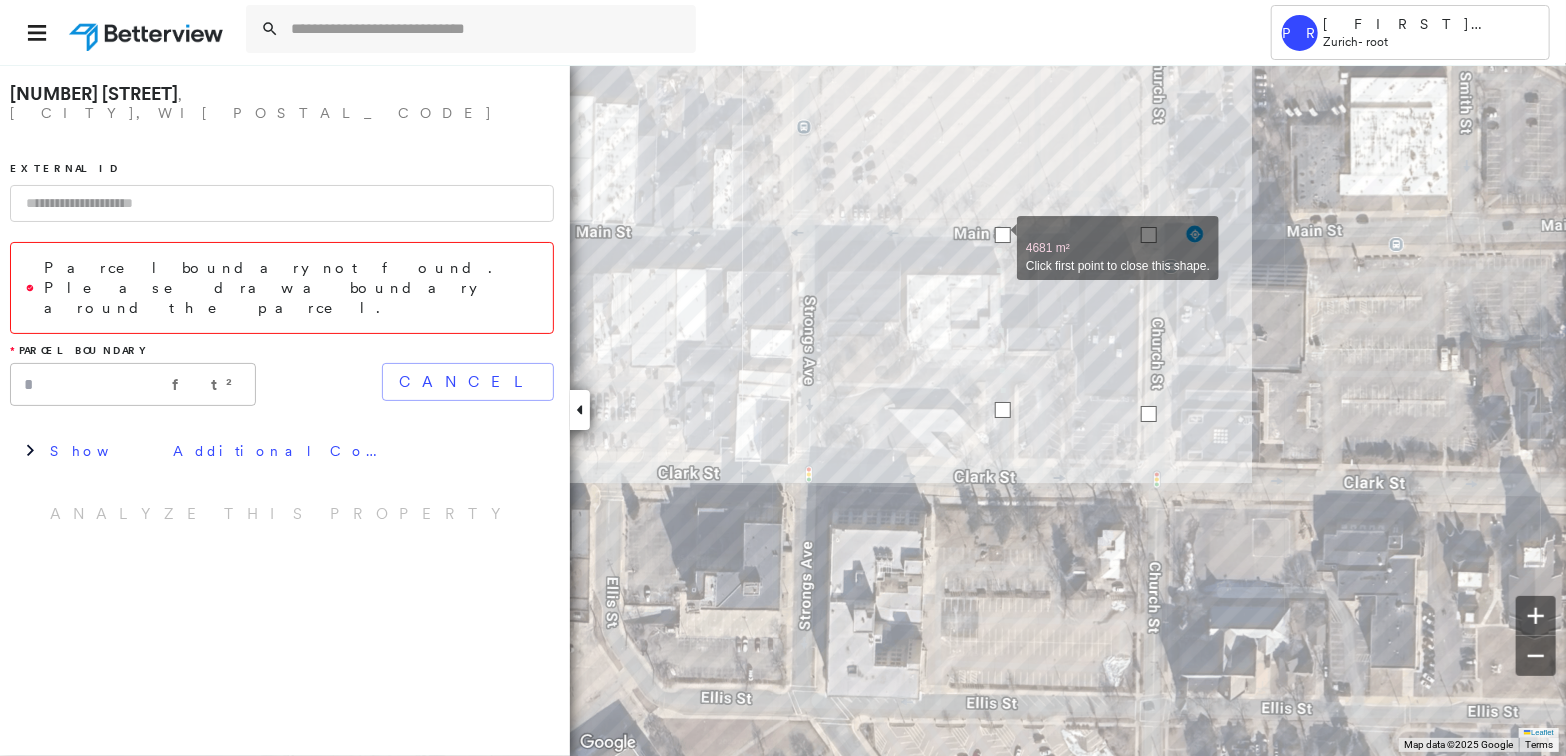 click at bounding box center (1003, 235) 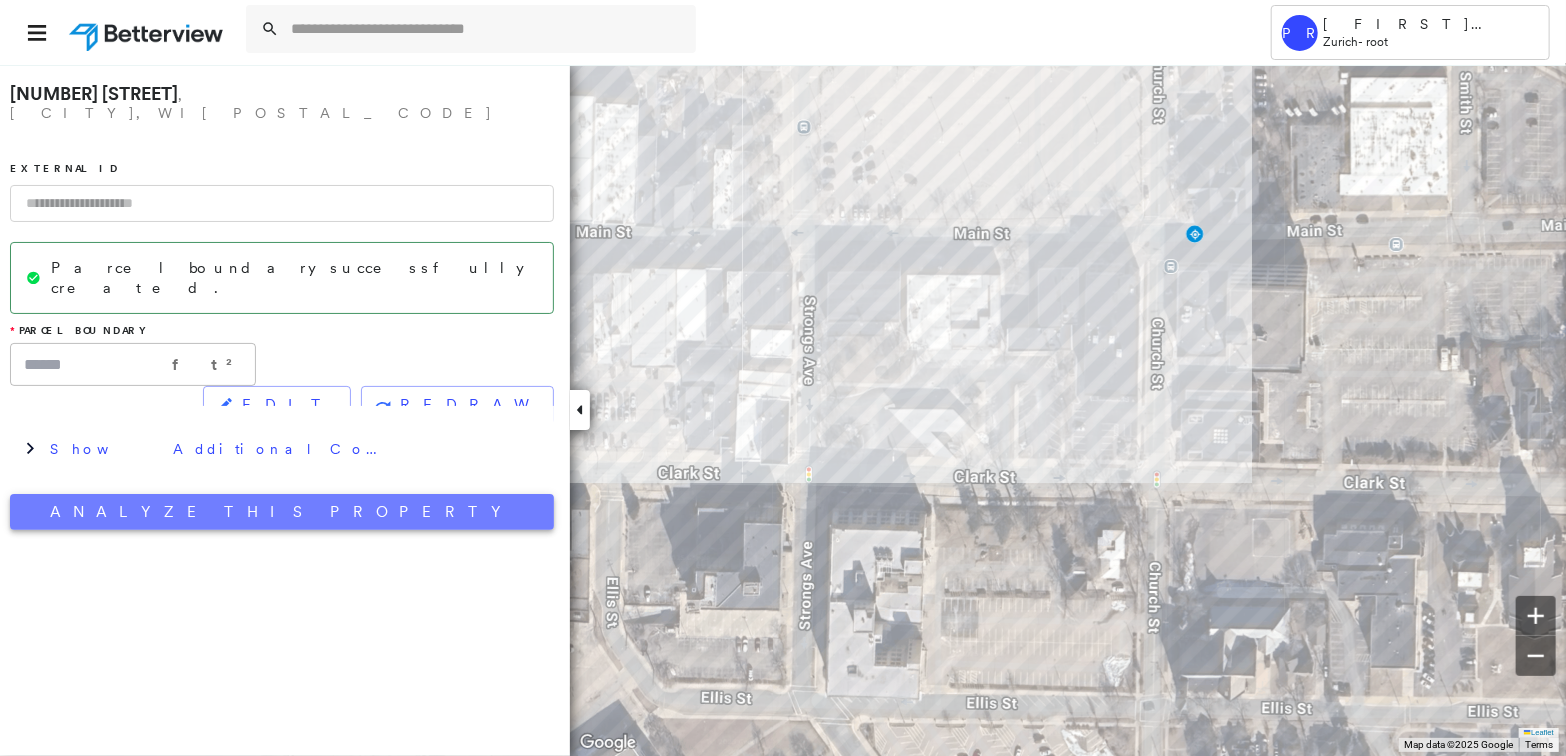 click on "Analyze This Property" at bounding box center (282, 512) 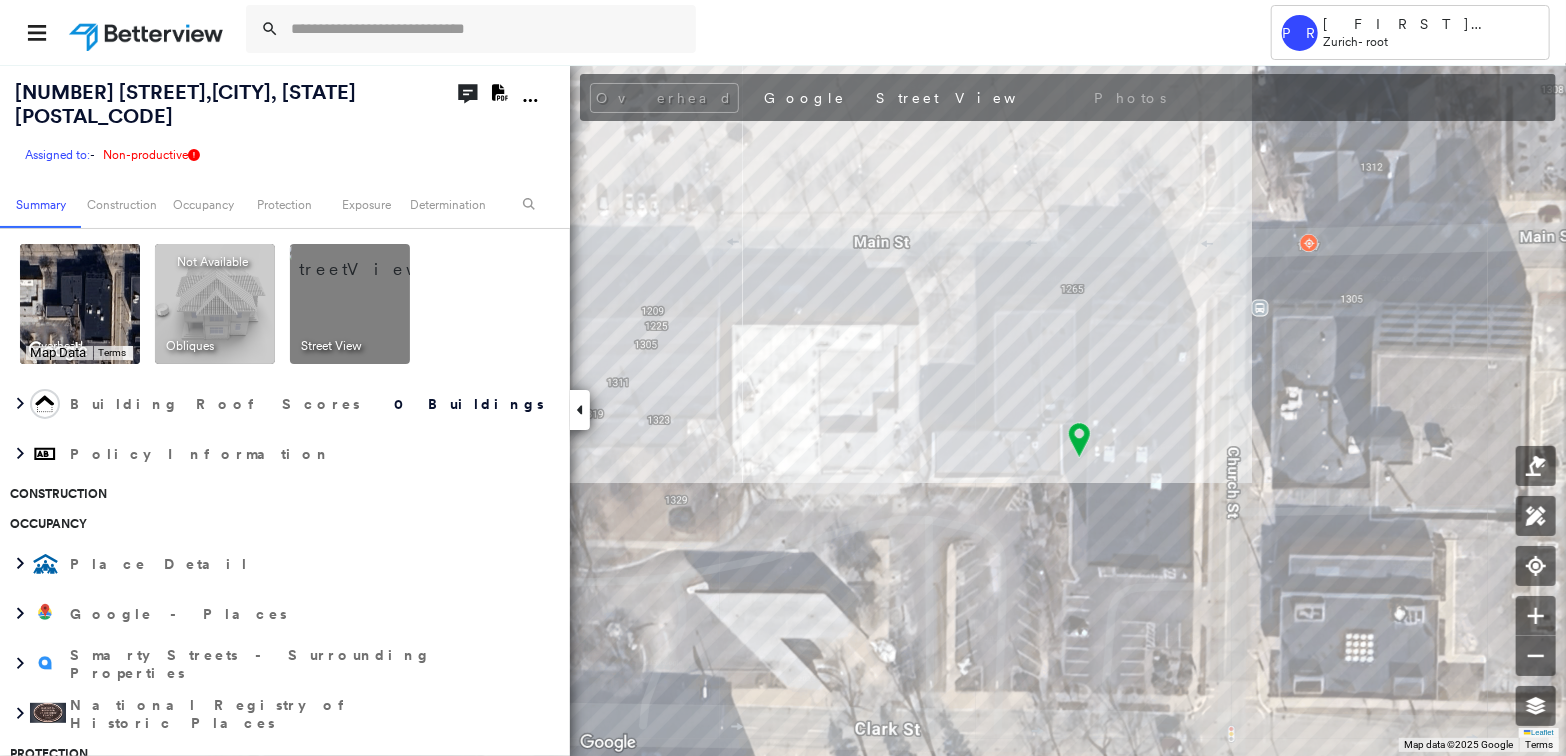 click at bounding box center (374, 259) 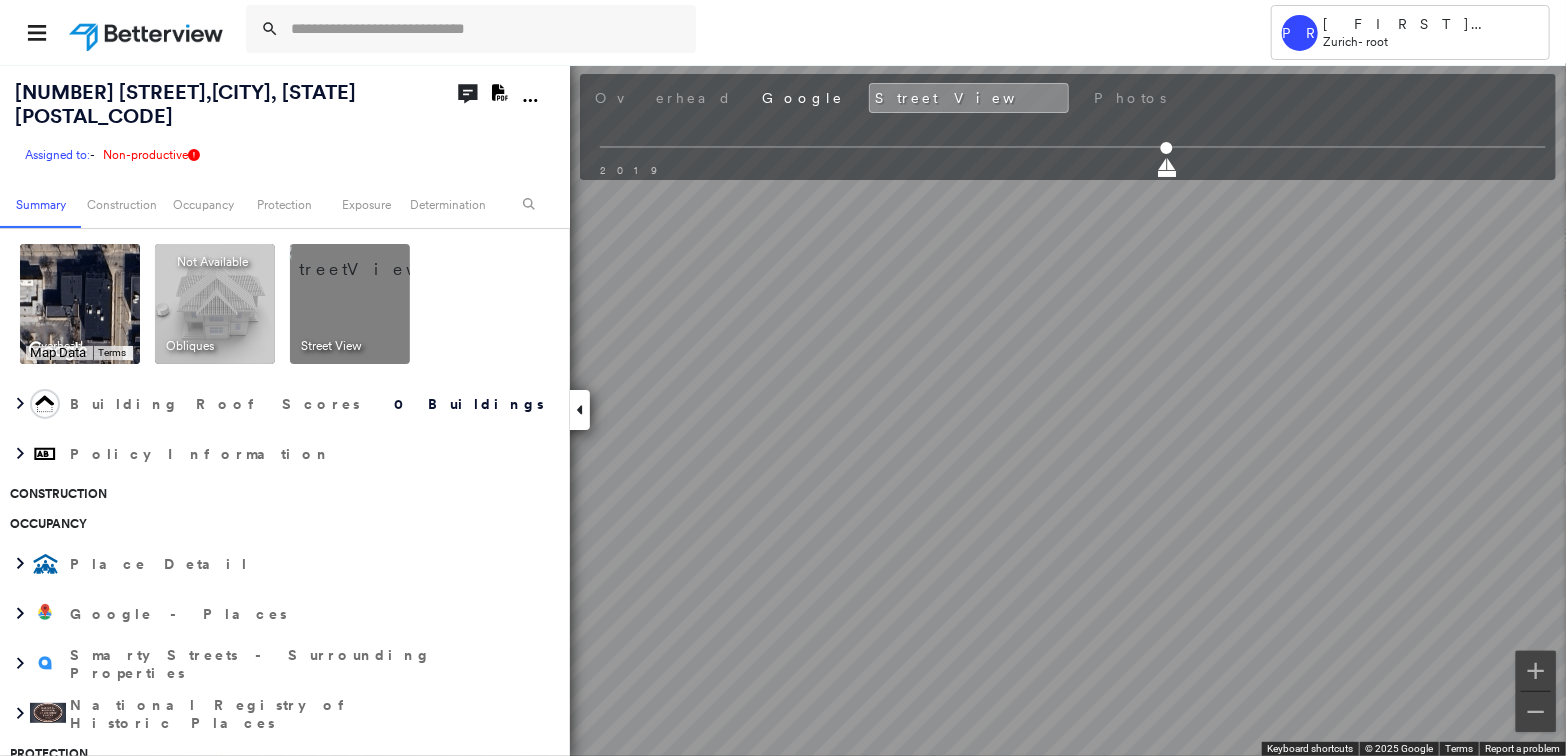 click on "Tower PR Patrick Robinson Zurich  -   root 1307 Main Street ,  Stevens Point, WI 54481 Assigned to:  - Assigned to:  - Assigned to:  - Non-productive  Open Comments Download PDF Report Summary Construction Occupancy Protection Exposure Determination Overhead Keyboard shortcuts Map Data Map data ©2025 Google Map data ©2025 Google 50 m  Click to toggle between metric and imperial units Terms Report a map error To navigate the map with touch gestures double-tap and hold your finger on the map, then drag the map. To navigate, press the arrow keys. Keyboard shortcuts Map Data Map data ©2025 Imagery ©2025 Airbus, Maxar Technologies, USDA/FPAC/GEO Map data ©2025 Imagery ©2025 Airbus, Maxar Technologies, USDA/FPAC/GEO 50 m  Click to toggle between metric and imperial units Terms Report a map error To navigate the map with touch gestures double-tap and hold your finger on the map, then drag the map. To navigate, press the arrow keys. Obliques Not Available ; Street View Building Roof Scores 0 Buildings Search" at bounding box center (783, 378) 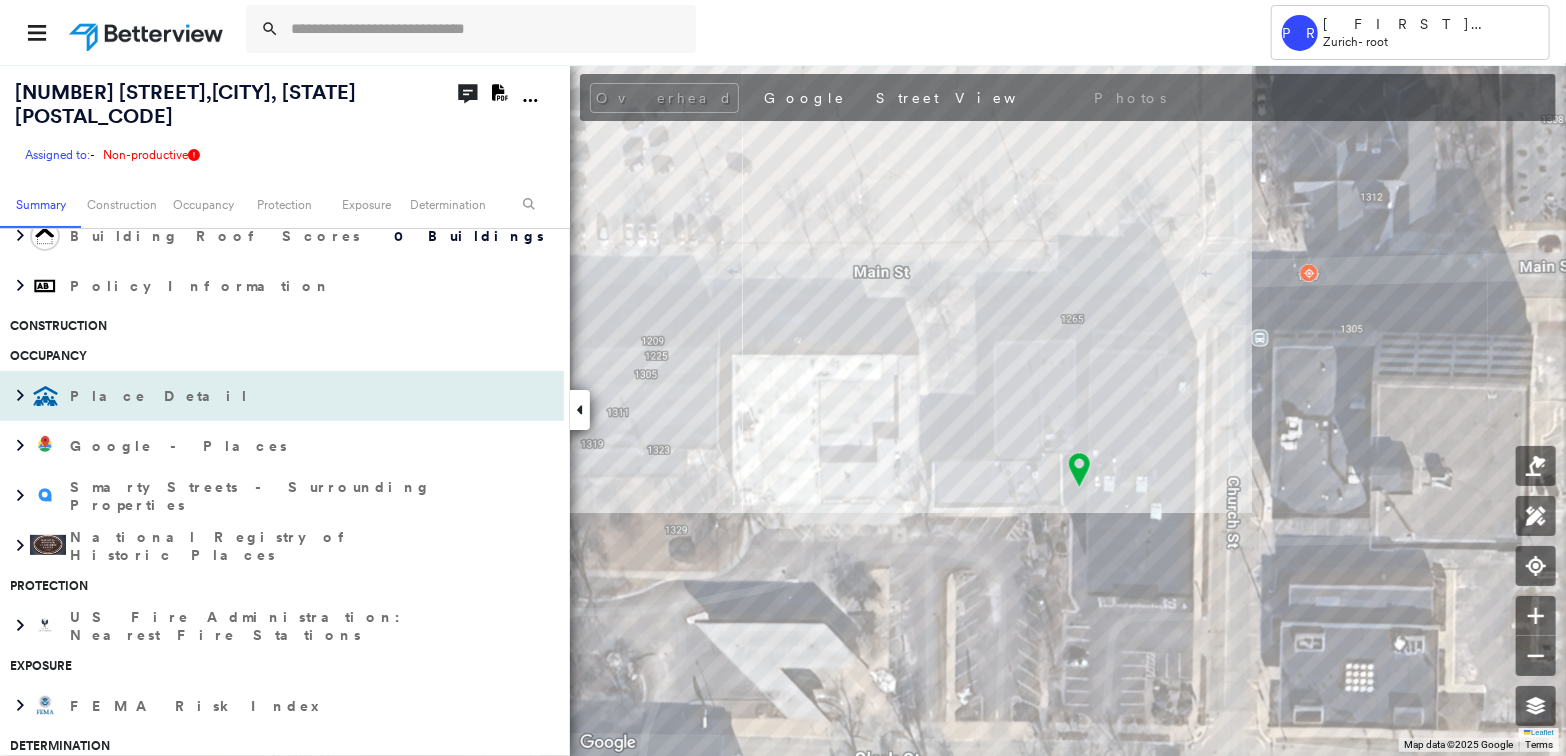 scroll, scrollTop: 0, scrollLeft: 0, axis: both 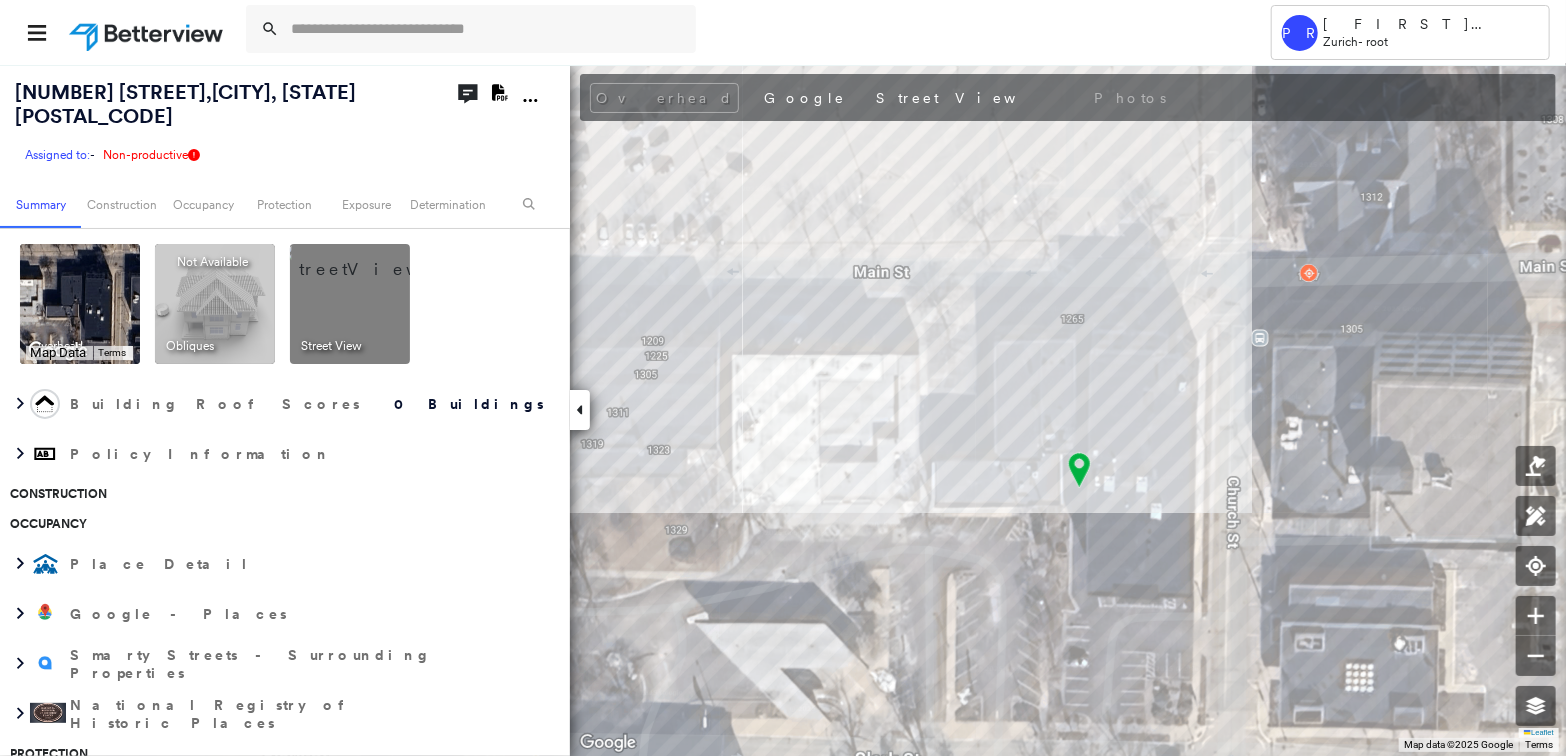 click at bounding box center [1079, 470] 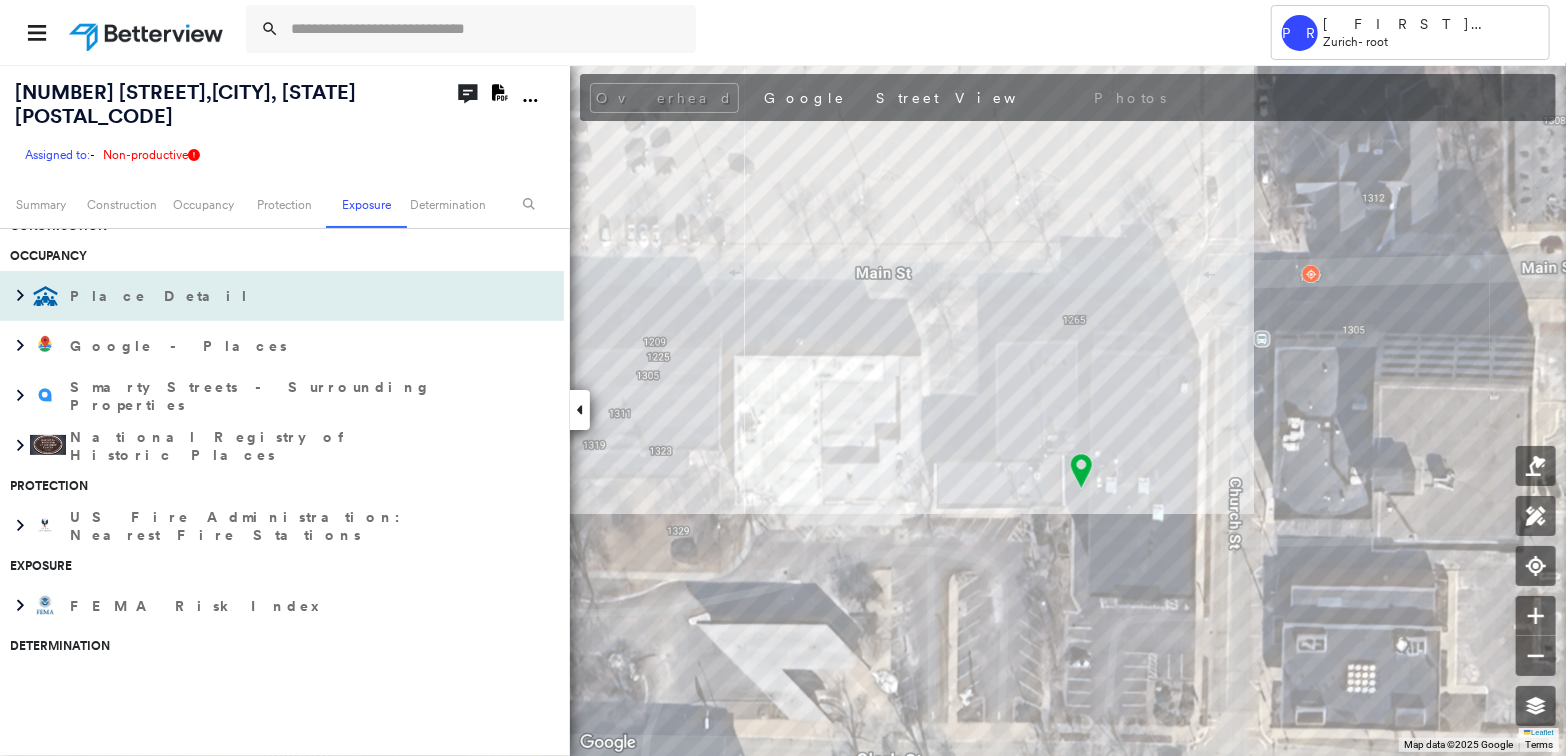 scroll, scrollTop: 0, scrollLeft: 0, axis: both 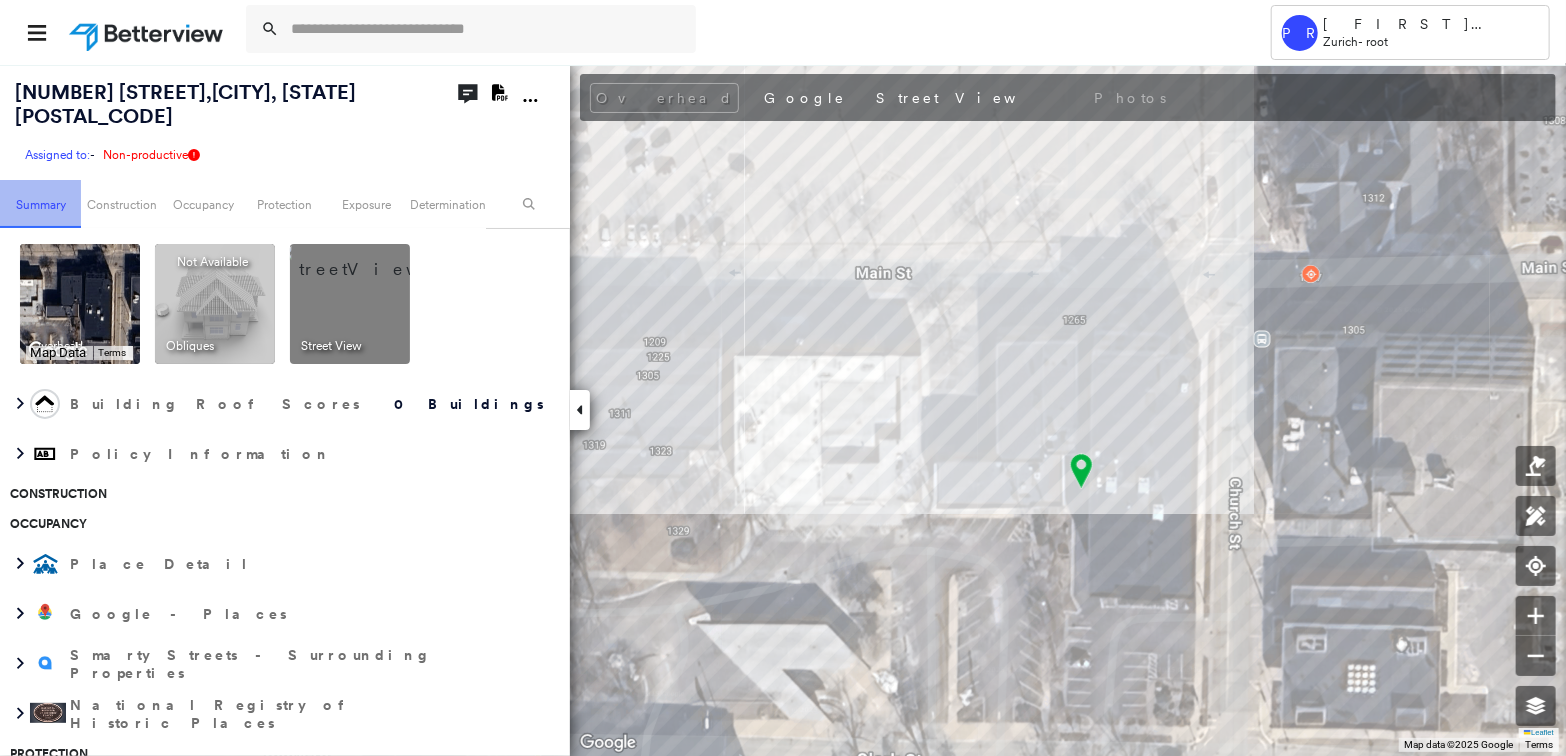 click on "Summary" at bounding box center (40, 204) 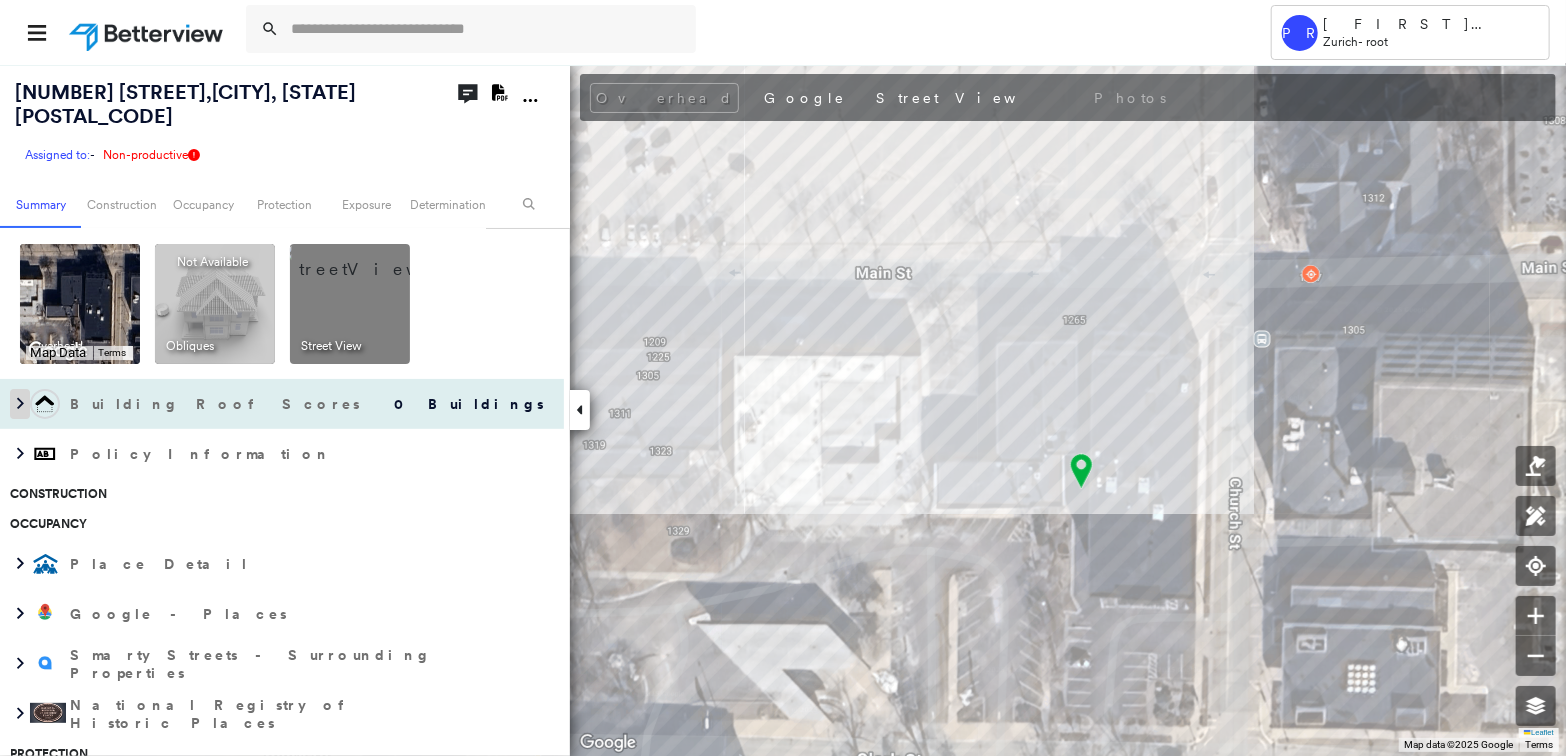 click 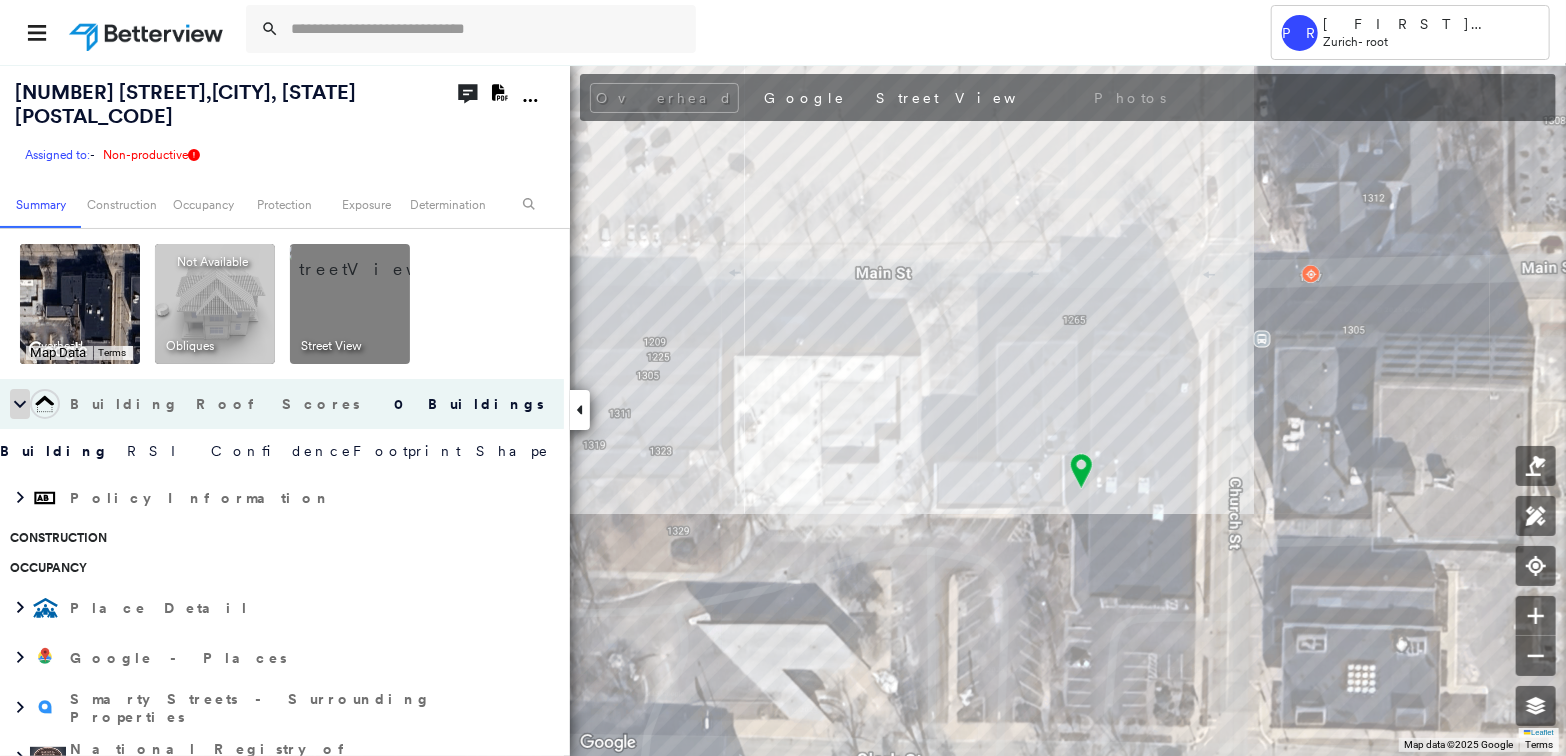 click 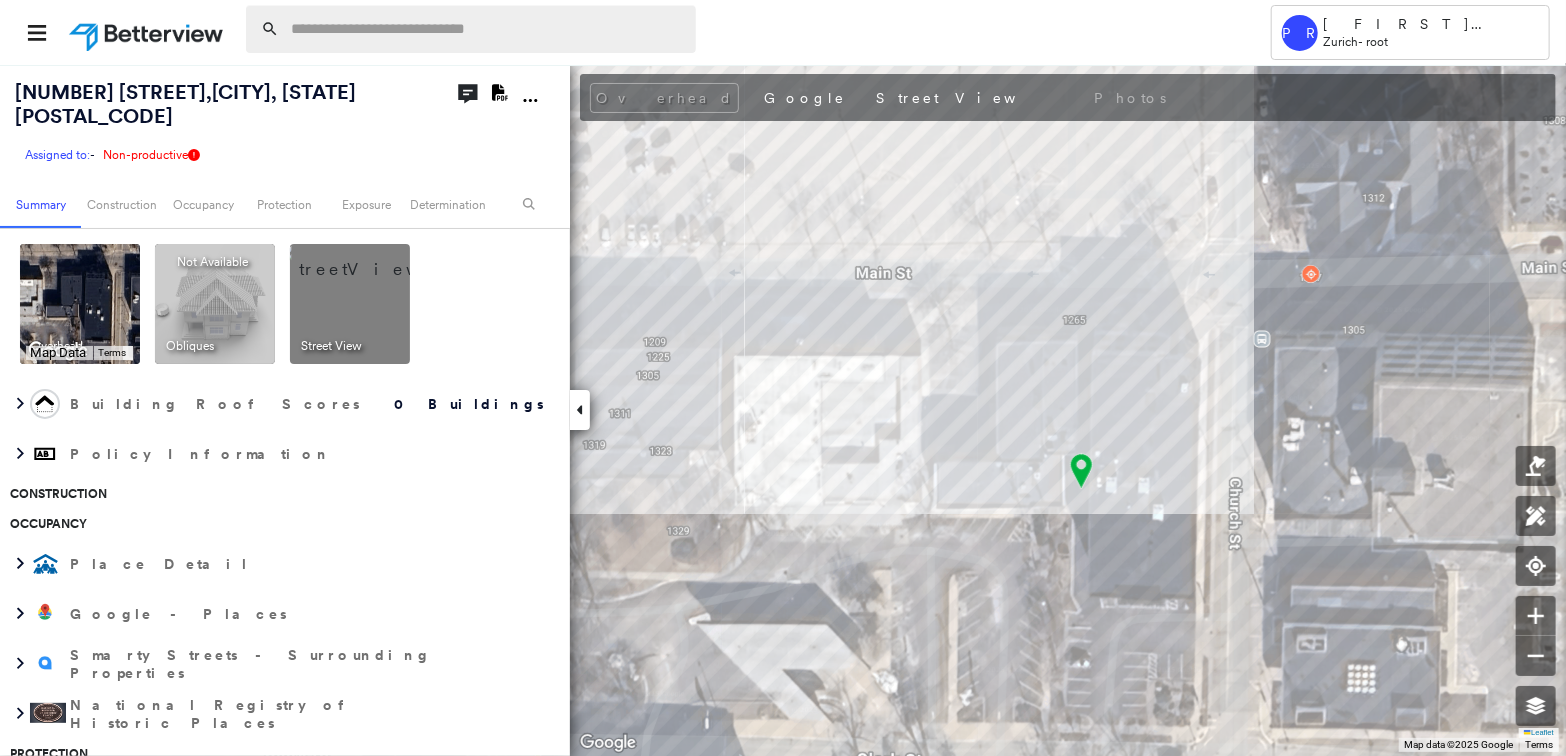 click at bounding box center (487, 29) 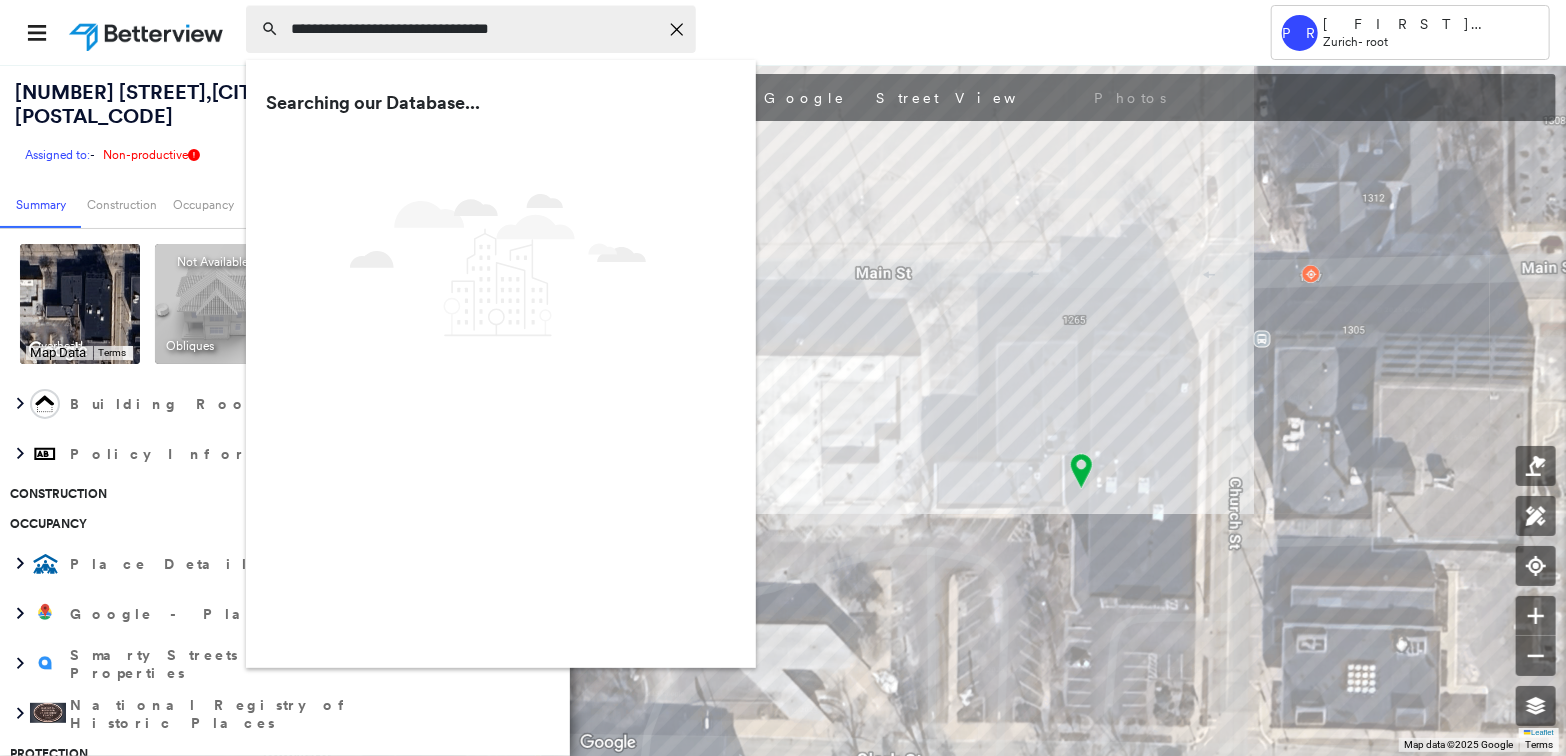 type on "**********" 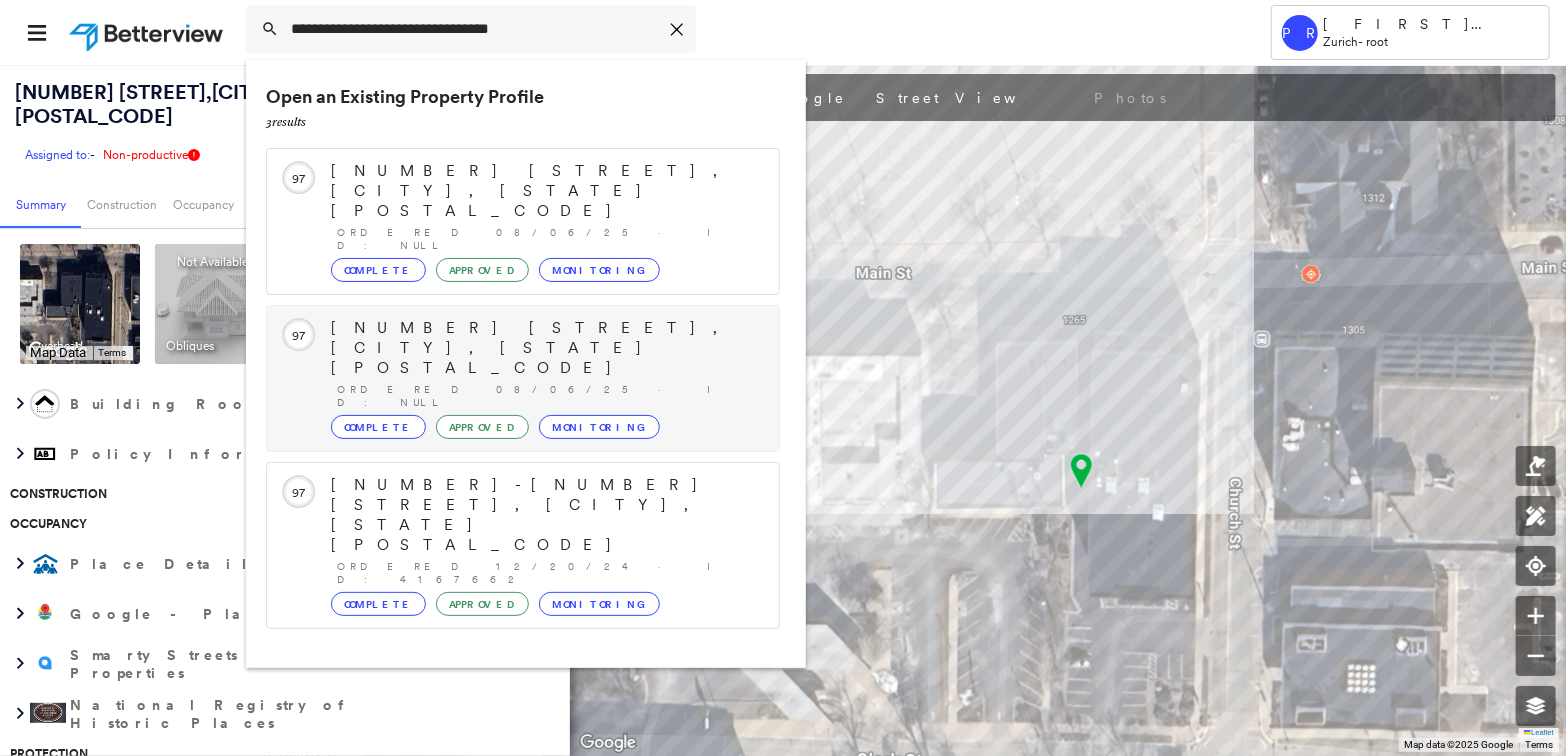 click on "Complete" at bounding box center (378, 427) 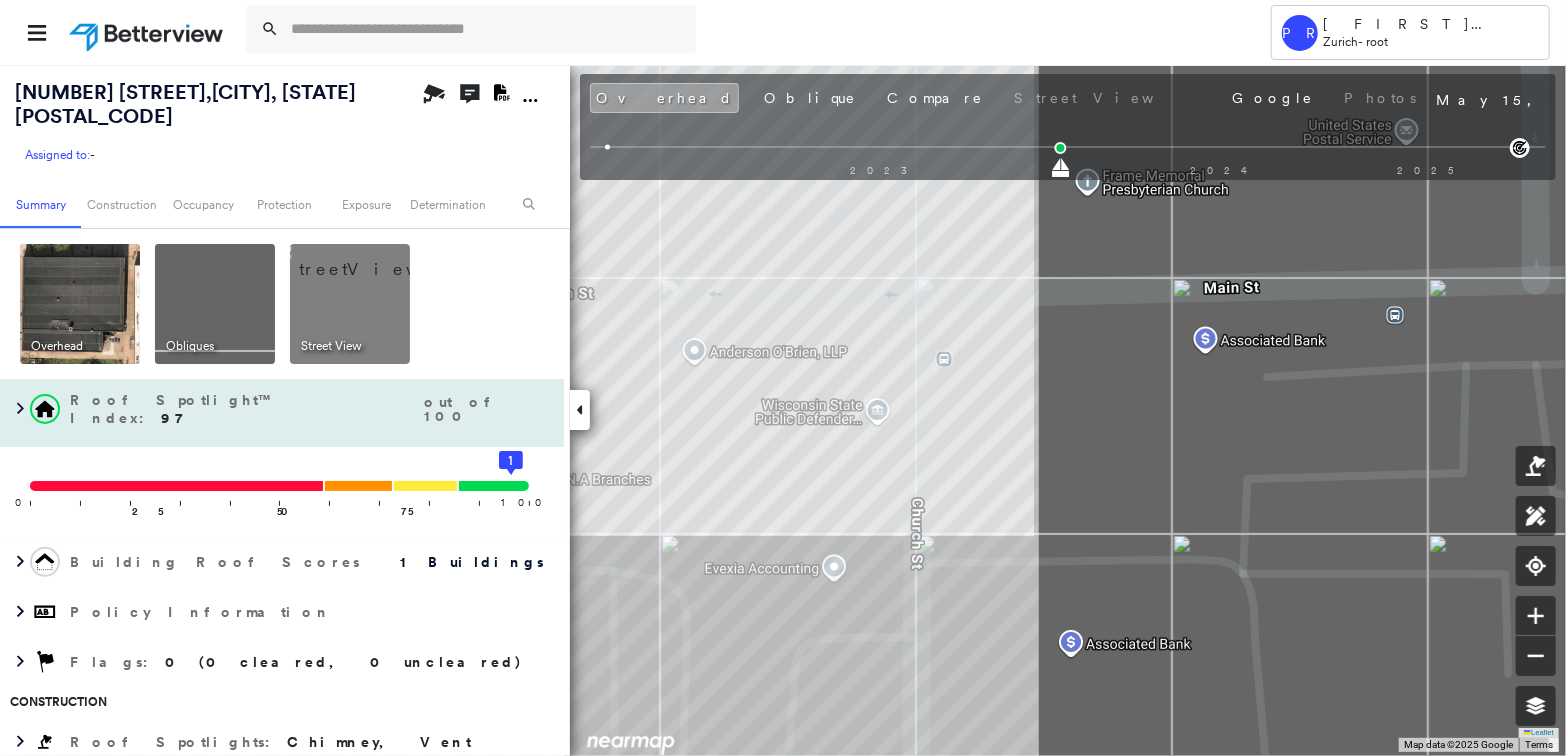 click on "1305  Main St ,  Stevens Point, WI 54481 Assigned to:  - Assigned to:  - Assigned to:  - Open Comments Download PDF Report Summary Construction Occupancy Protection Exposure Determination Overhead Obliques Street View Roof Spotlight™ Index :  97 out of 100 0 100 25 50 75 1 Building Roof Scores 1 Buildings Policy Information Flags :  0 (0 cleared, 0 uncleared) Construction Roof Spotlights :  Chimney, Vent Property Features :  Patio Furniture Roof Size & Shape :  1 building  - Flat | EPDM Occupancy Place Detail Google - Places Smarty Streets - Surrounding Properties National Registry of Historic Places Protection US Fire Administration: Nearest Fire Stations Exposure FEMA Risk Index Determination Flags :  0 (0 cleared, 0 uncleared) Uncleared Flags (0) Cleared Flags  (0) There are no  uncleared  flags. Partner Connect Global Search Need a specific data point and don't know where to find it? Look no further. Search Overhead Oblique Compare Street View Google Photos May 15, 2023 2023 2024 2025 north east south" at bounding box center [783, 410] 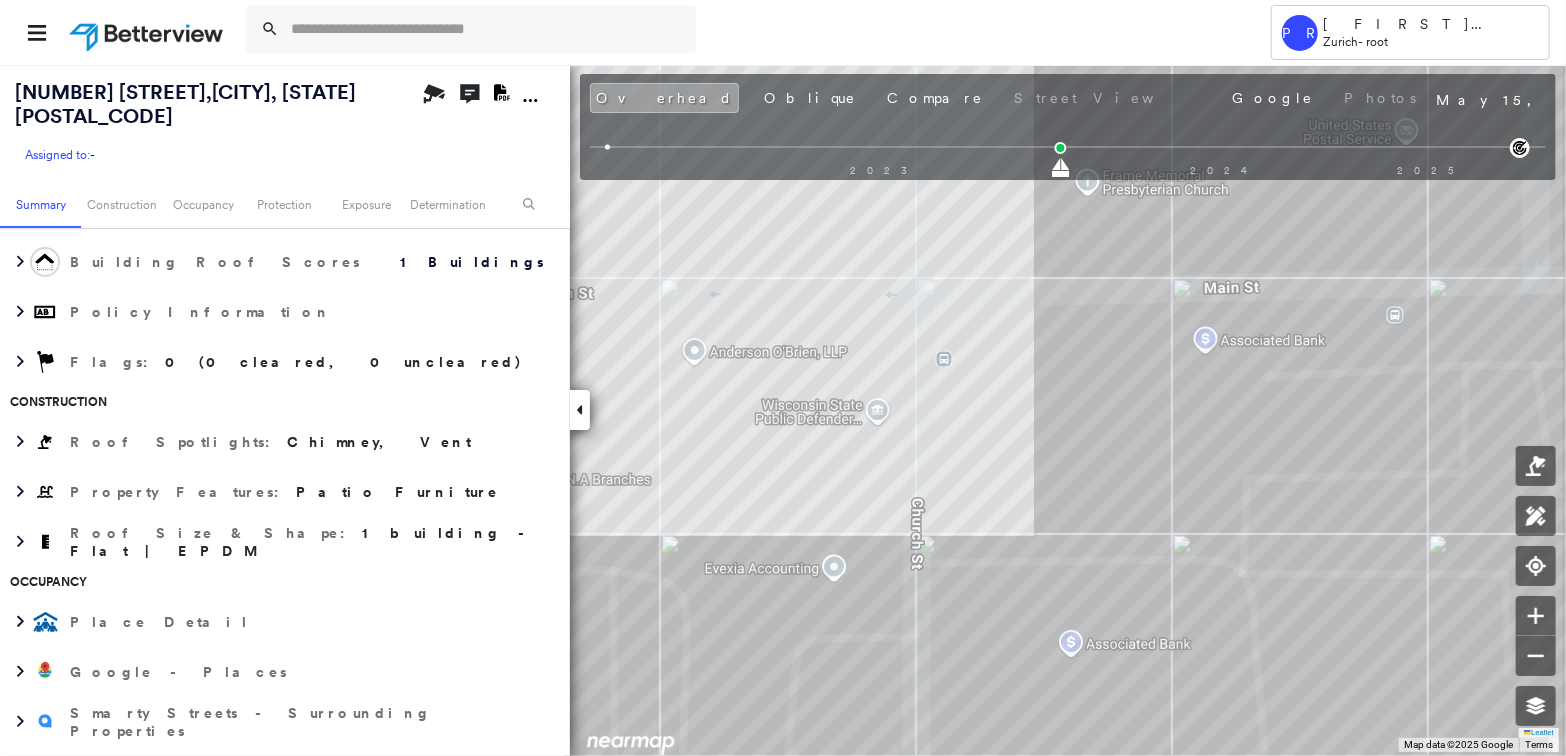 scroll, scrollTop: 0, scrollLeft: 0, axis: both 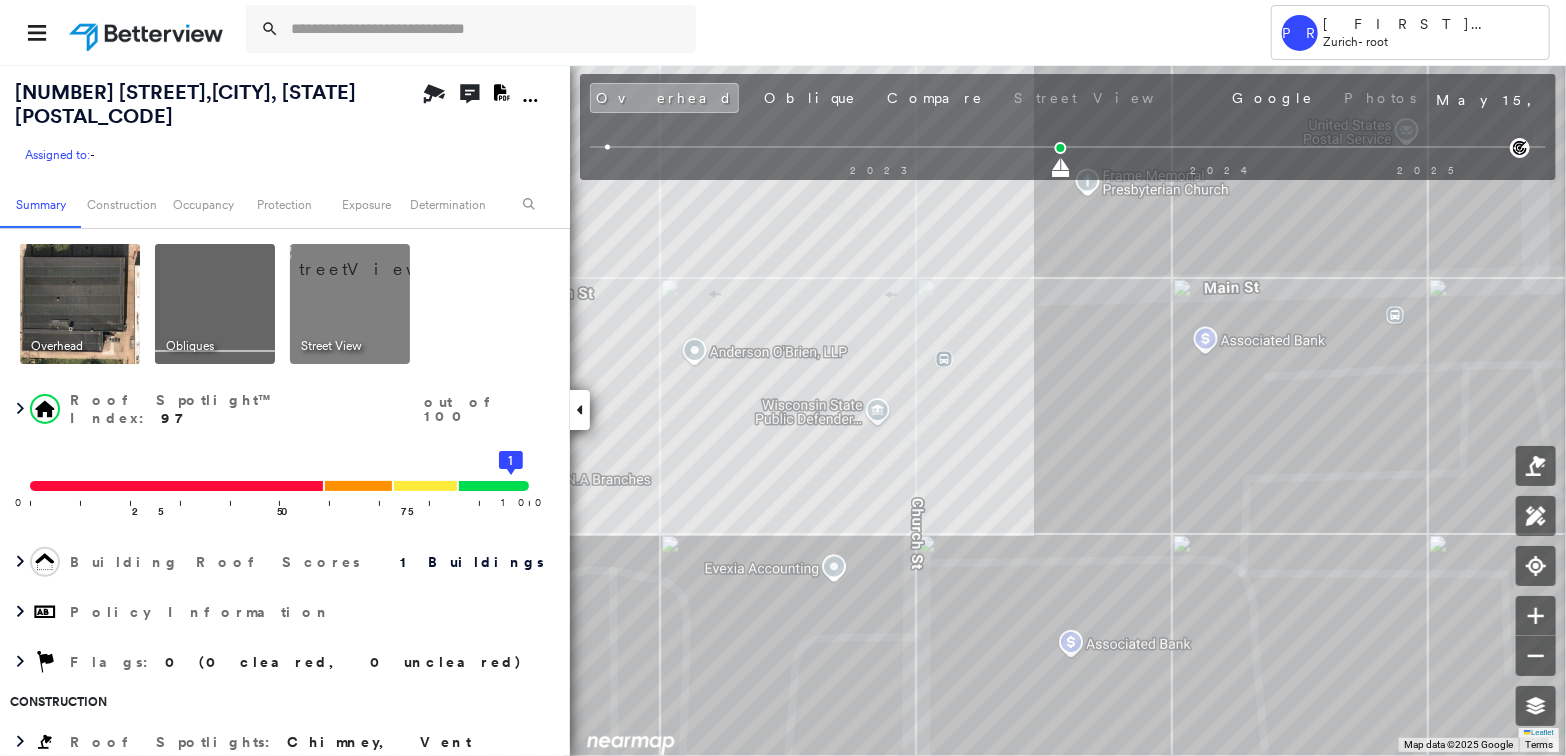 click at bounding box center (374, 259) 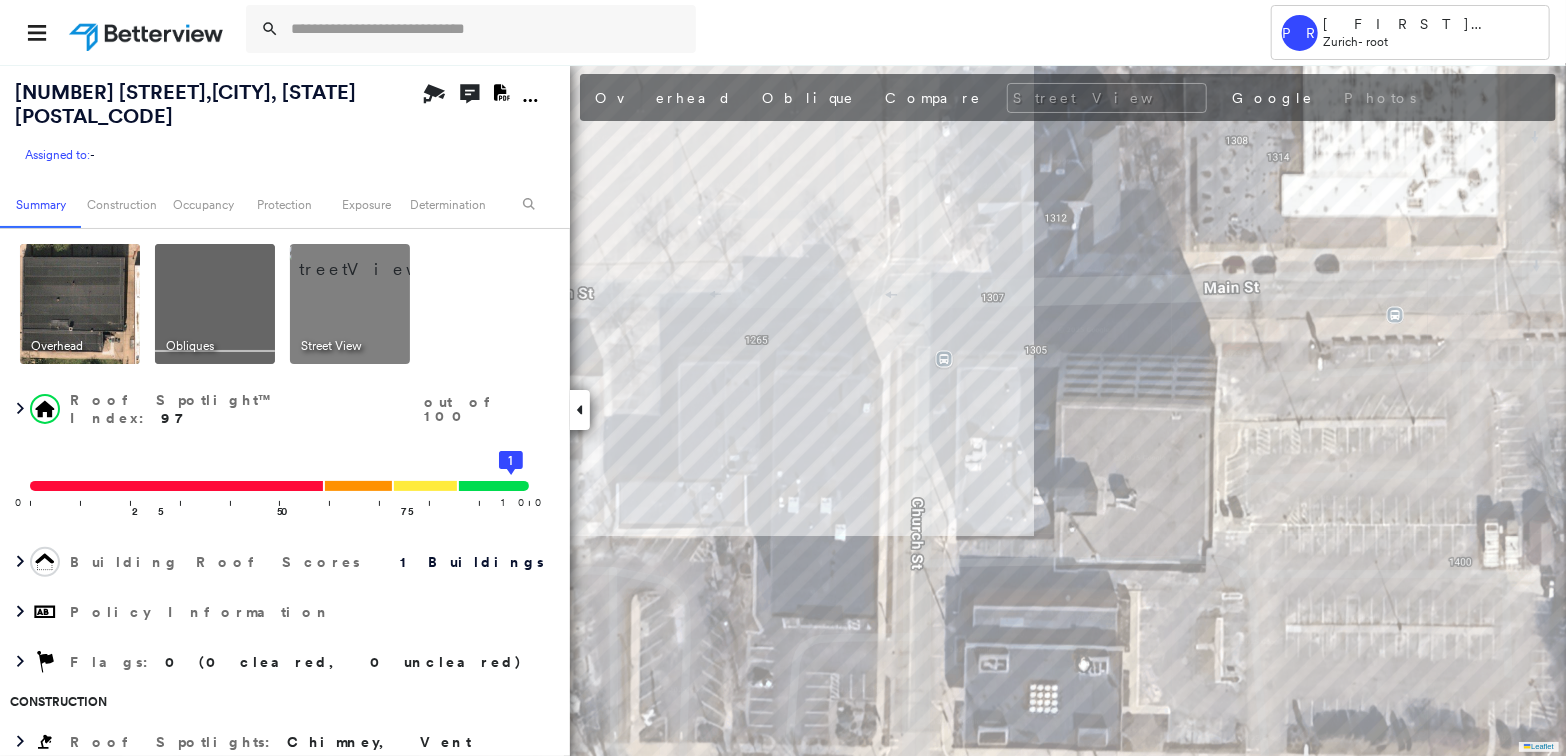 click on "Street View" at bounding box center [332, 346] 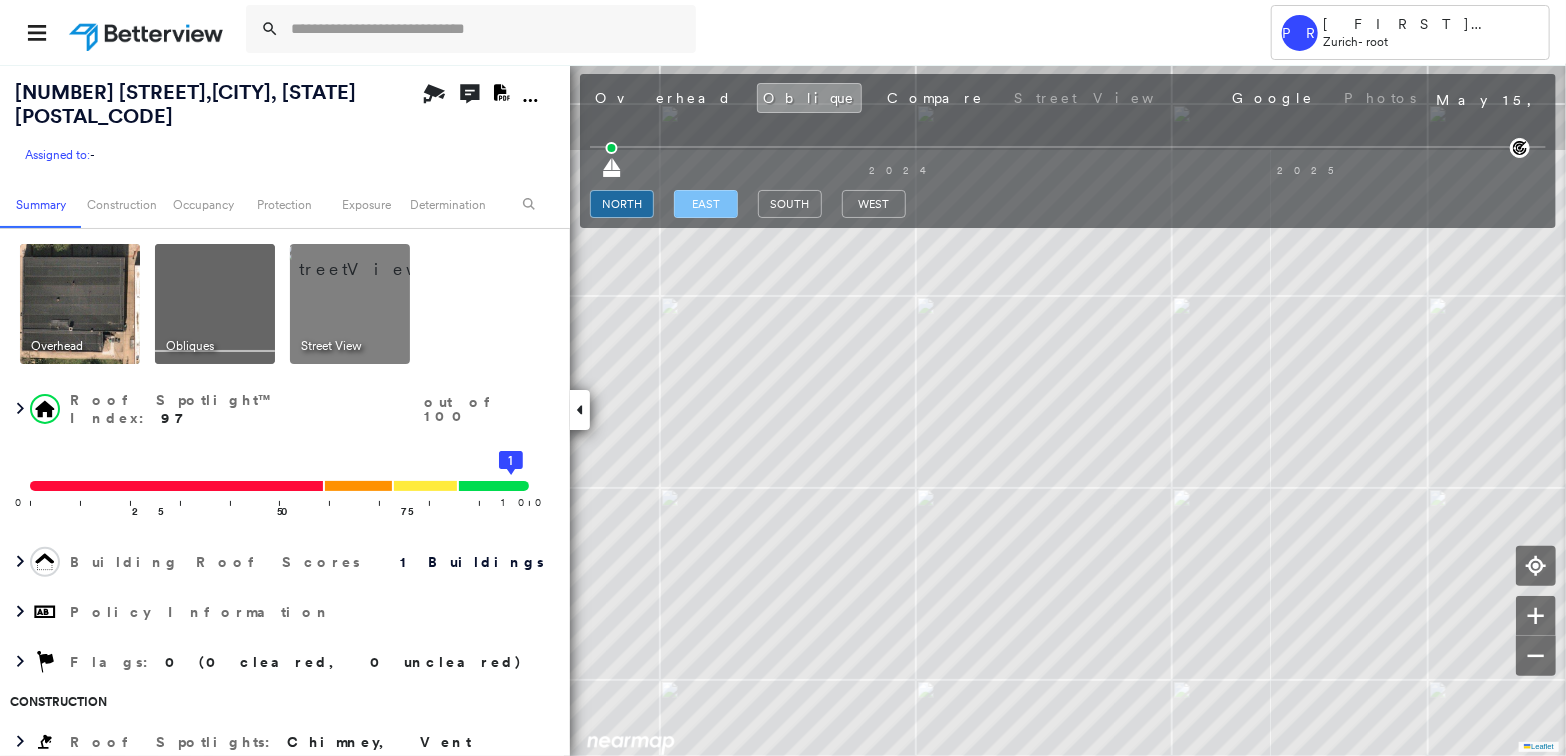 click on "east" at bounding box center [706, 204] 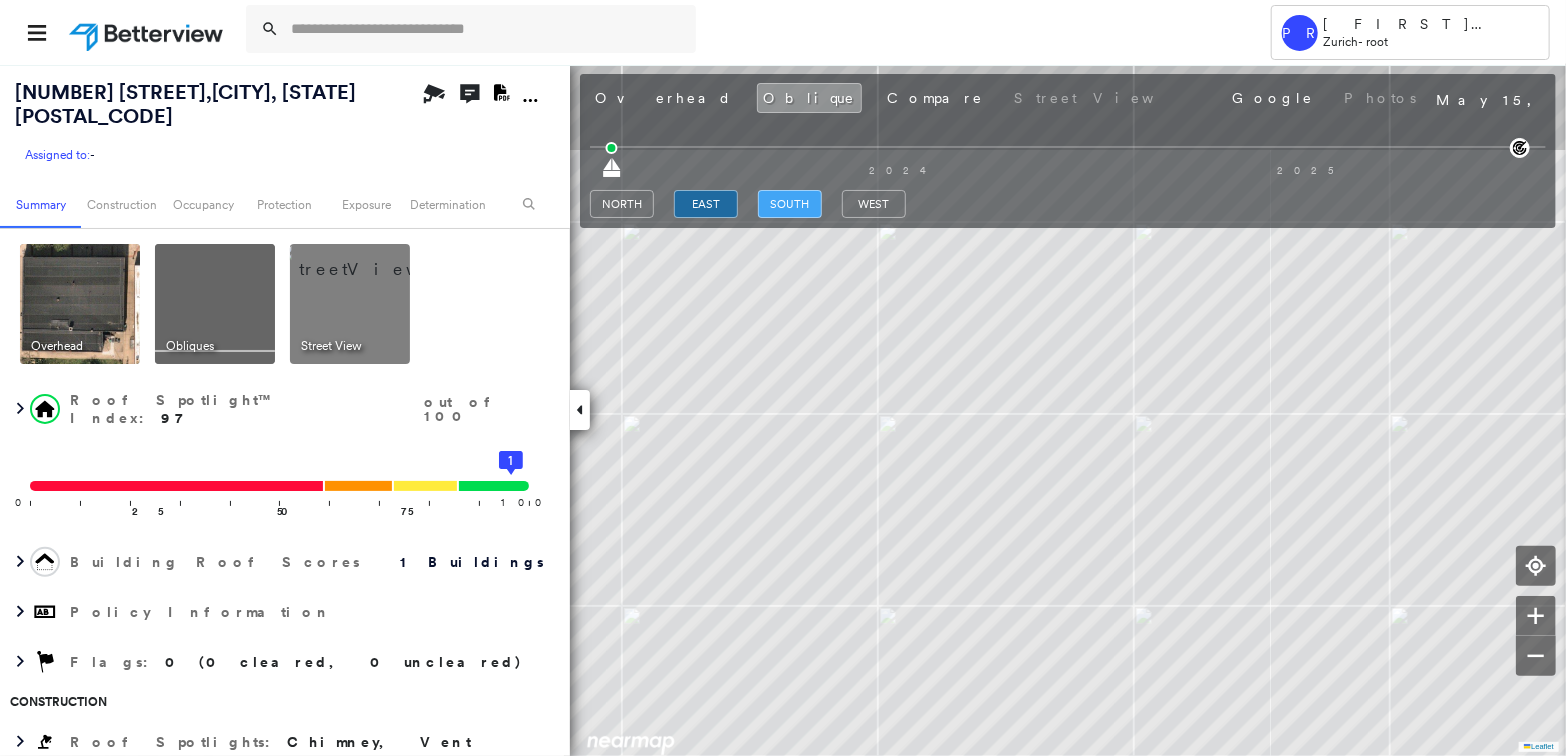 click on "south" at bounding box center [790, 204] 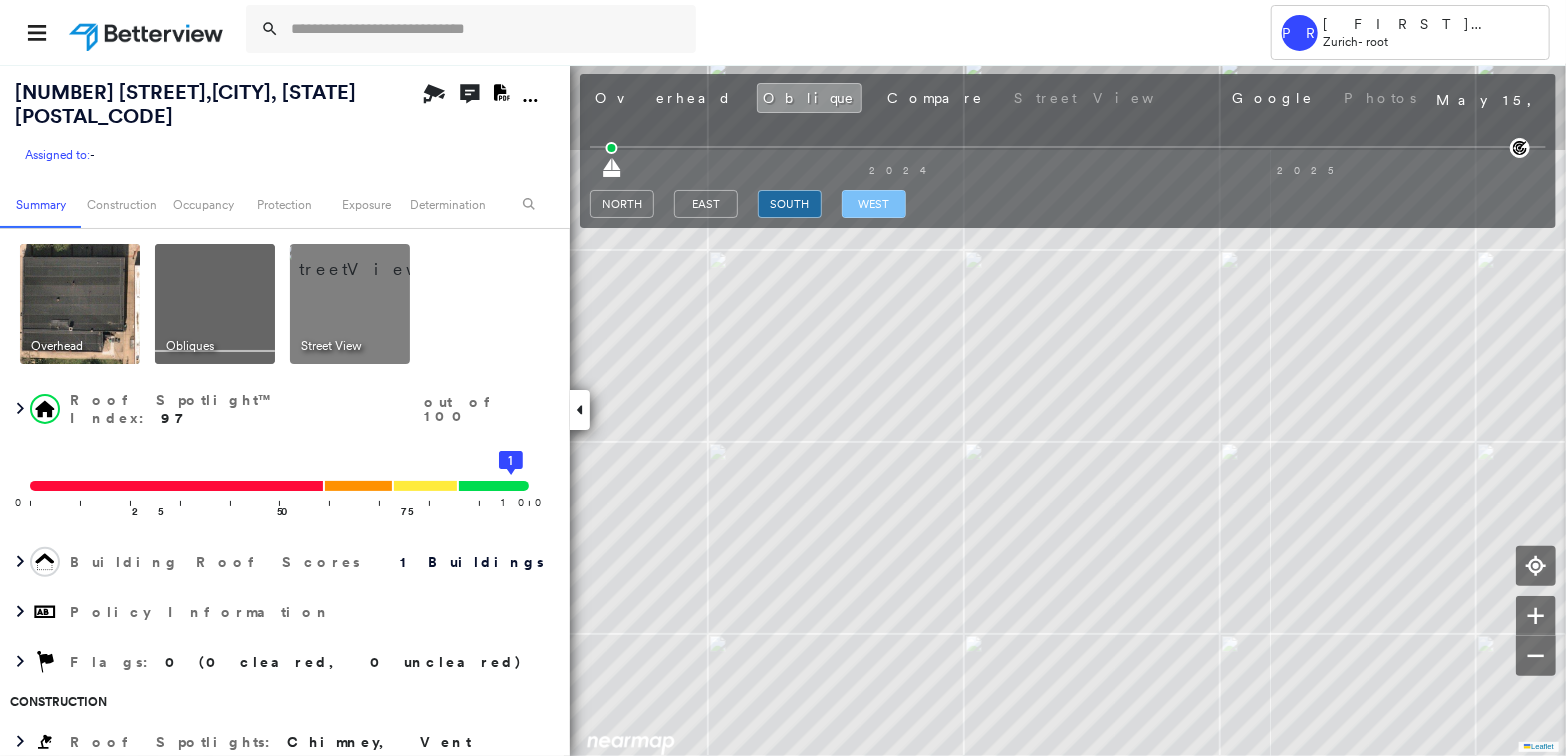 click on "west" at bounding box center [874, 204] 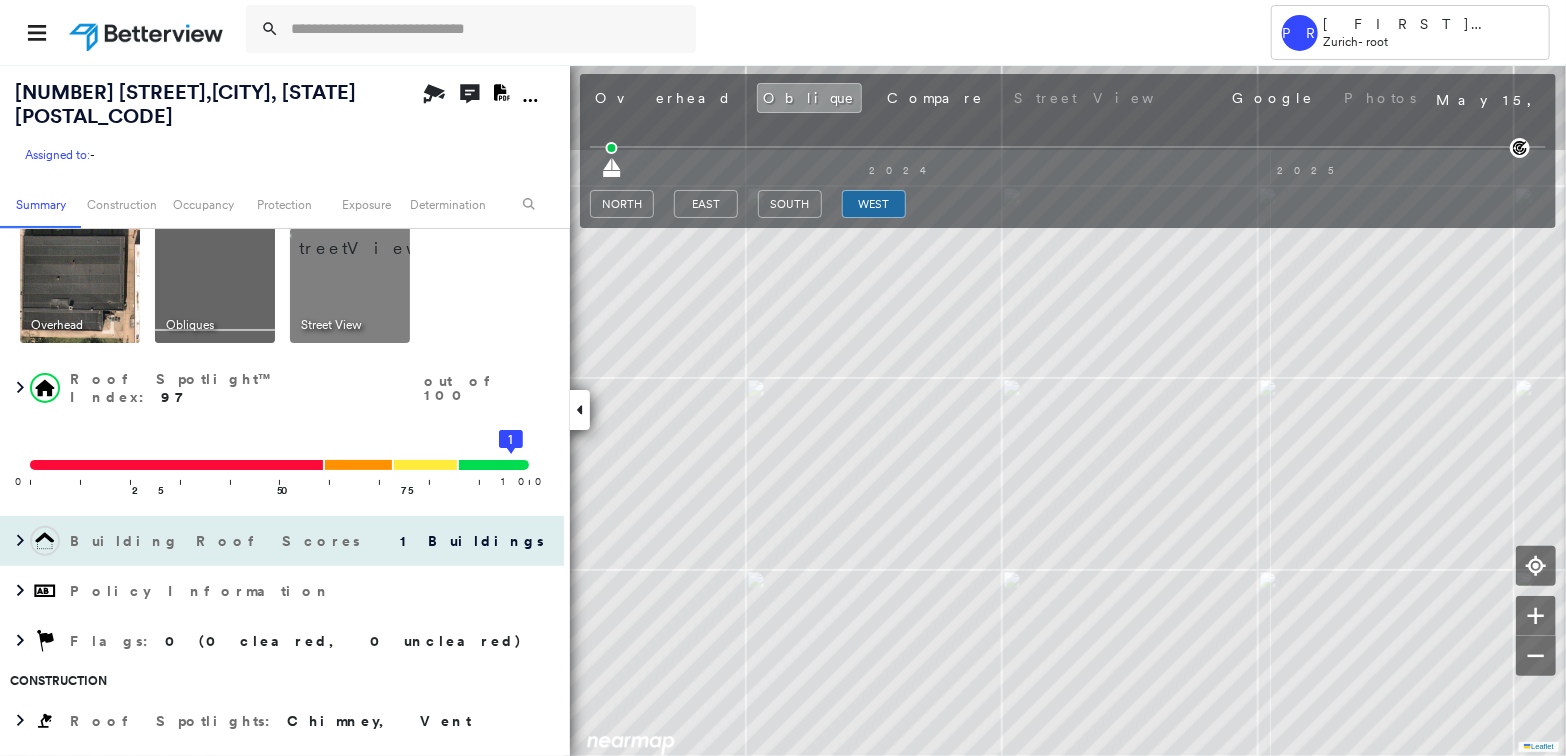 scroll, scrollTop: 0, scrollLeft: 0, axis: both 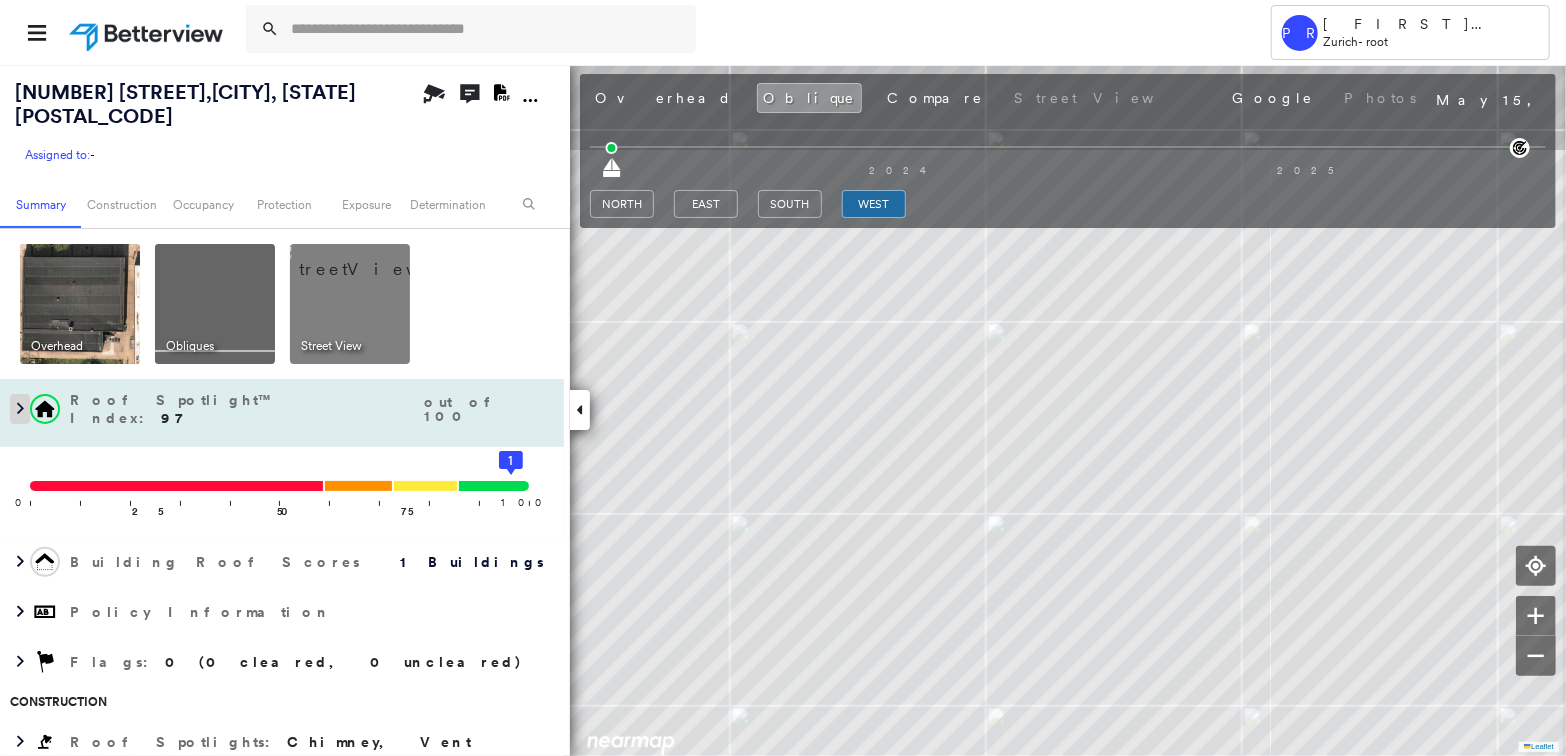 click 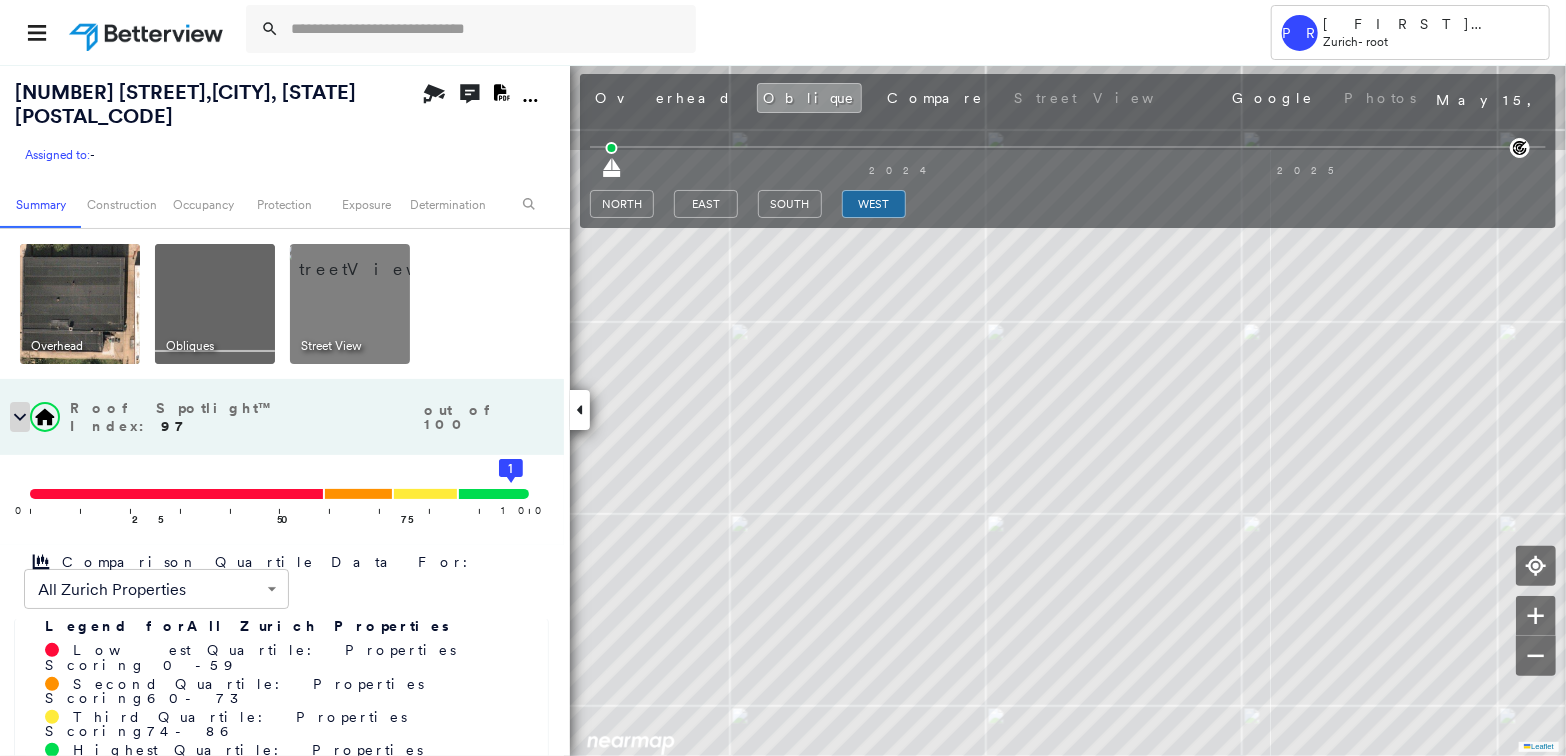 click at bounding box center (20, 417) 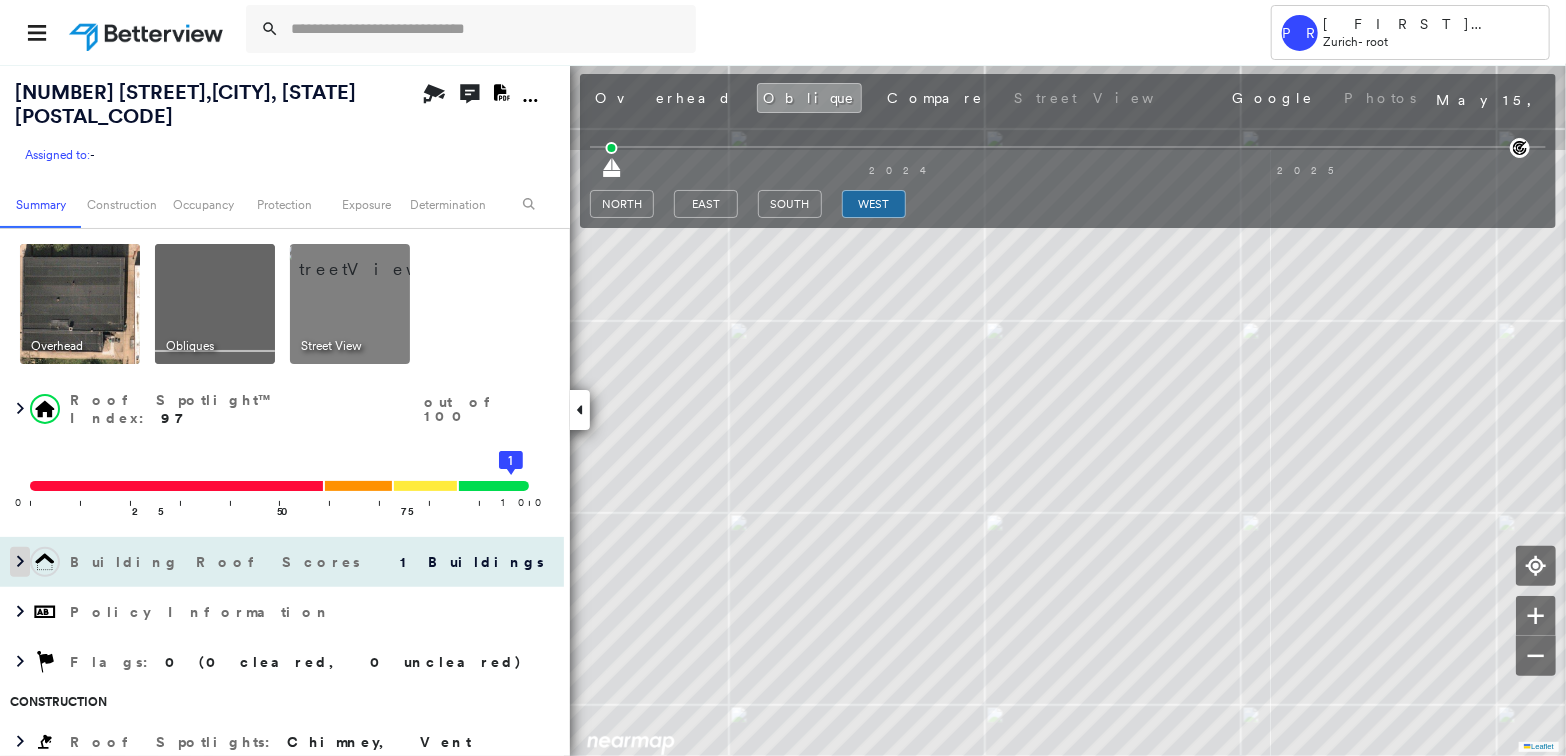 click at bounding box center [20, 562] 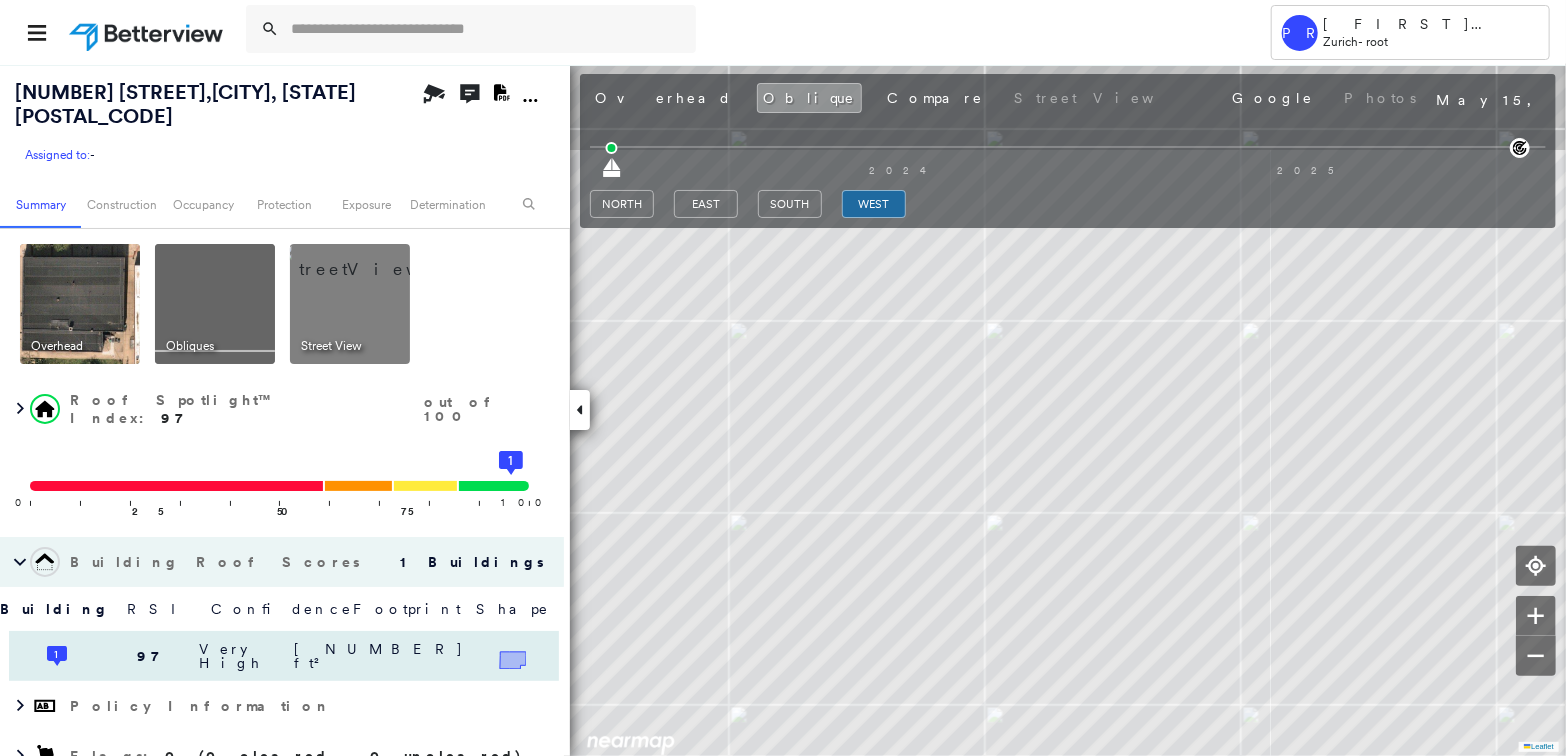 click on "1 97 Very High 9,000 ft²" at bounding box center [284, 656] 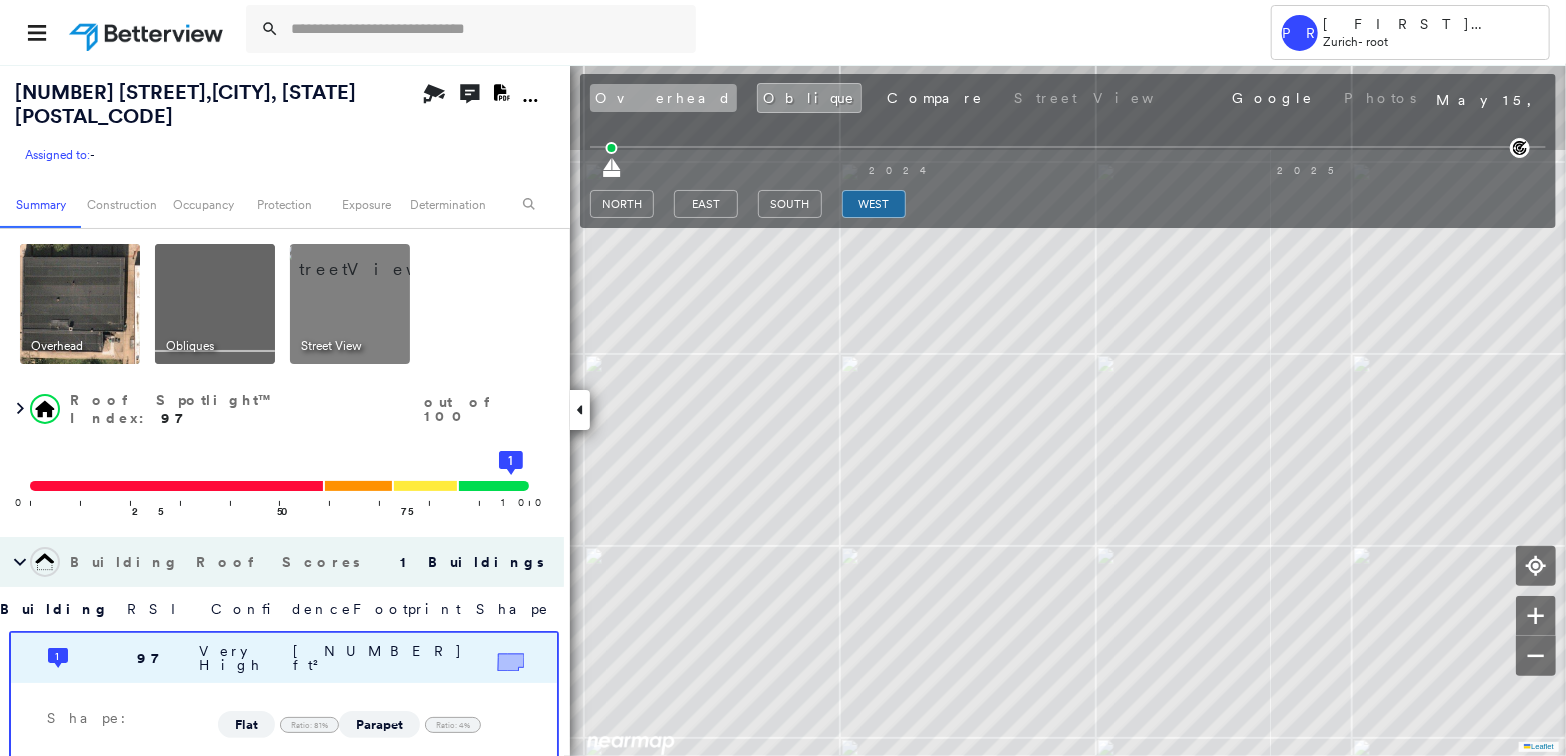 click on "Overhead" at bounding box center (663, 98) 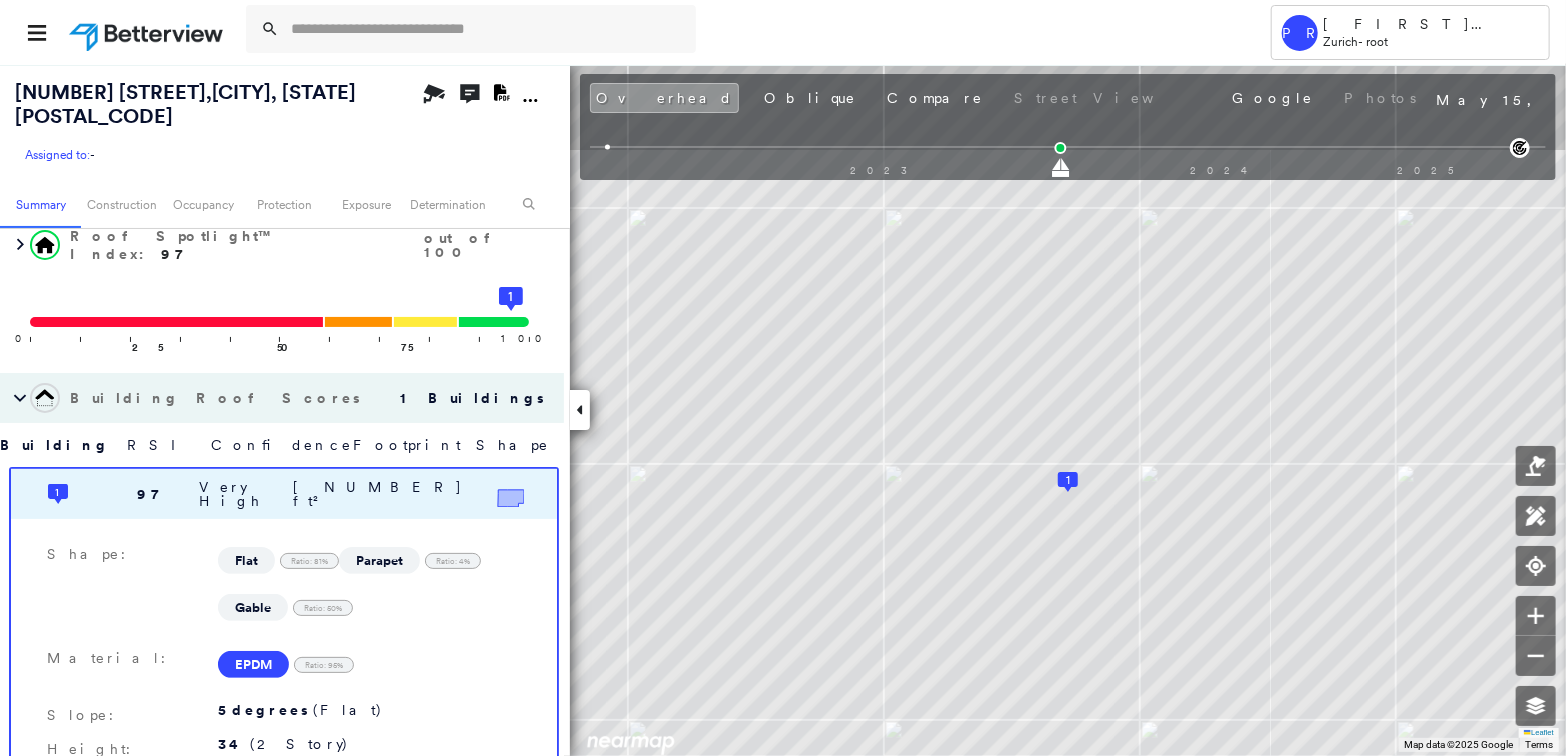 scroll, scrollTop: 0, scrollLeft: 0, axis: both 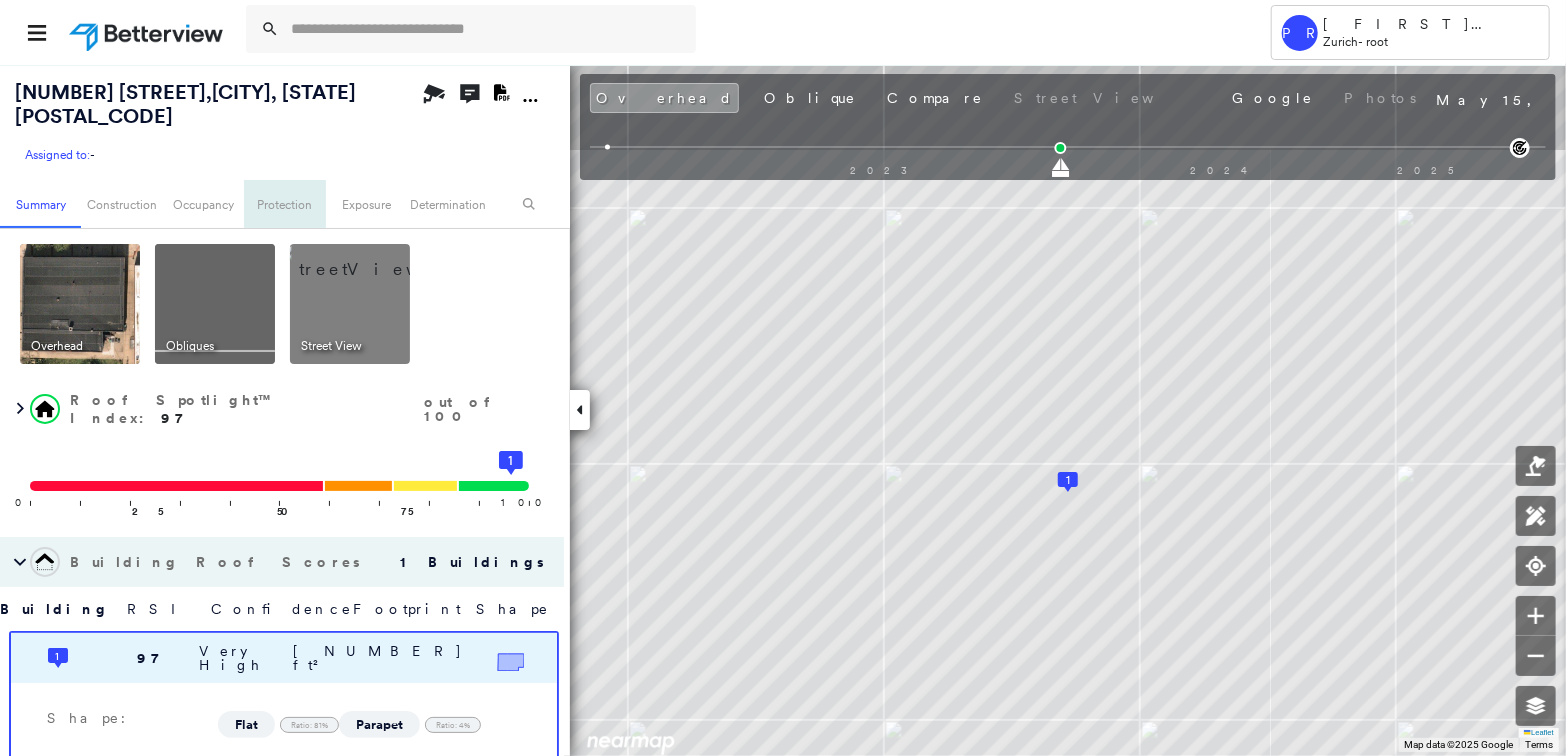 click on "Protection" at bounding box center [284, 204] 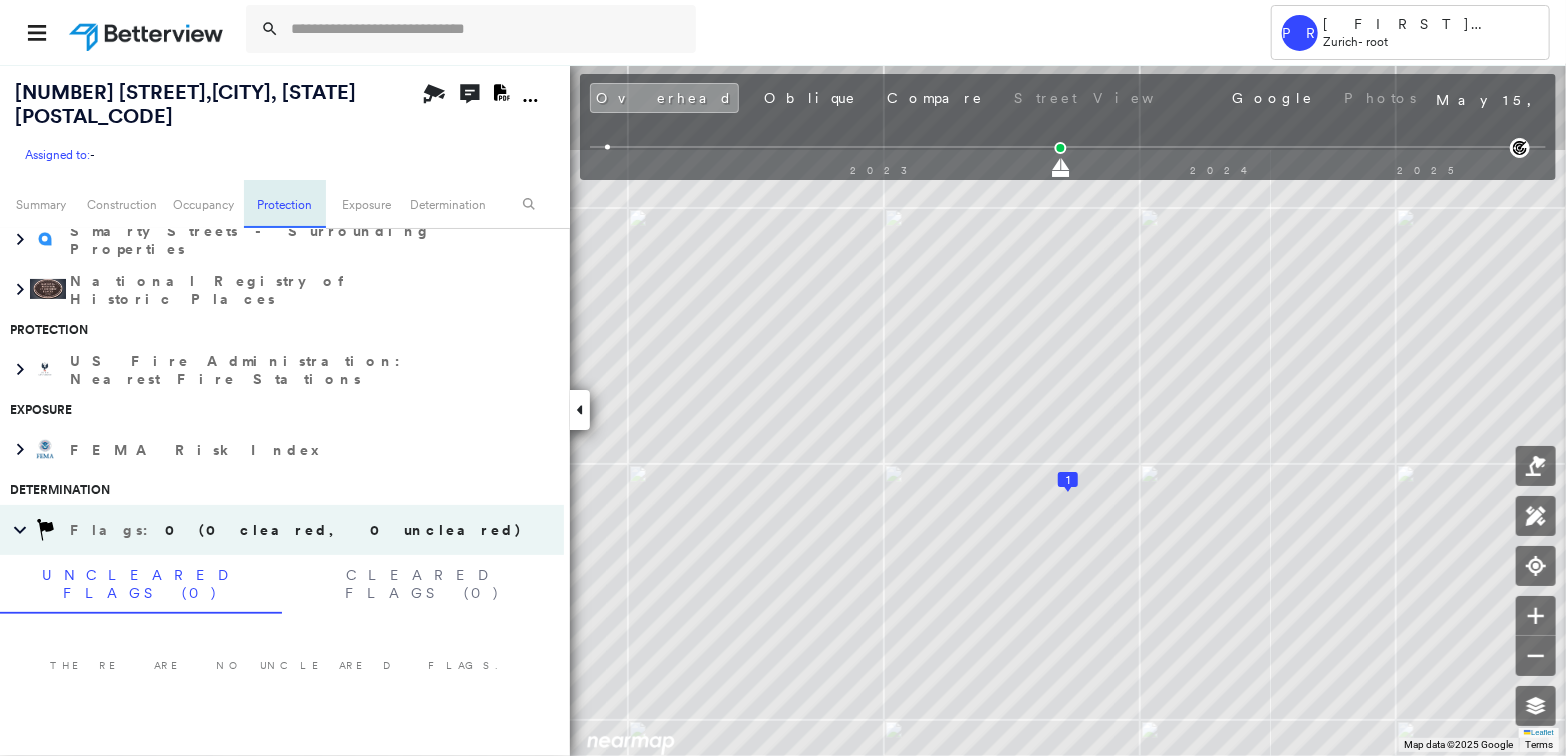 scroll, scrollTop: 1257, scrollLeft: 0, axis: vertical 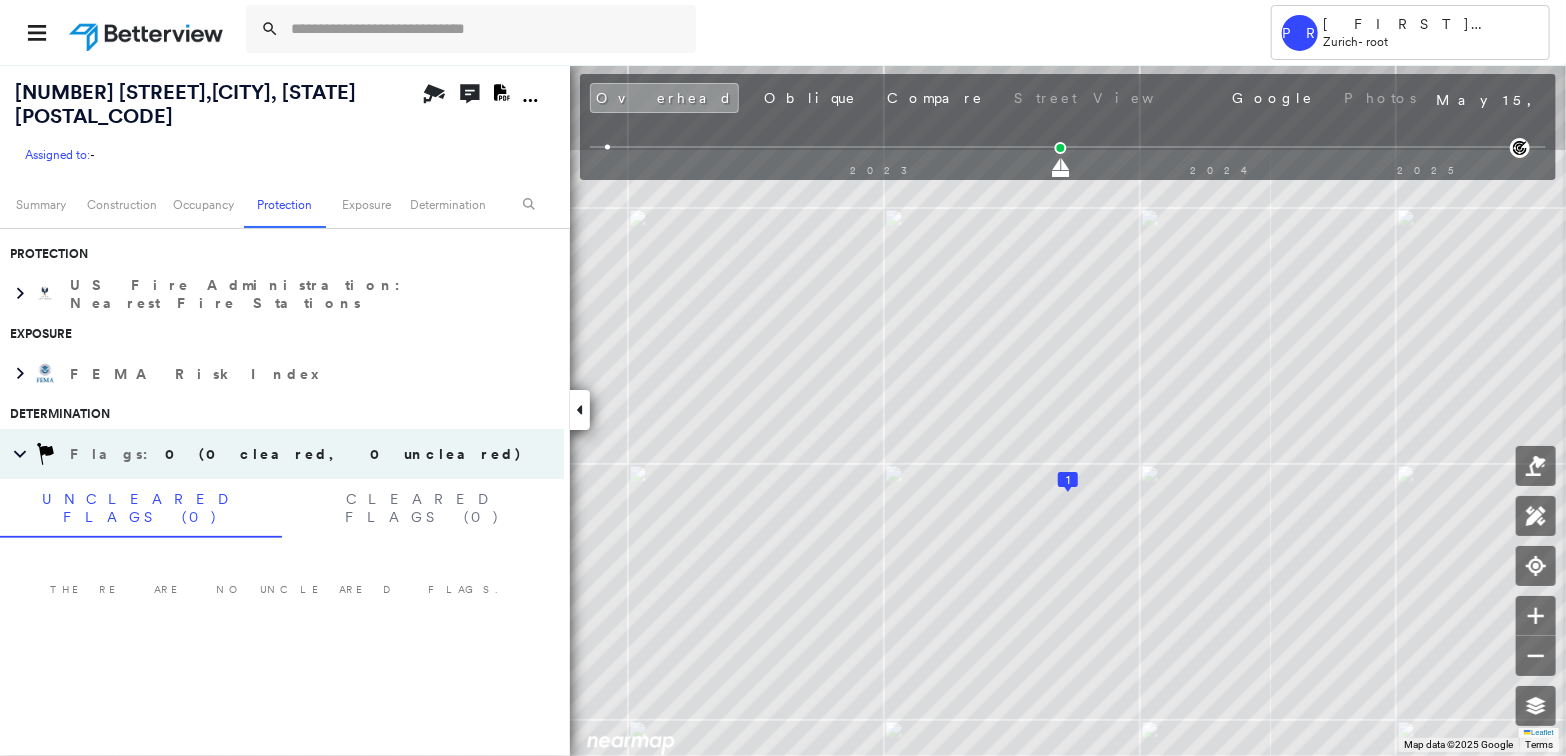 drag, startPoint x: 494, startPoint y: 93, endPoint x: 497, endPoint y: 80, distance: 13.341664 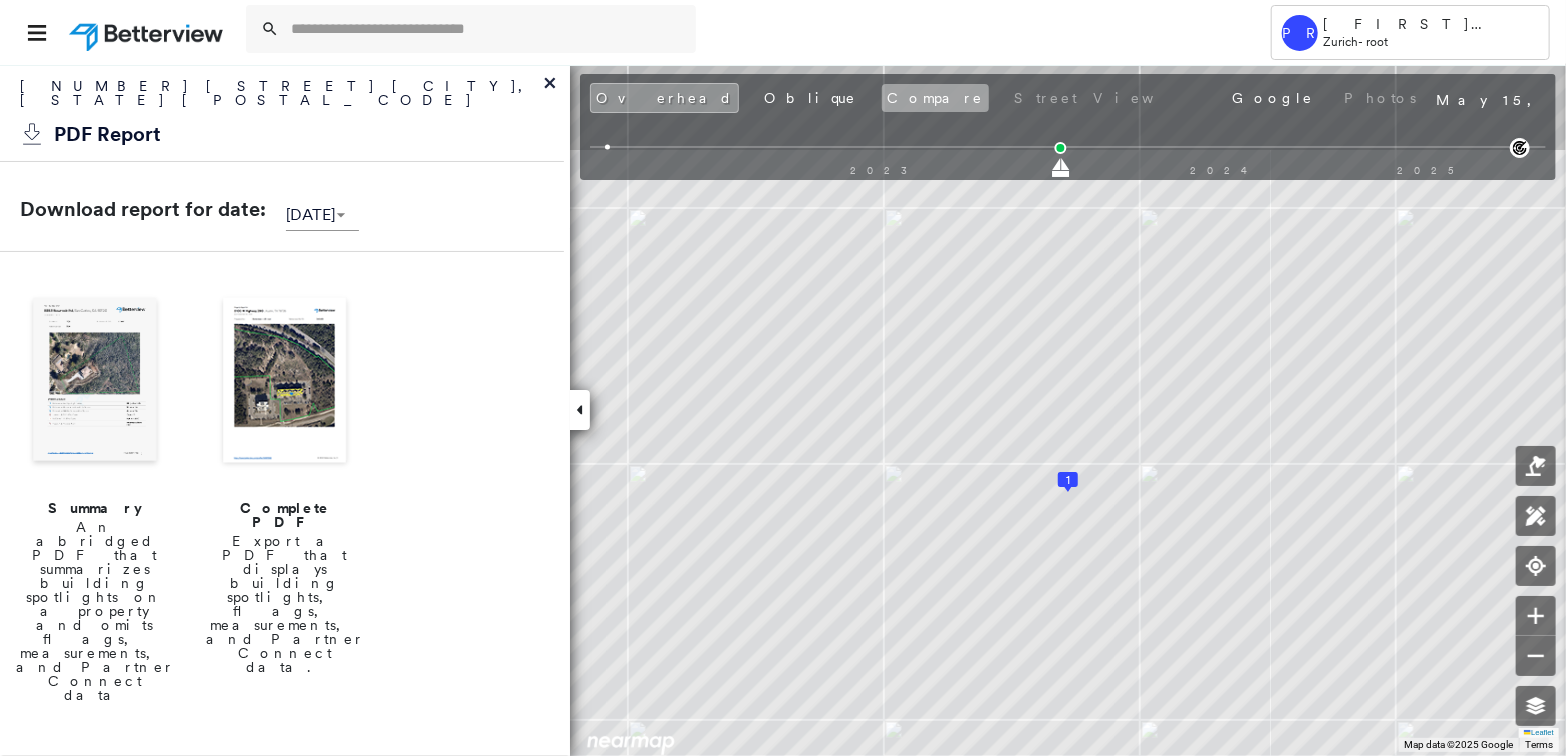 click on "Compare" at bounding box center (935, 98) 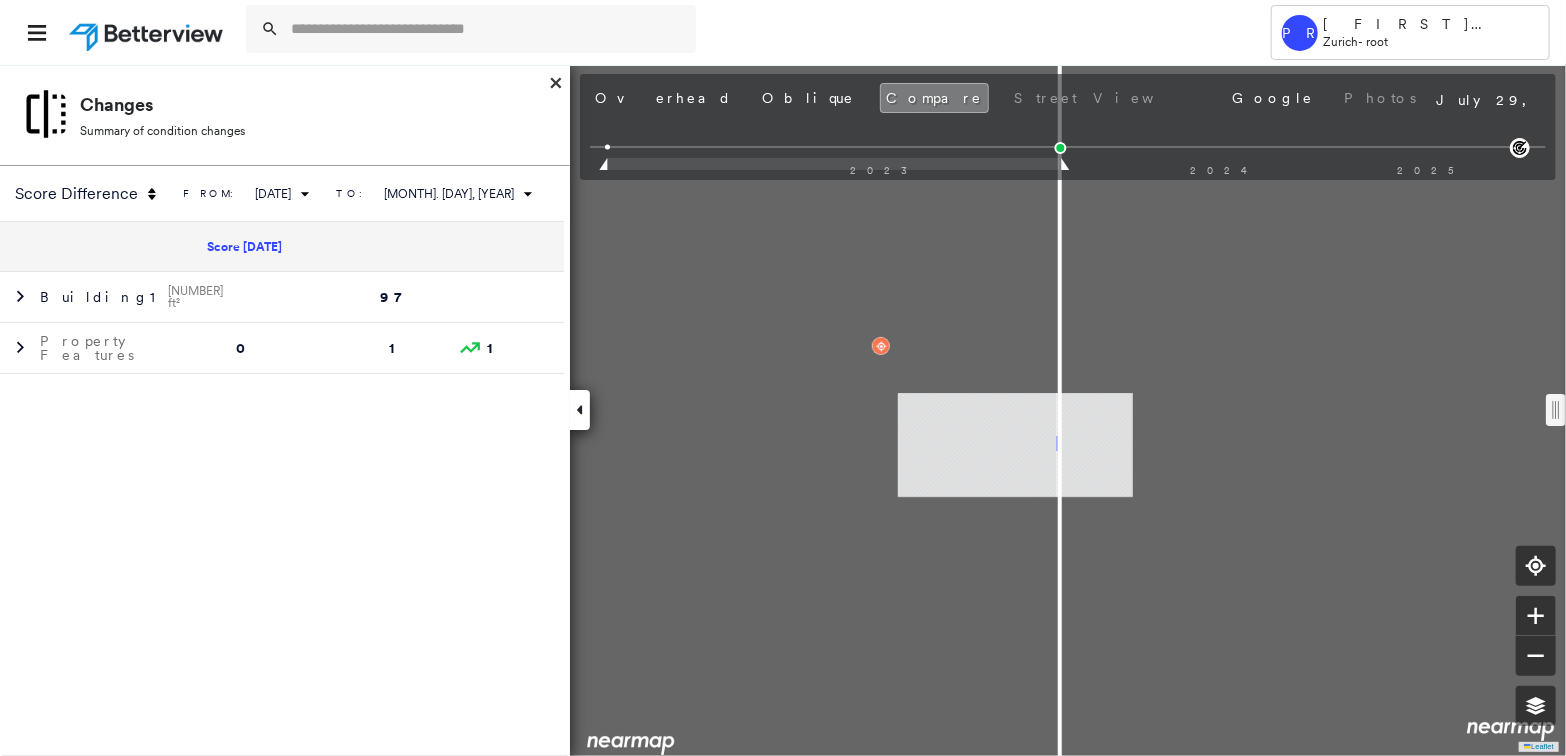scroll, scrollTop: 816, scrollLeft: 0, axis: vertical 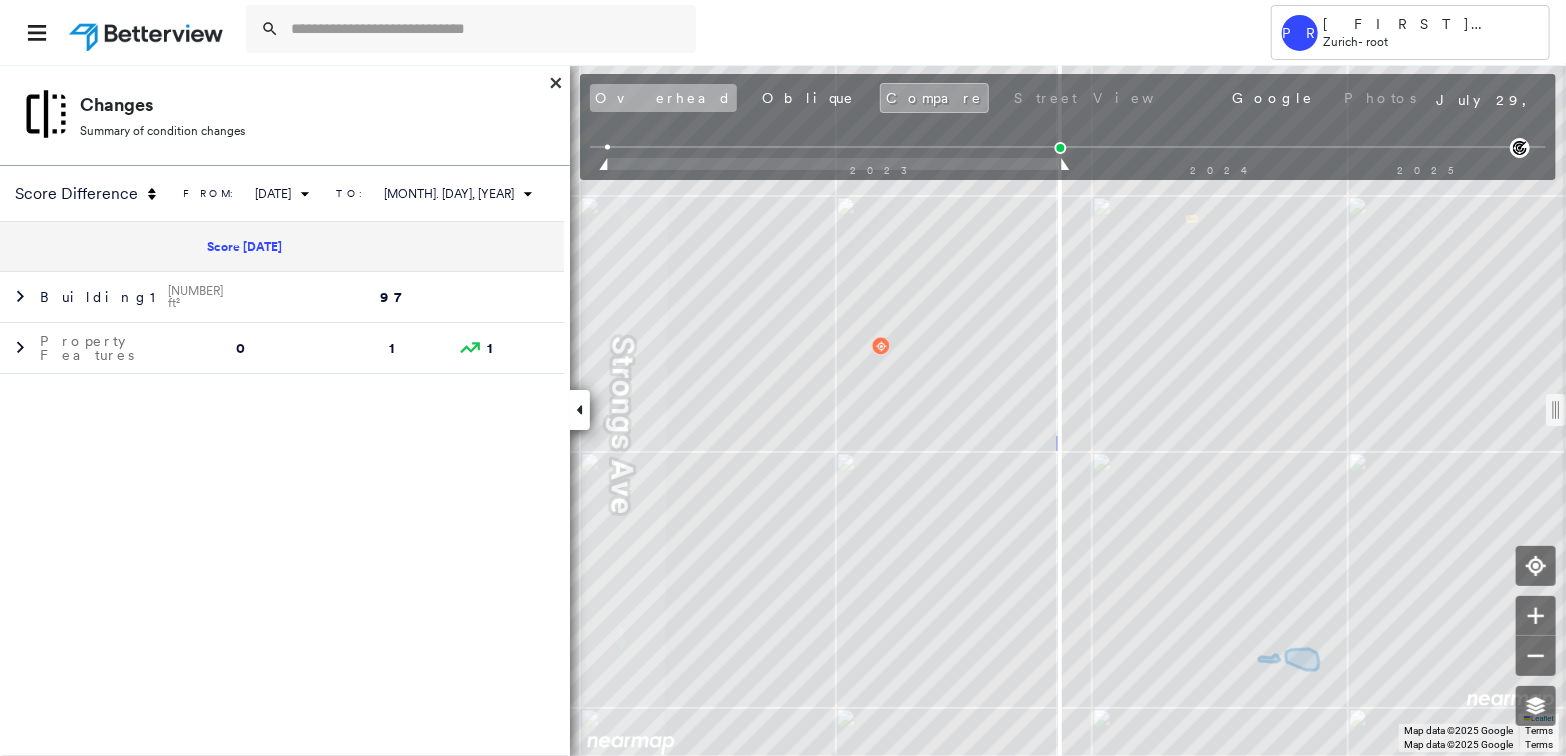 click on "Overhead" at bounding box center [663, 98] 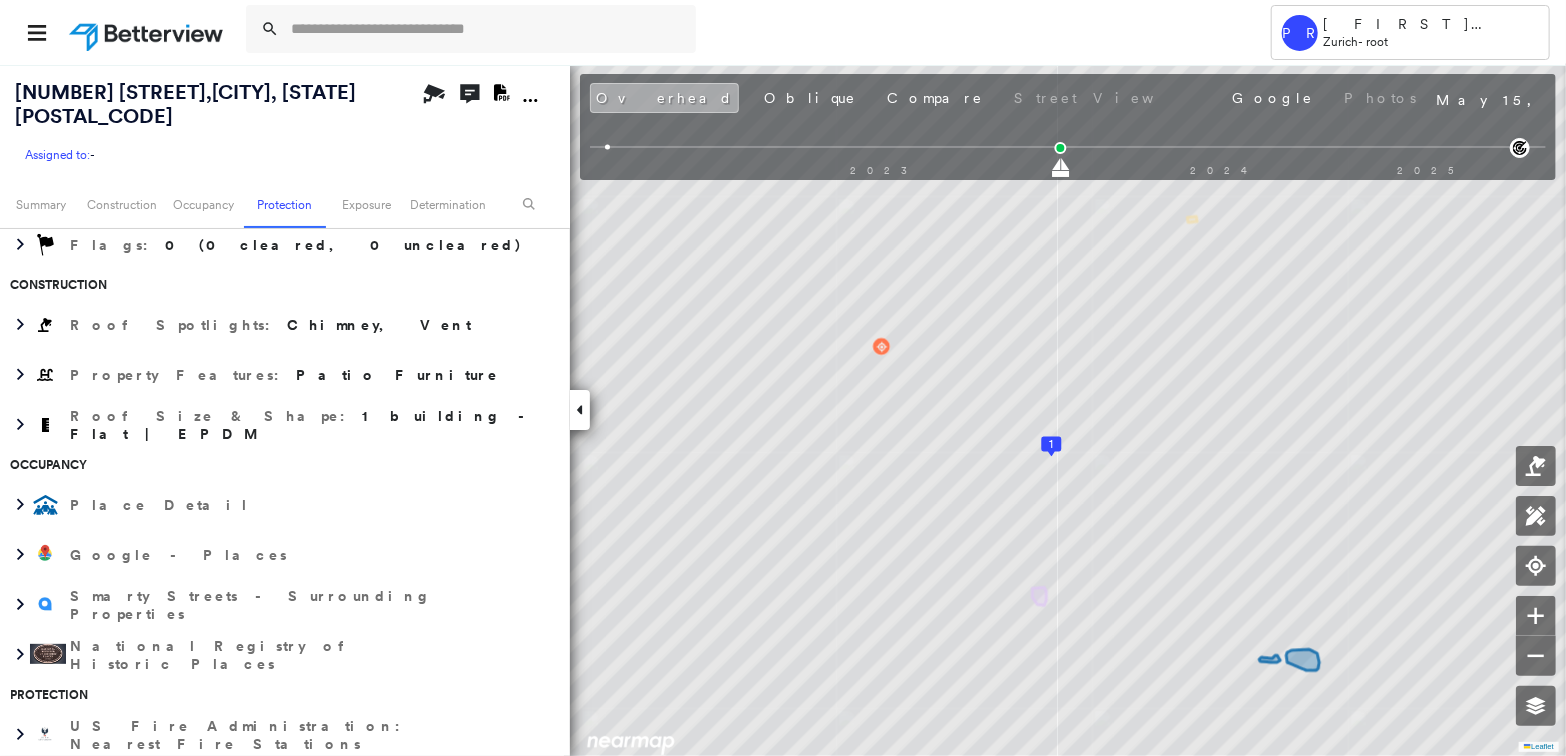 scroll, scrollTop: 1257, scrollLeft: 0, axis: vertical 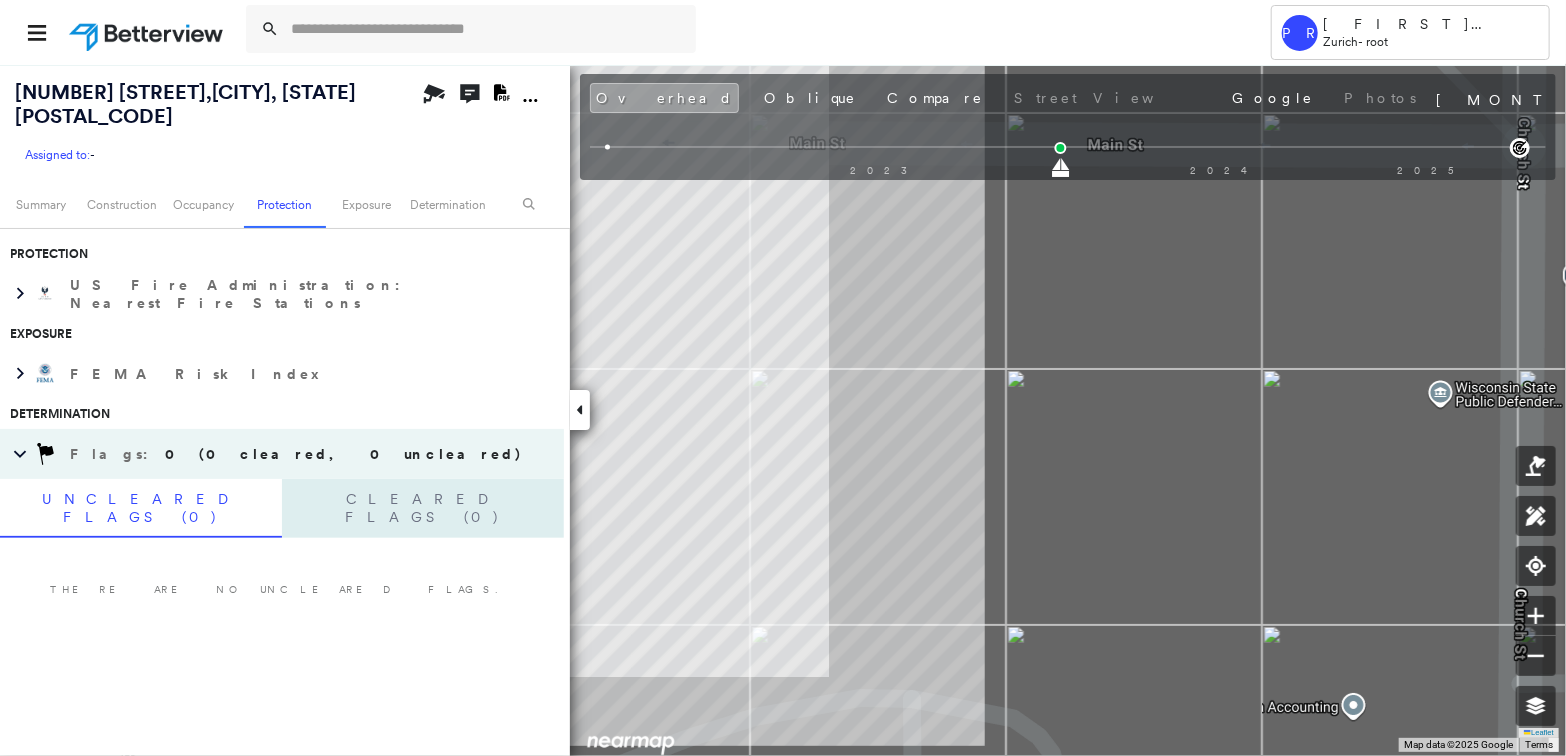 click on "Roof Spotlight™ Index :  [PERCENTAGE] out of 100 0 100 25 50 75 1 Buildings Building RSI Confidence Footprint Shape 1 97 Very High [AREA] Shape: Flat Ratio: 81% Parapet Ratio: 4% Gable Ratio: 50% Material: EPDM Ratio: 95% Slope: 5  degrees    (Flat) Height: 34  (2 Story) Square Footage: [AREA] Policy Information Flags :  0 (0 cleared, 0 uncleared) Construction Roof Spotlights :  Chimney, Vent Property Features :  Patio Furniture Roof Size & Shape :  1 building  - Flat | EPDM Occupancy Place Detail Google - Places Smarty Streets - Surrounding Properties National Registry of Historic Places Protection US Fire Administration: Nearest Fire Stations Exposure FEMA Risk Index Determination Flags :  0 (0 cleared, 0 uncleared) Uncleared Flags (0) Cleared Flags  (0) Search Overhead" at bounding box center [783, 410] 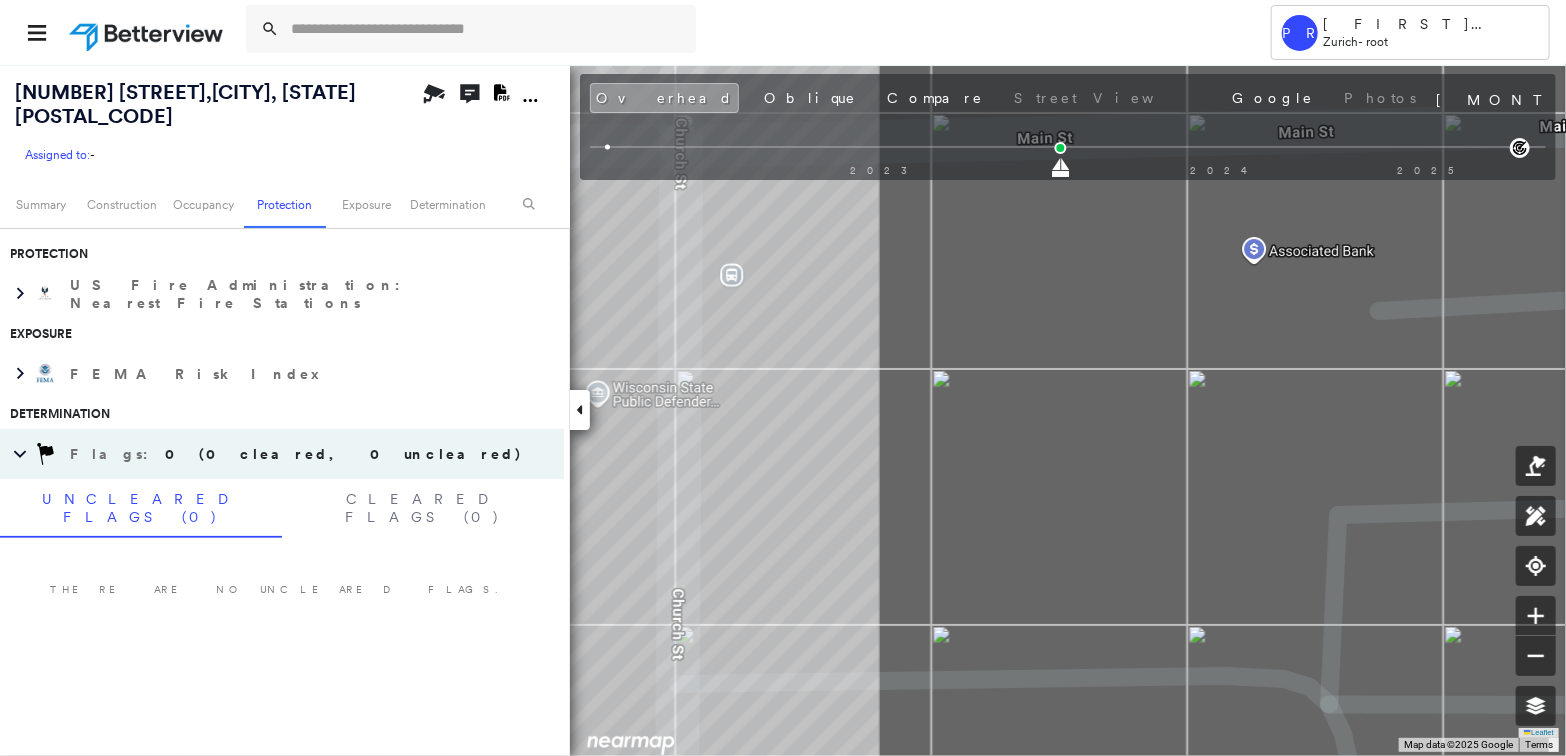 click on "Roof Spotlight™ Index :  [PERCENTAGE] out of 100 0 100 25 50 75 1 Buildings Building RSI Confidence Footprint Shape 1 97 Very High [AREA] Shape: Flat Ratio: 81% Parapet Ratio: 4% Gable Ratio: 50% Material: EPDM Ratio: 95% Slope: 5  degrees    (Flat) Height: 34  (2 Story) Square Footage: [AREA] Policy Information Flags :  0 (0 cleared, 0 uncleared) Construction Roof Spotlights :  Chimney, Vent Property Features :  Patio Furniture Roof Size & Shape :  1 building  - Flat | EPDM Occupancy Place Detail Google - Places Smarty Streets - Surrounding Properties National Registry of Historic Places Protection US Fire Administration: Nearest Fire Stations Exposure FEMA Risk Index Determination Flags :  0 (0 cleared, 0 uncleared) Uncleared Flags (0) Cleared Flags  (0) Search Overhead" at bounding box center (783, 410) 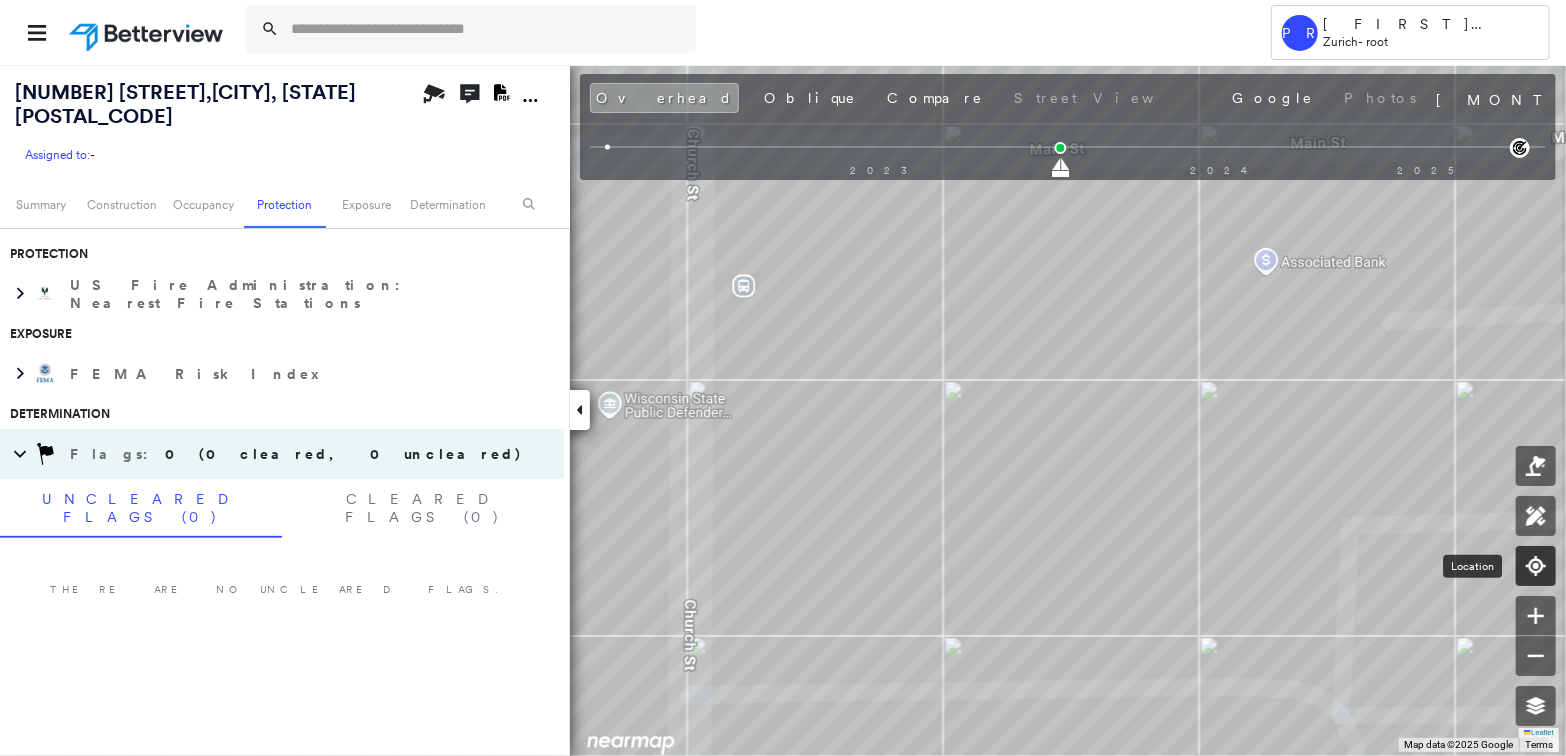 click 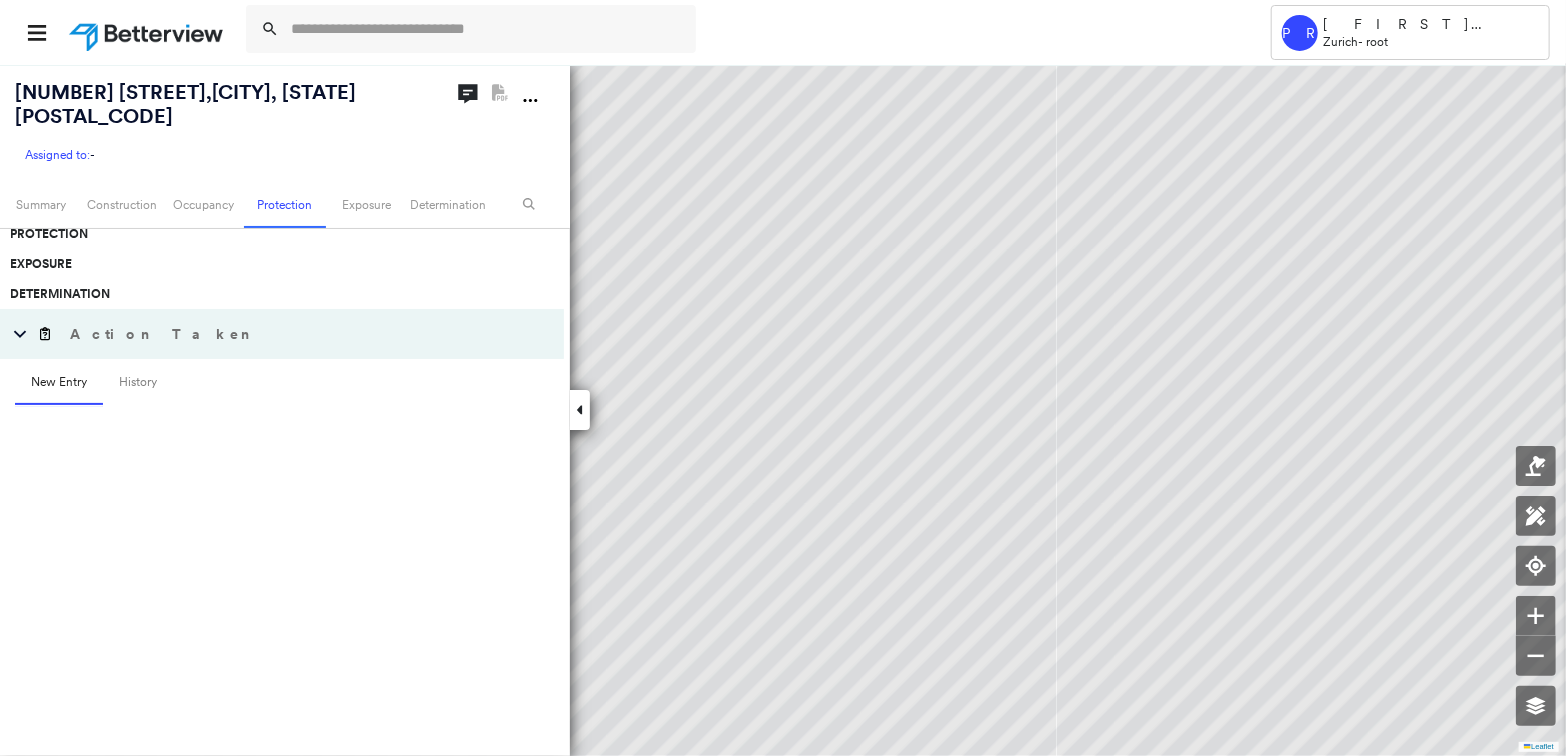 scroll, scrollTop: 564, scrollLeft: 0, axis: vertical 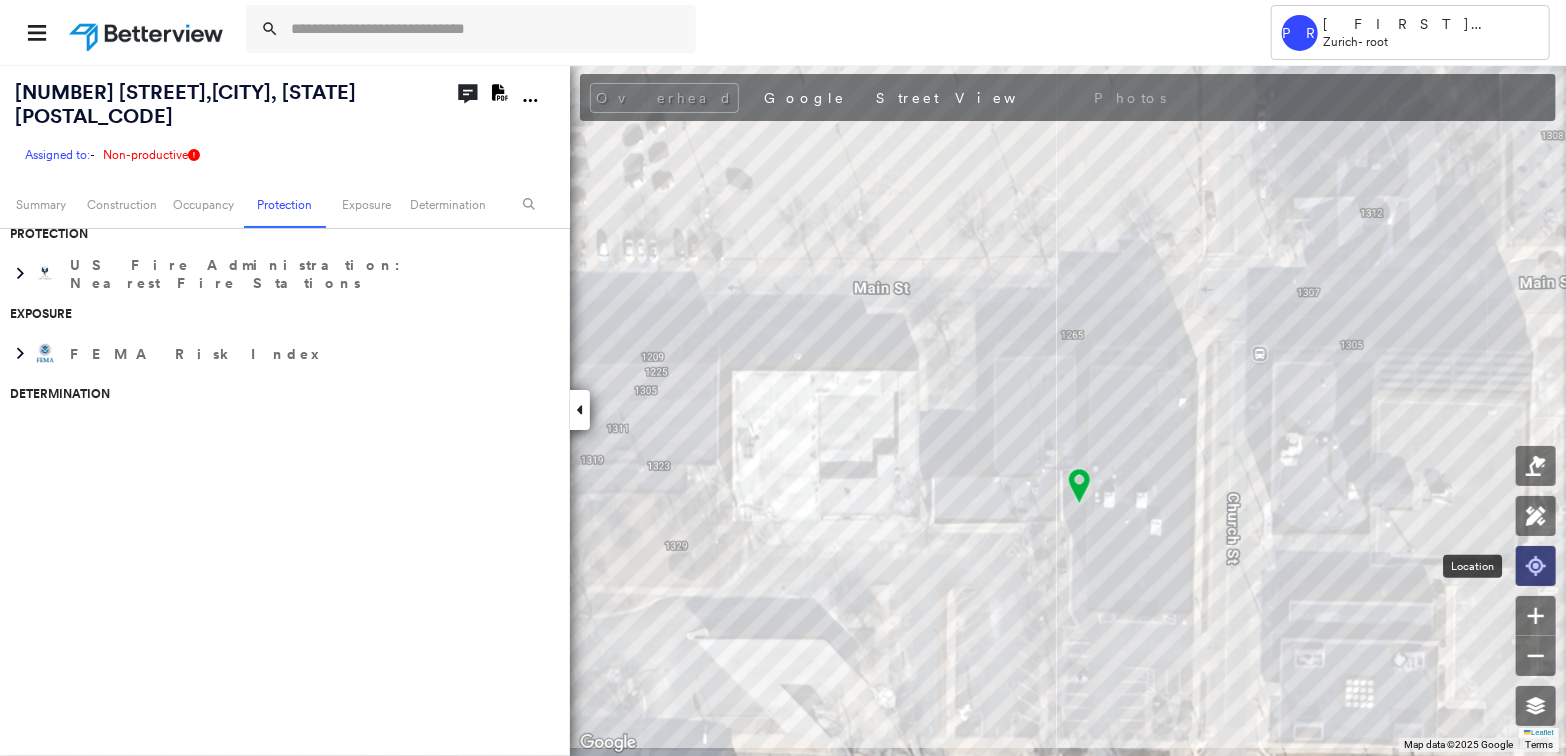 click 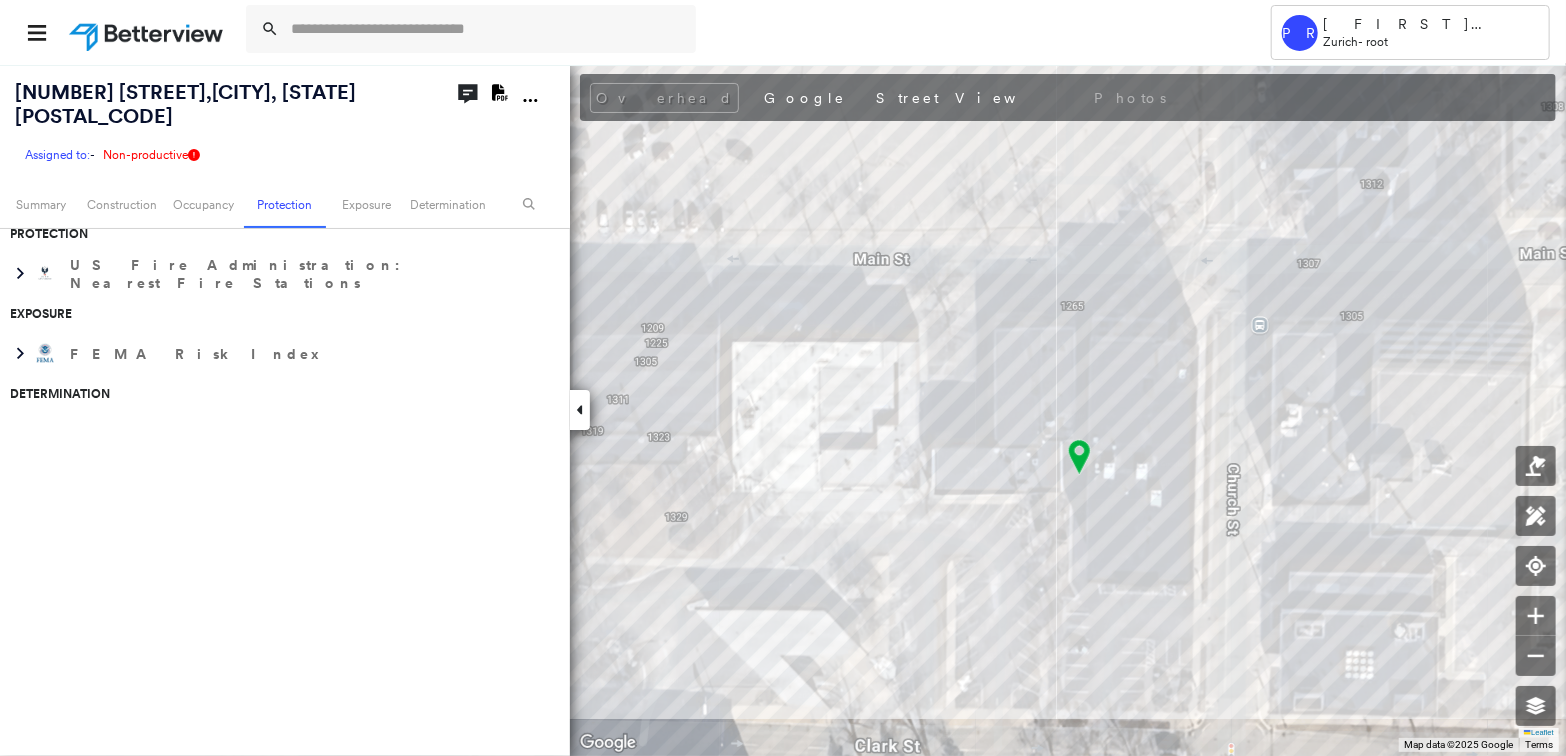 click at bounding box center (1079, 457) 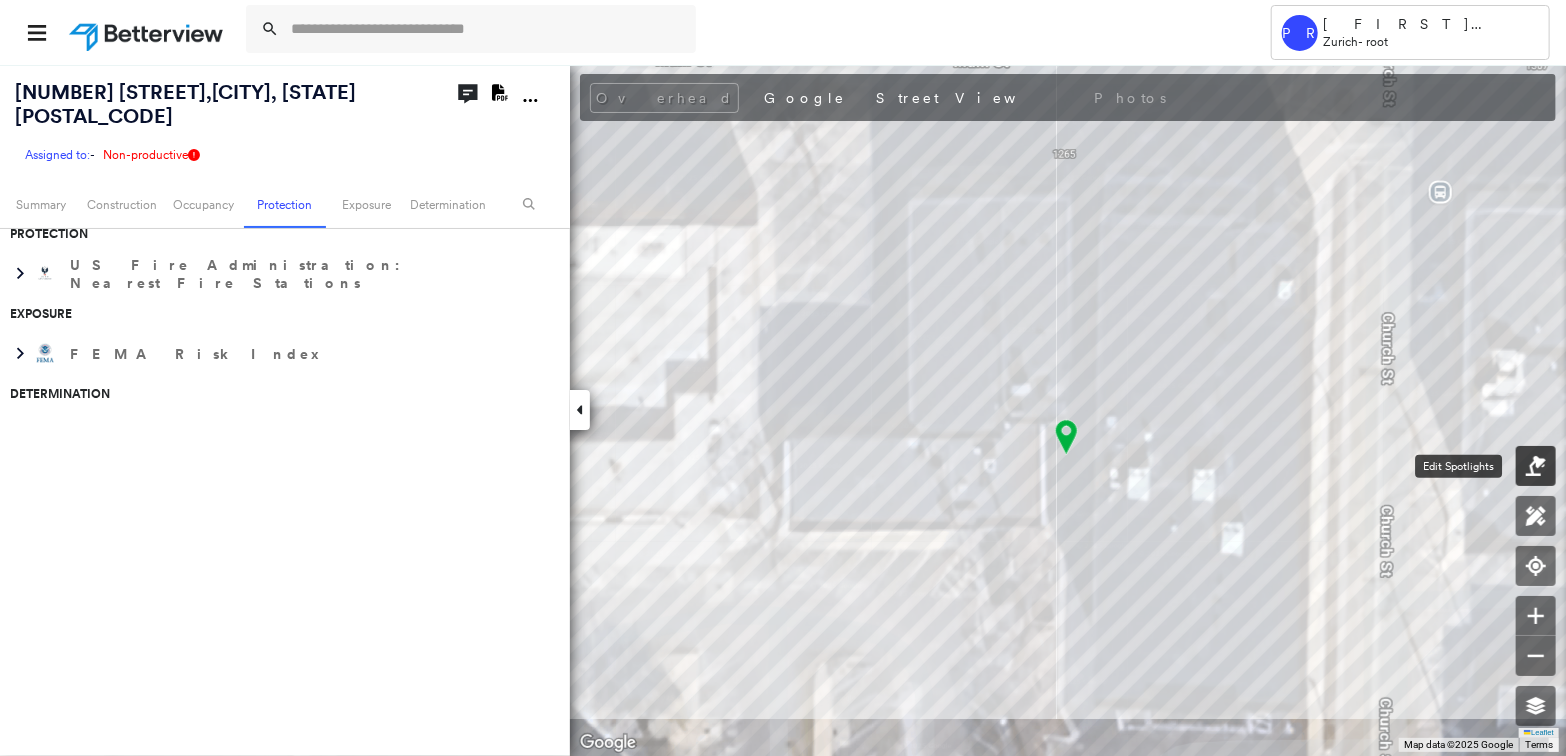 click 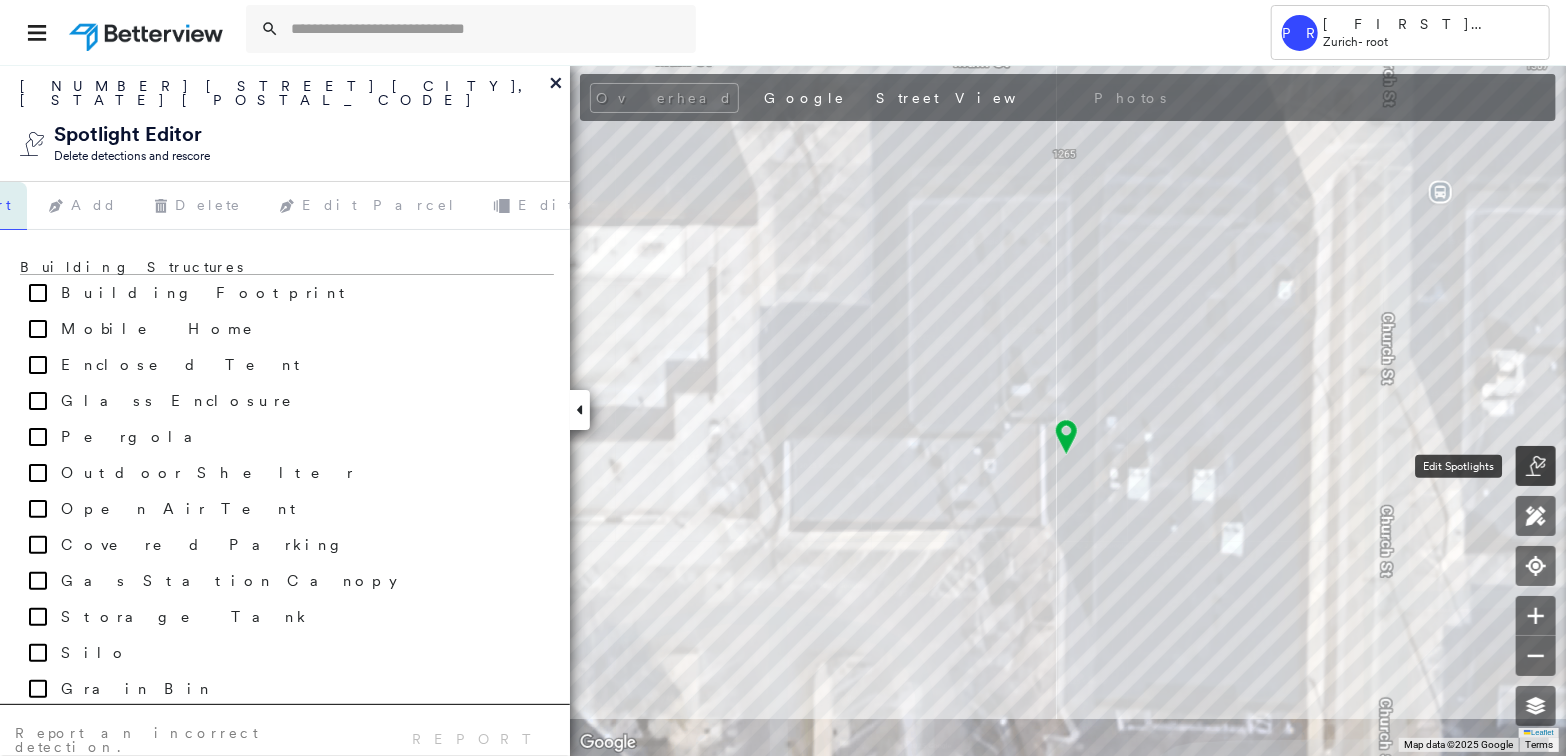 click 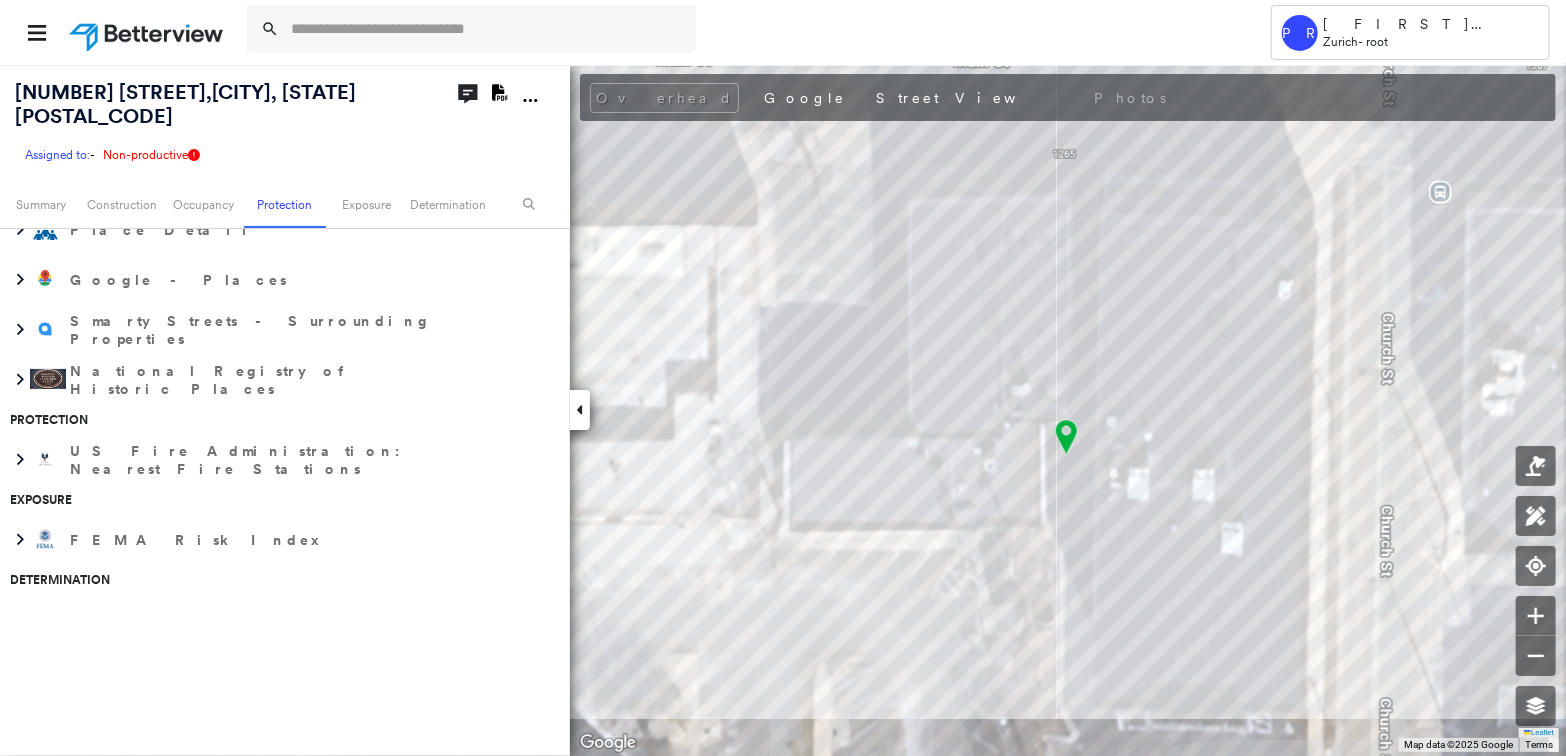 scroll, scrollTop: 0, scrollLeft: 0, axis: both 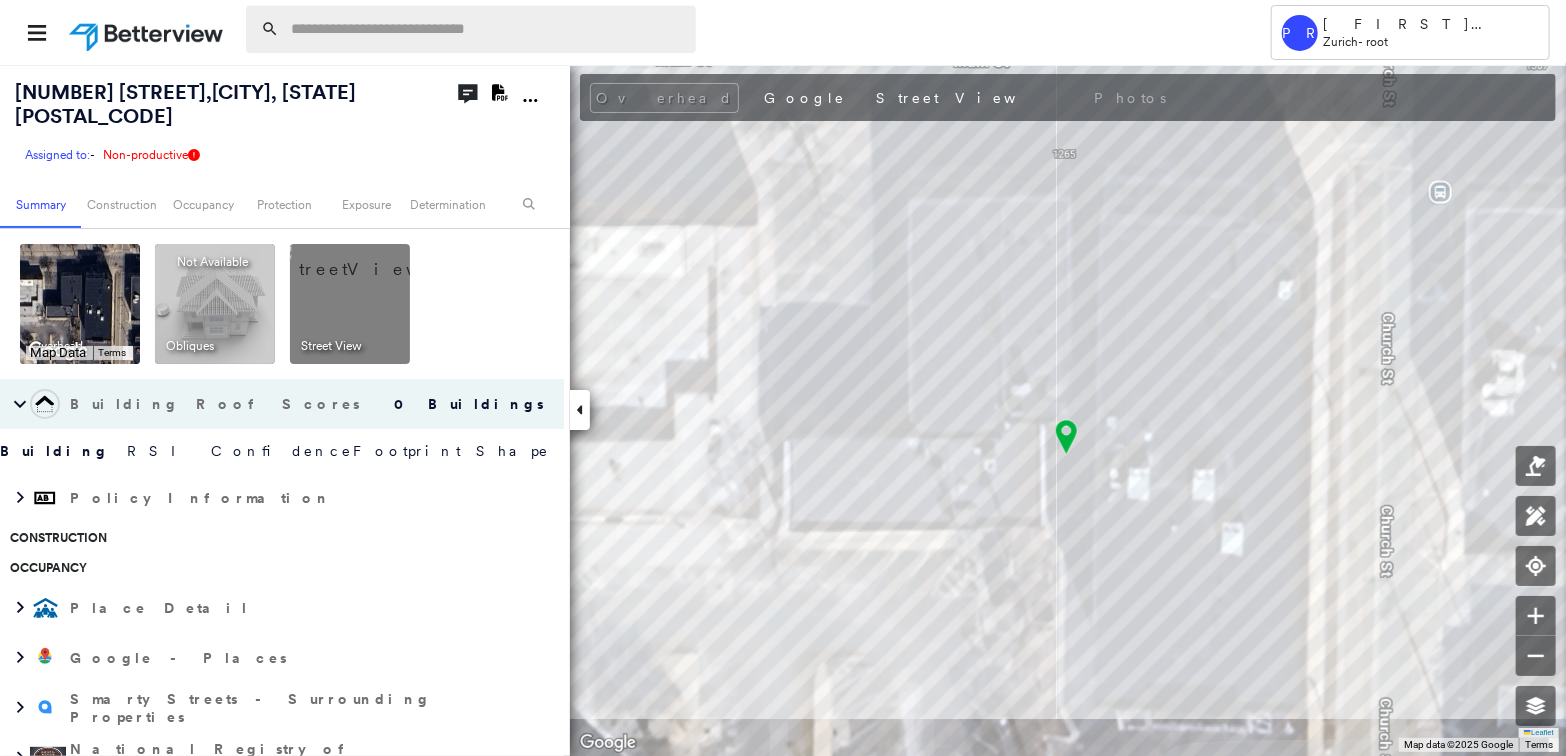 click at bounding box center [487, 29] 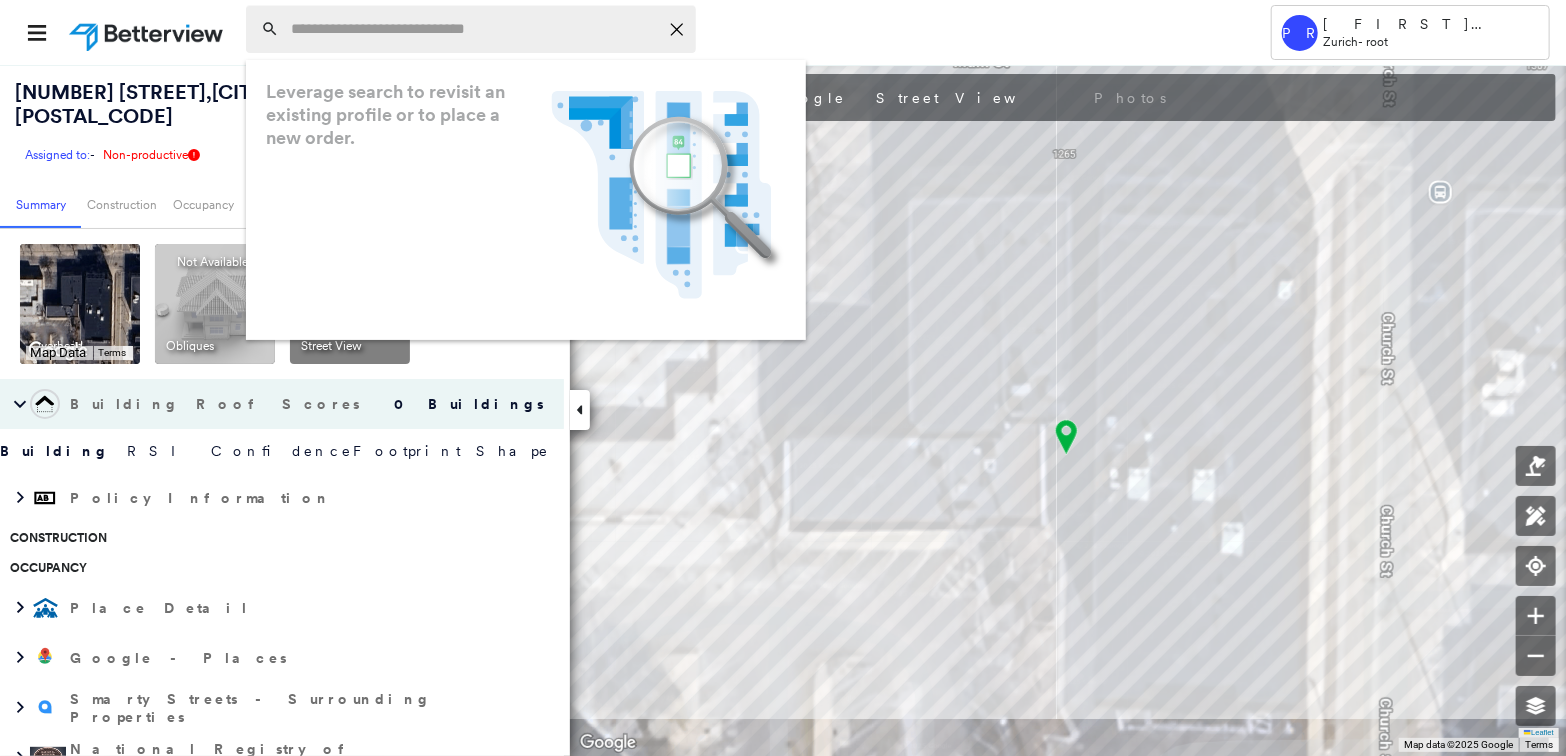 paste on "**********" 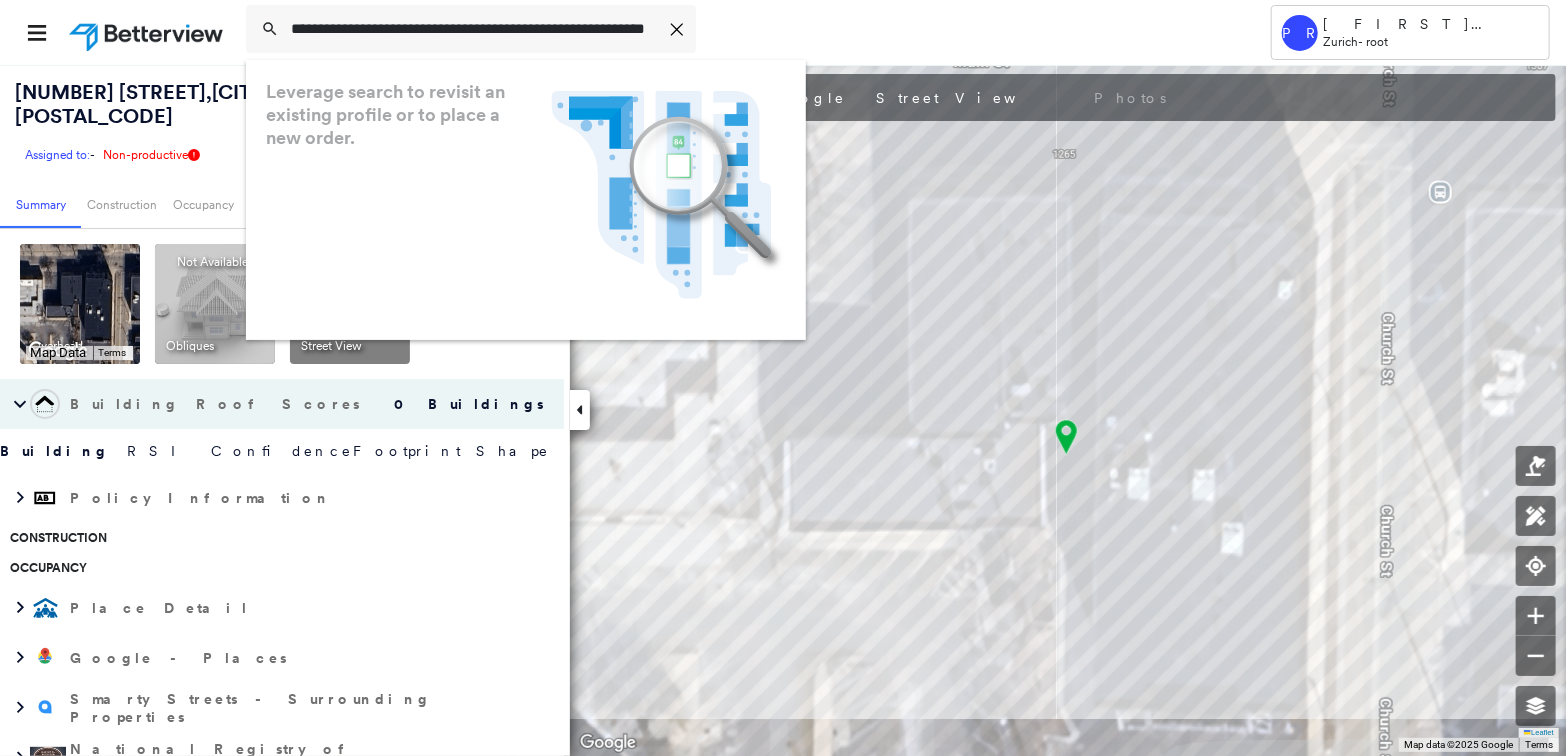 scroll, scrollTop: 0, scrollLeft: 63, axis: horizontal 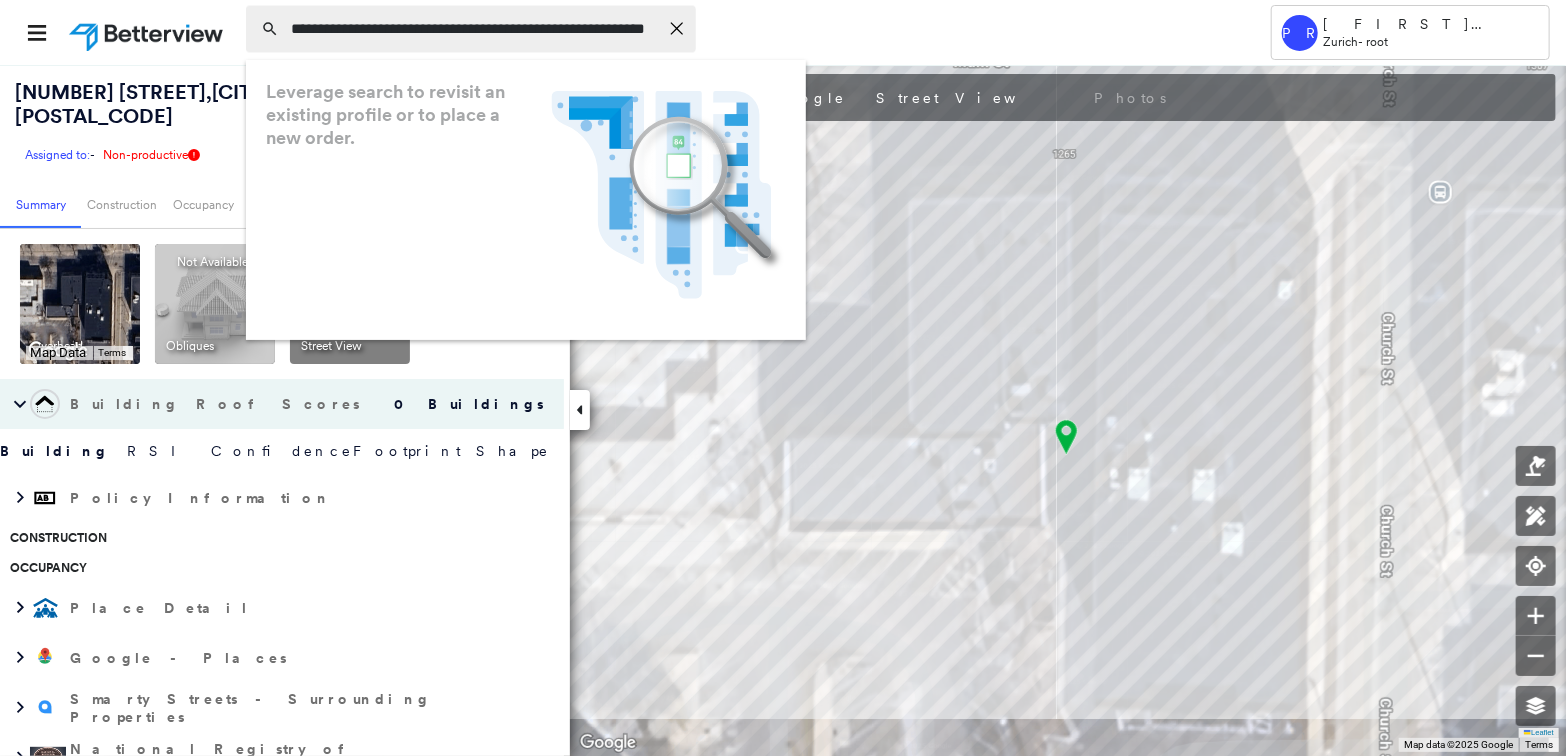 click on "**********" at bounding box center (474, 29) 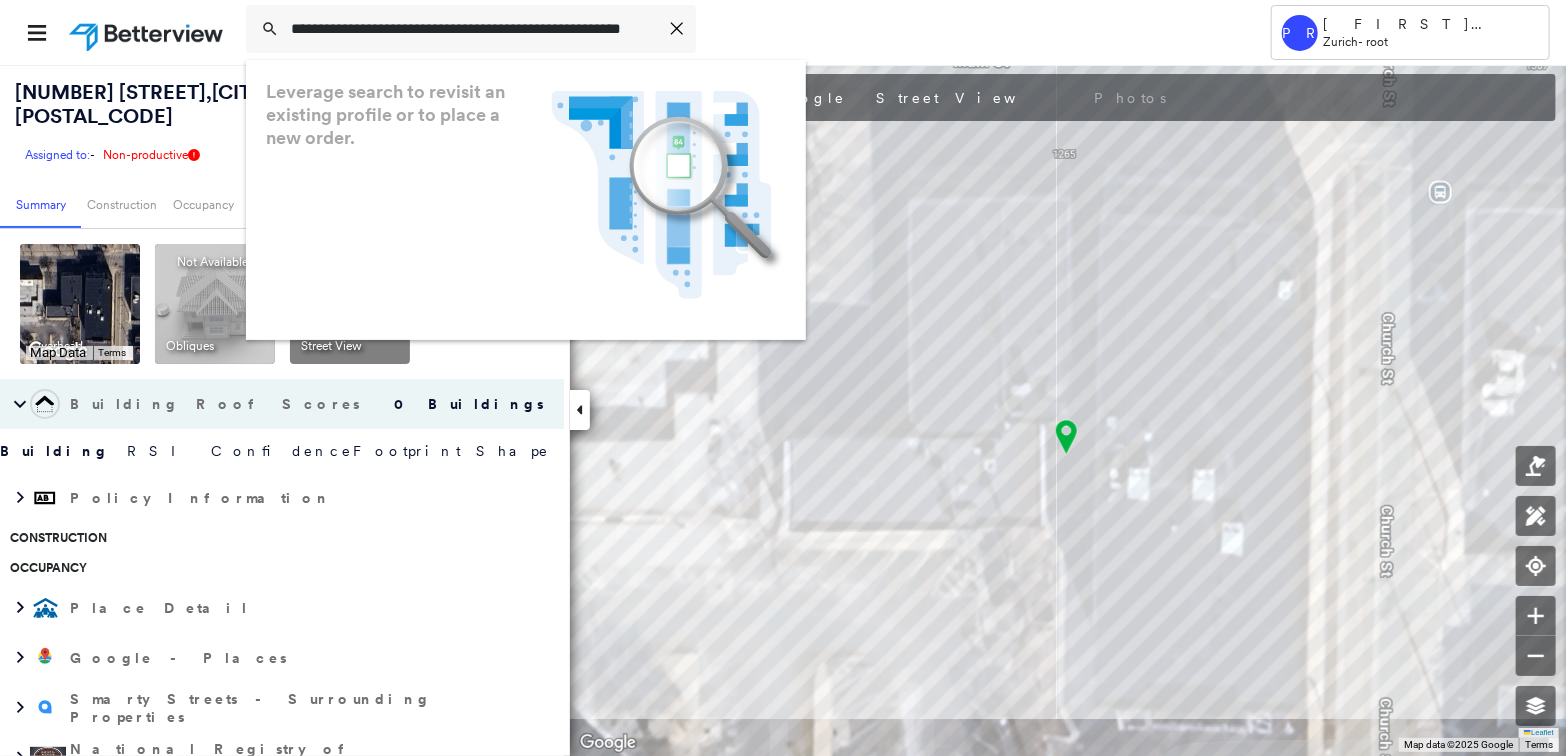 scroll, scrollTop: 0, scrollLeft: 35, axis: horizontal 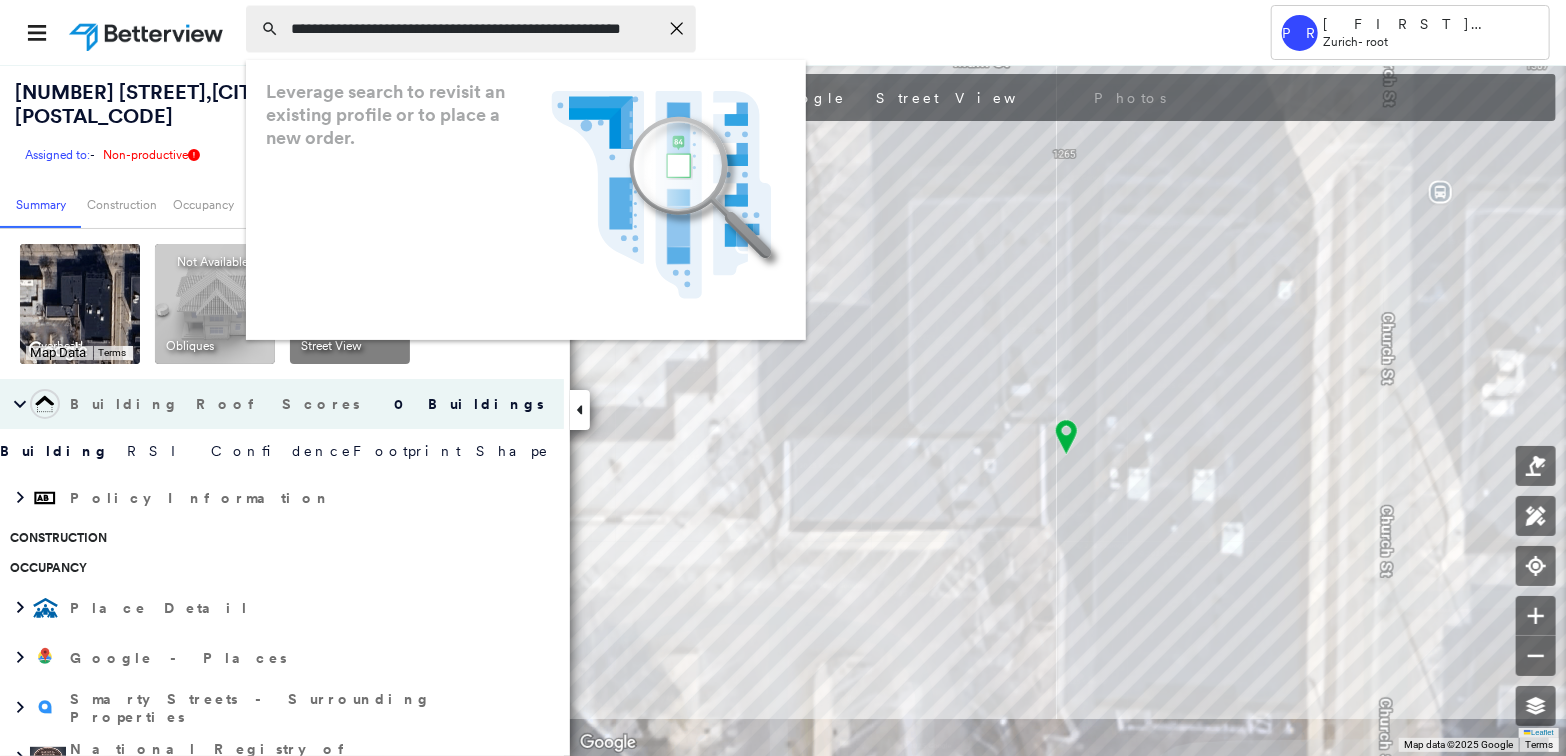 click on "**********" at bounding box center (474, 29) 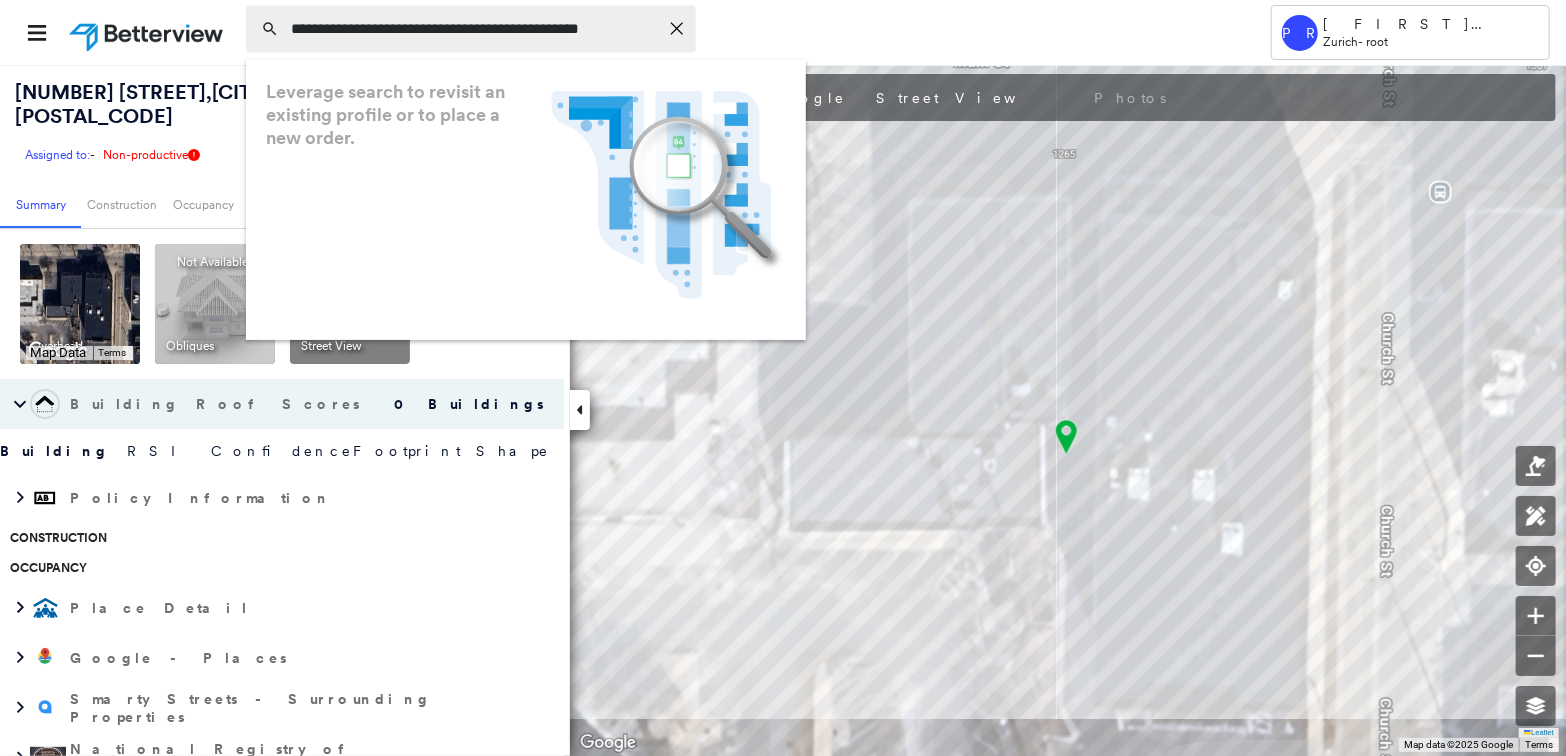 scroll, scrollTop: 0, scrollLeft: 0, axis: both 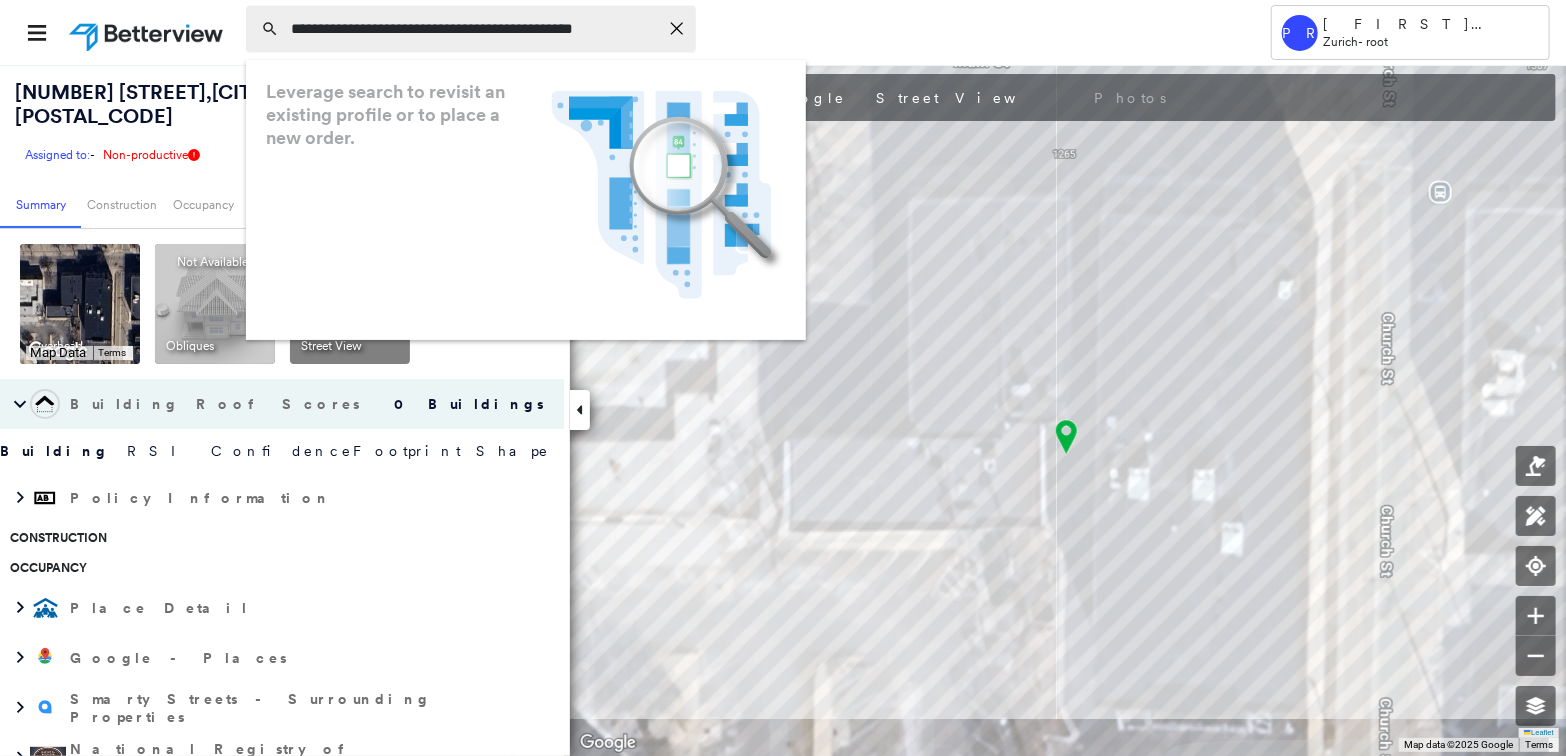 click on "**********" at bounding box center [474, 29] 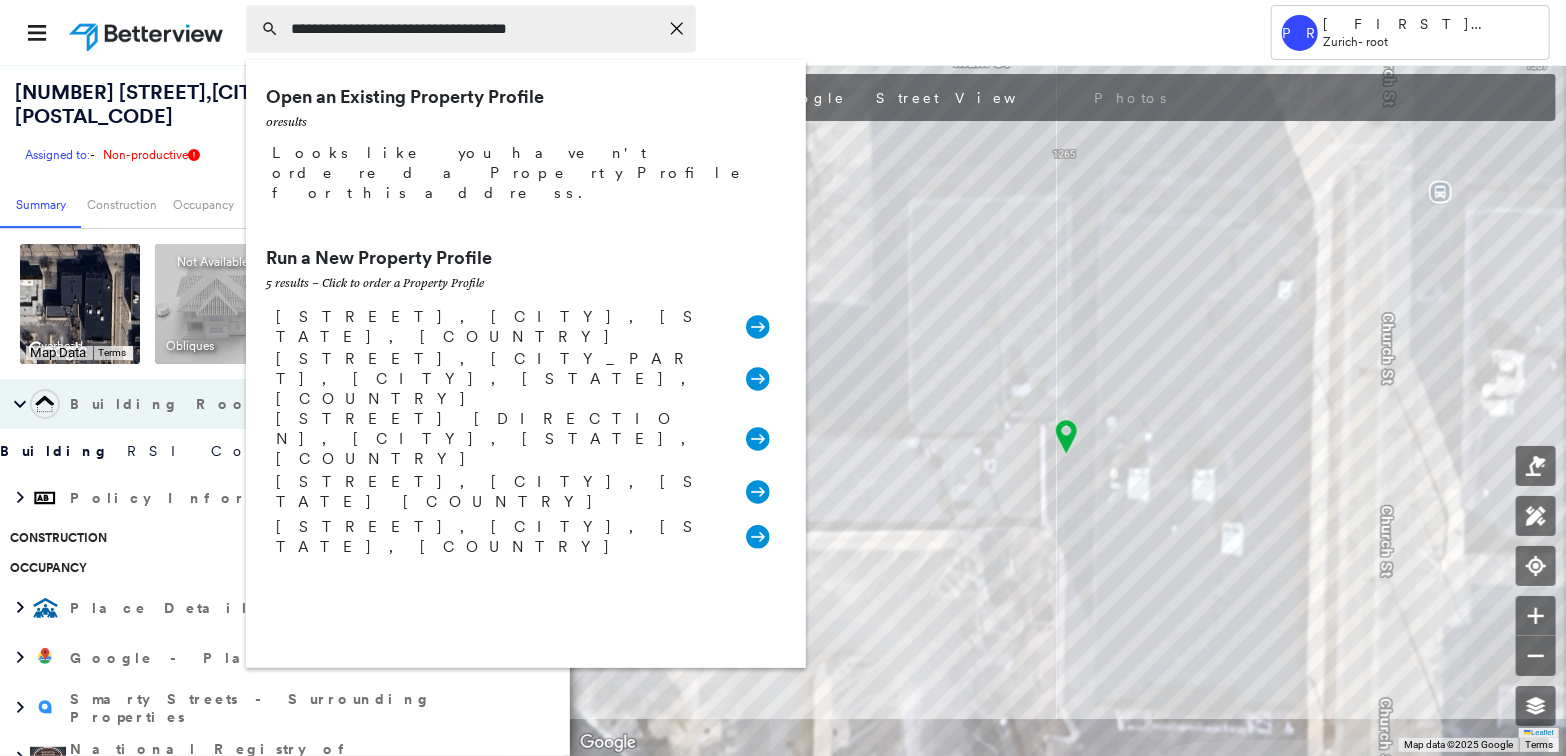 click on "**********" at bounding box center (474, 29) 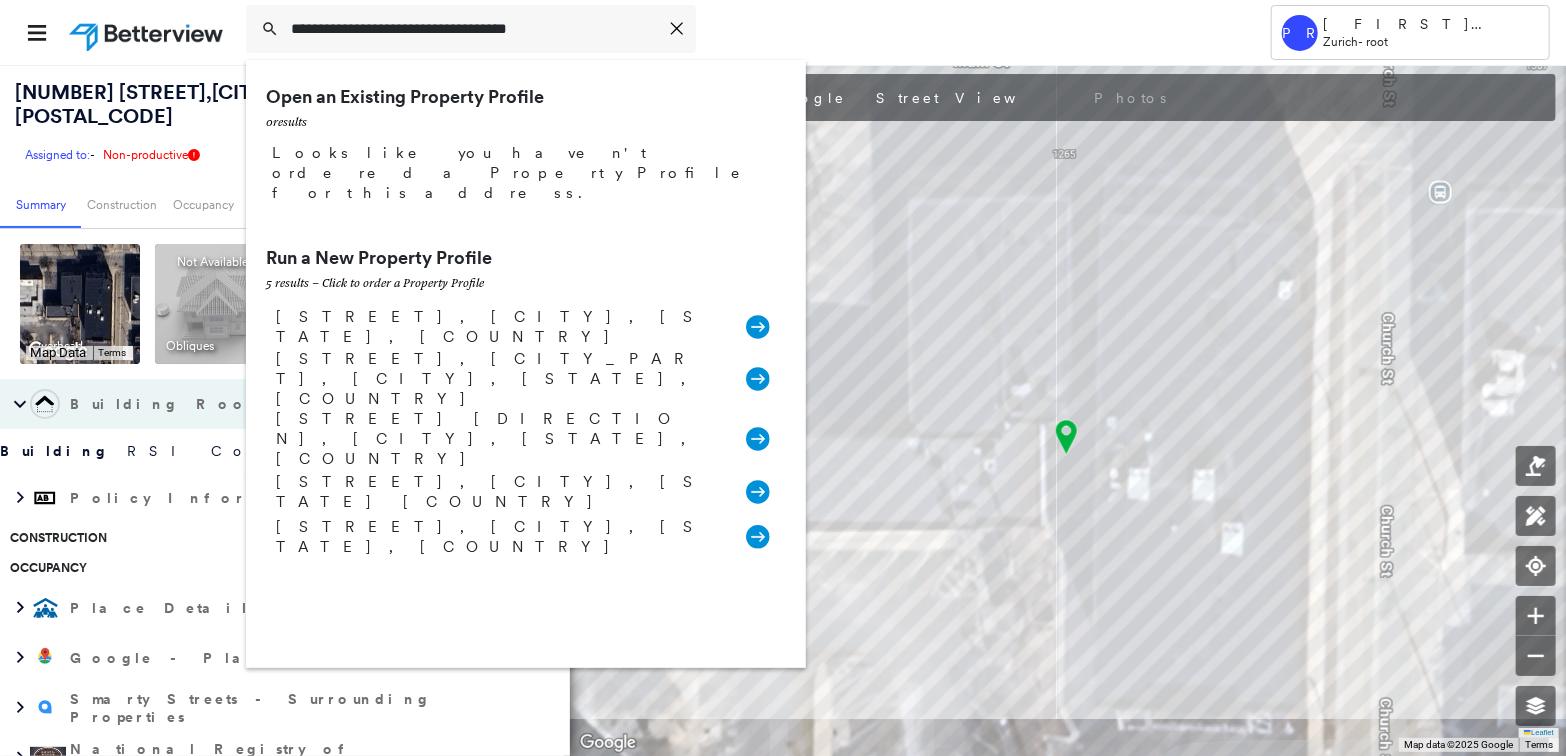 type on "**********" 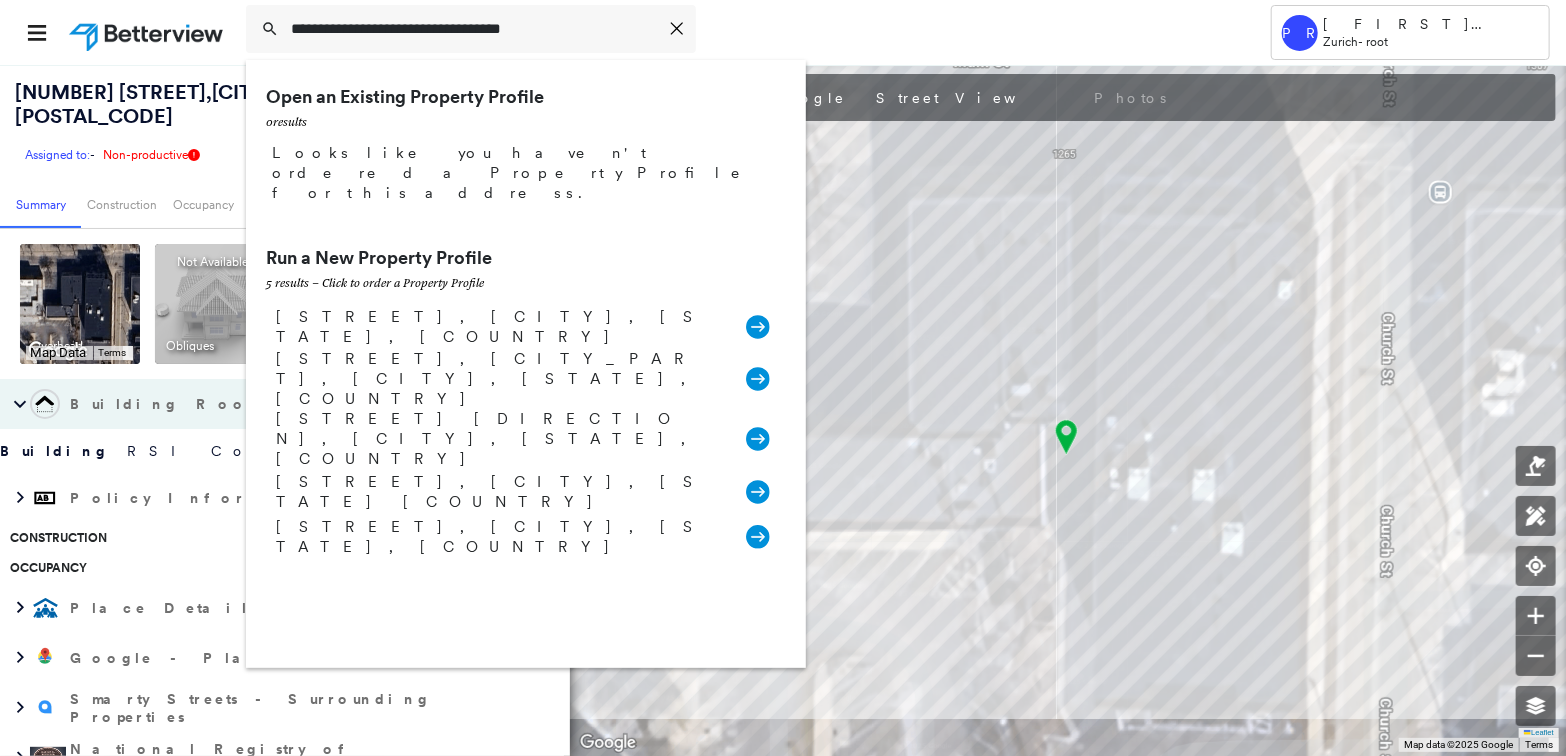 drag, startPoint x: 574, startPoint y: 33, endPoint x: 214, endPoint y: 6, distance: 361.01108 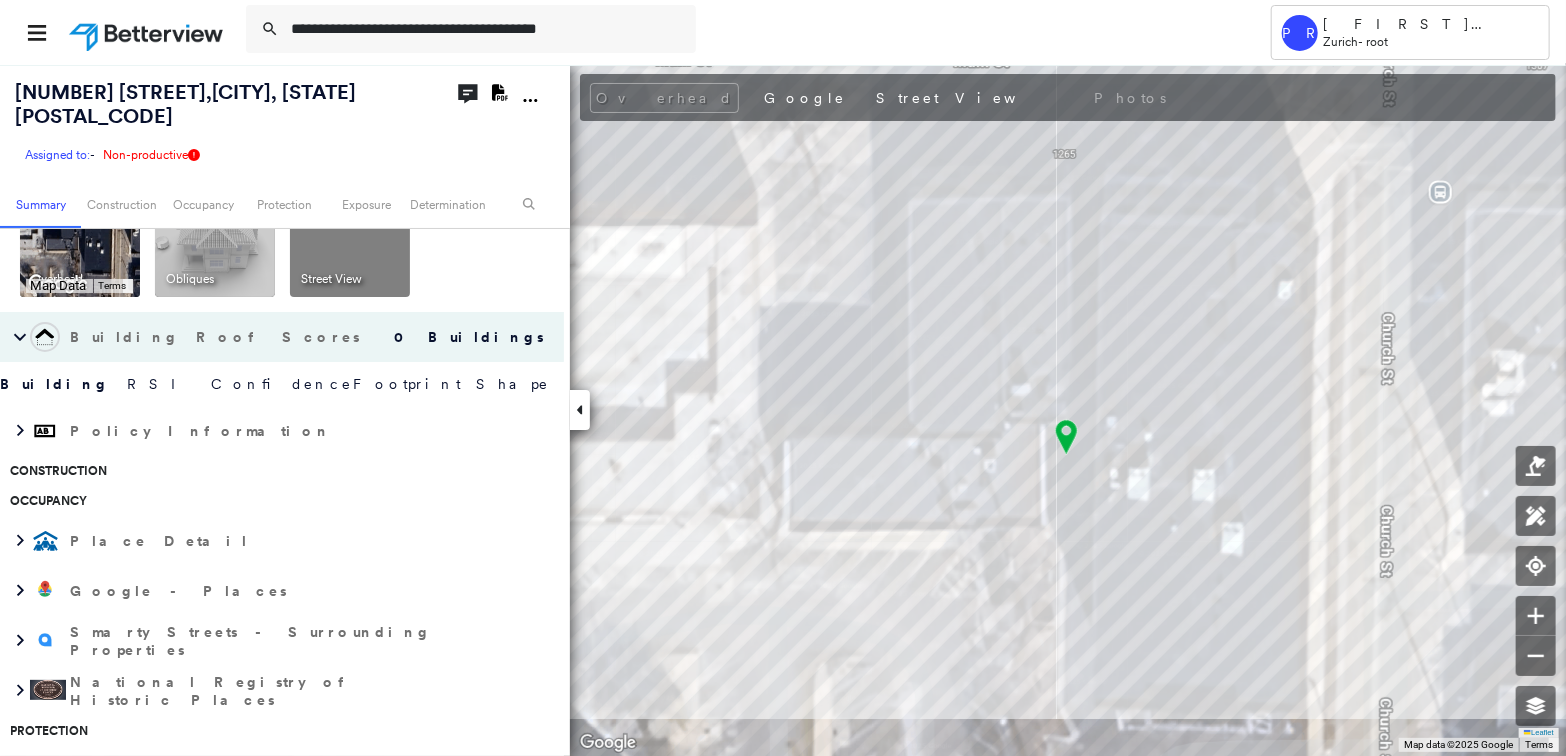 scroll, scrollTop: 0, scrollLeft: 0, axis: both 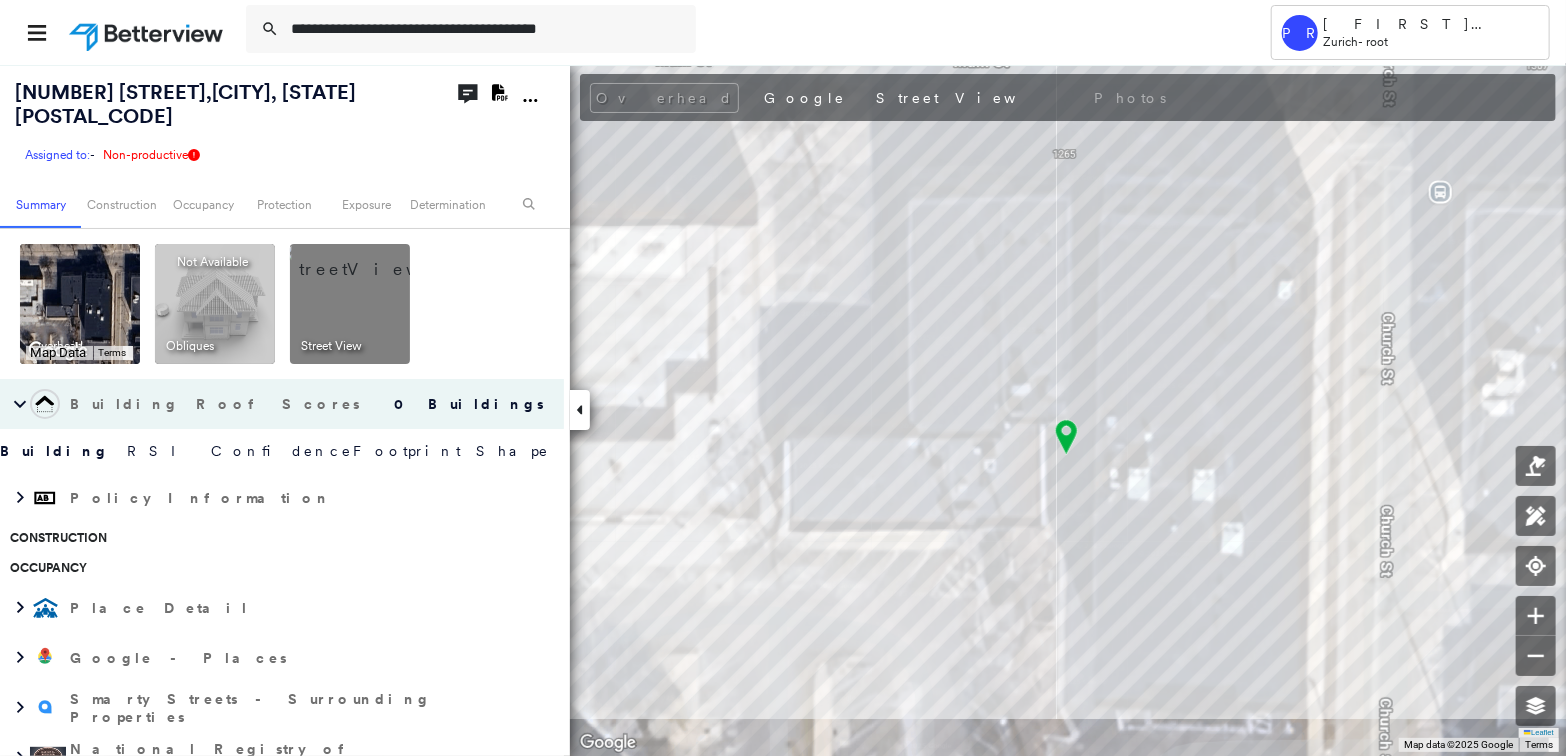 type on "**********" 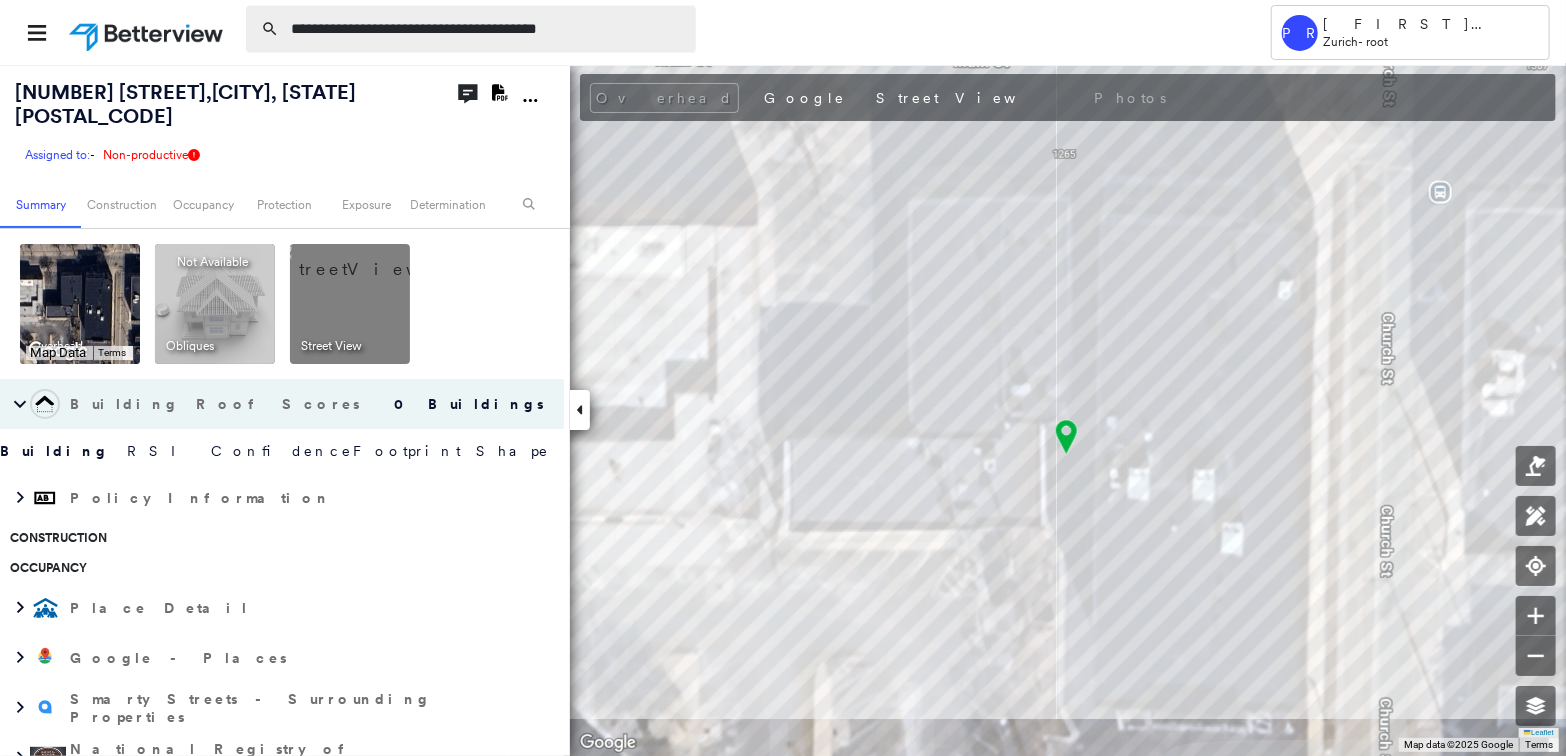click on "**********" at bounding box center (487, 29) 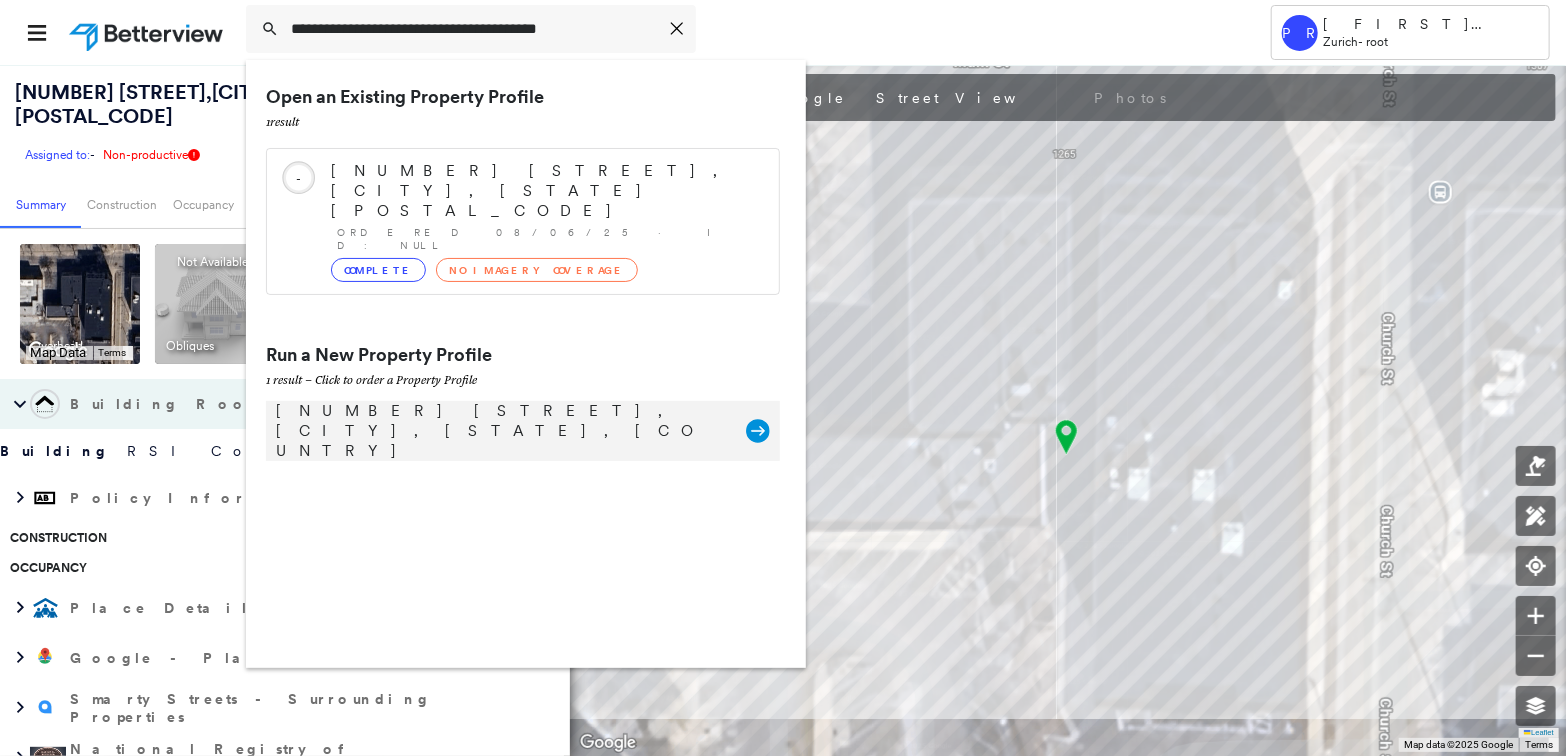 click 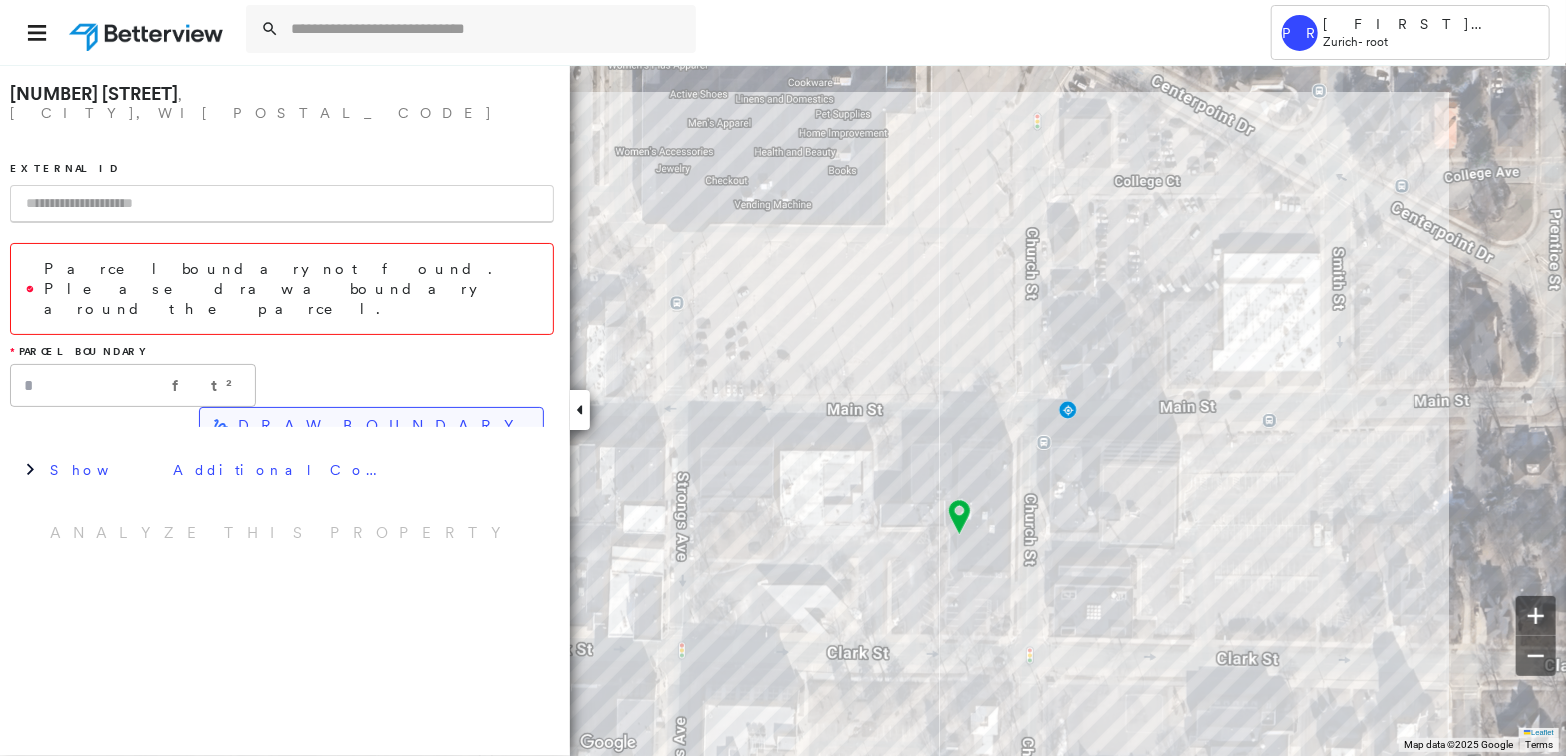 click on "DRAW BOUNDARY" at bounding box center (382, 426) 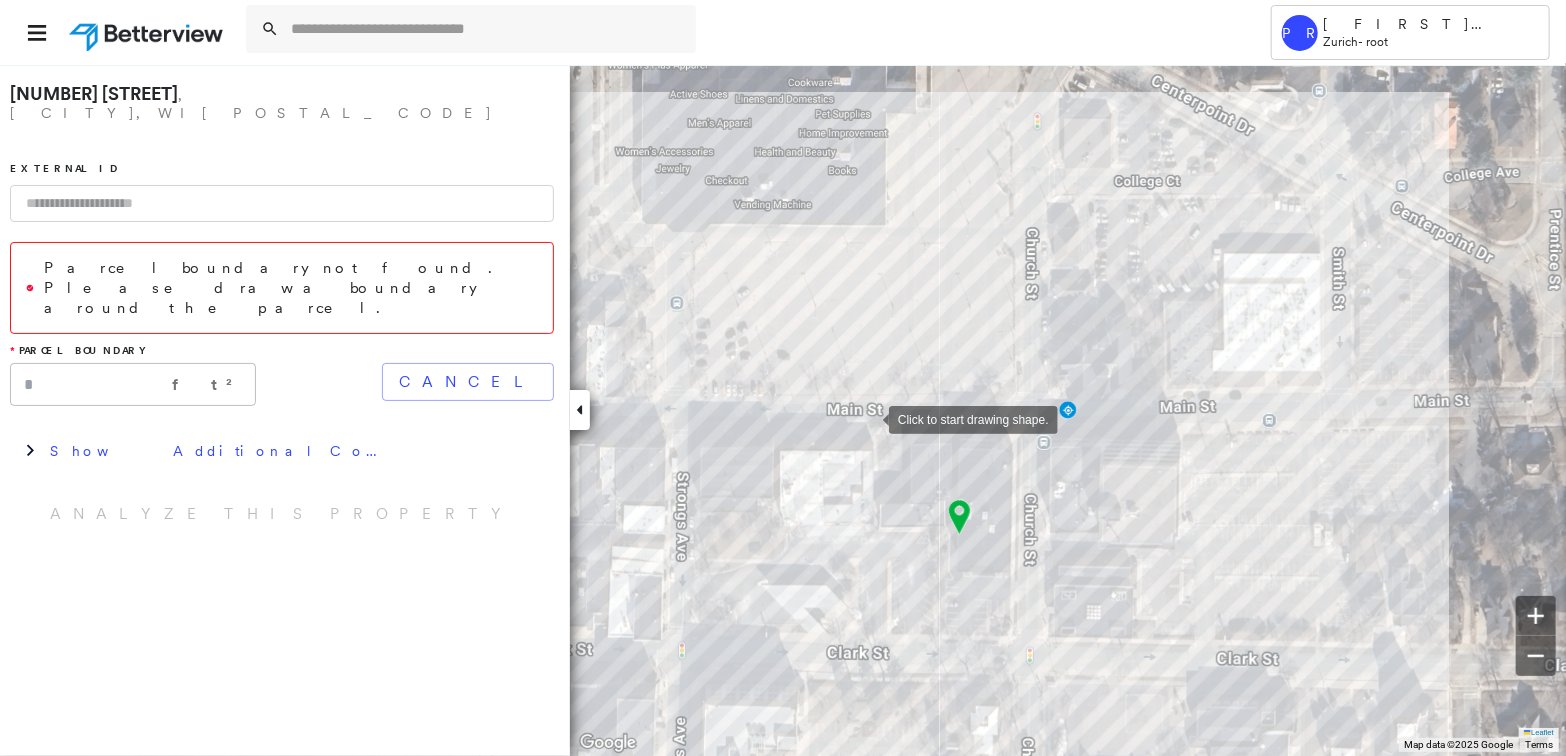 click at bounding box center [869, 418] 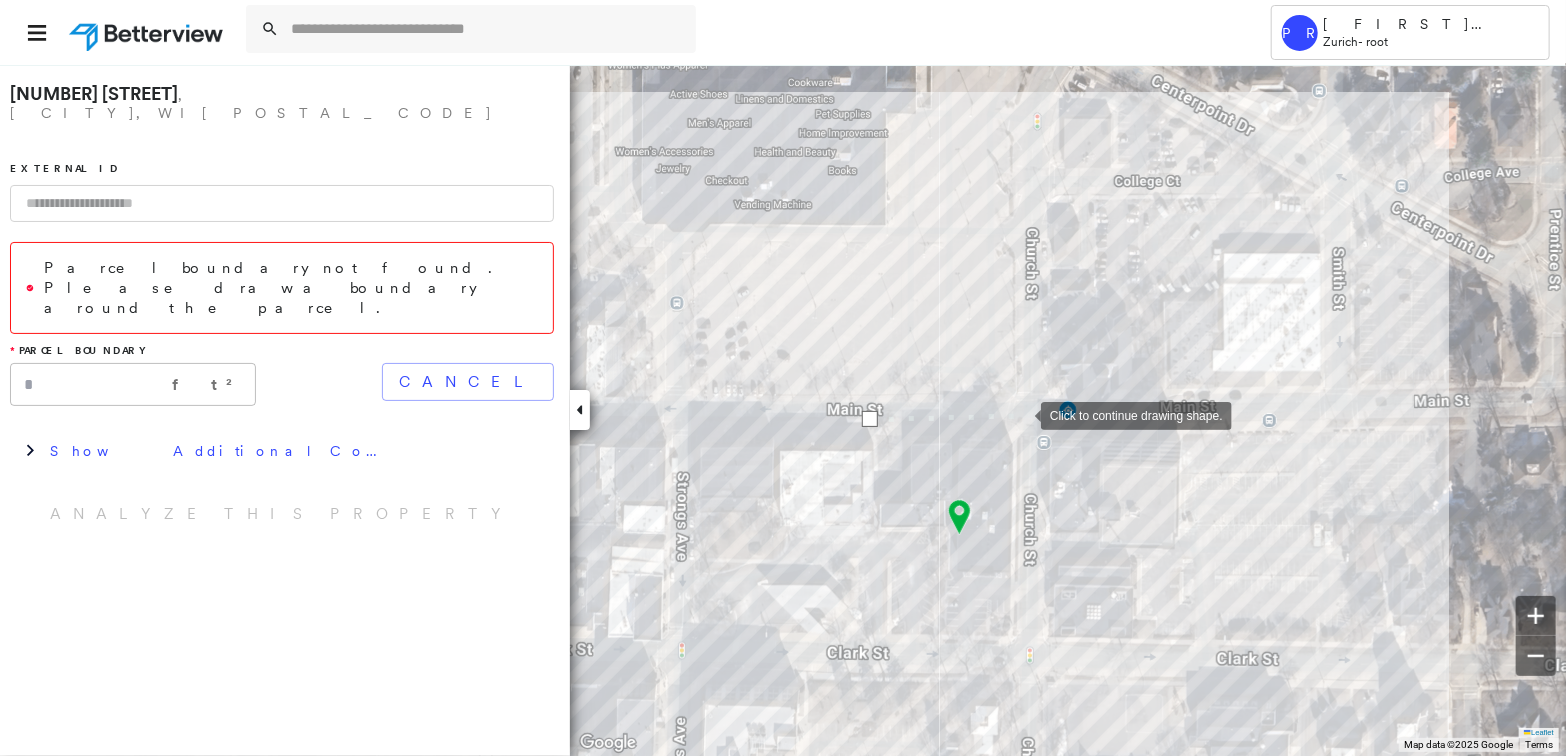click at bounding box center (1021, 414) 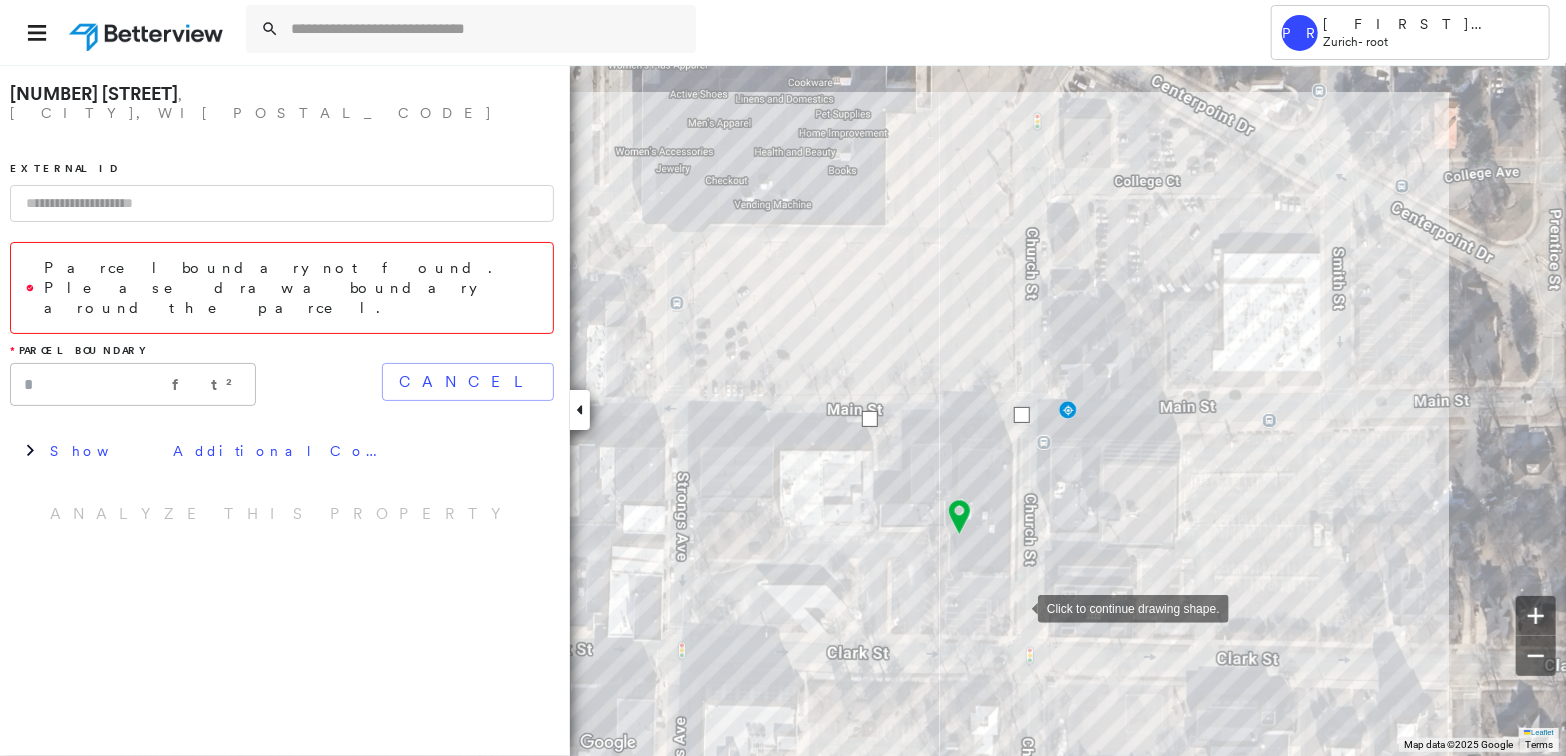 click at bounding box center [1018, 607] 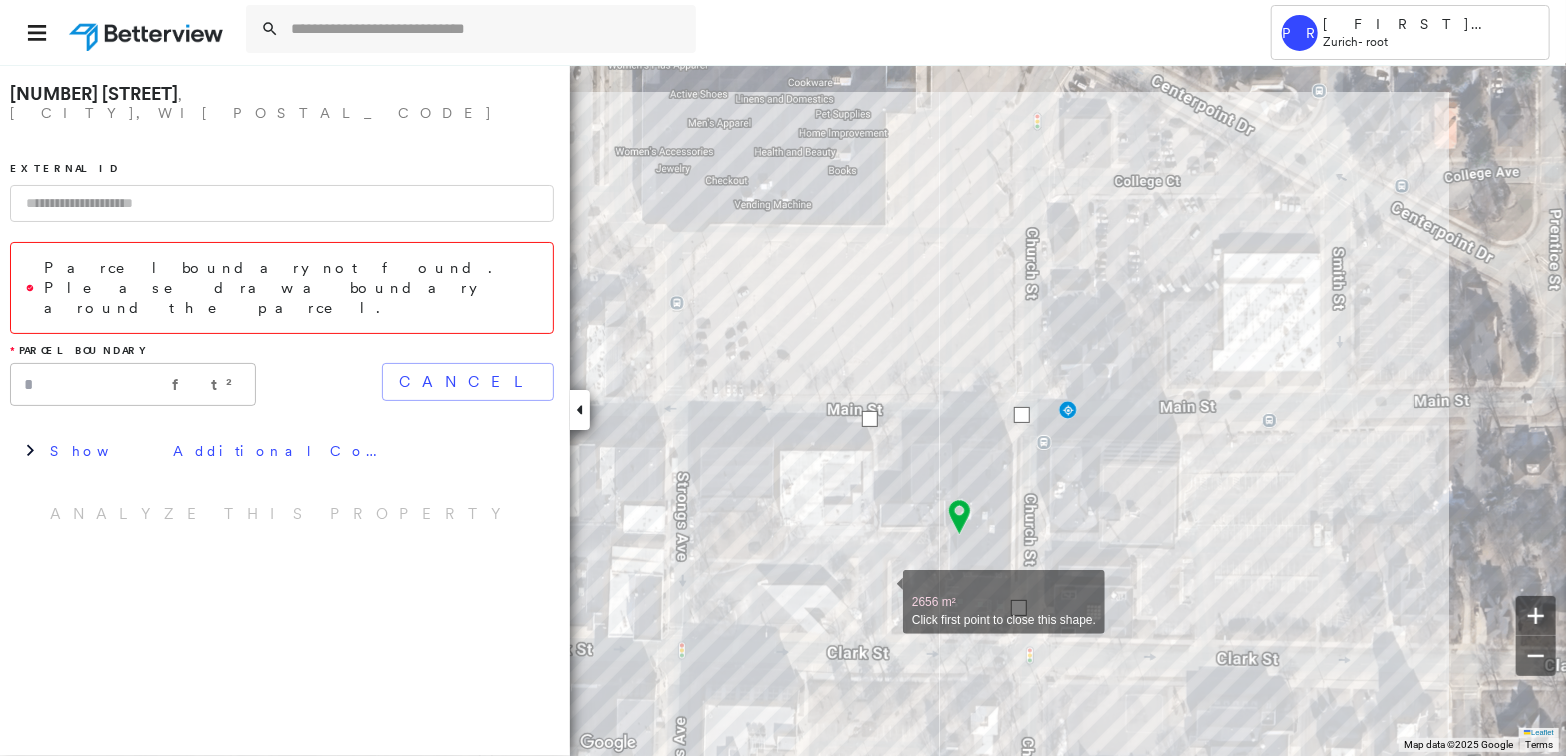 click at bounding box center (883, 591) 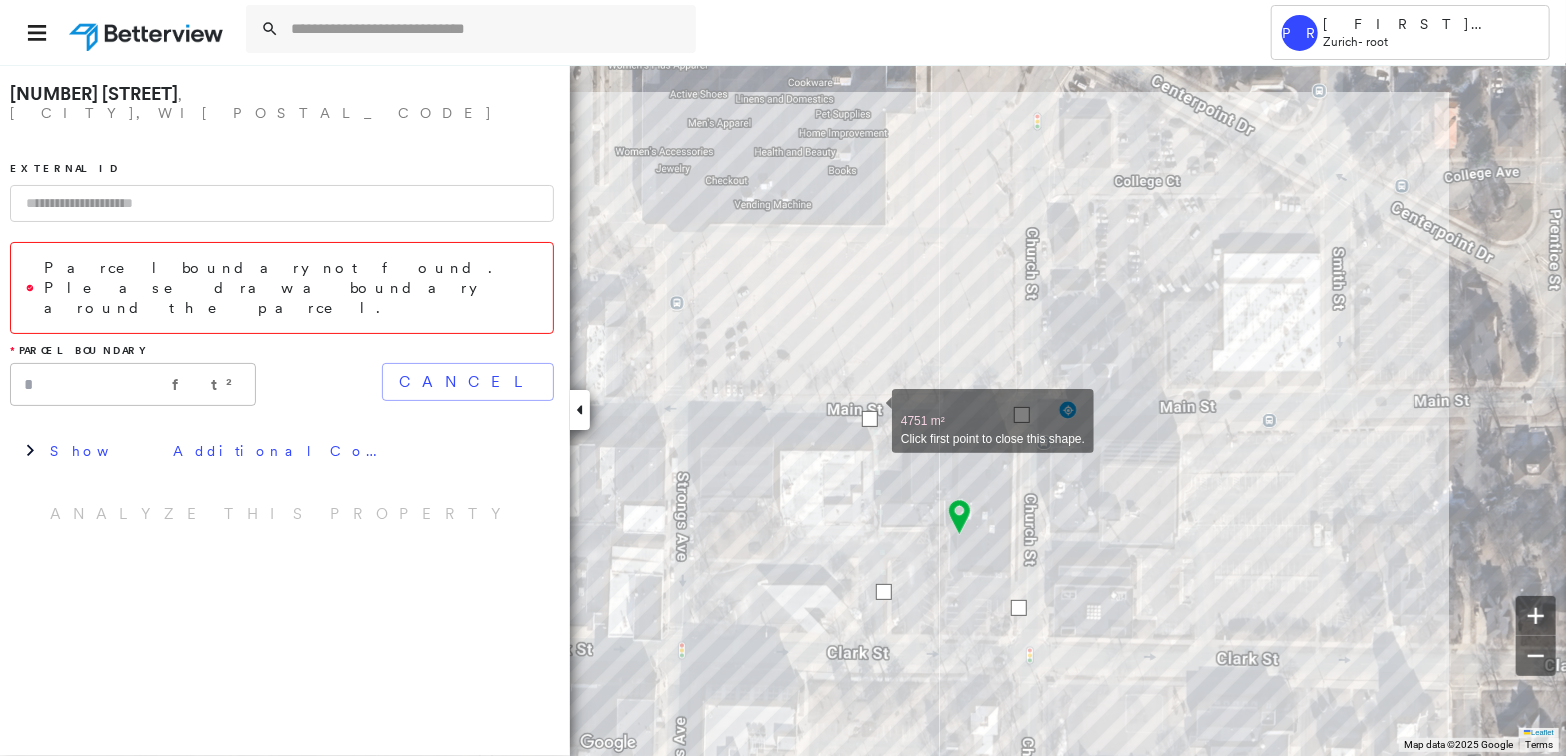 click at bounding box center (870, 419) 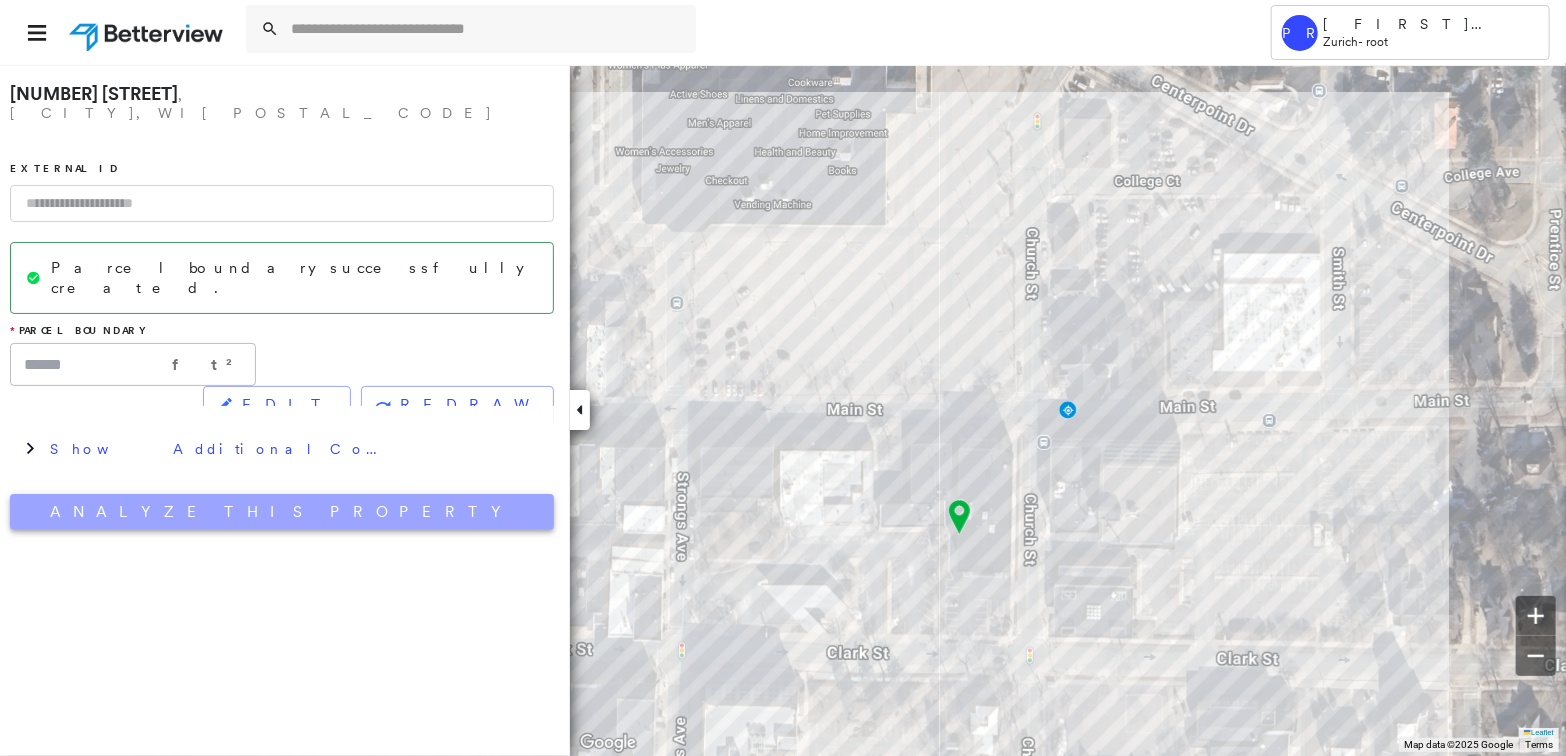 click on "Analyze This Property" at bounding box center [282, 512] 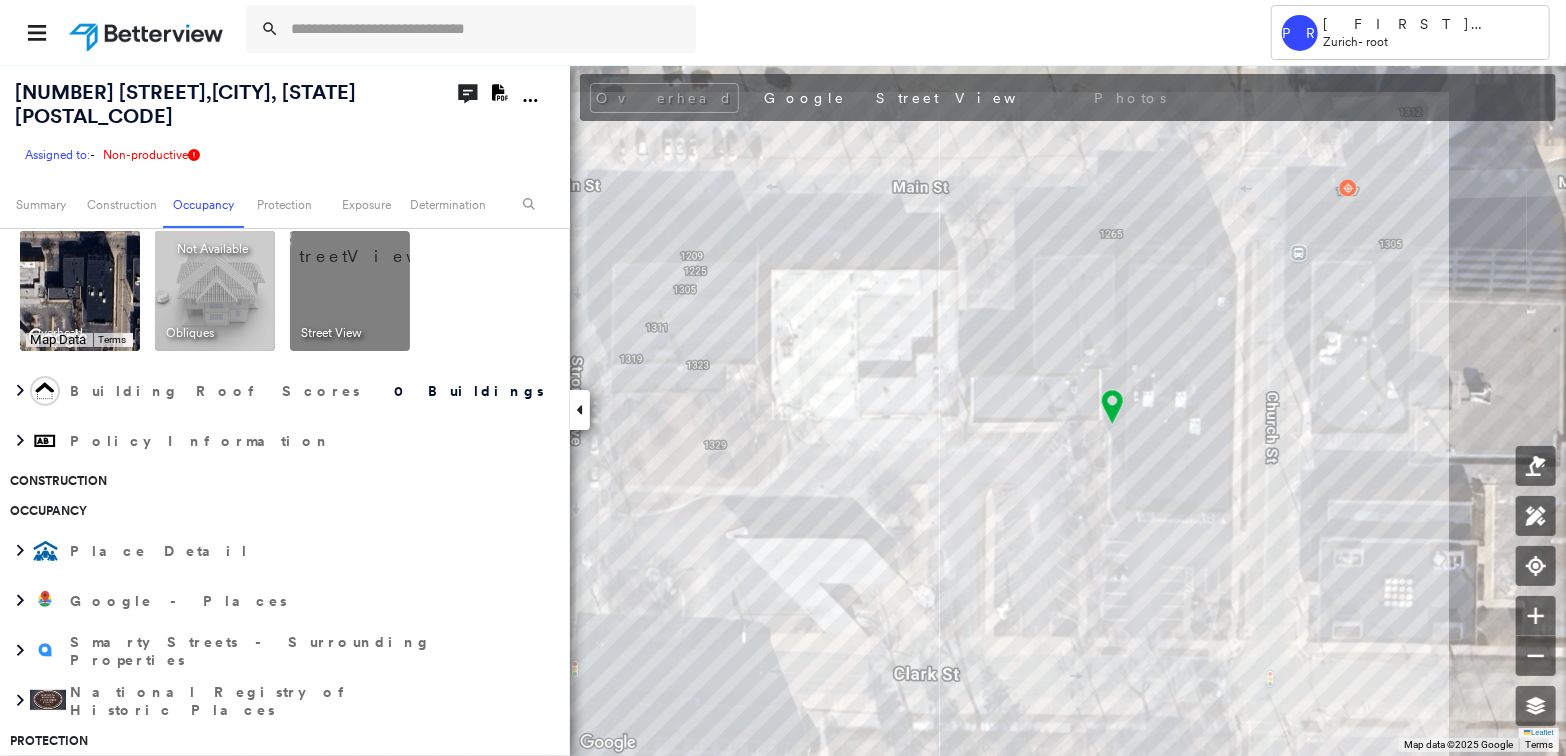 scroll, scrollTop: 0, scrollLeft: 0, axis: both 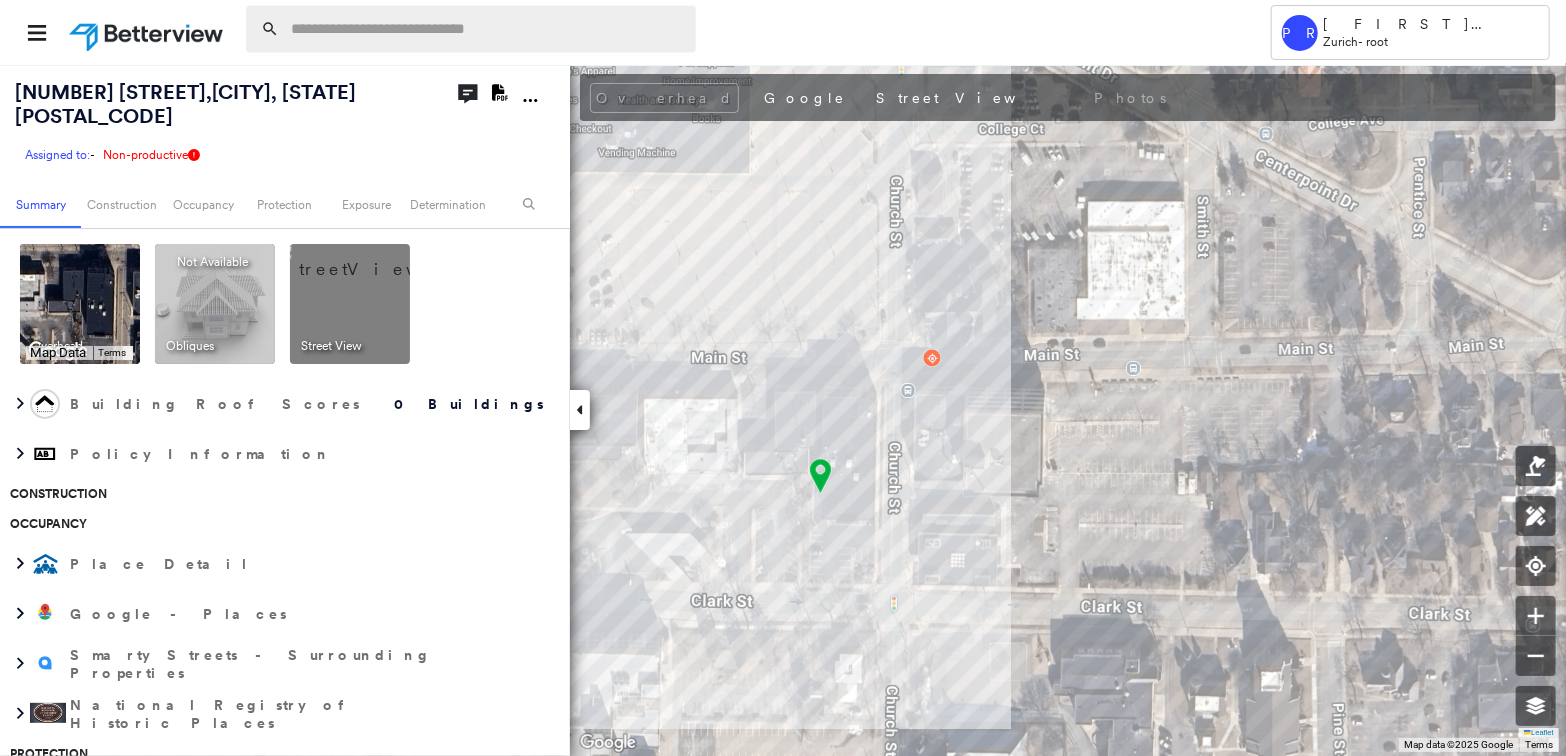 click at bounding box center (487, 29) 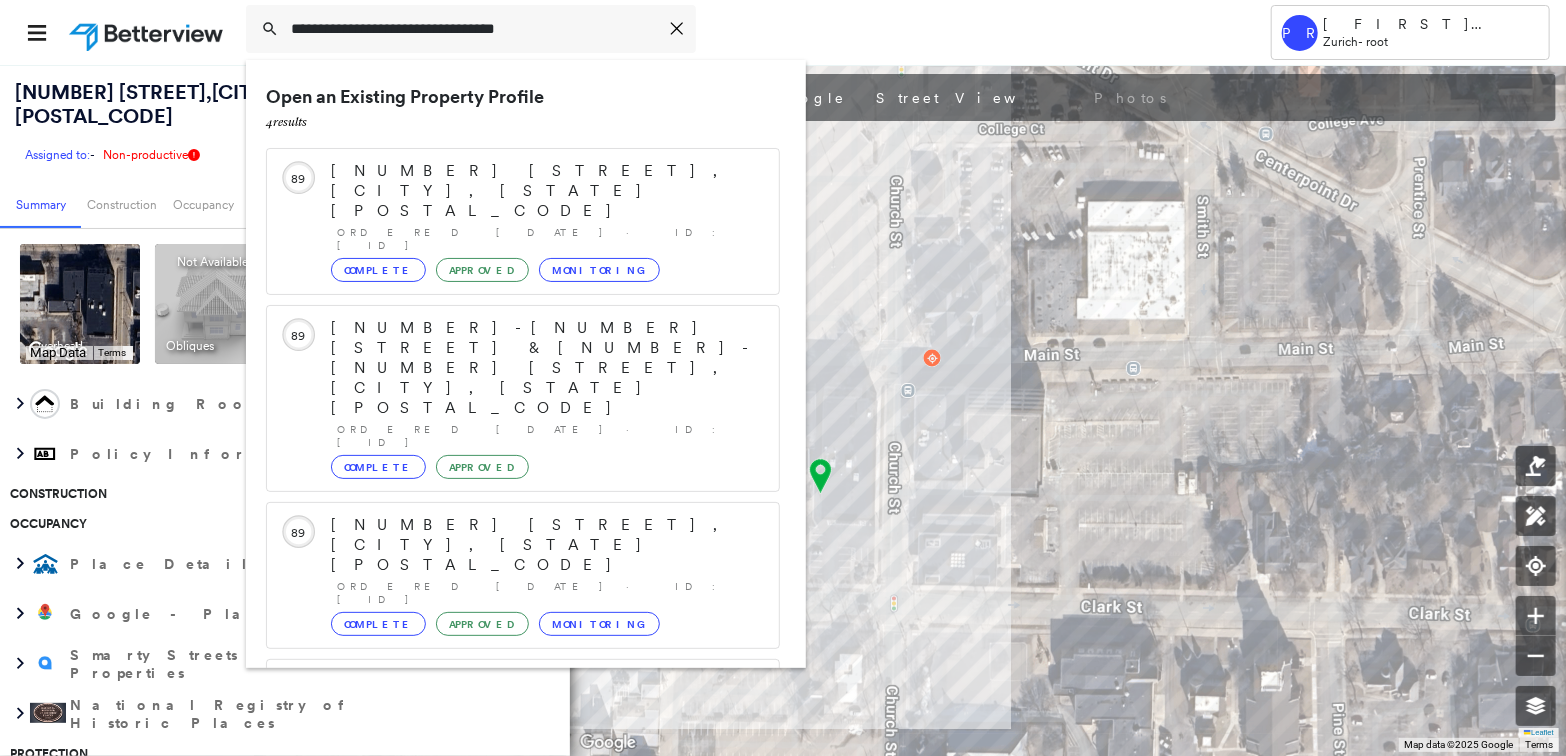 scroll, scrollTop: 52, scrollLeft: 0, axis: vertical 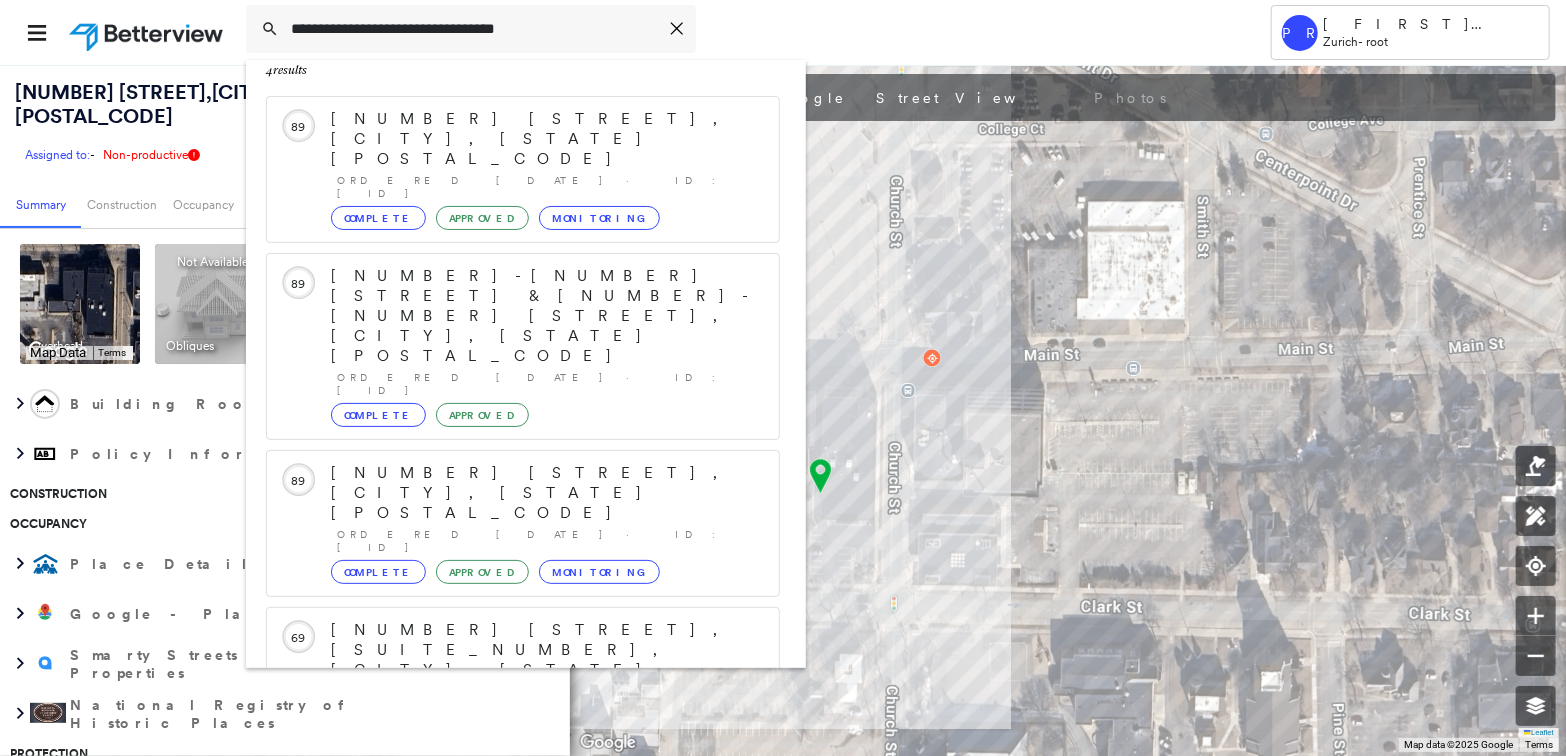type on "**********" 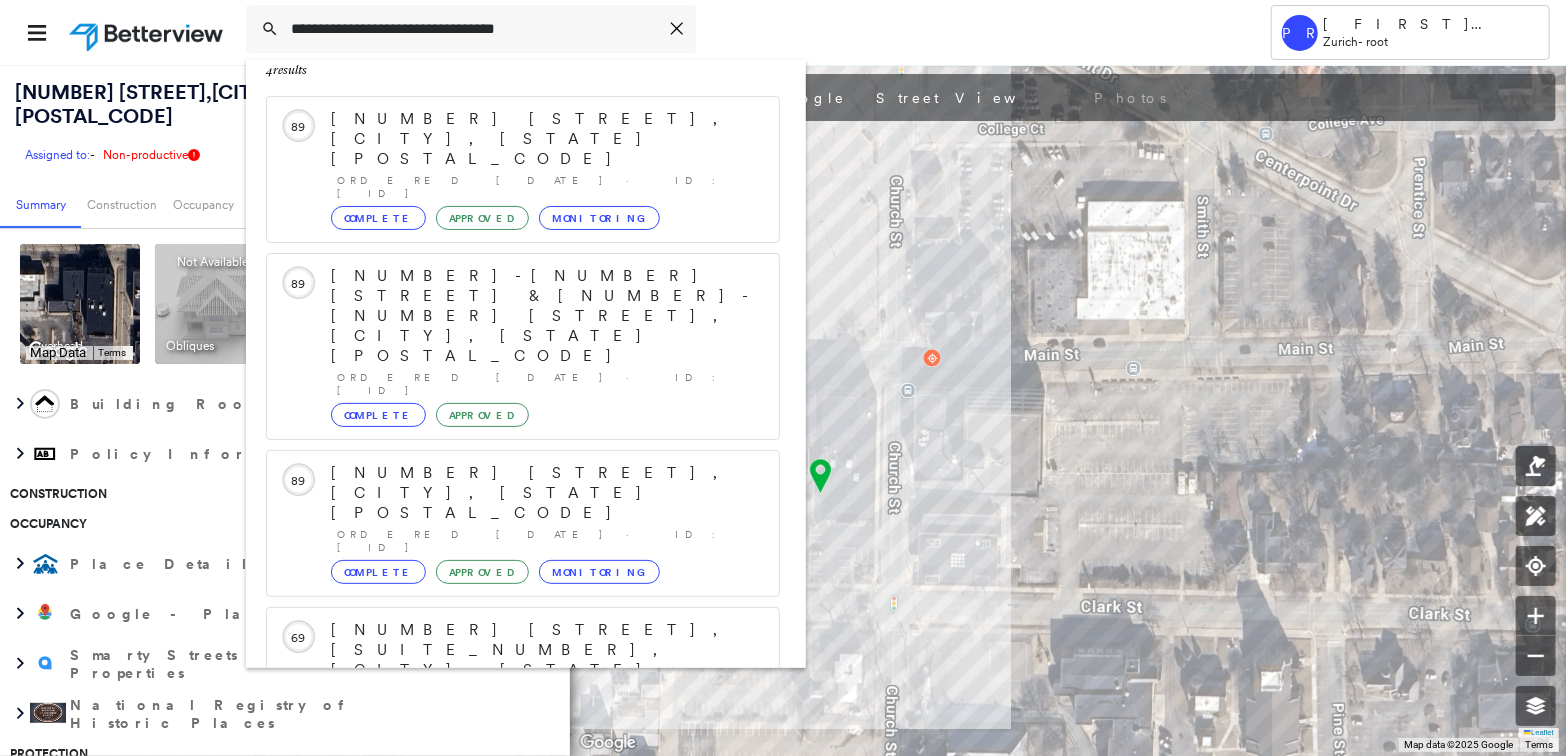 click 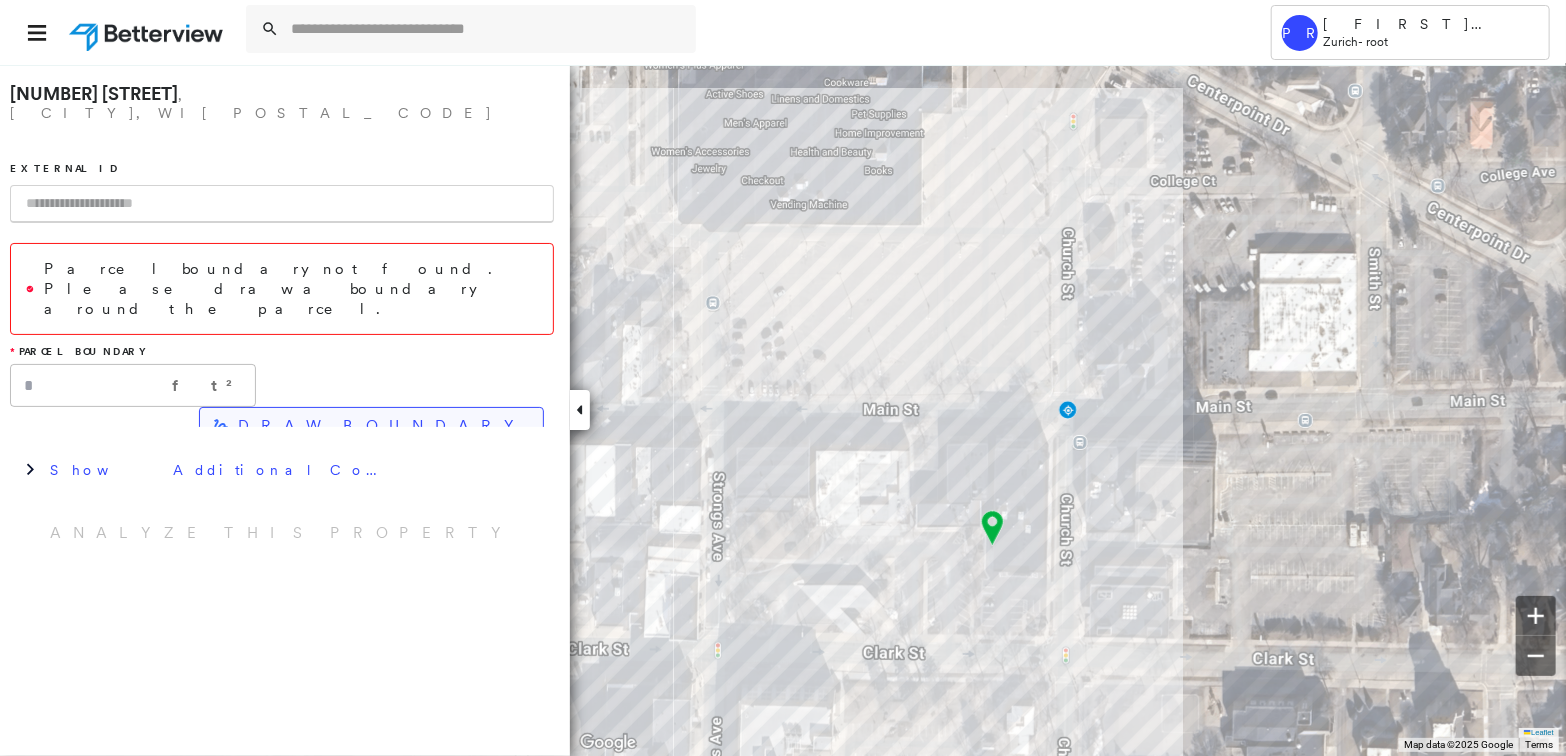 click on "DRAW BOUNDARY" at bounding box center (382, 426) 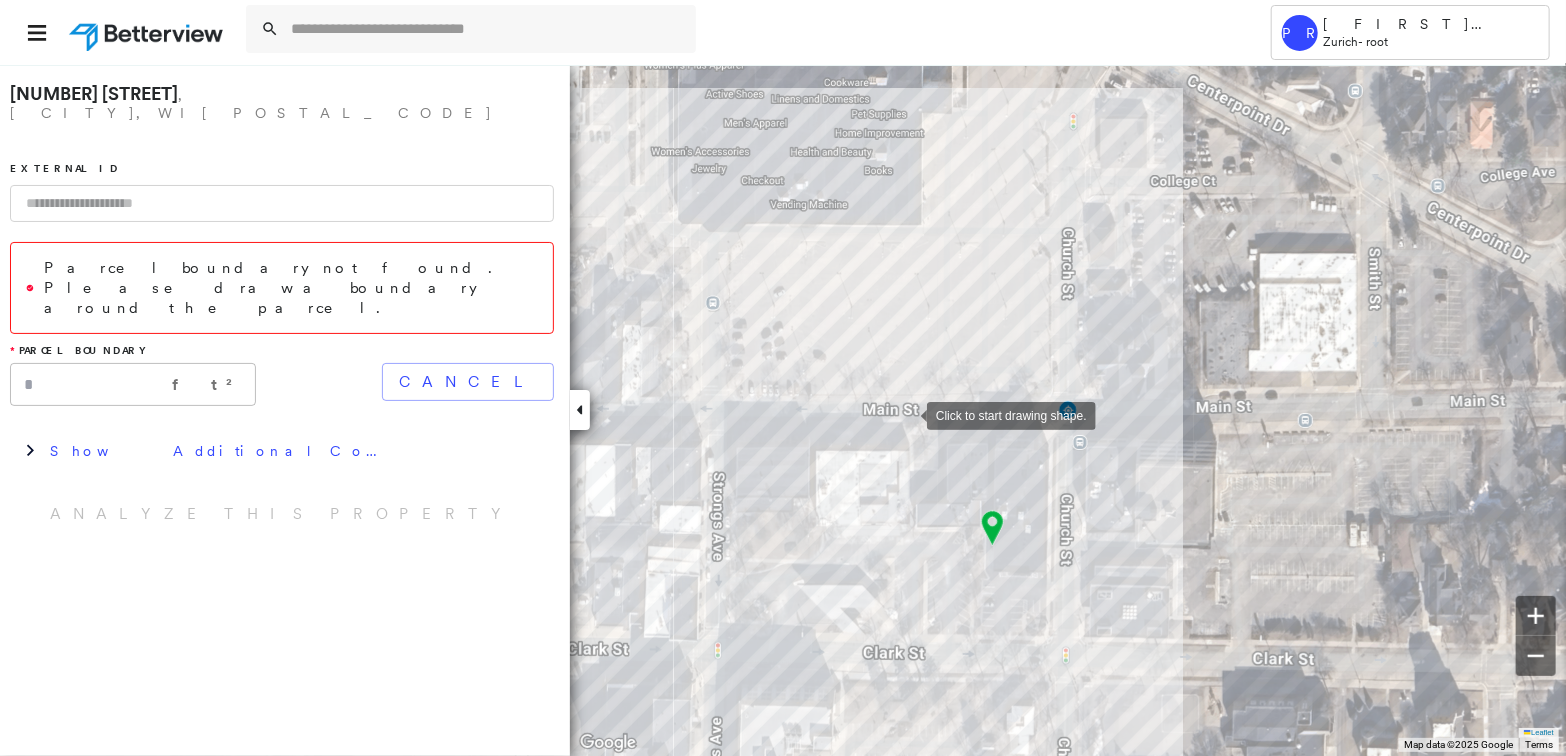 click at bounding box center [907, 414] 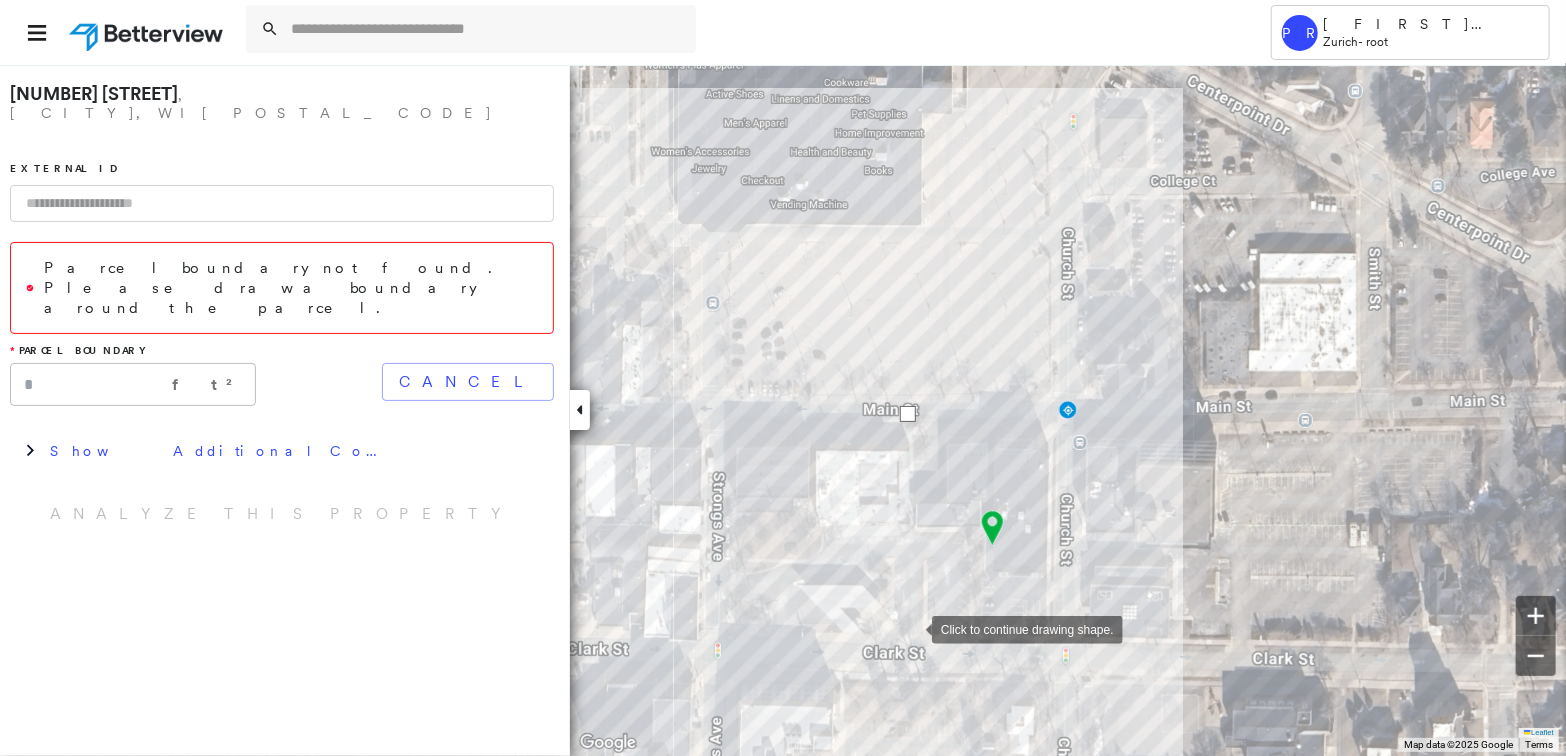 click at bounding box center (912, 628) 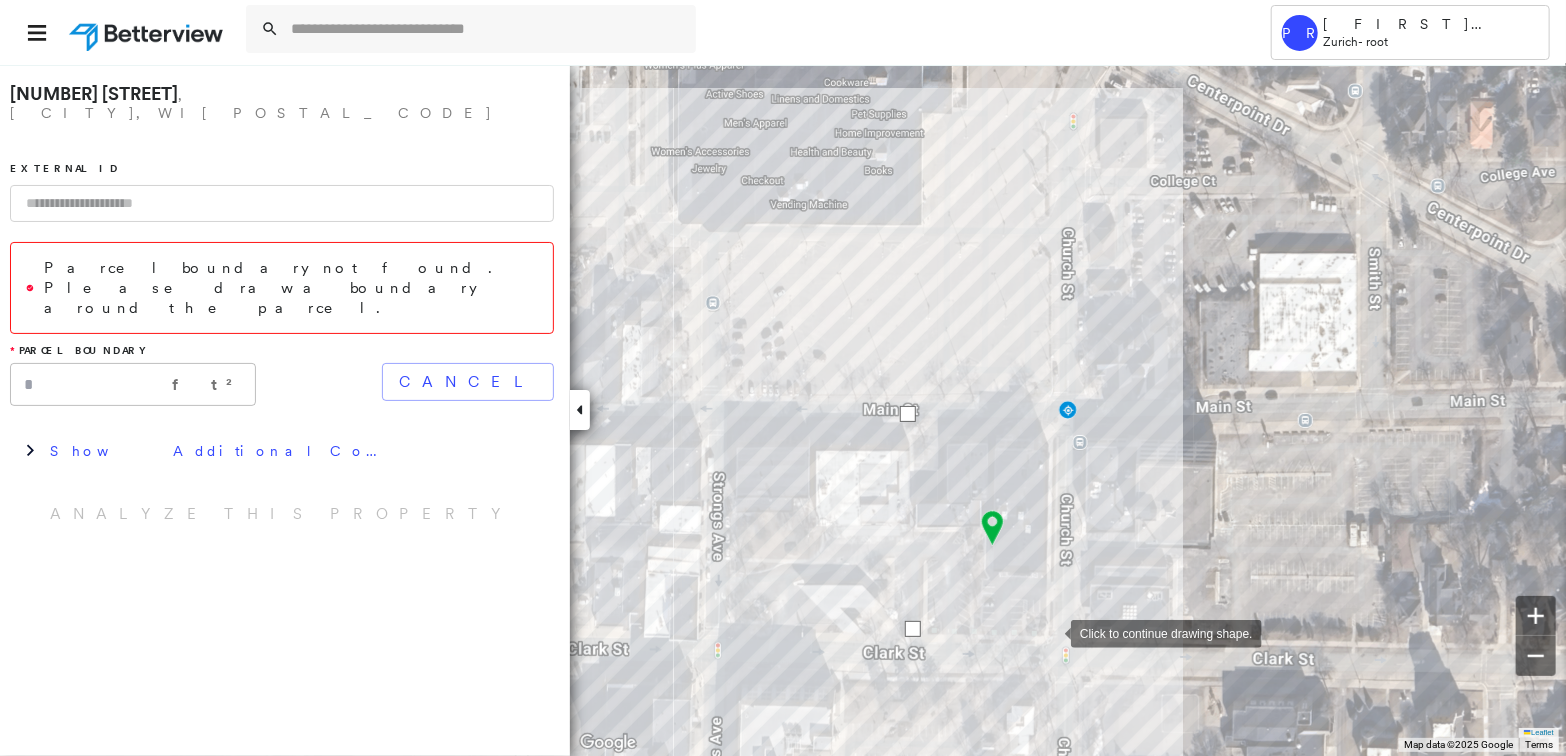 click at bounding box center (1051, 632) 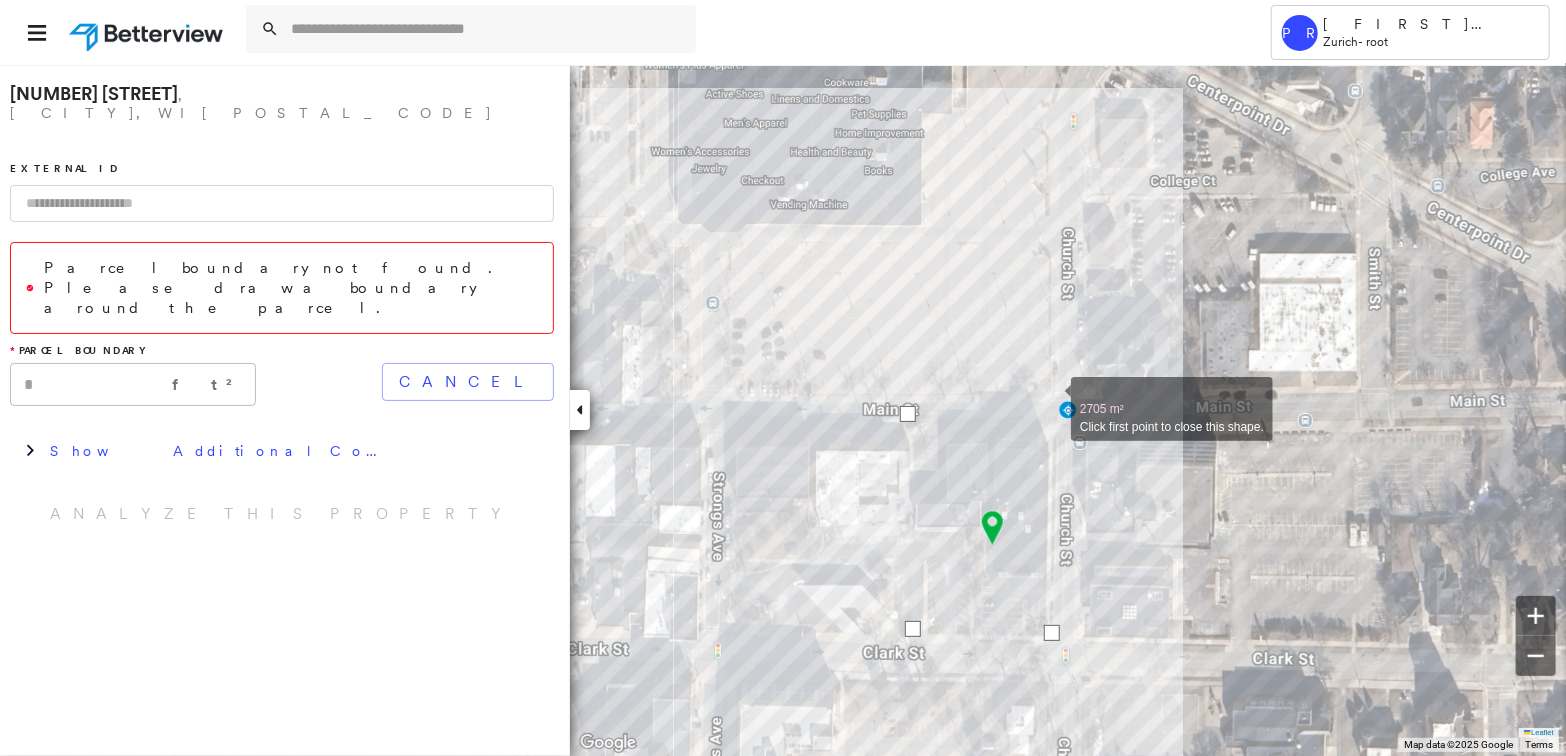 click at bounding box center (1051, 398) 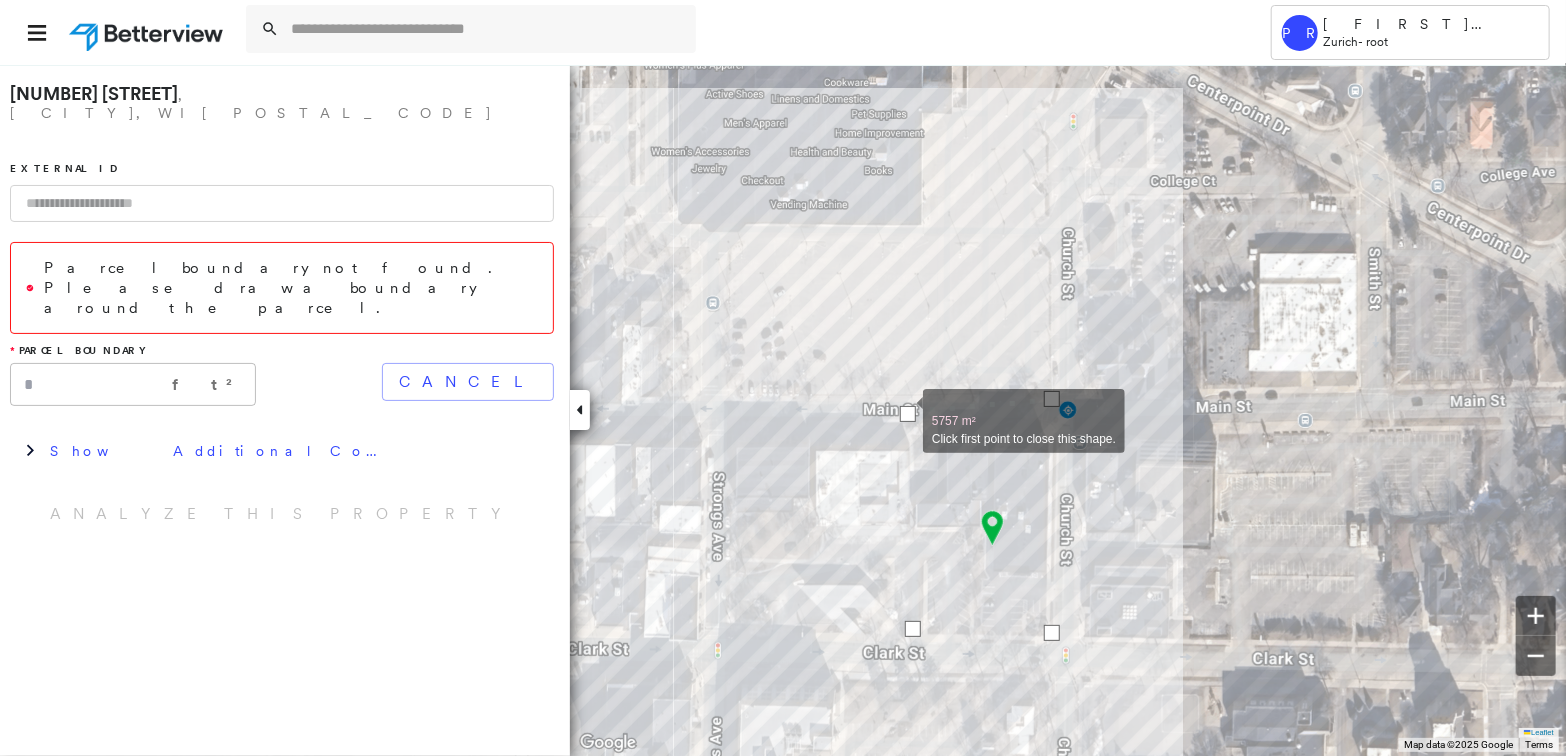 click at bounding box center (908, 414) 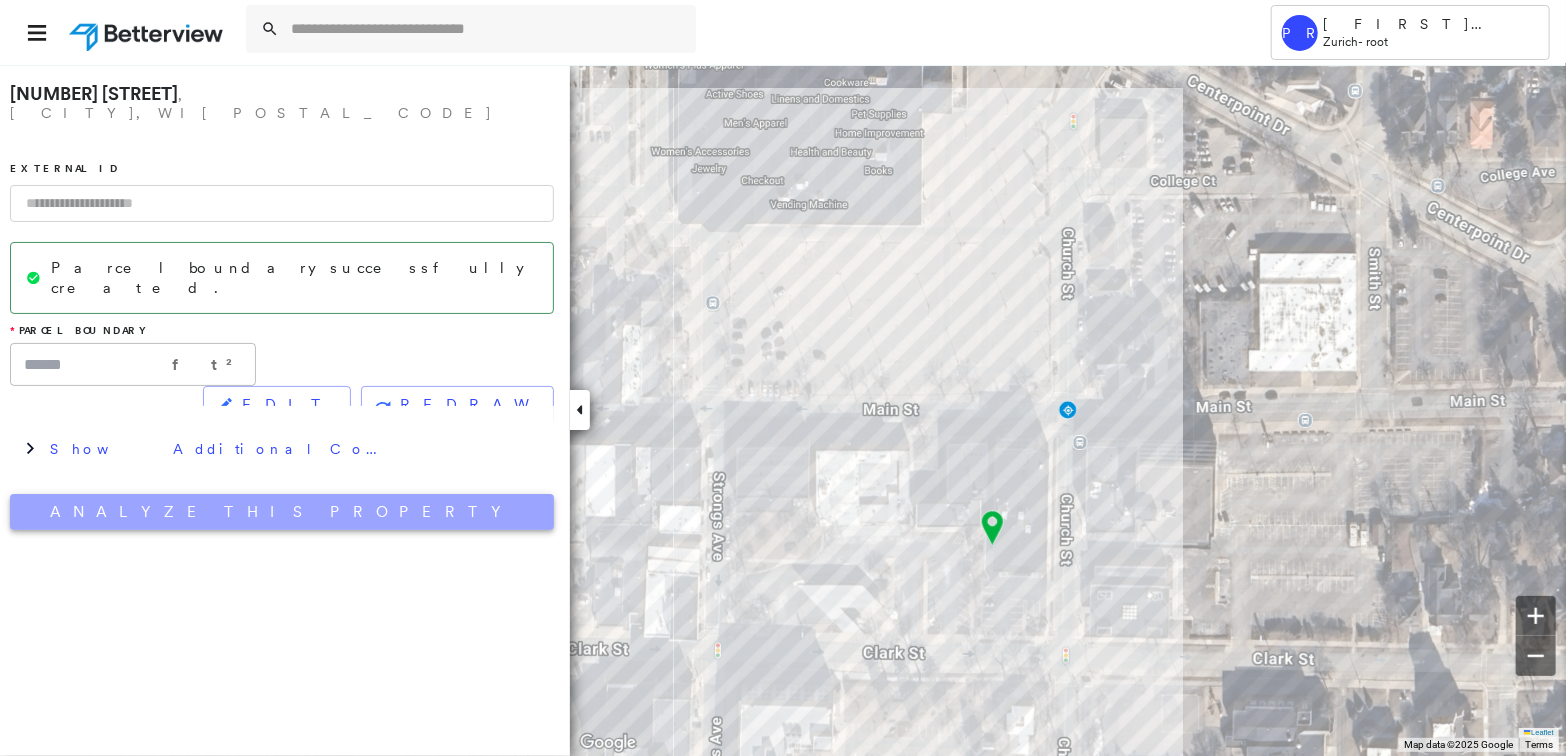 click on "Analyze This Property" at bounding box center [282, 512] 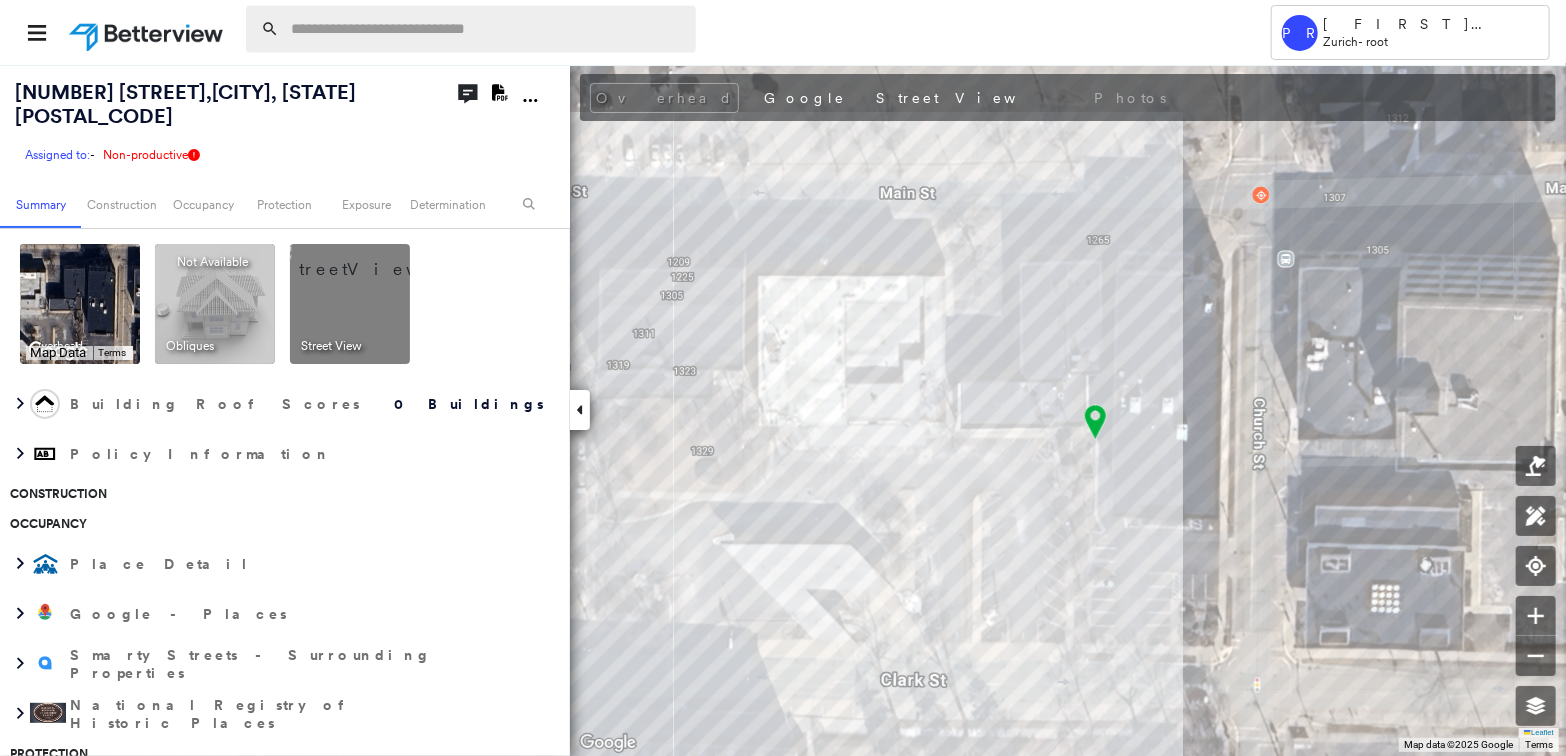 click at bounding box center (487, 29) 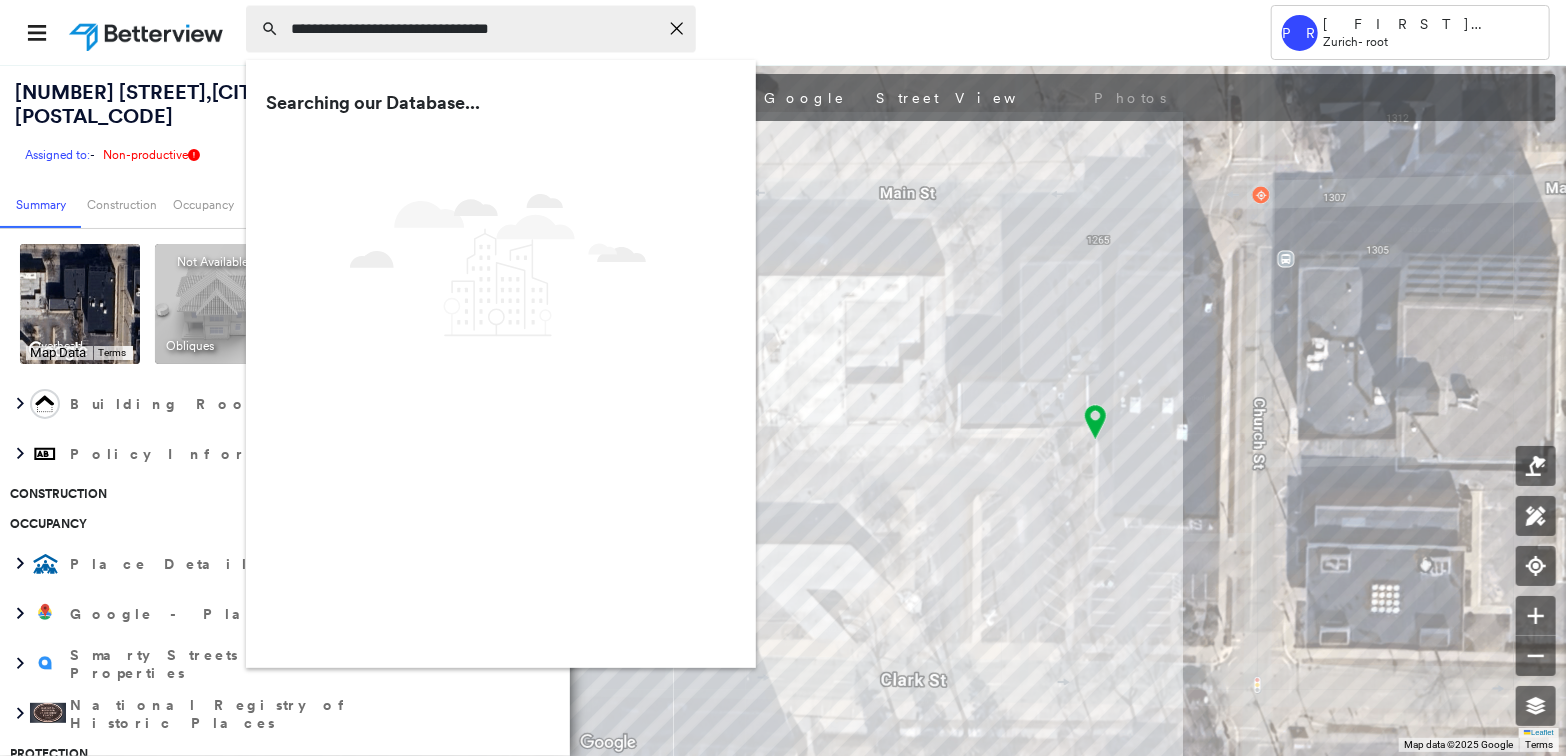 type on "**********" 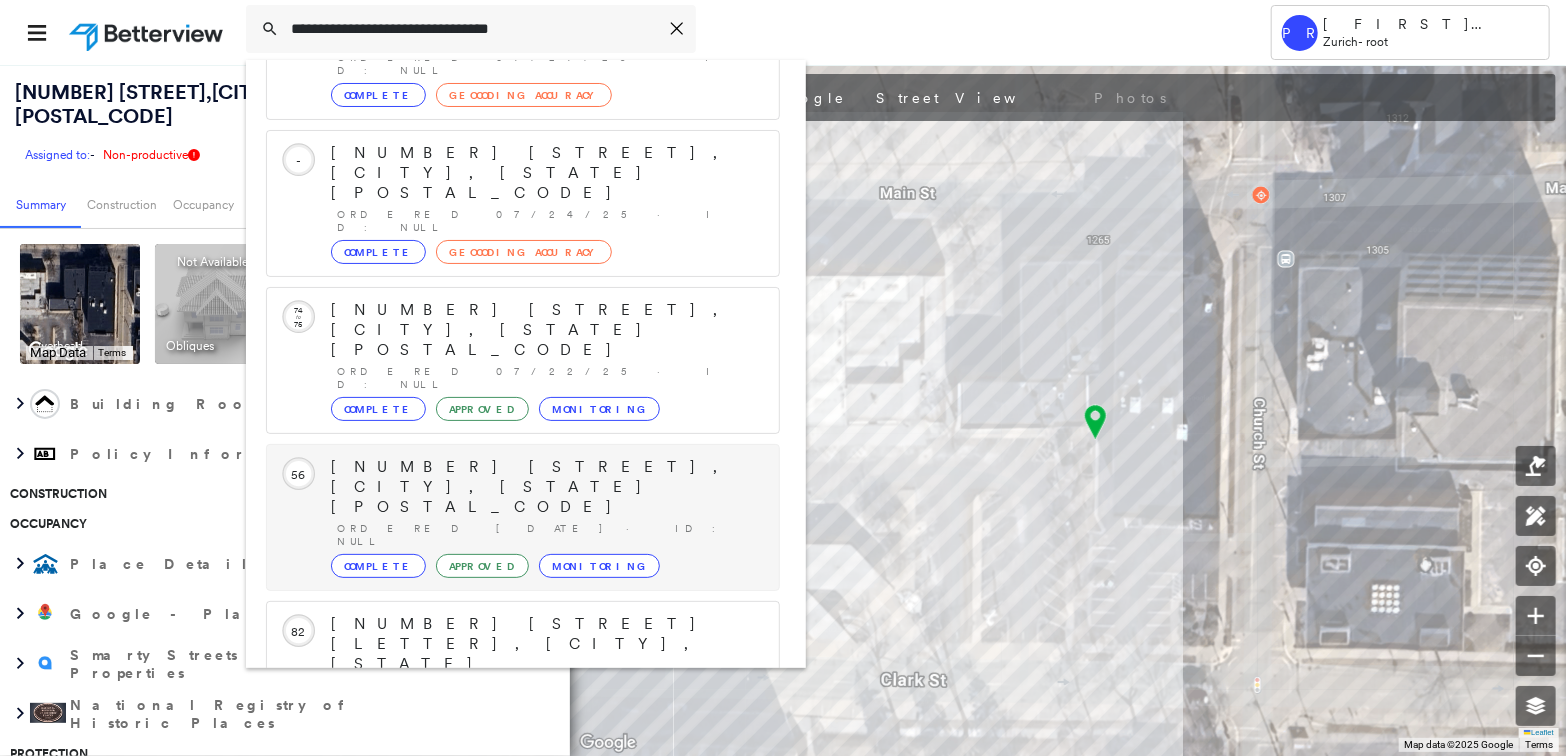 scroll, scrollTop: 199, scrollLeft: 0, axis: vertical 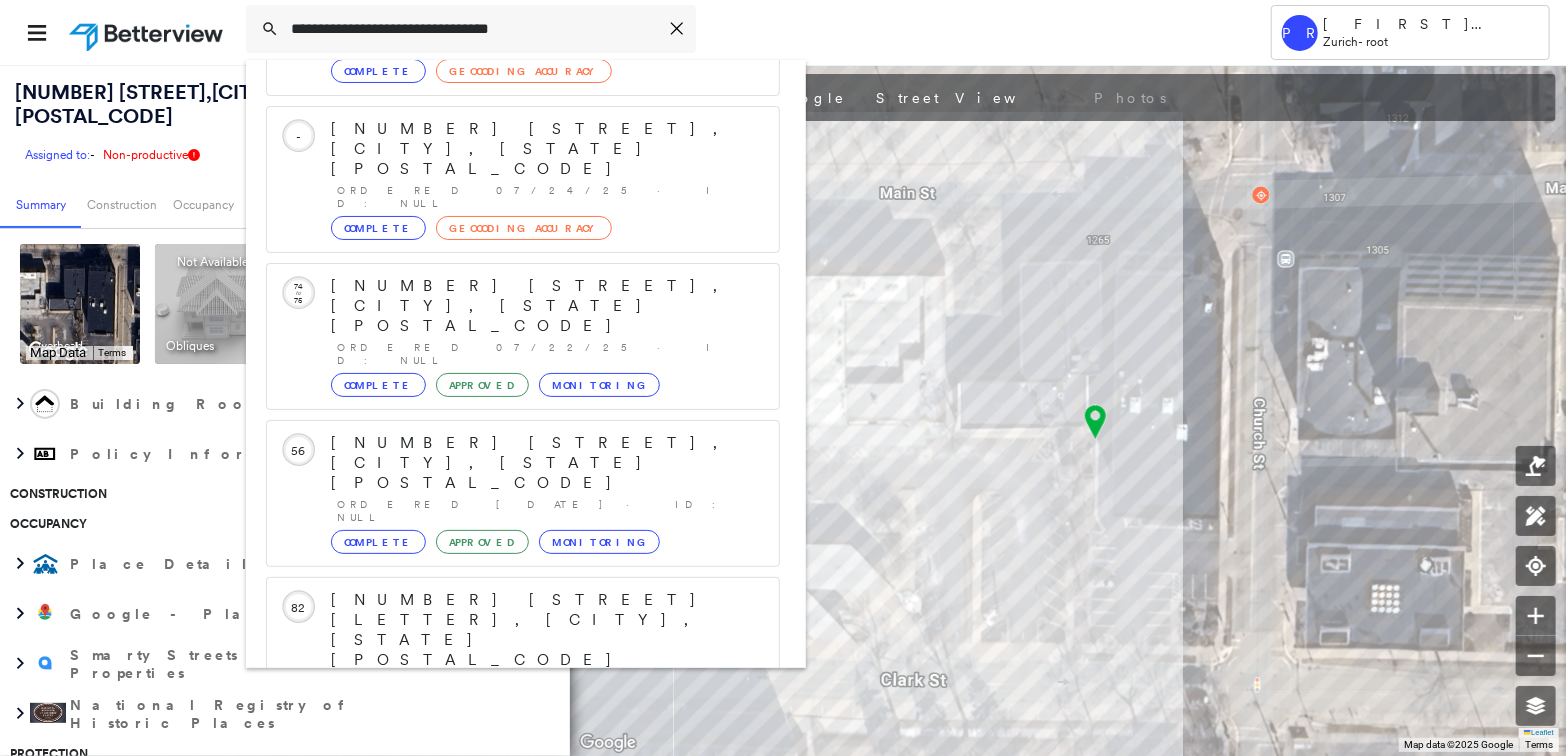 click 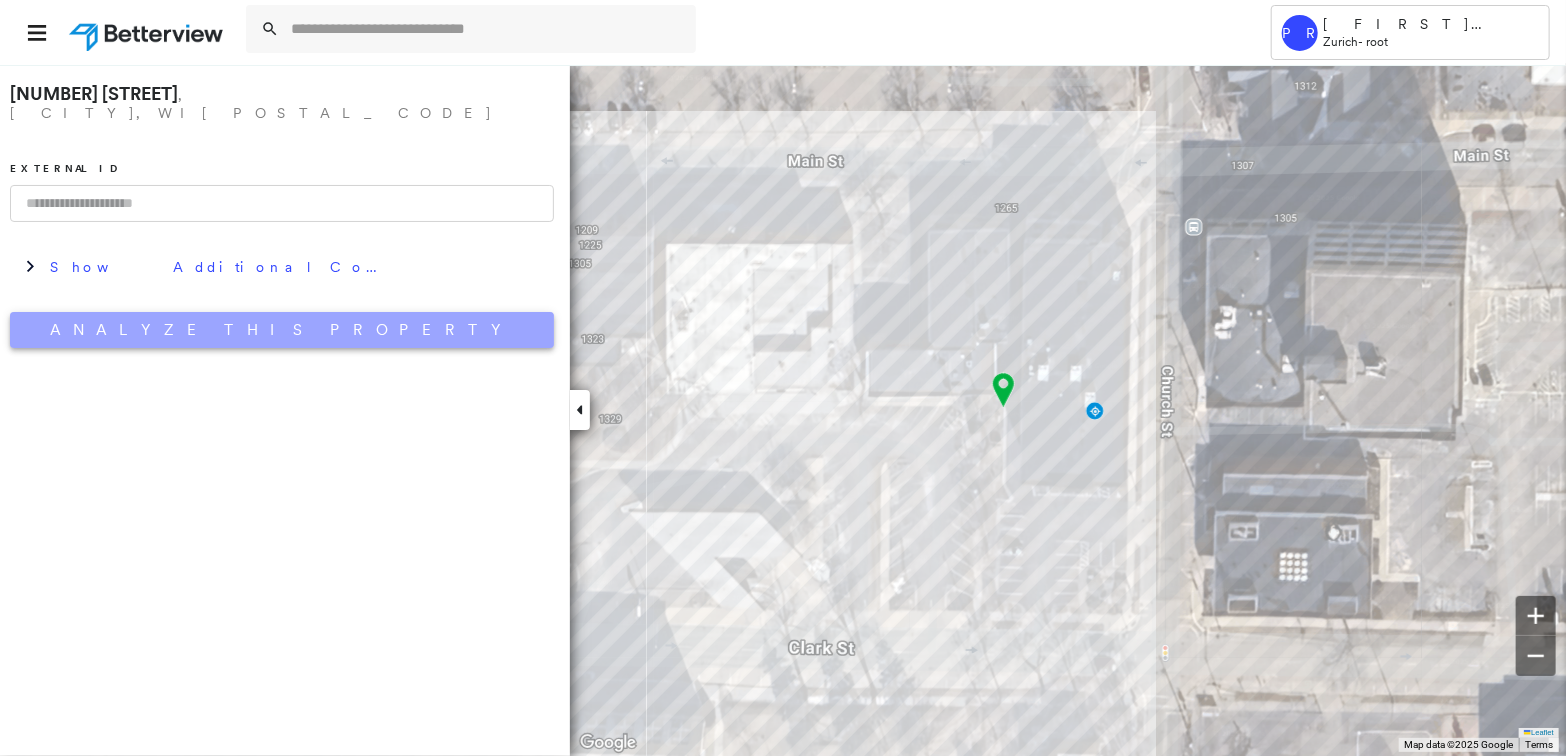 click on "Analyze This Property" at bounding box center [282, 330] 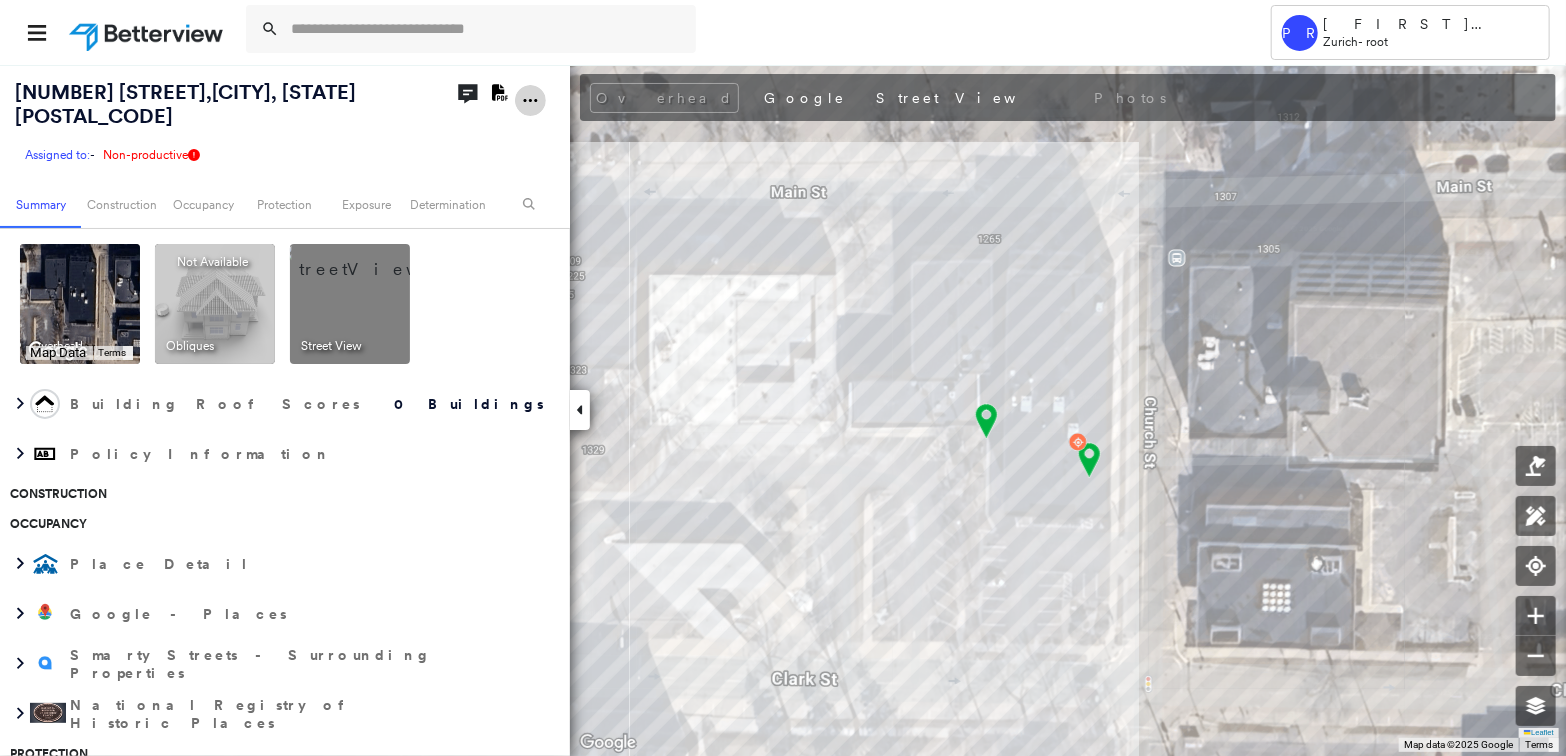 click 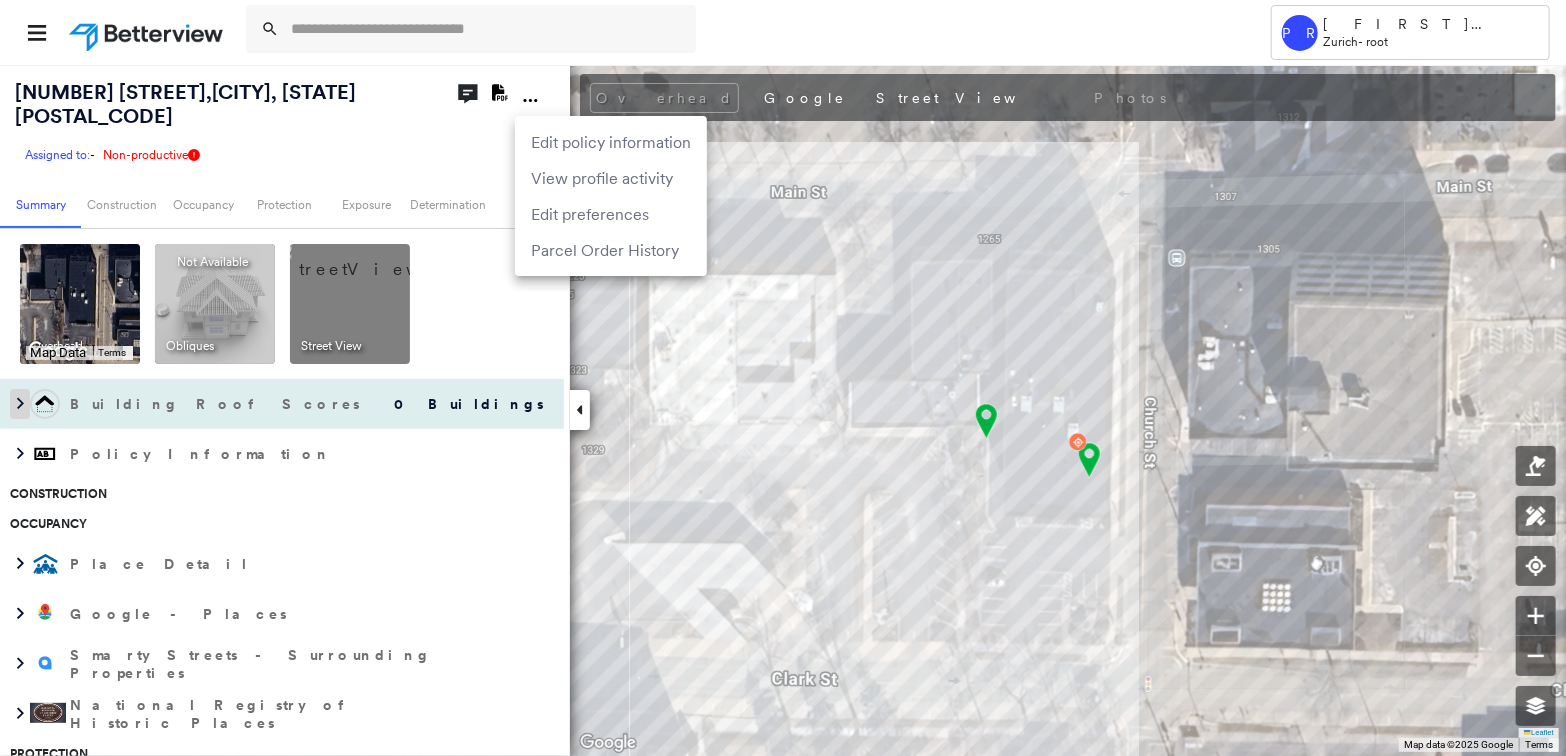 click at bounding box center [783, 378] 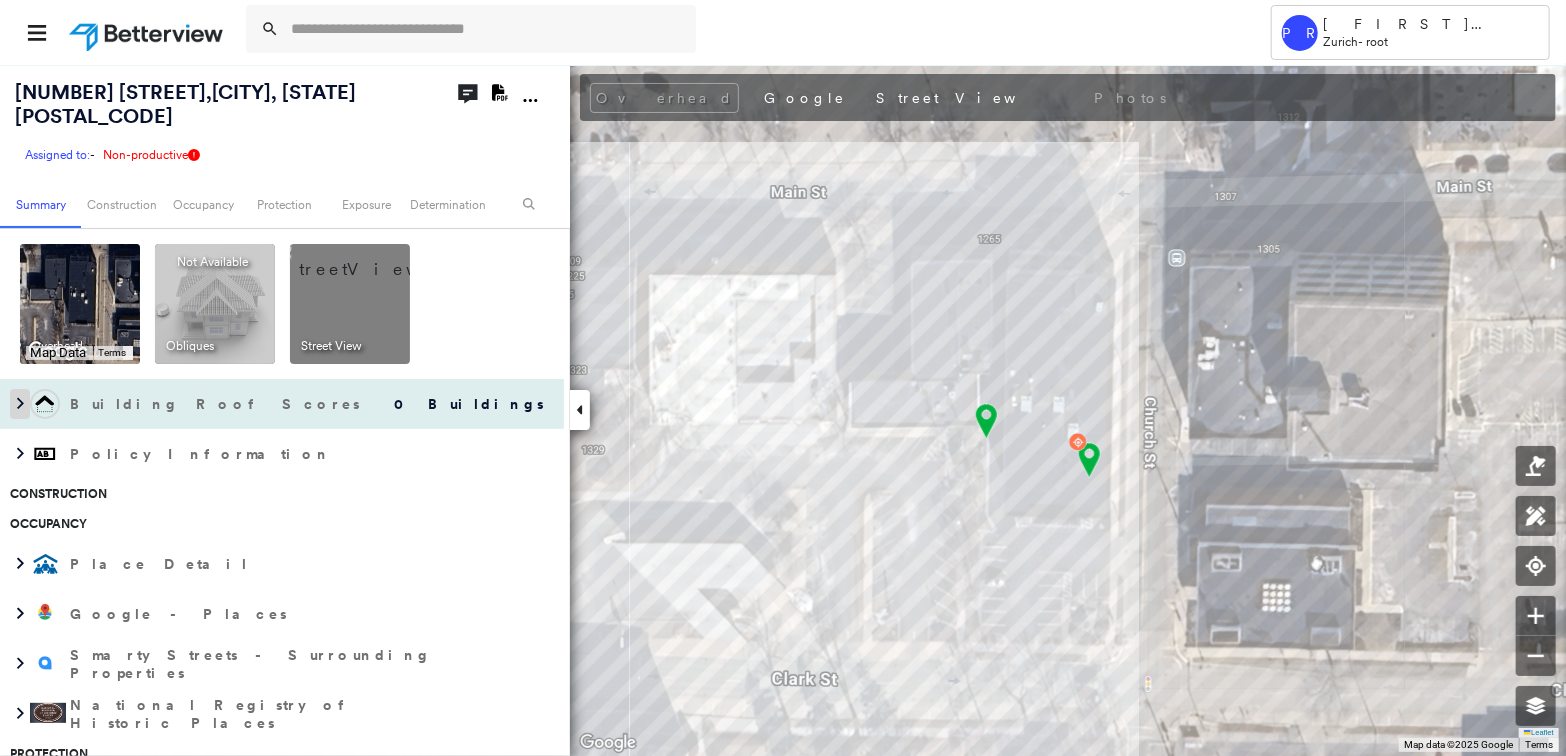click 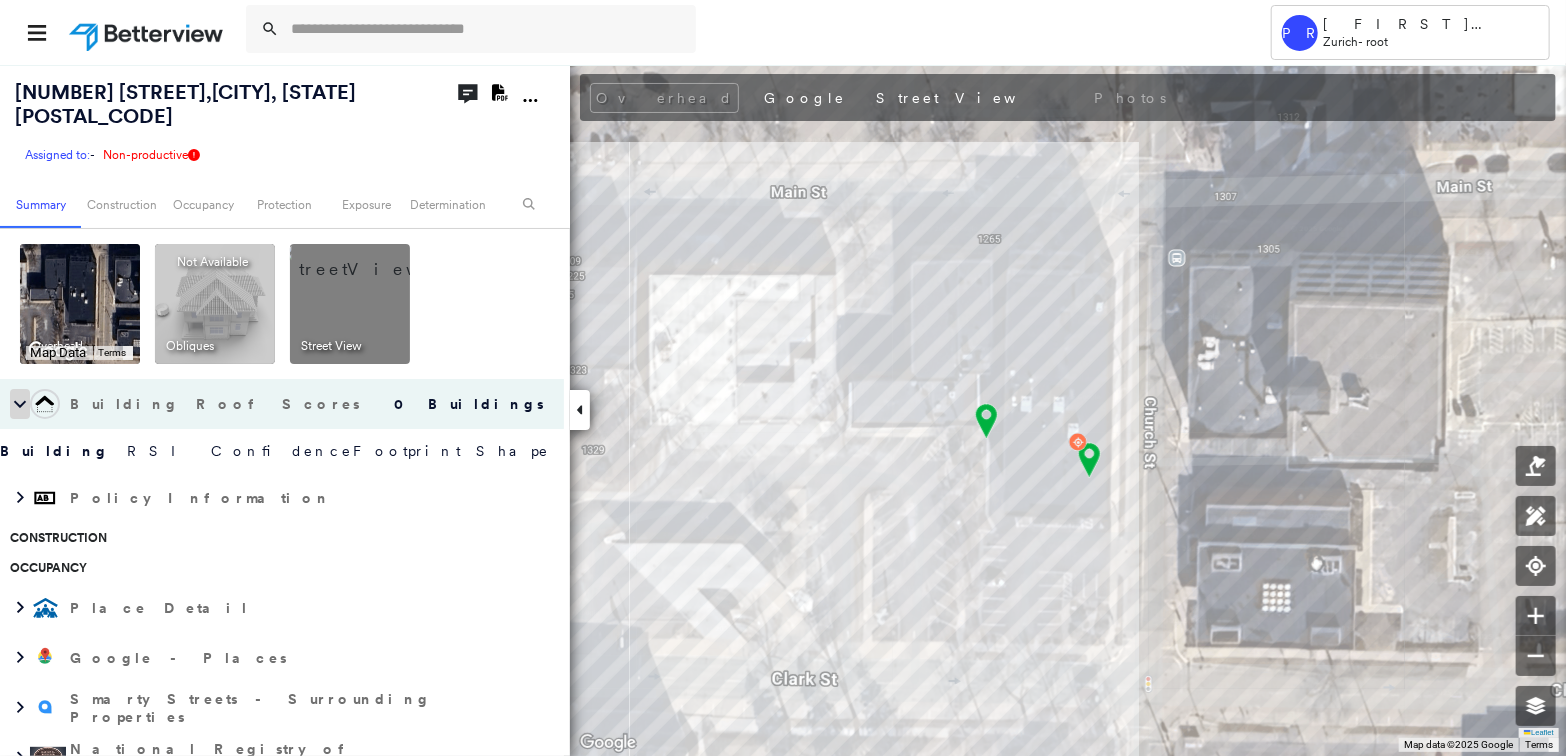 click 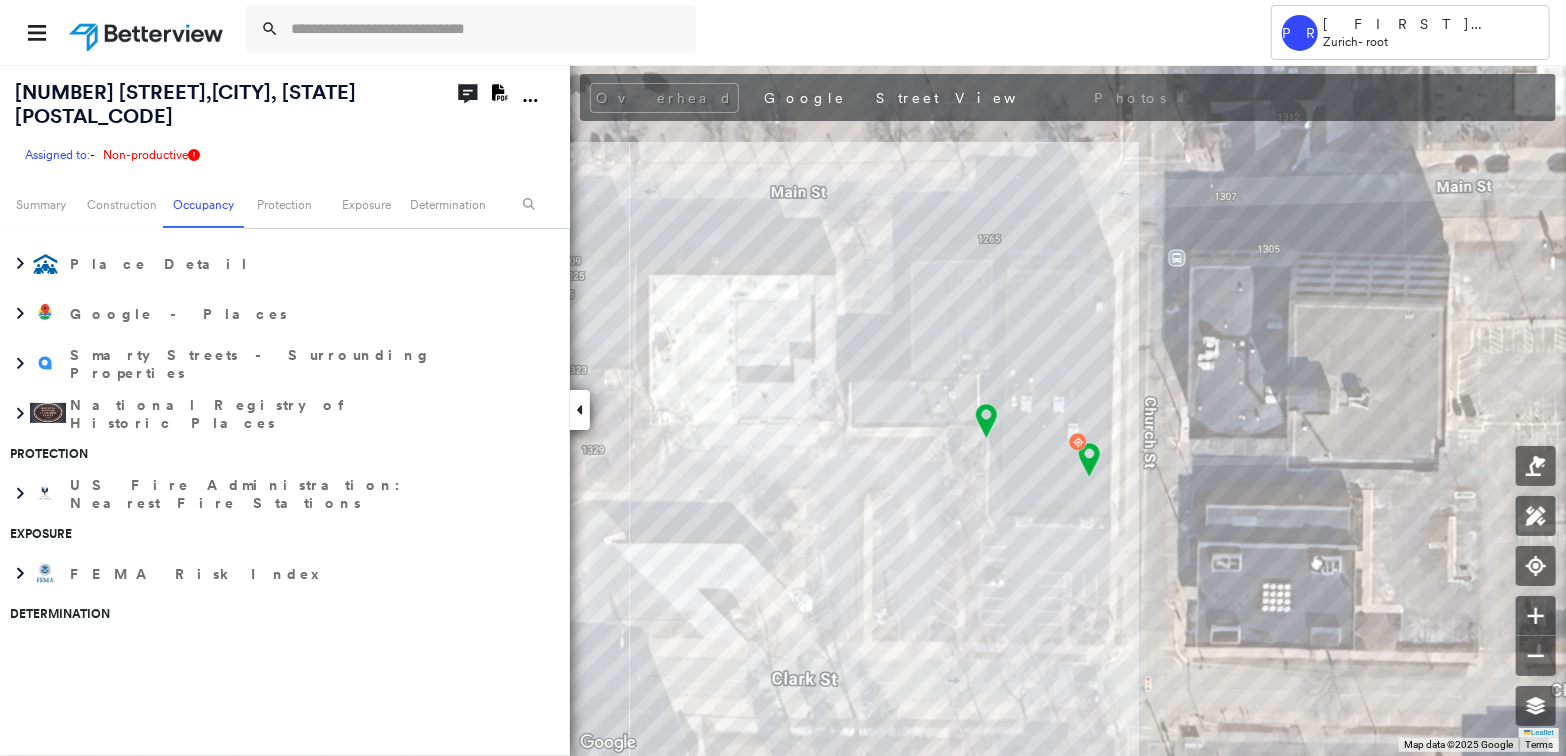 scroll, scrollTop: 0, scrollLeft: 0, axis: both 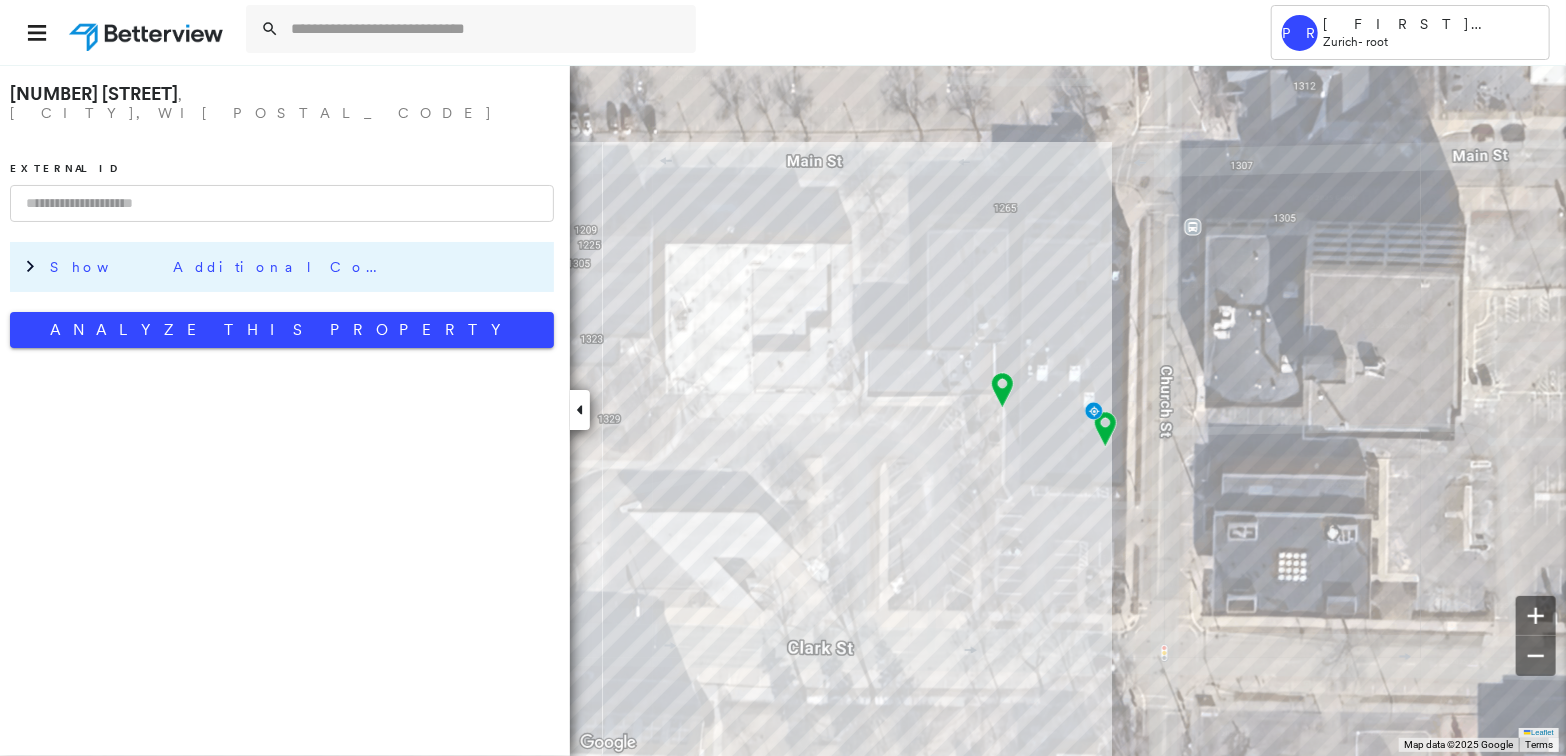 click on "Show Additional Company Data" at bounding box center (220, 267) 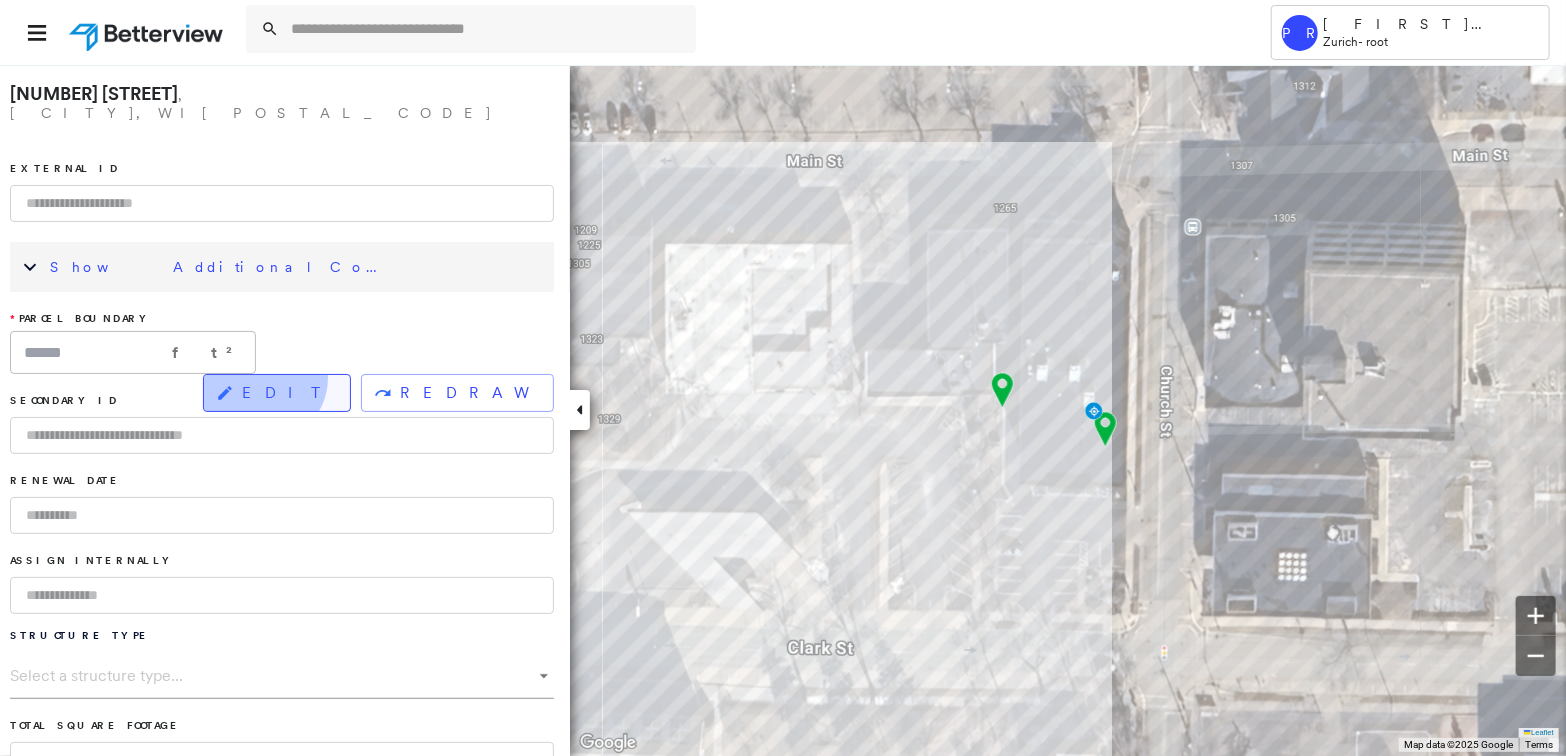 click on "EDIT" at bounding box center (277, 393) 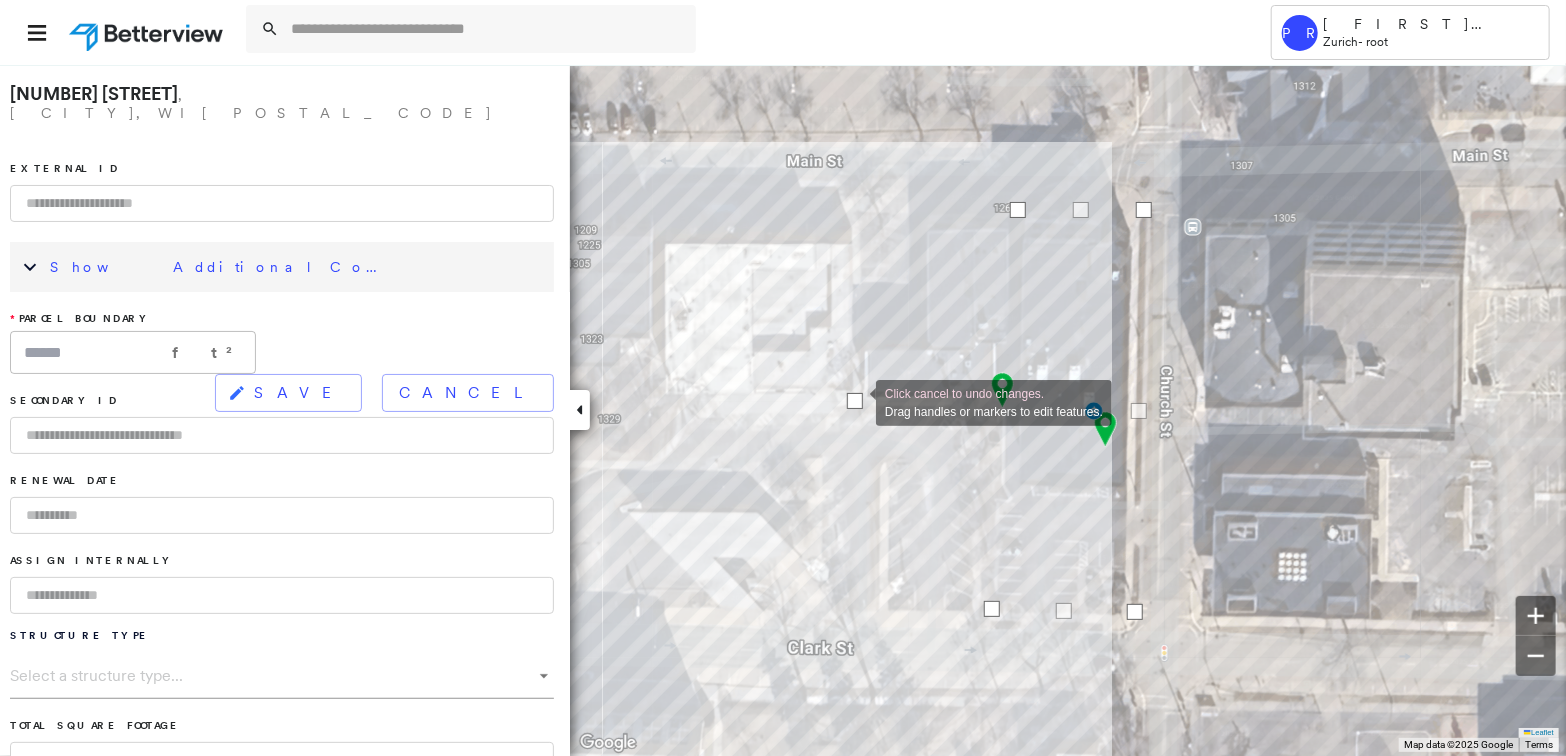 drag, startPoint x: 1006, startPoint y: 410, endPoint x: 856, endPoint y: 401, distance: 150.26976 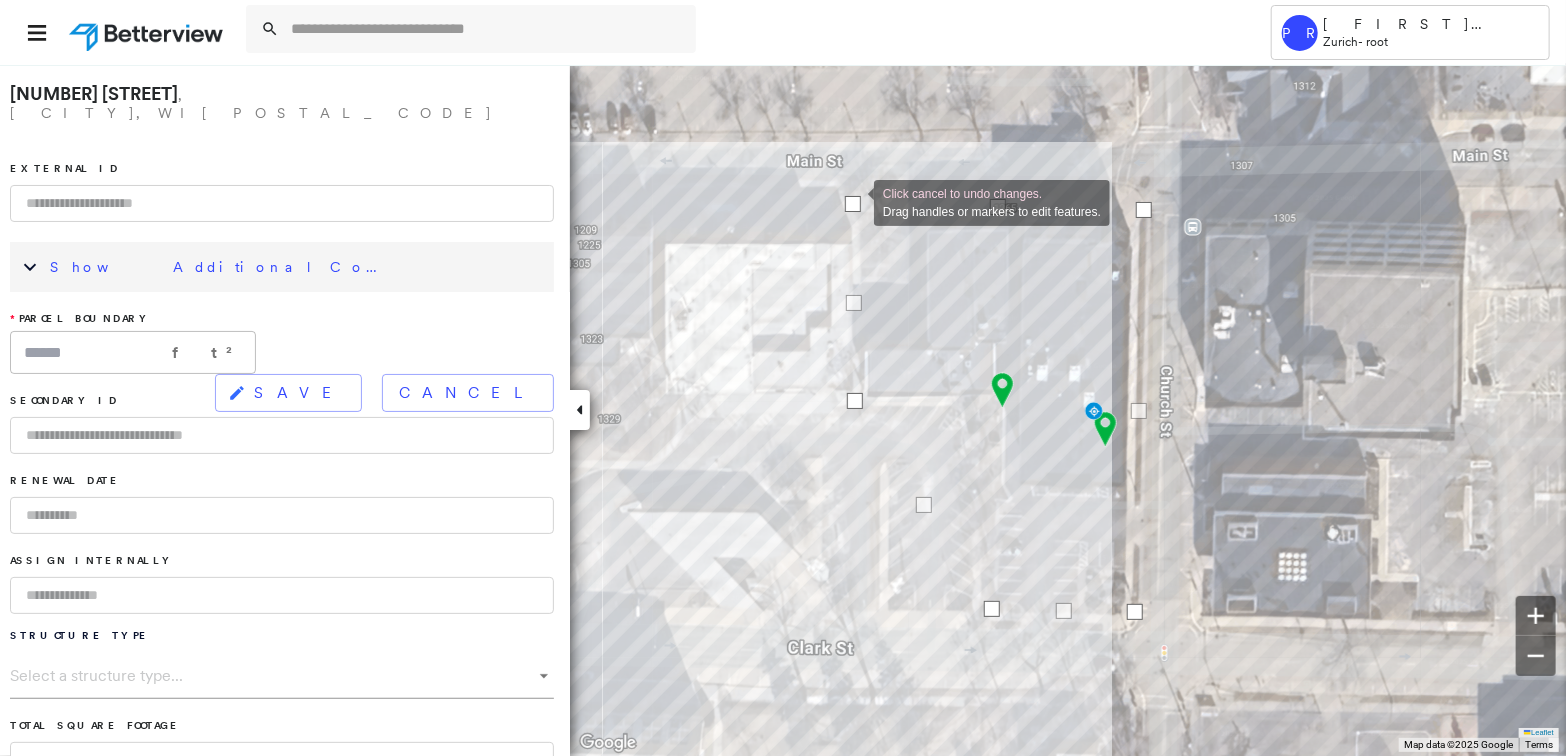 drag, startPoint x: 1019, startPoint y: 207, endPoint x: 854, endPoint y: 201, distance: 165.10905 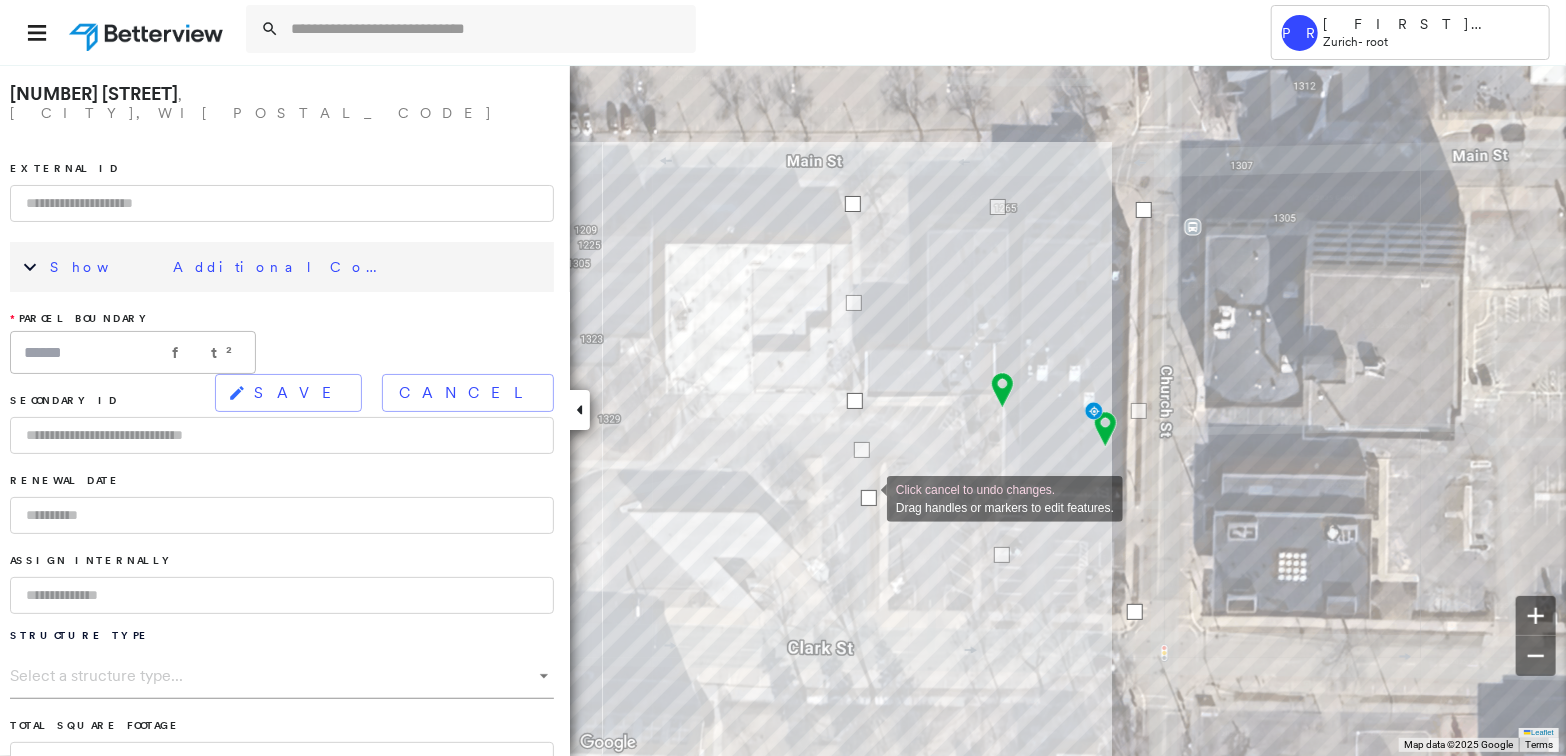 drag, startPoint x: 990, startPoint y: 608, endPoint x: 867, endPoint y: 497, distance: 165.68042 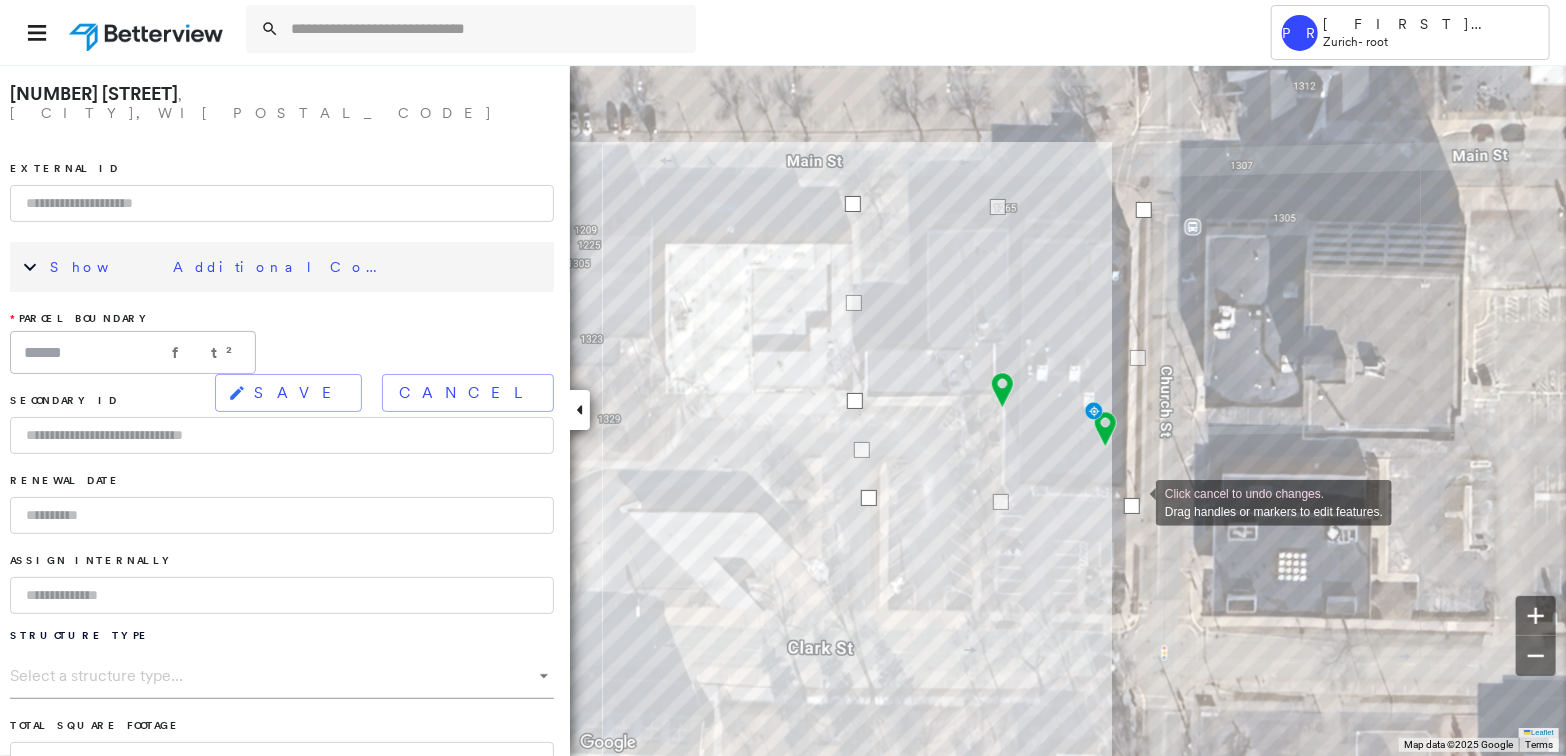drag, startPoint x: 1139, startPoint y: 607, endPoint x: 1136, endPoint y: 501, distance: 106.04244 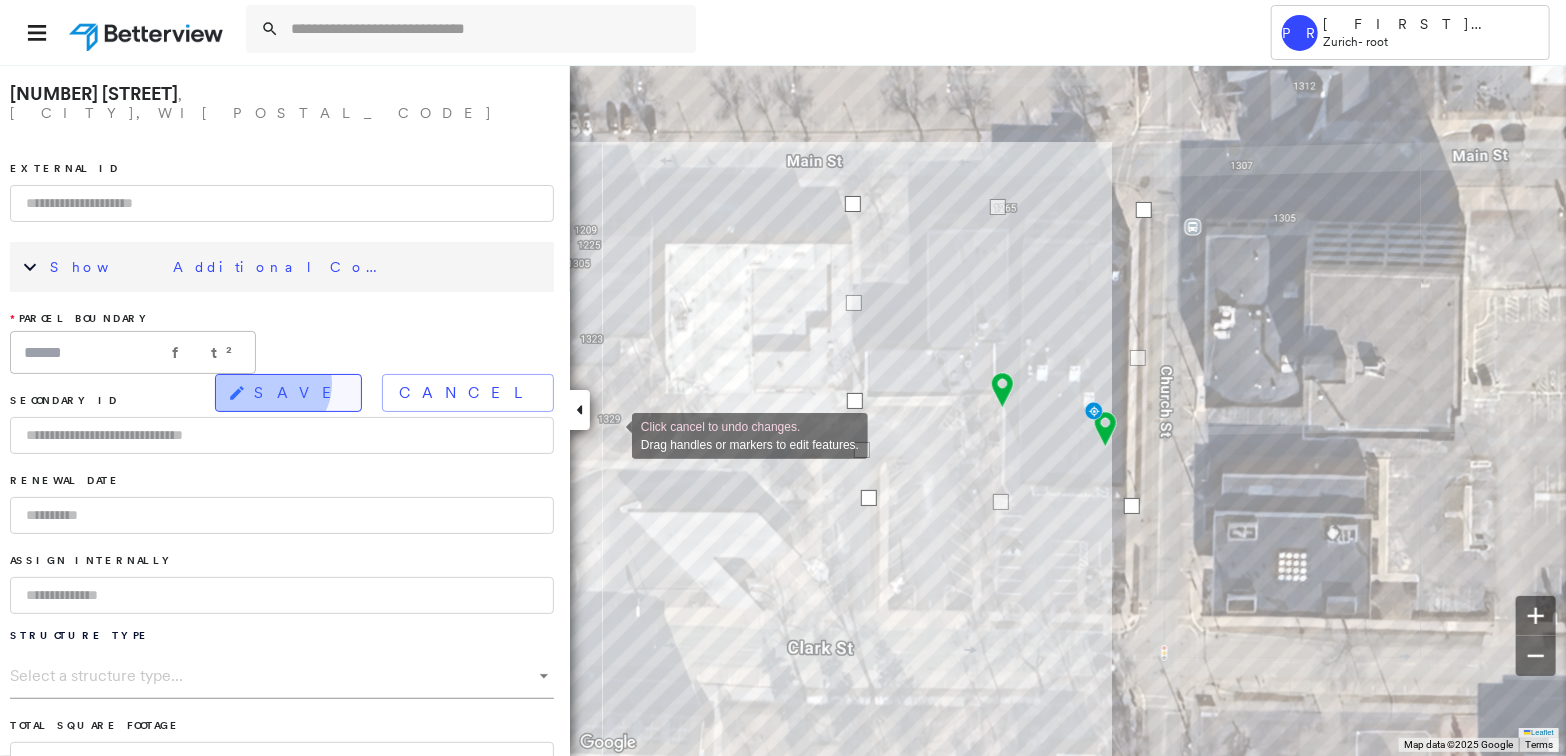 click on "SAVE" at bounding box center (299, 393) 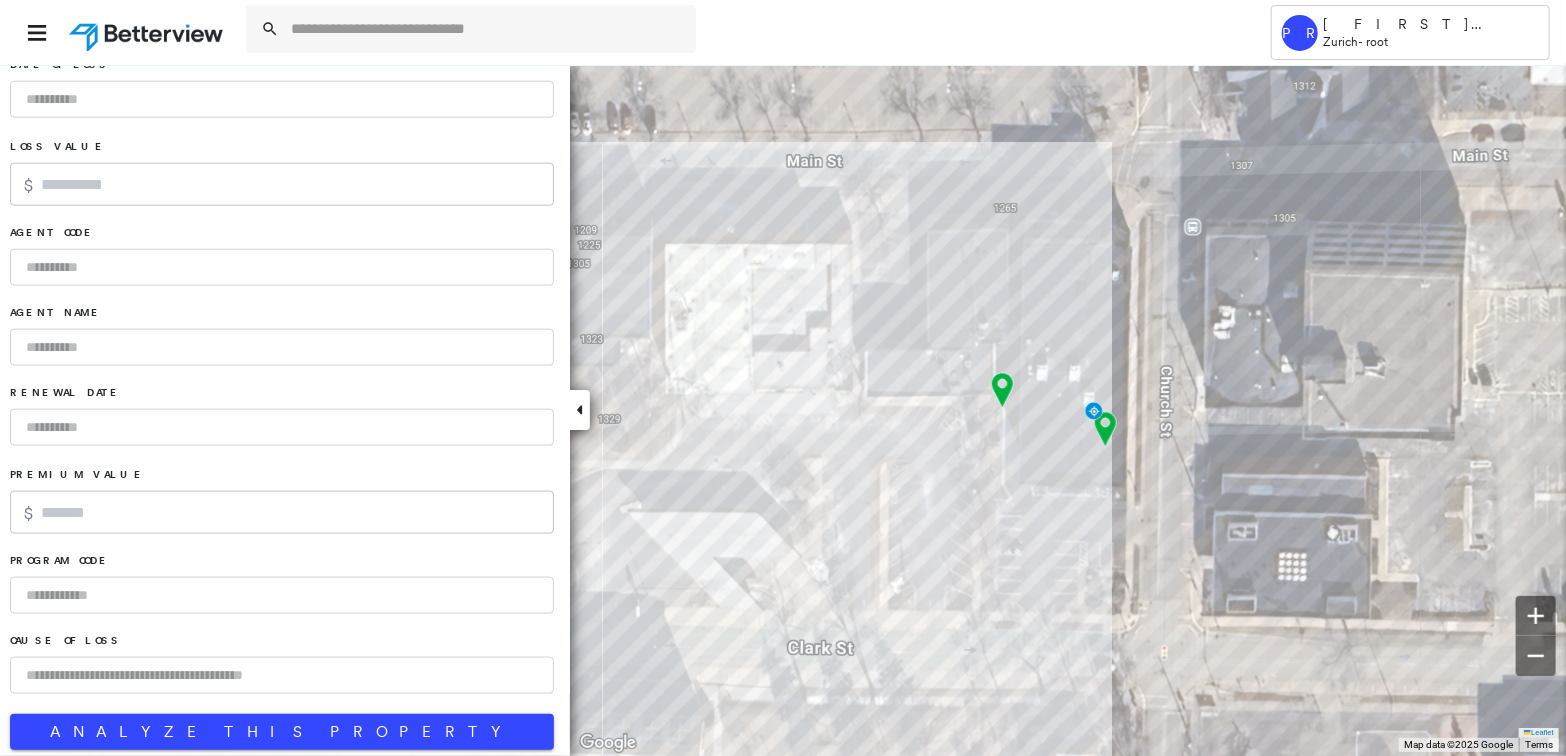 scroll, scrollTop: 1200, scrollLeft: 0, axis: vertical 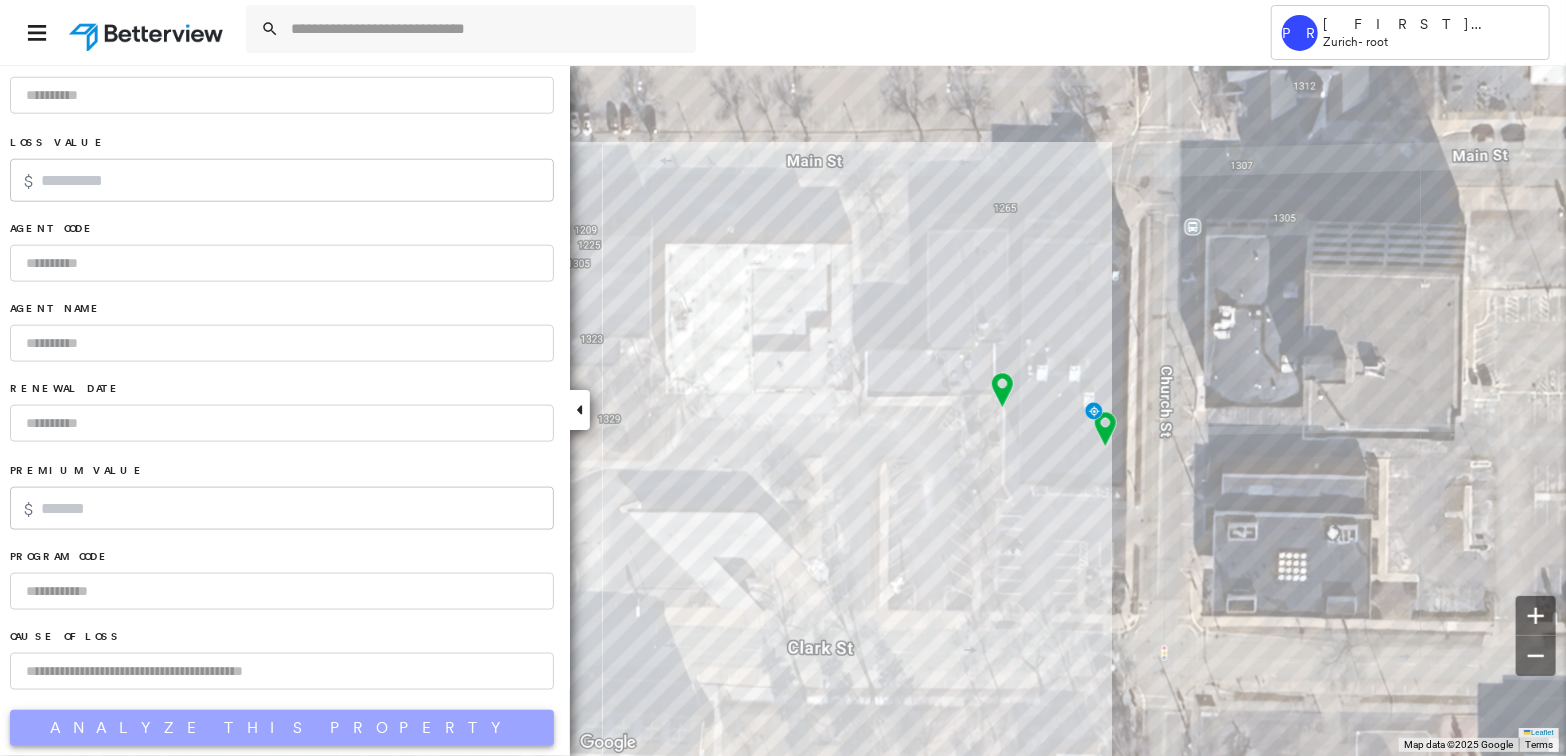 click on "Analyze This Property" at bounding box center [282, 728] 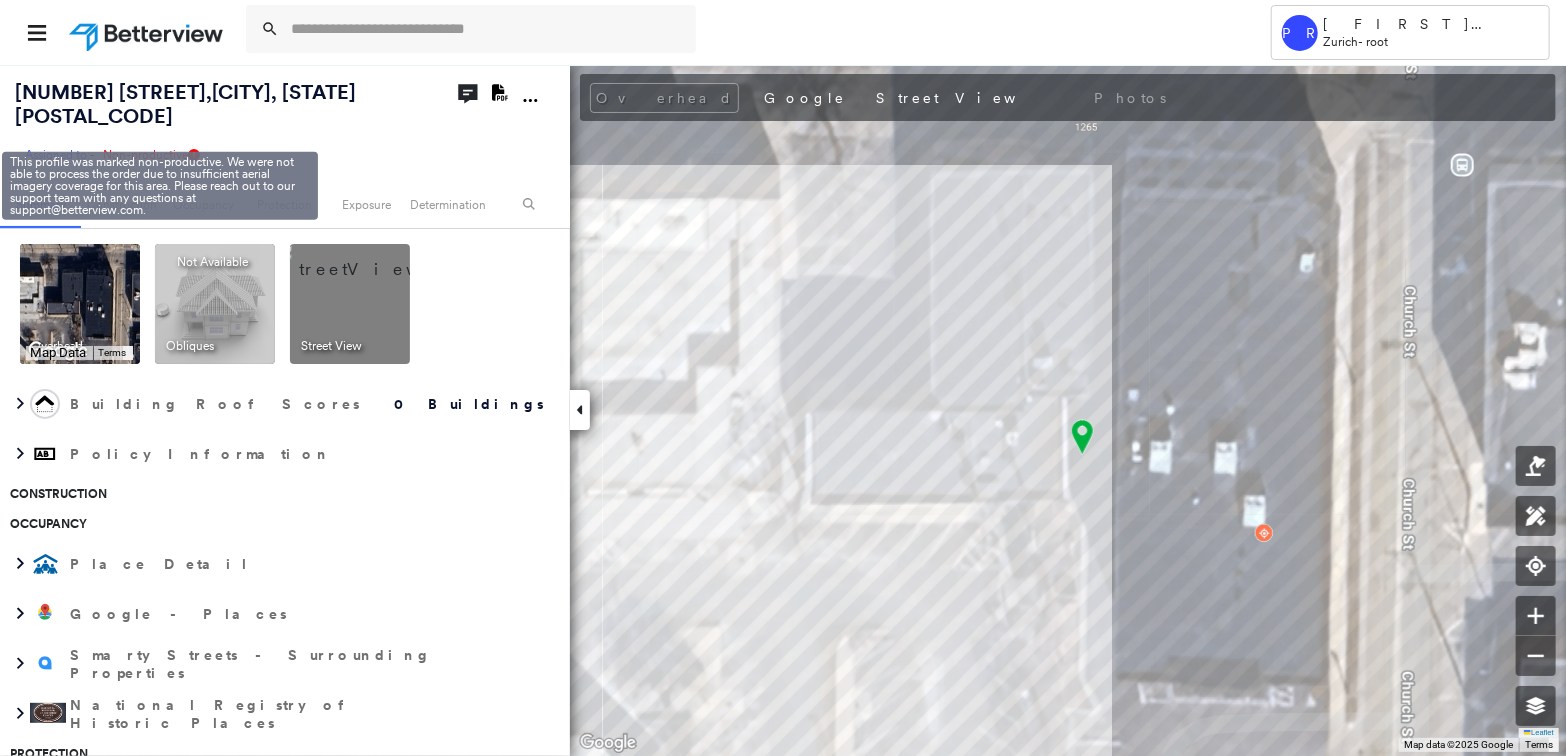 click 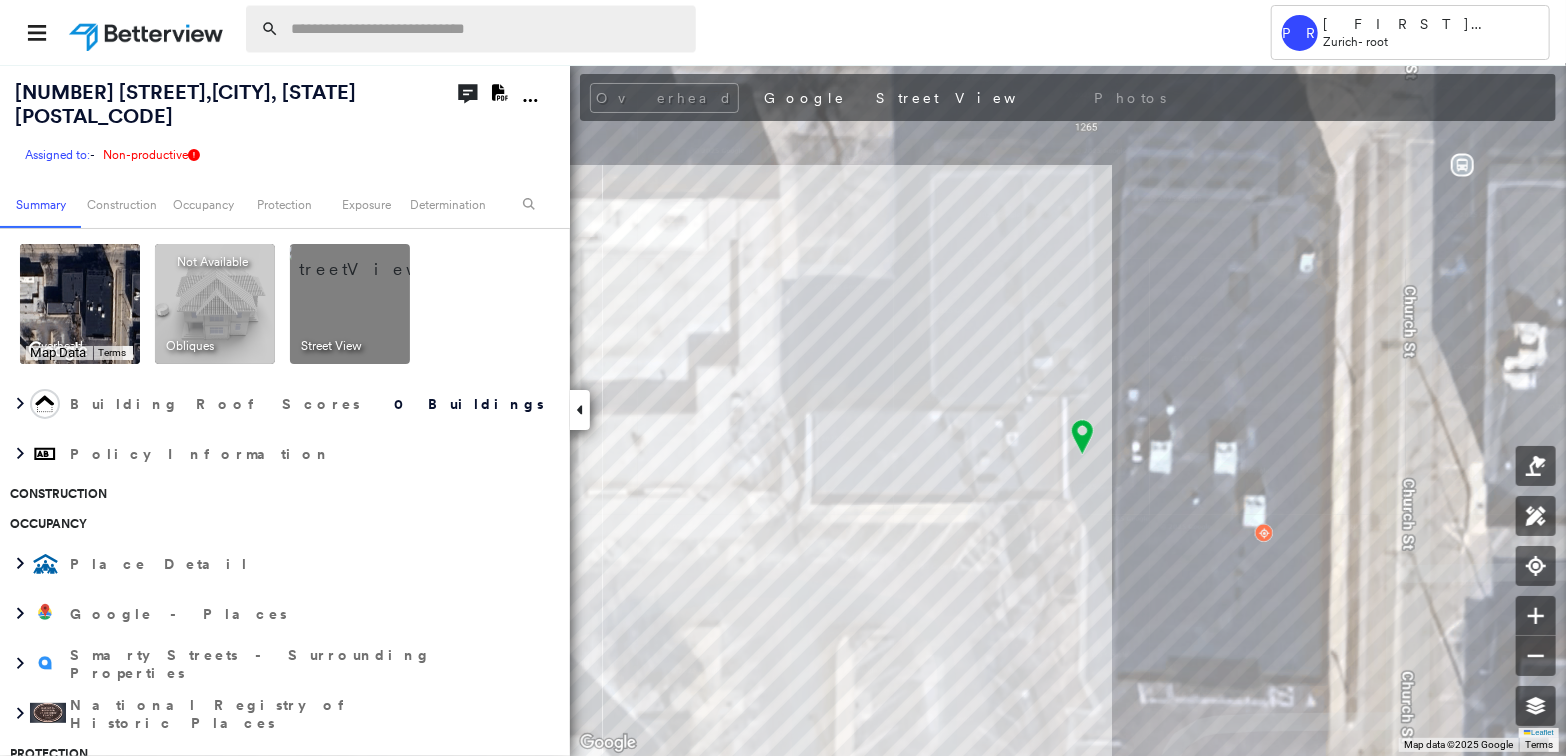 click at bounding box center (487, 29) 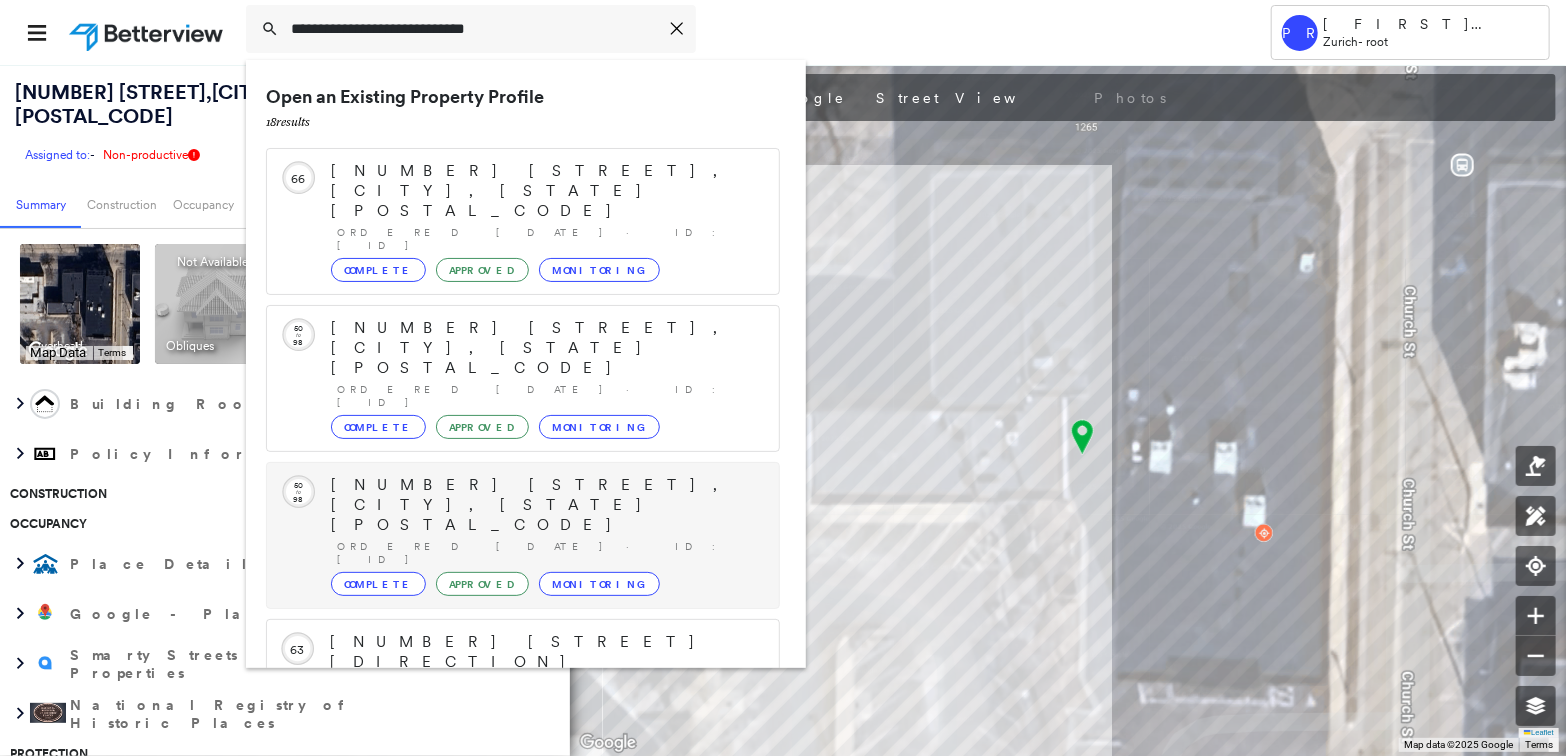 scroll, scrollTop: 207, scrollLeft: 0, axis: vertical 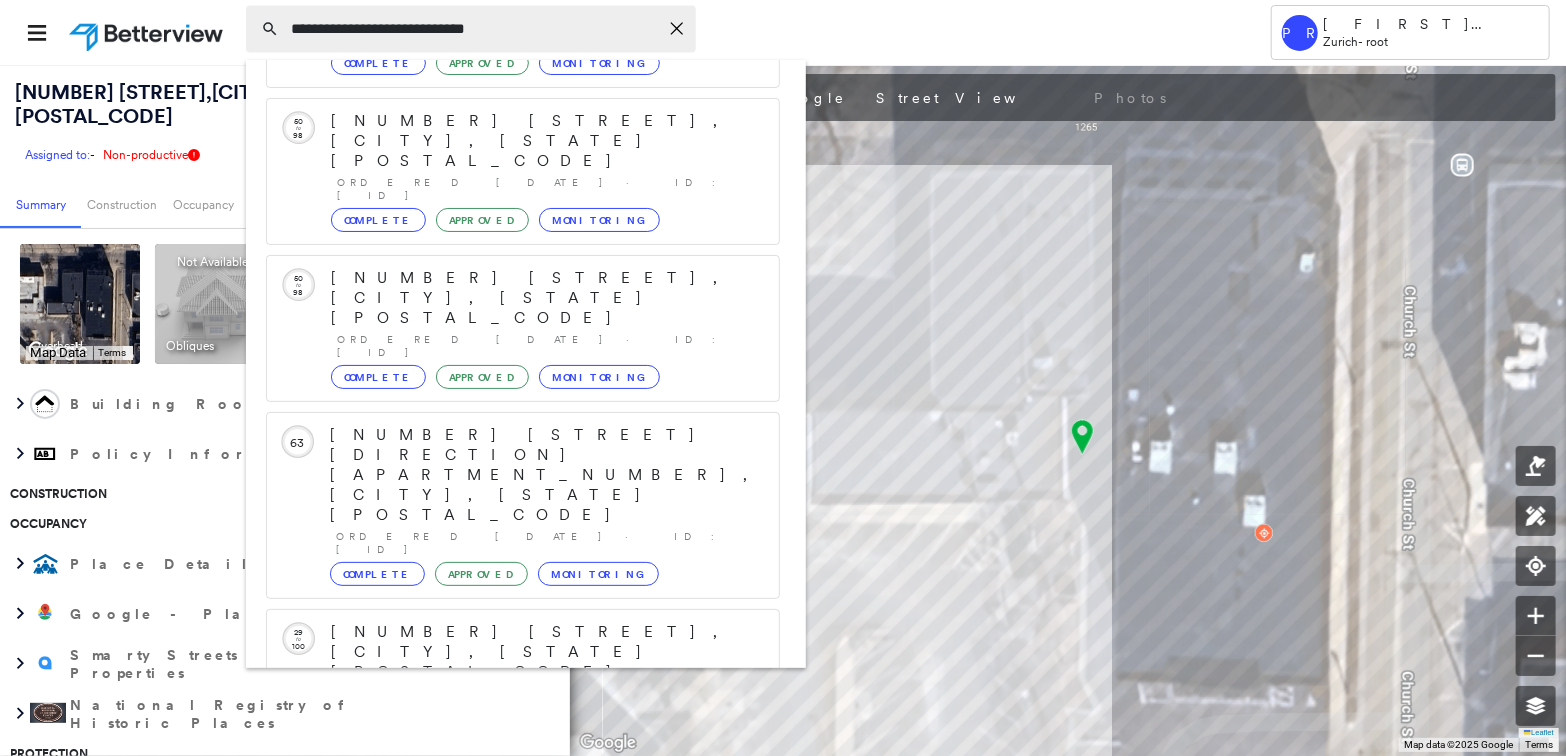 drag, startPoint x: 321, startPoint y: 28, endPoint x: 332, endPoint y: 41, distance: 17.029387 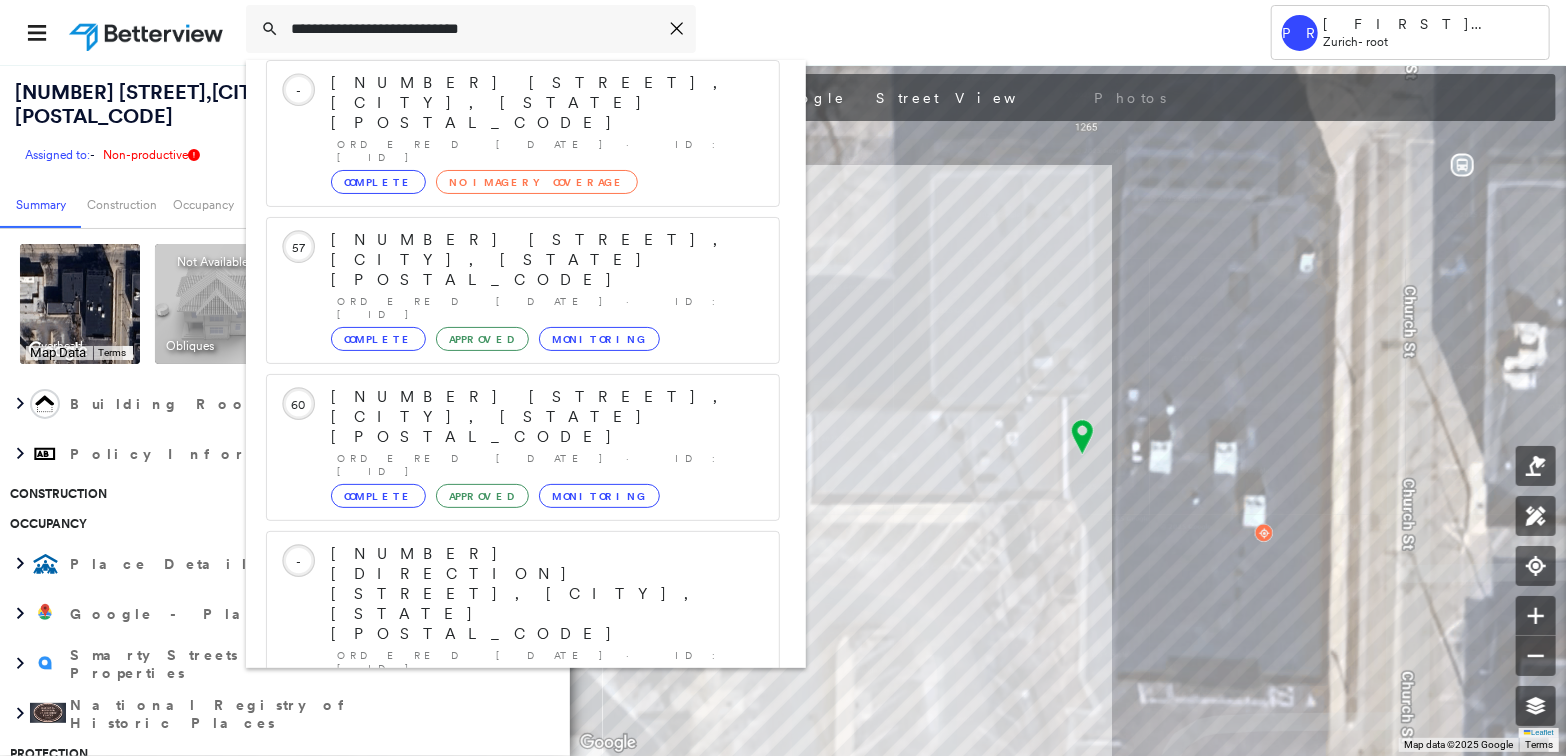 scroll, scrollTop: 156, scrollLeft: 0, axis: vertical 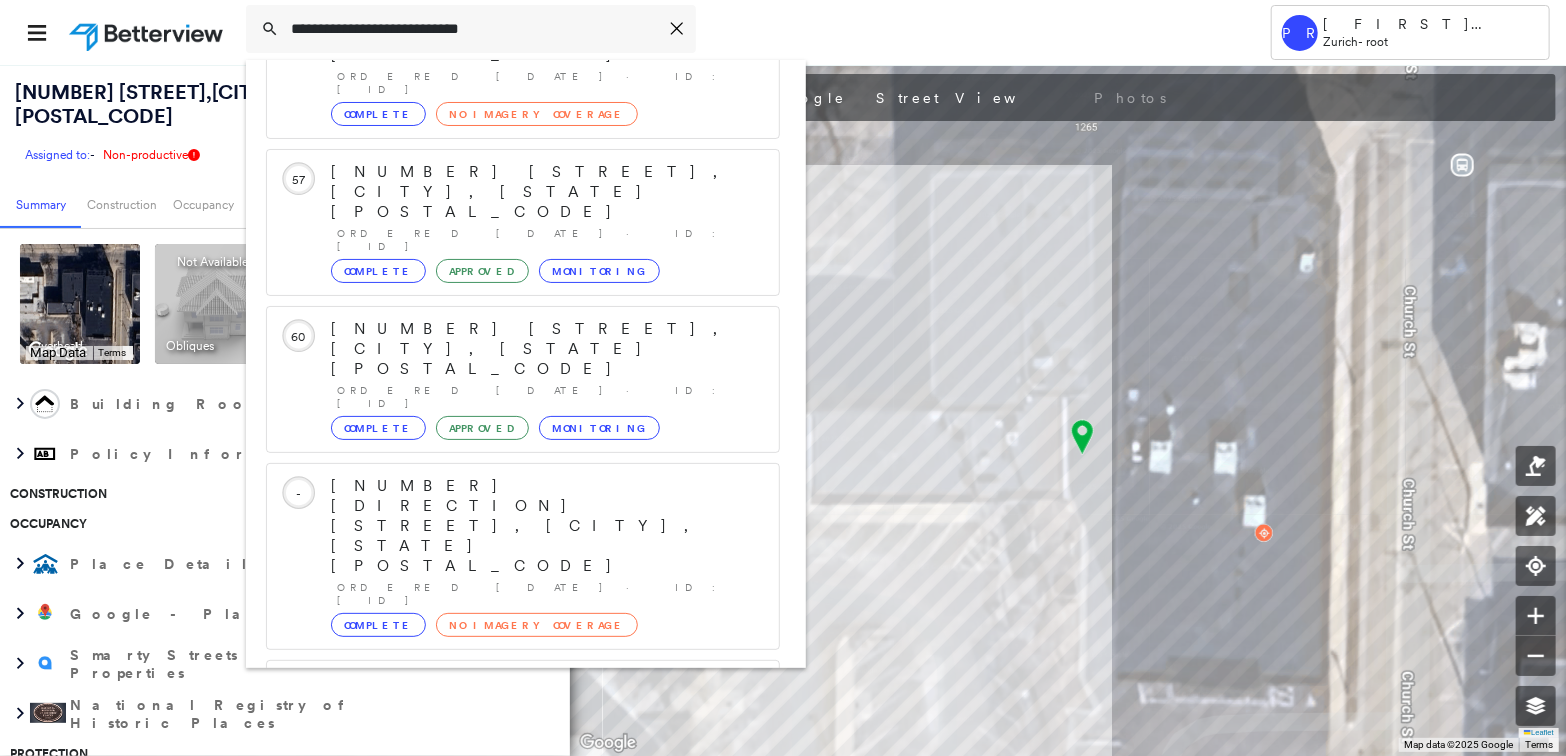 type on "**********" 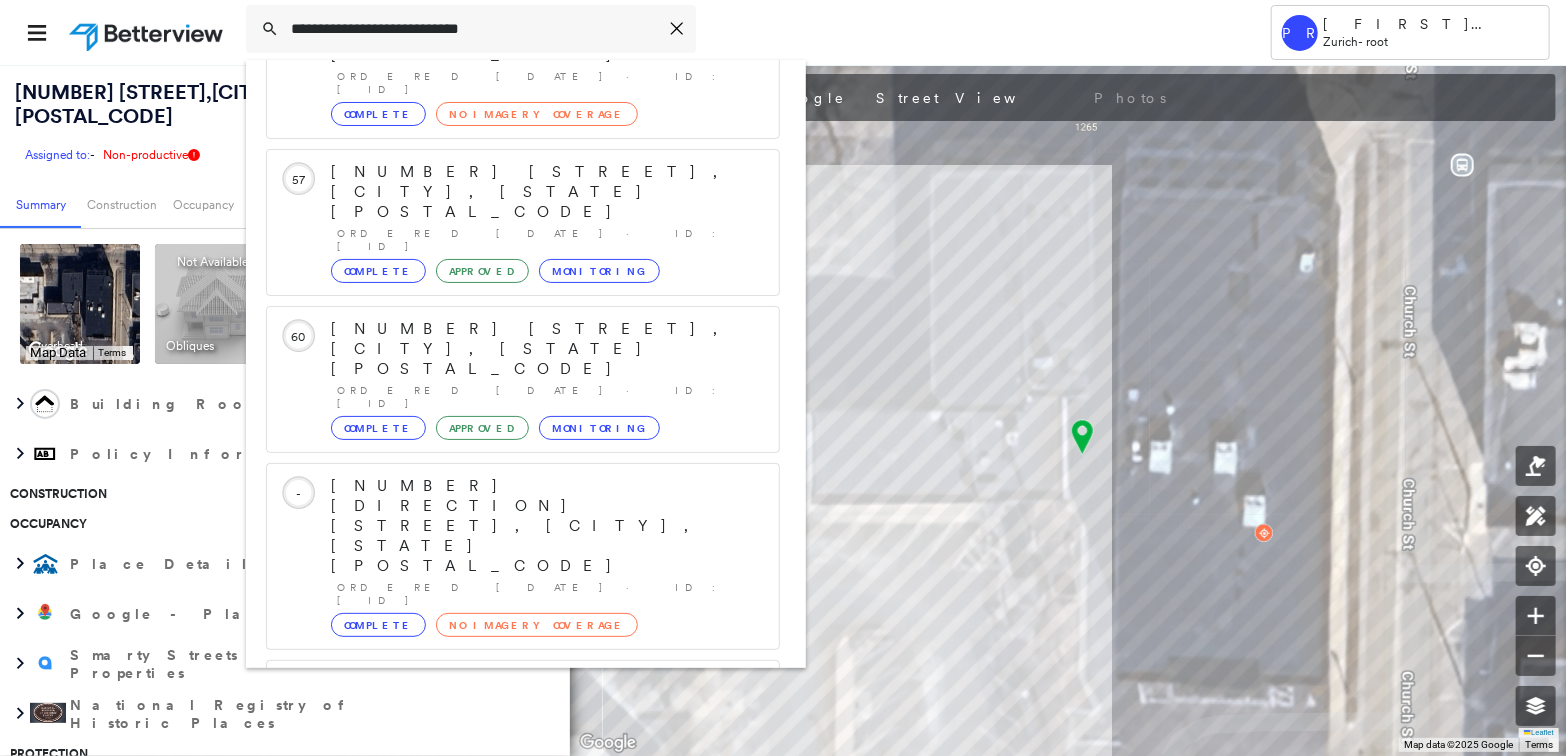 click 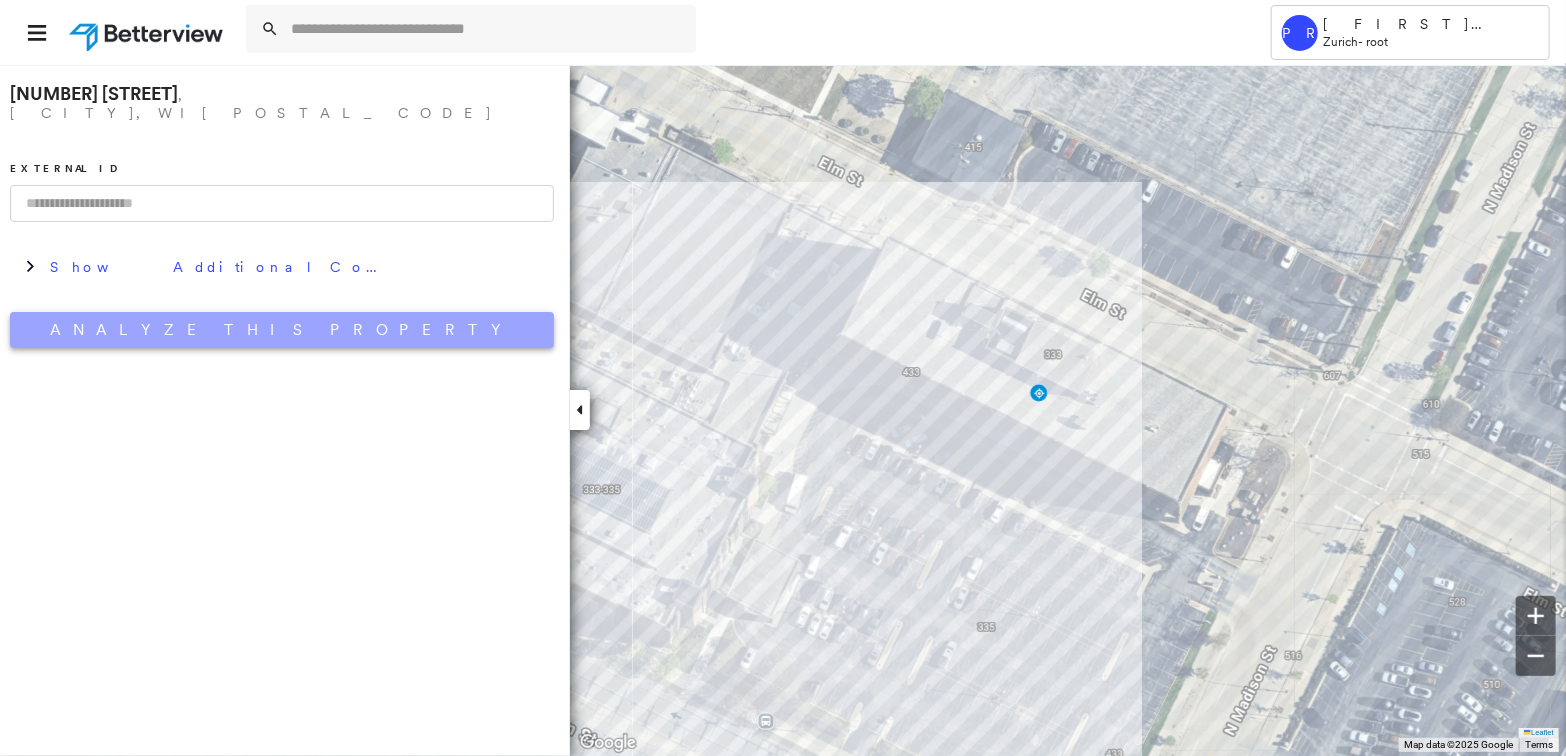 click on "Analyze This Property" at bounding box center [282, 330] 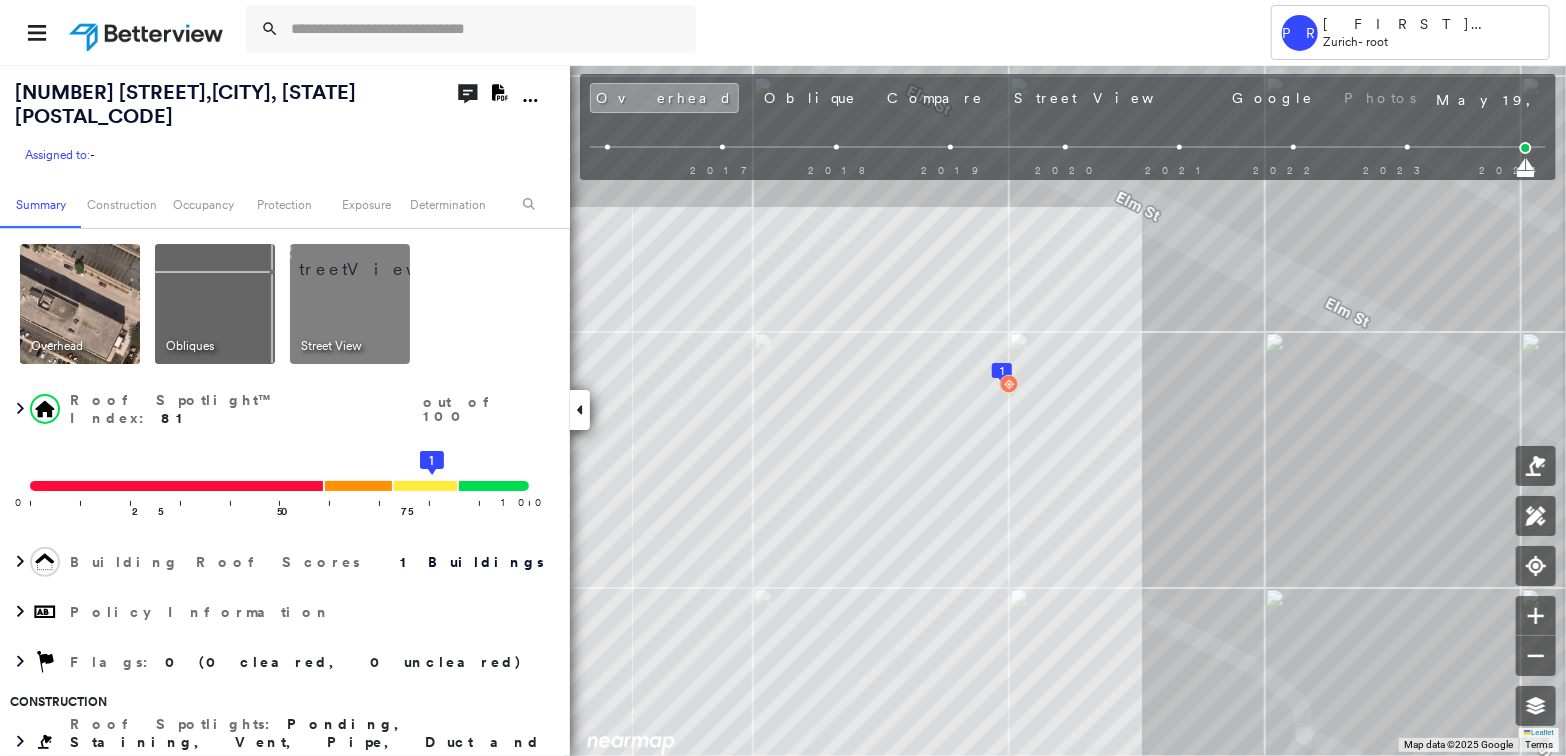click at bounding box center [374, 259] 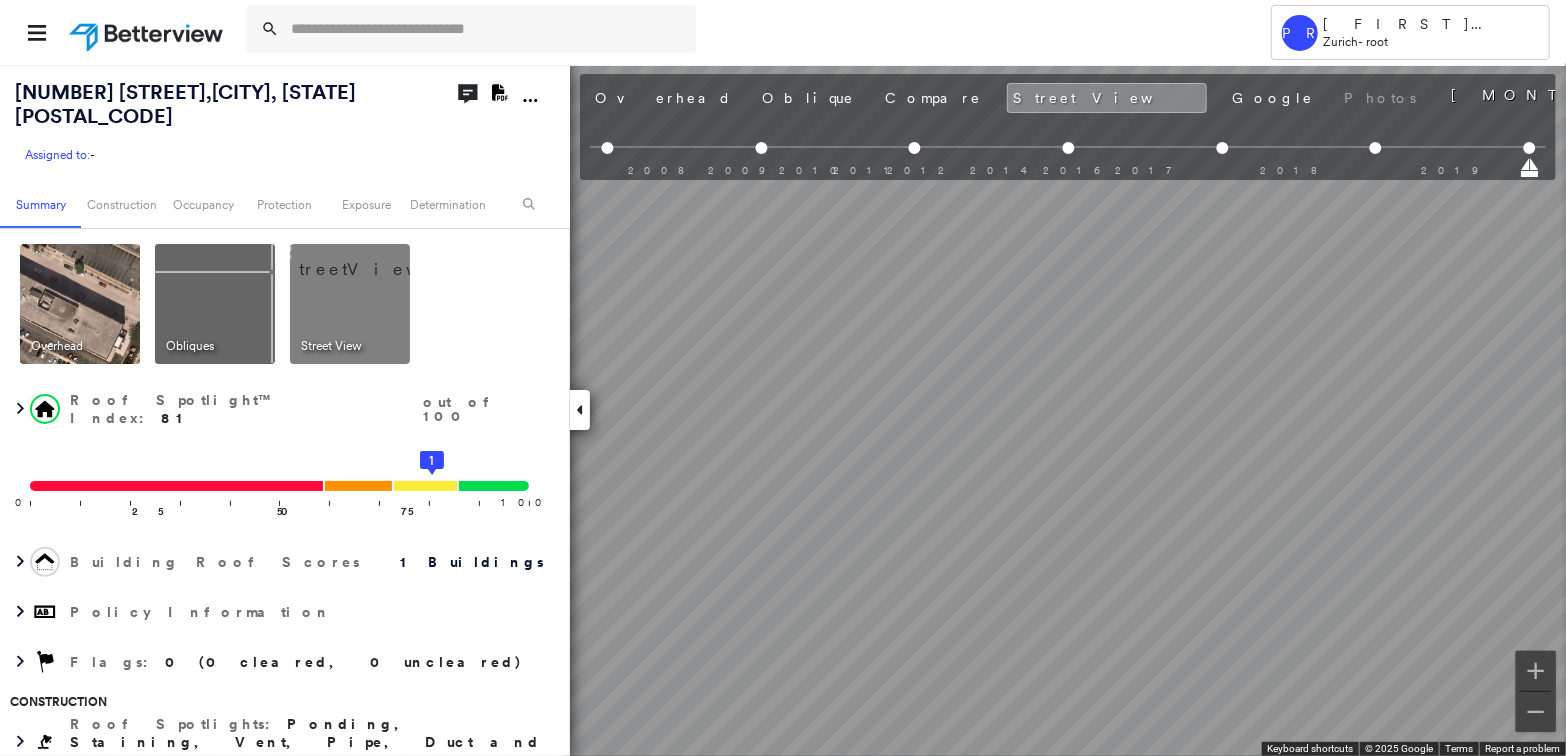 scroll, scrollTop: 0, scrollLeft: 199, axis: horizontal 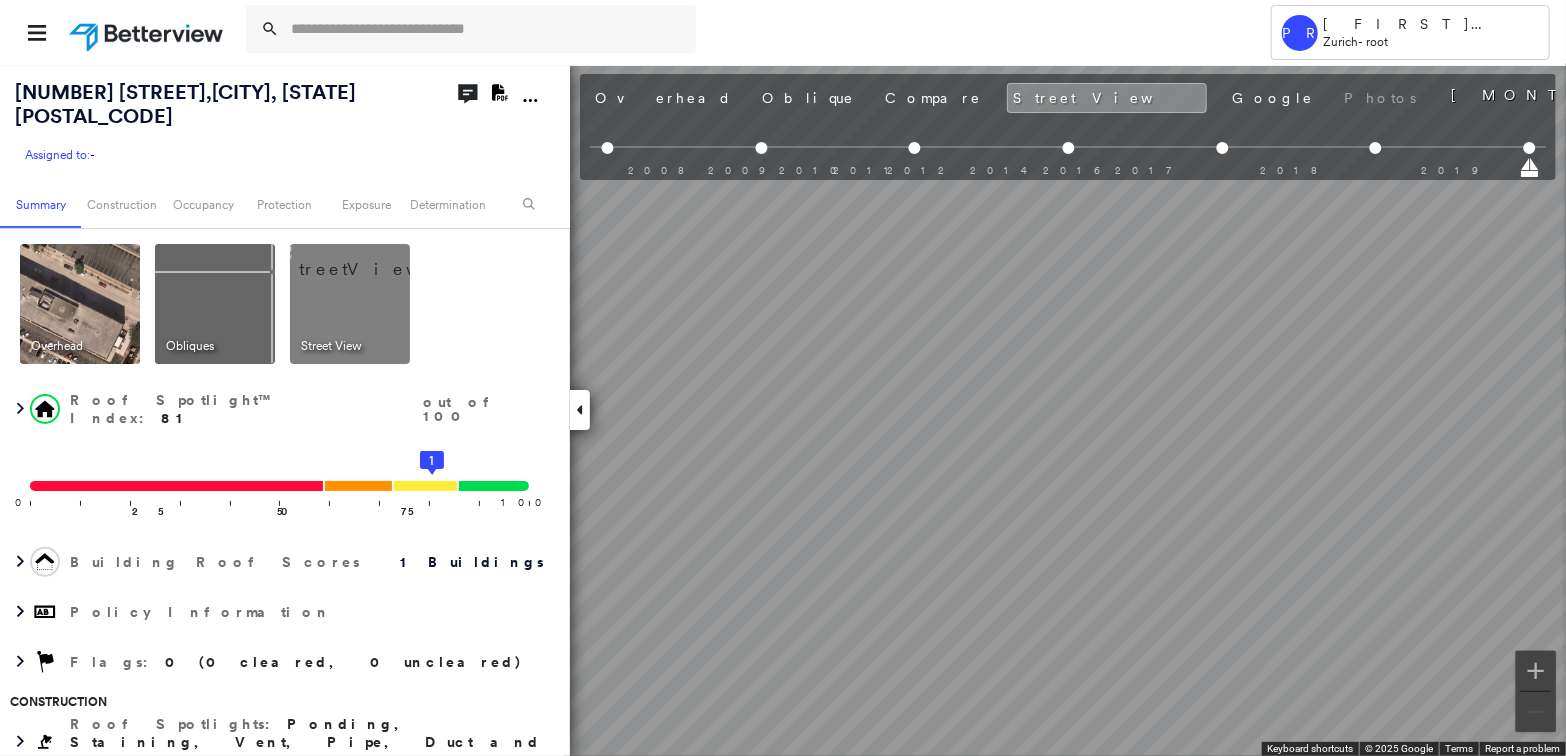 click at bounding box center (215, 304) 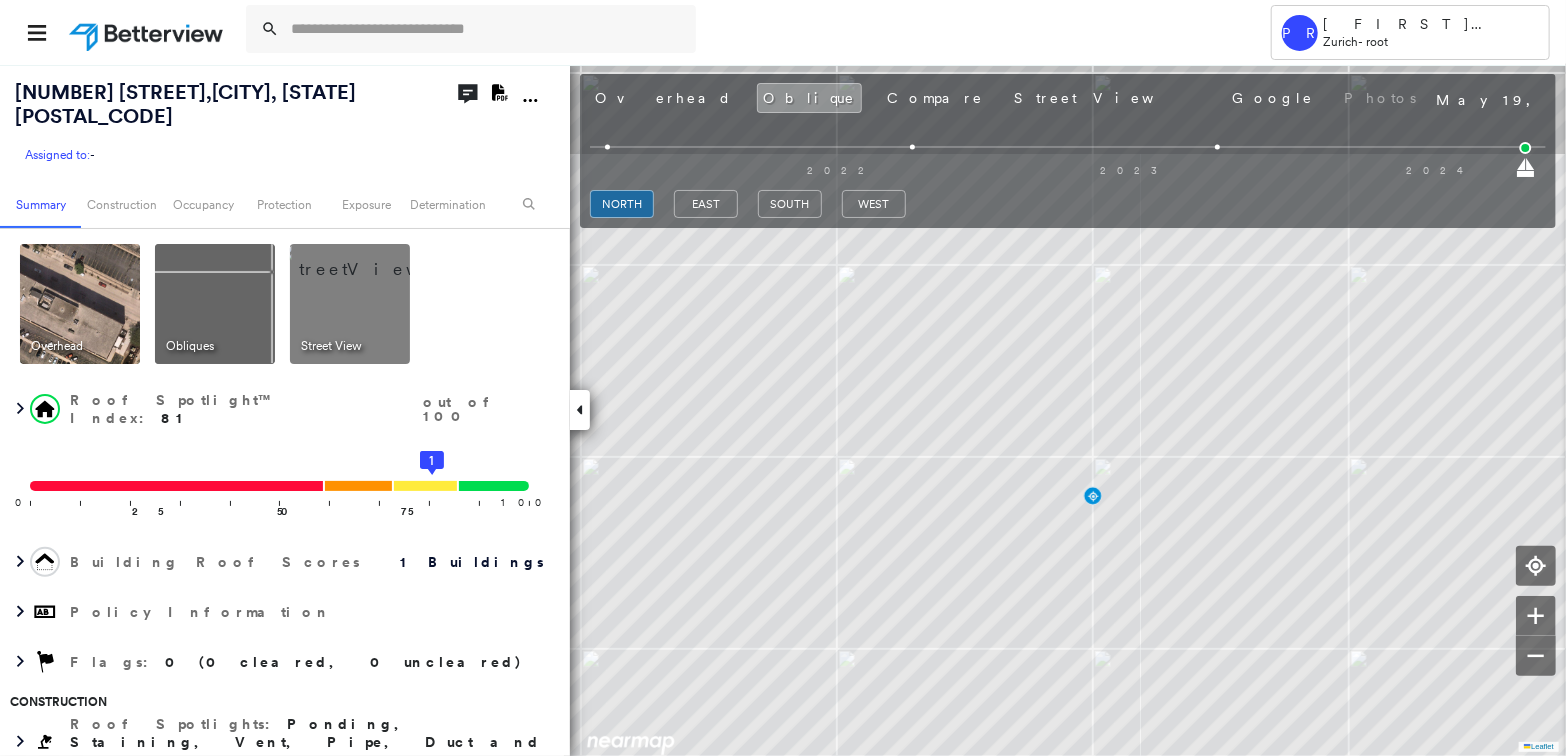 click 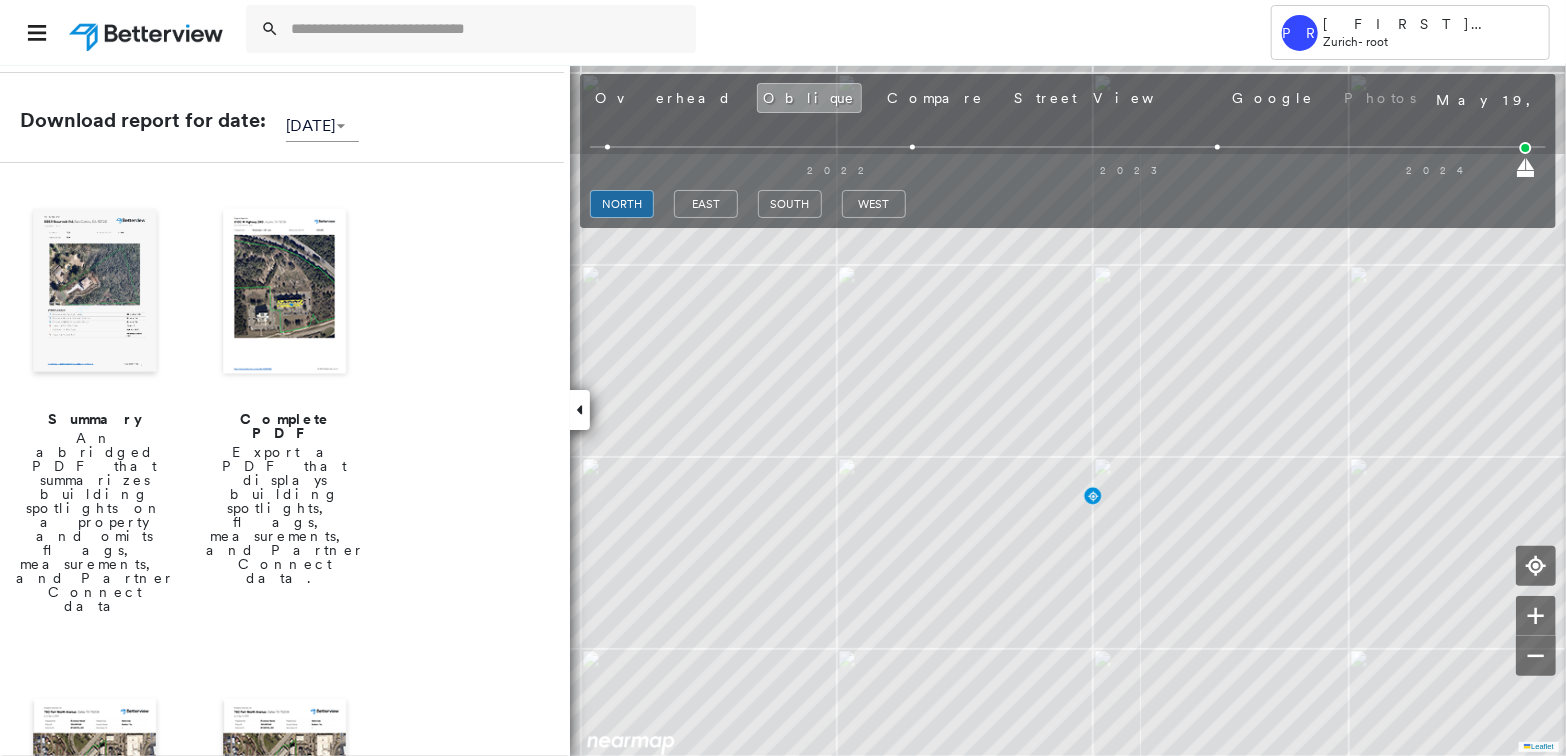 scroll, scrollTop: 199, scrollLeft: 0, axis: vertical 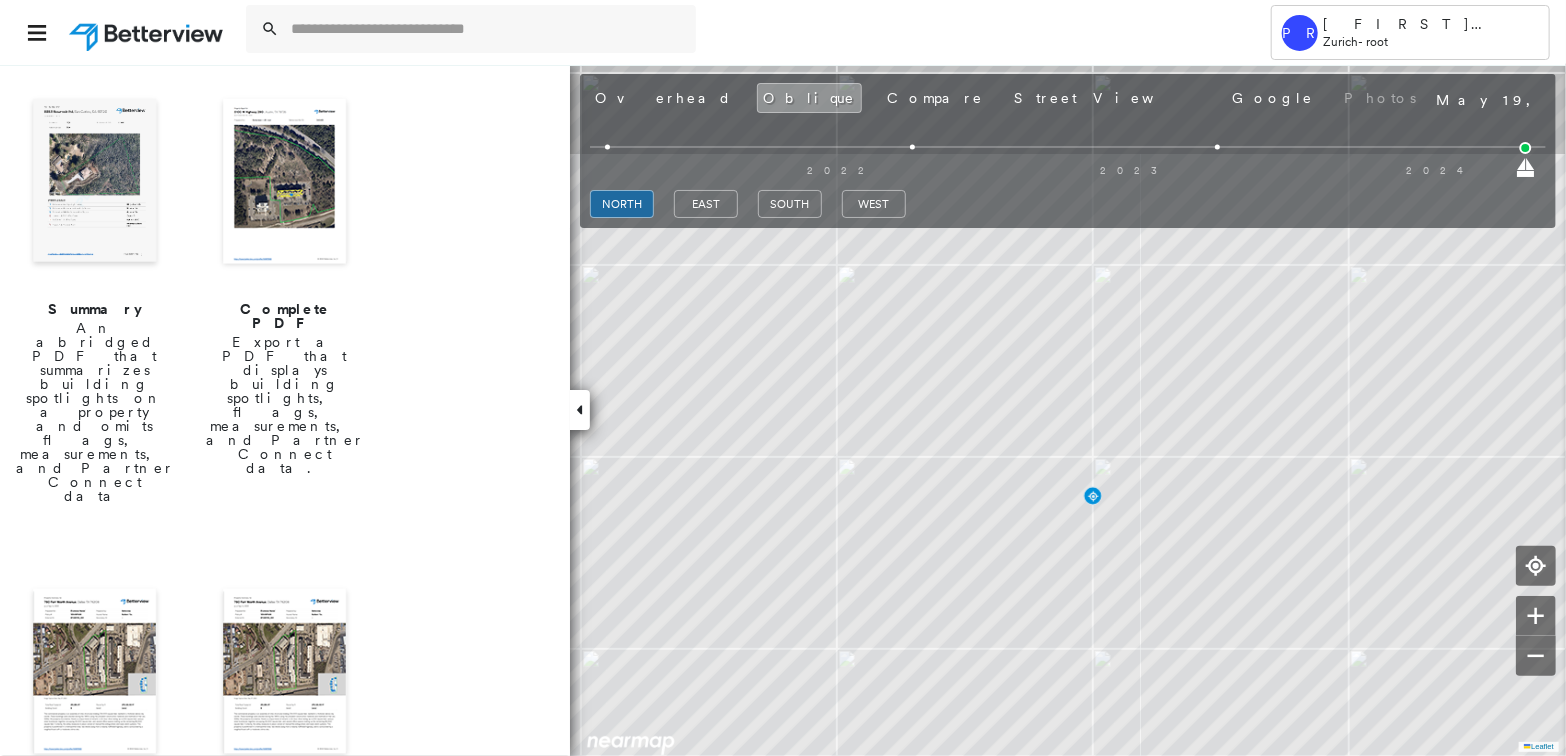 click at bounding box center [95, 673] 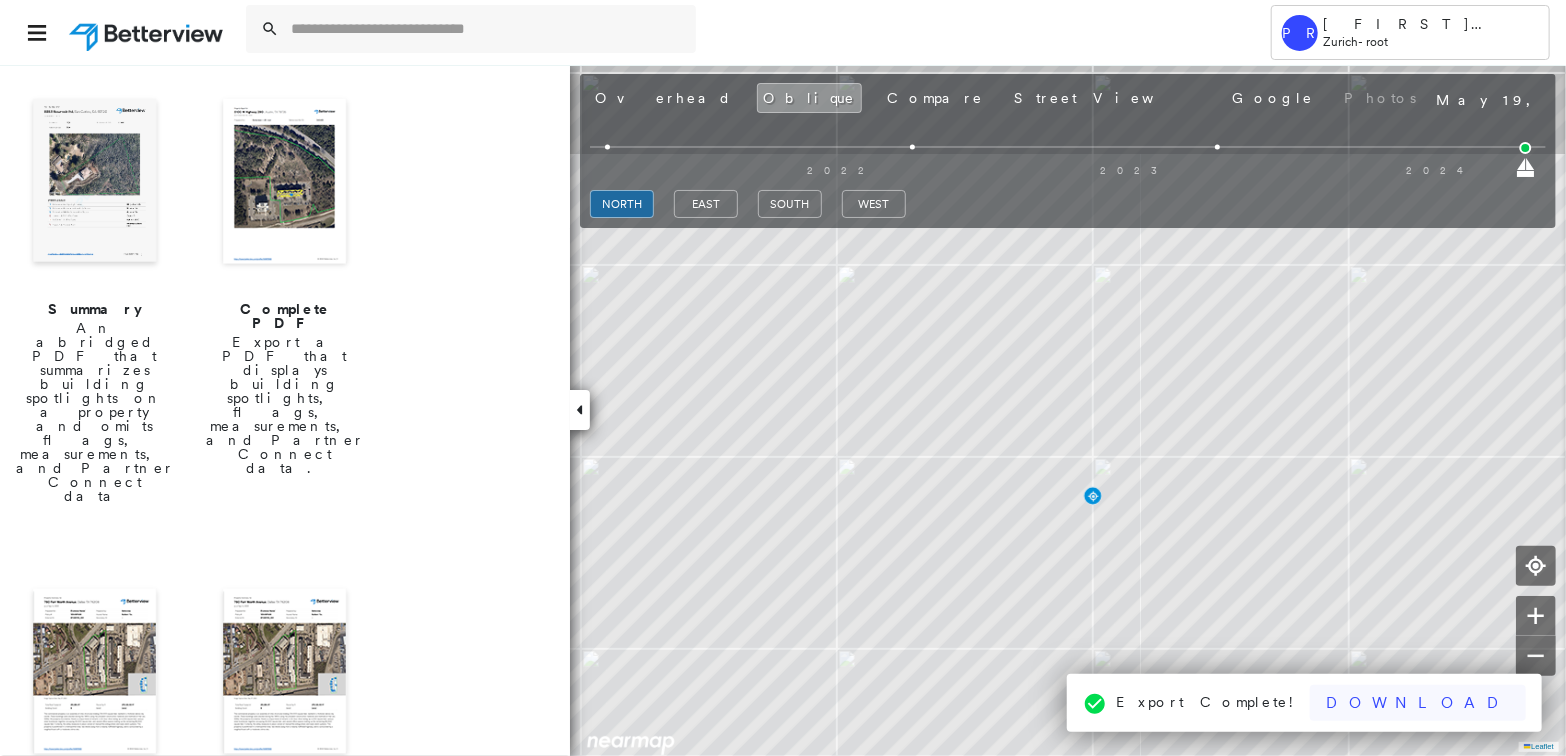 click on "Download" at bounding box center (1418, 703) 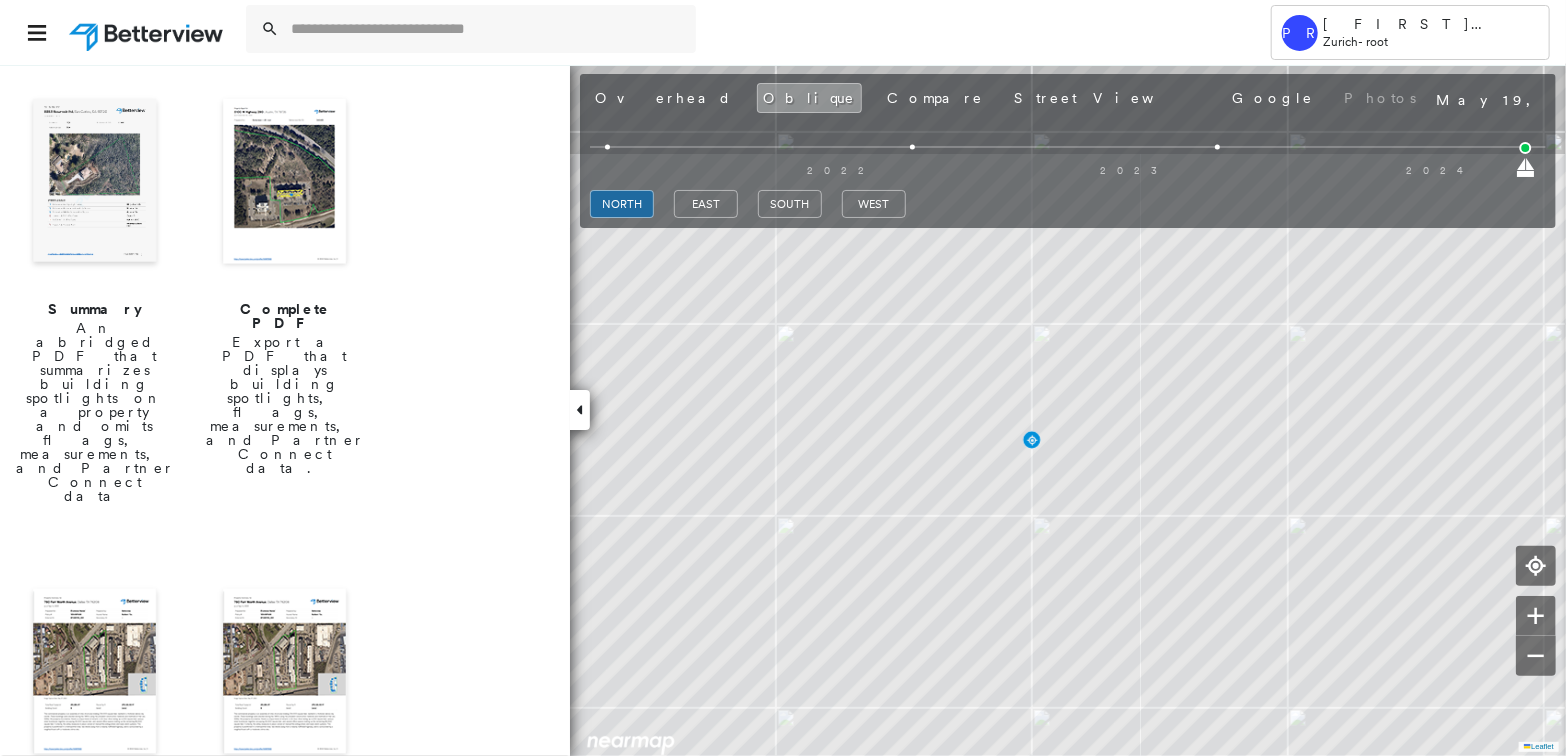 scroll, scrollTop: 0, scrollLeft: 0, axis: both 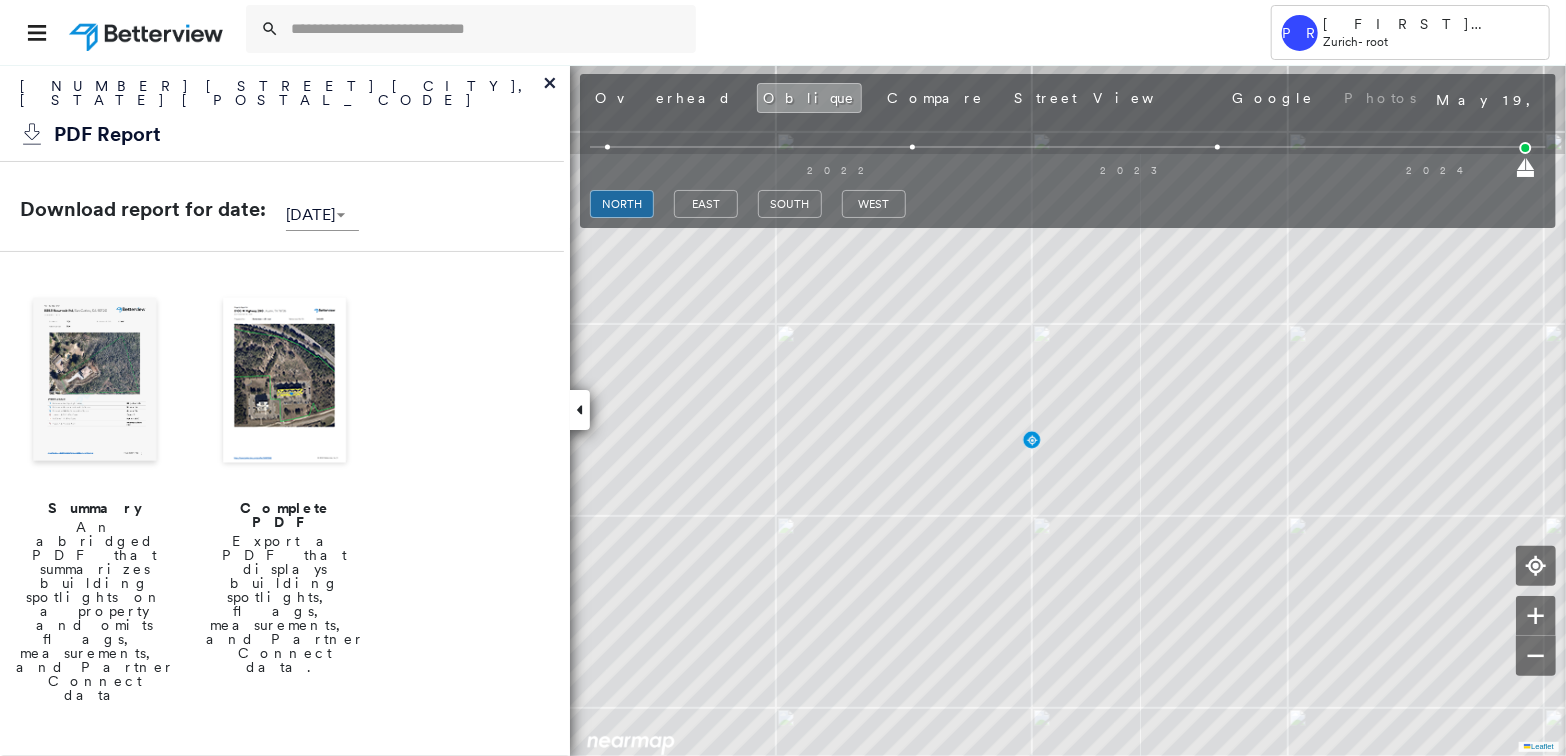 click 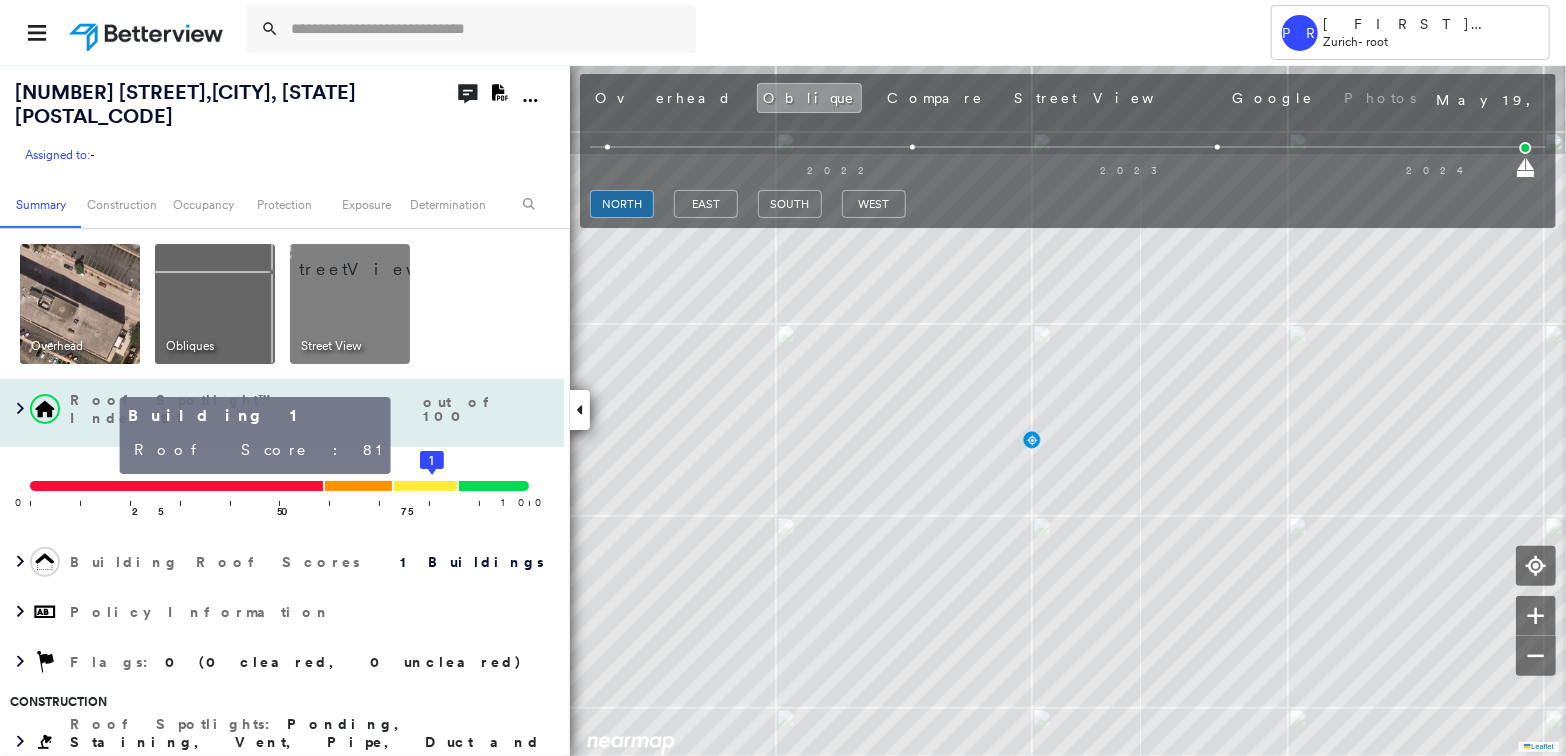 click 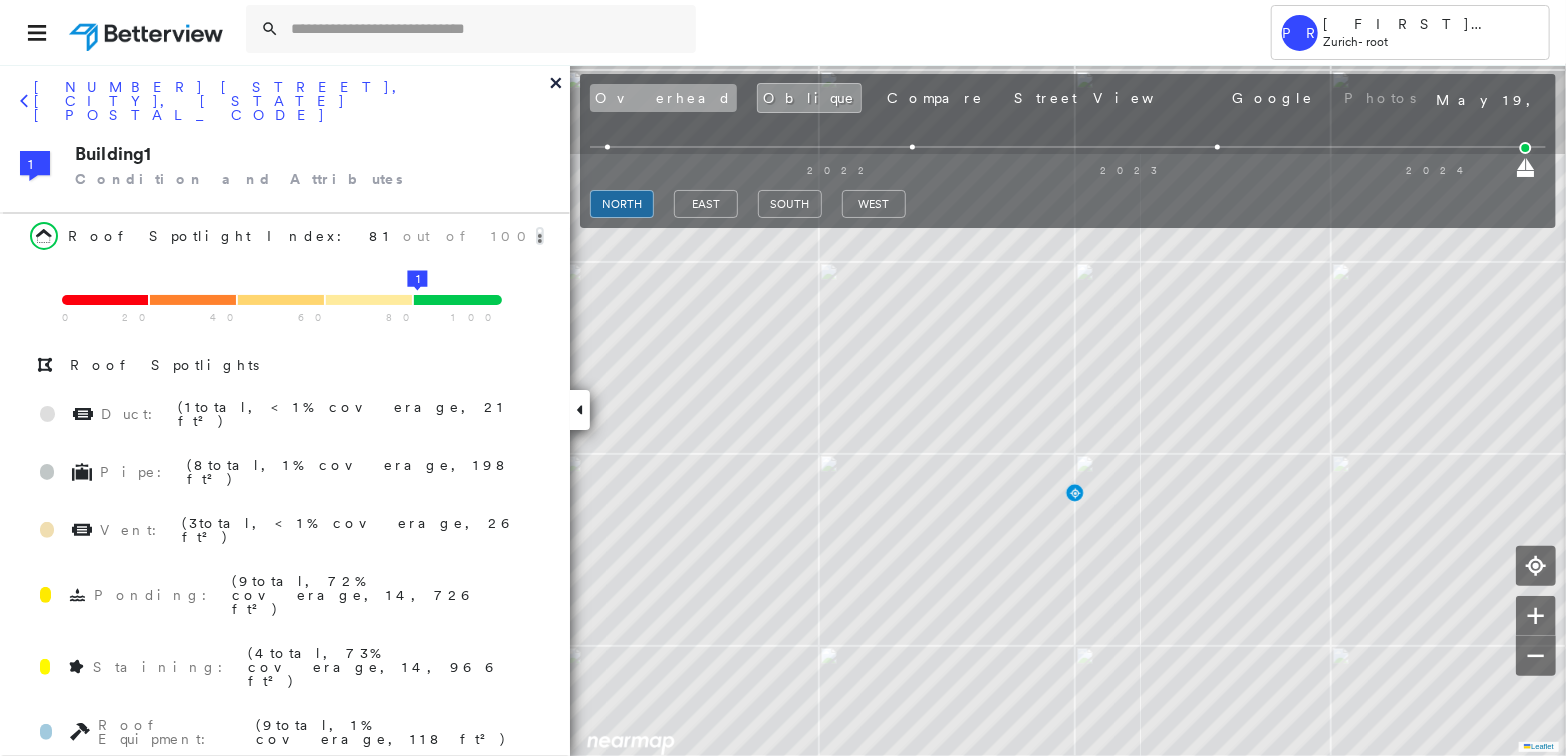 click on "Overhead" at bounding box center (663, 98) 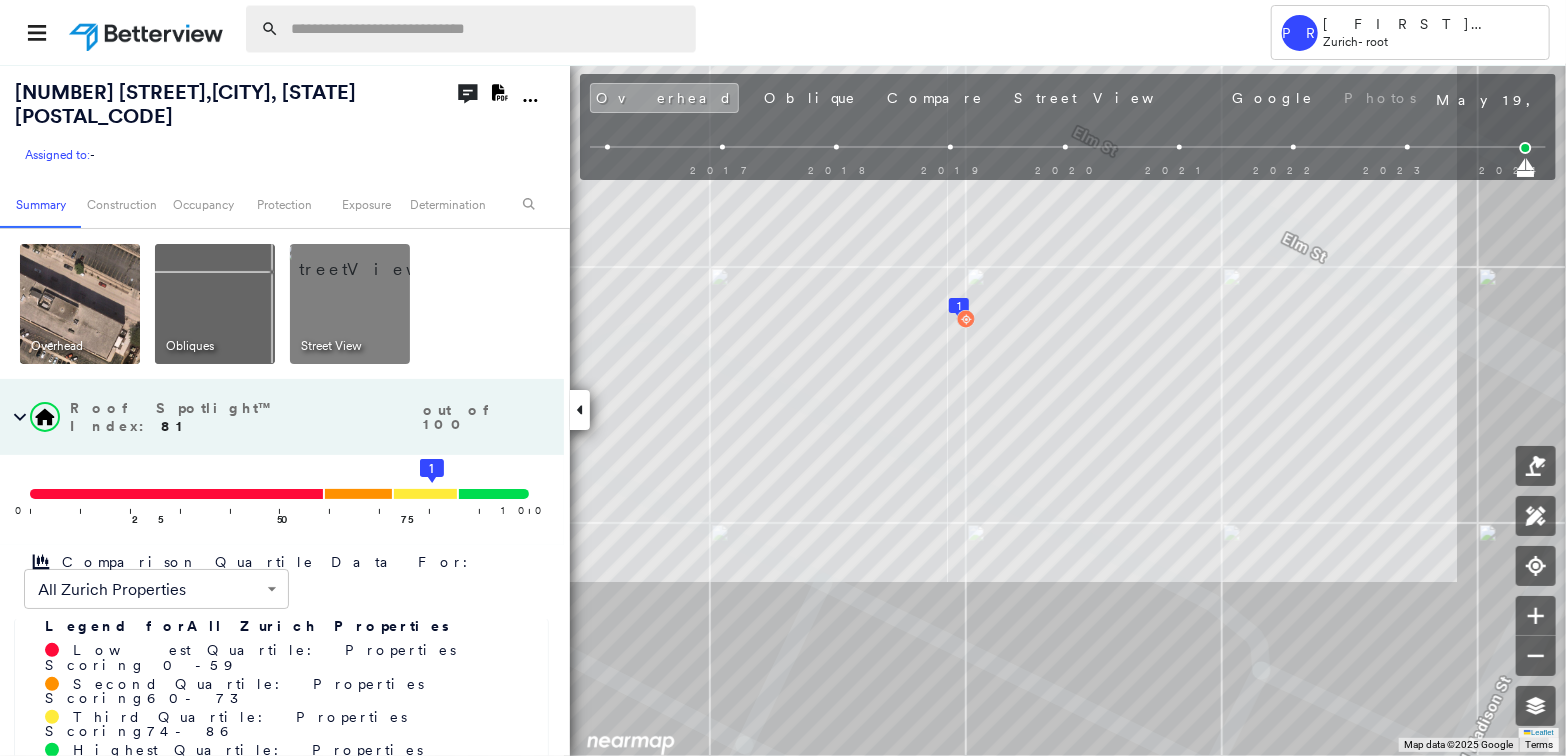 click at bounding box center [487, 29] 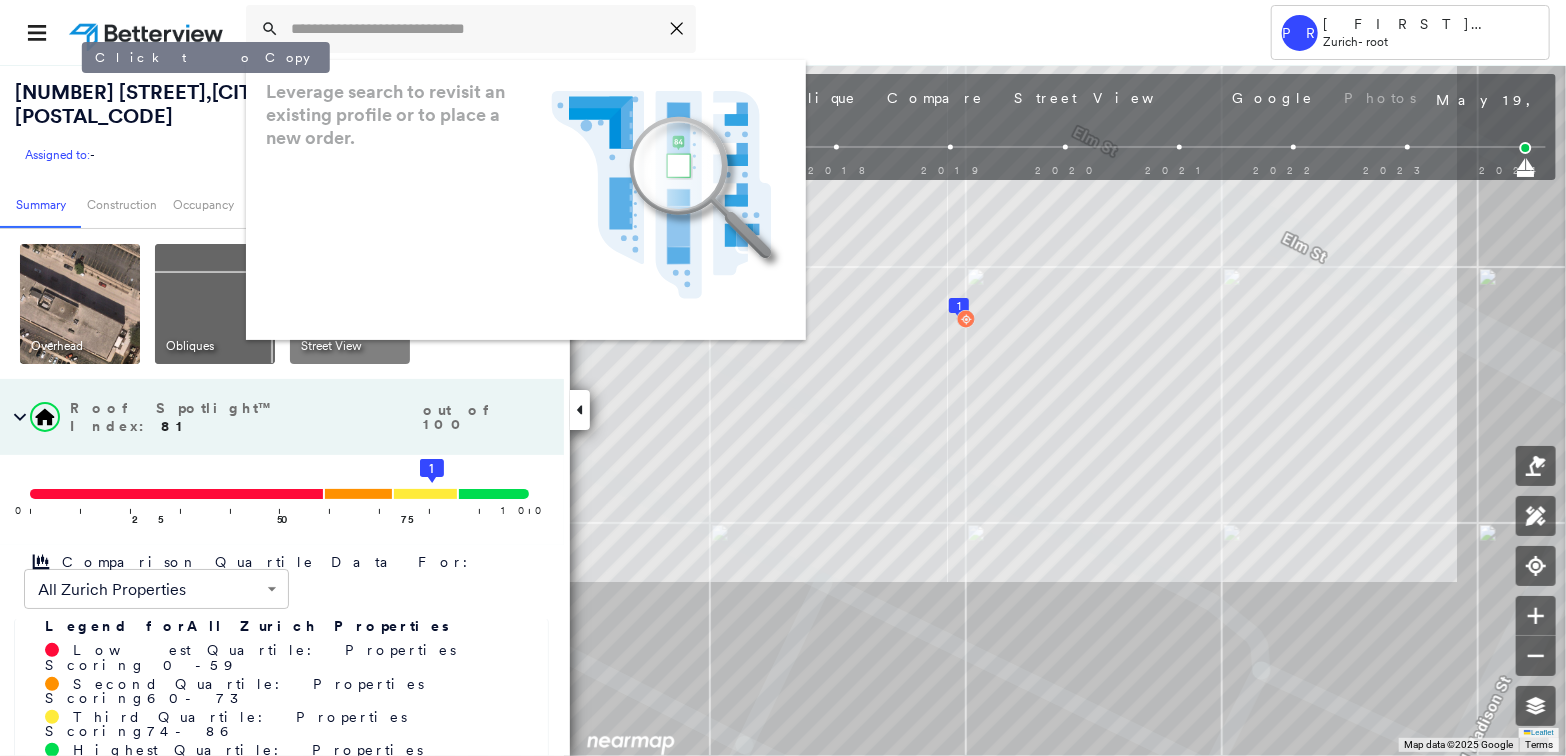 click on "[NUMBER] [STREET] ,  [CITY], [STATE] [POSTAL_CODE]" at bounding box center (185, 104) 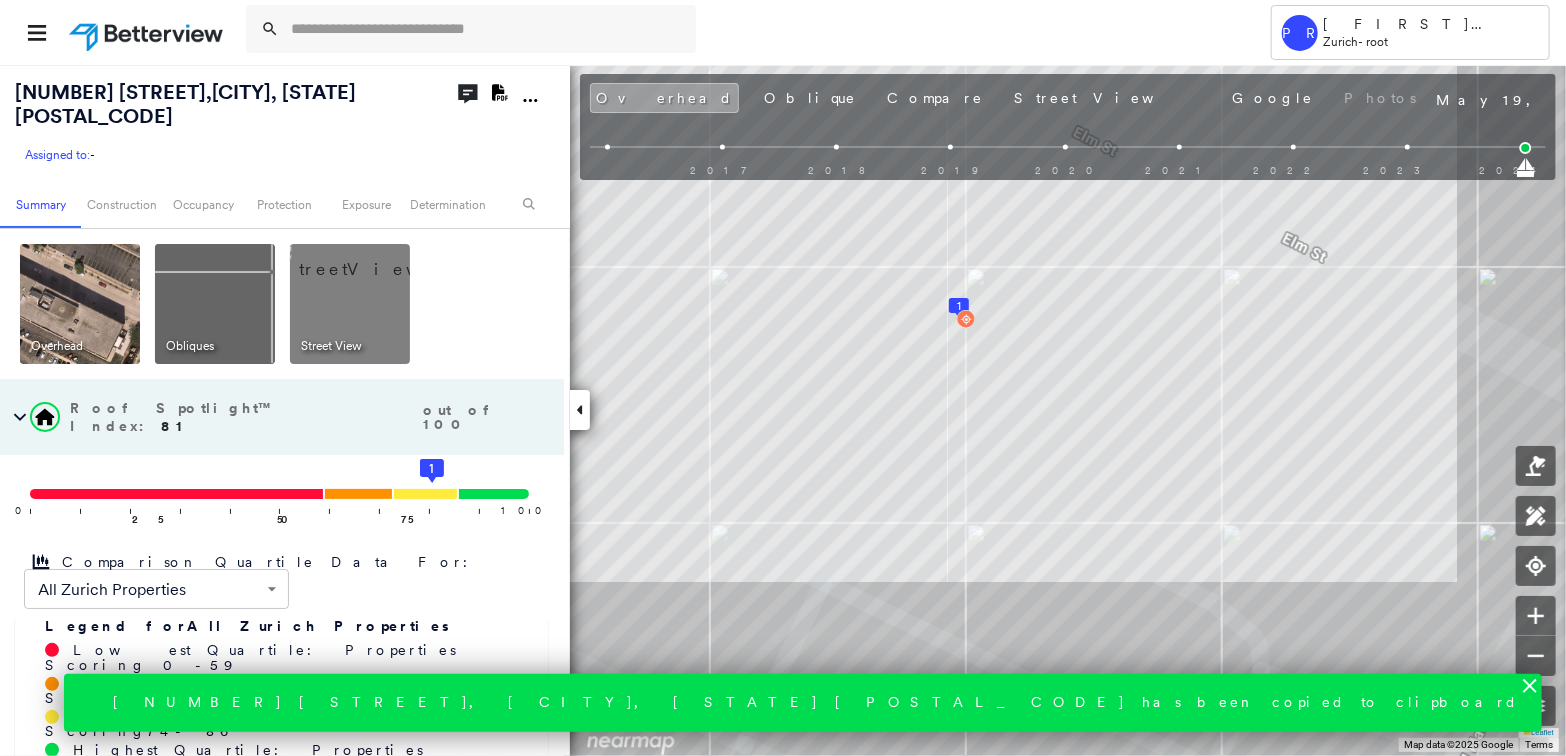 click 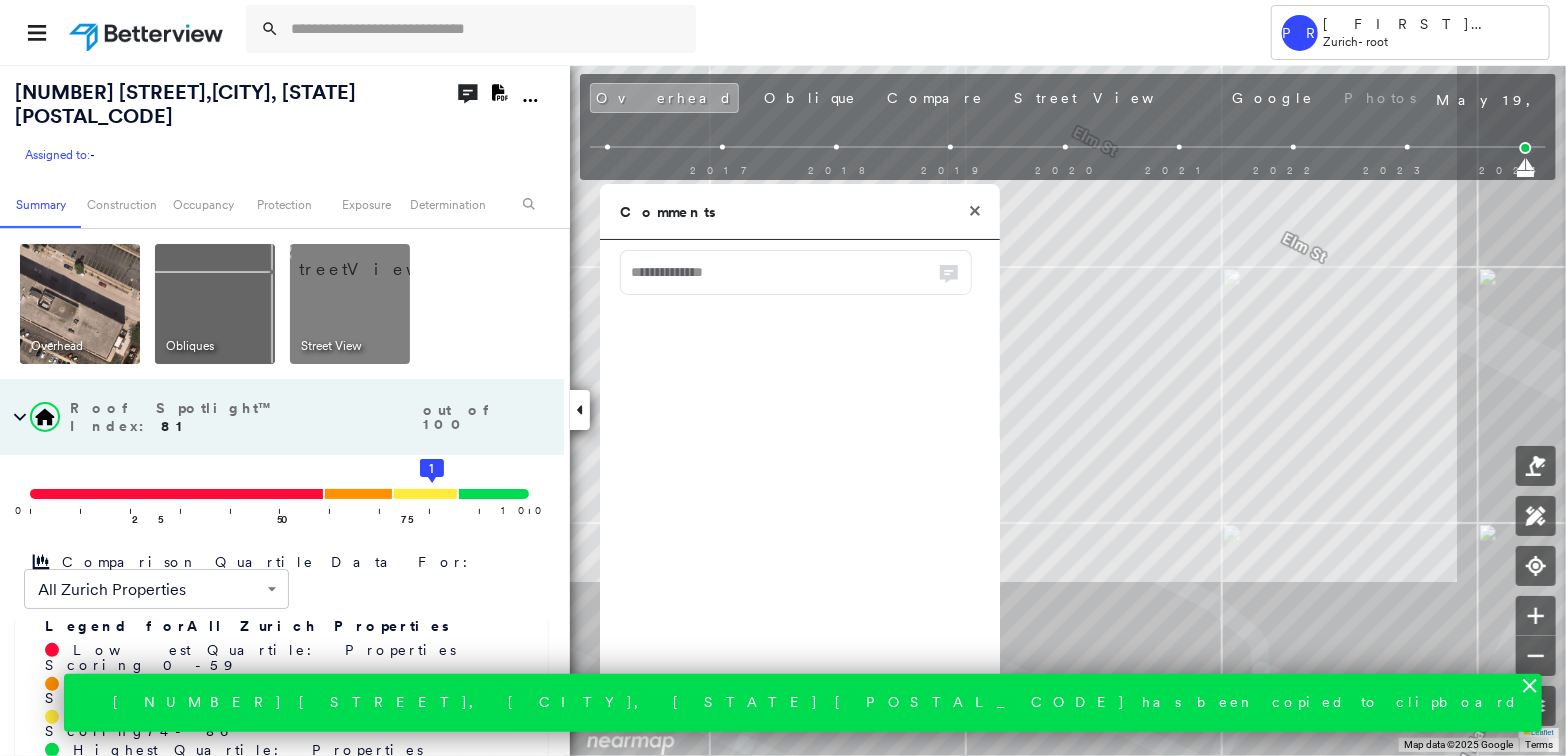 click 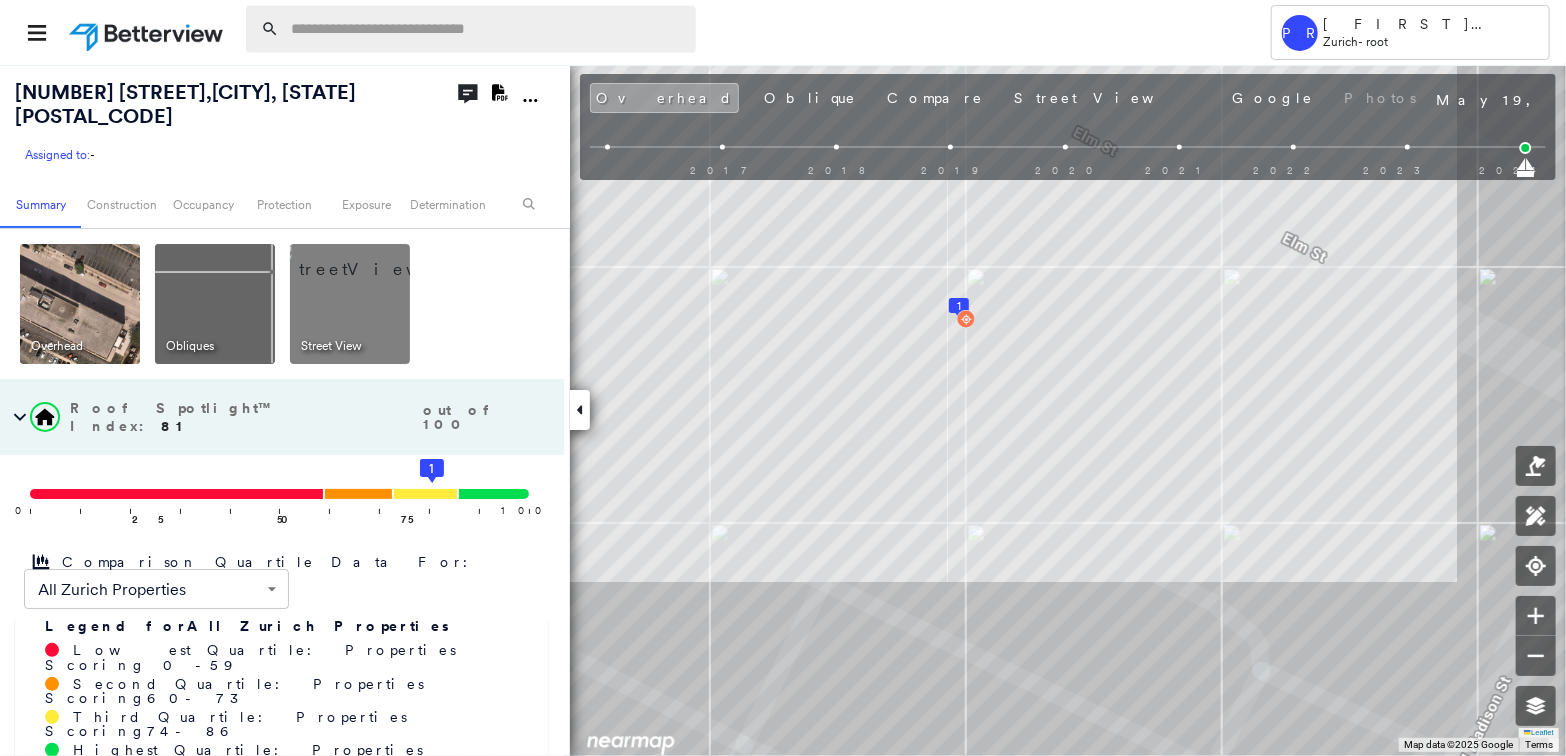 click at bounding box center [487, 29] 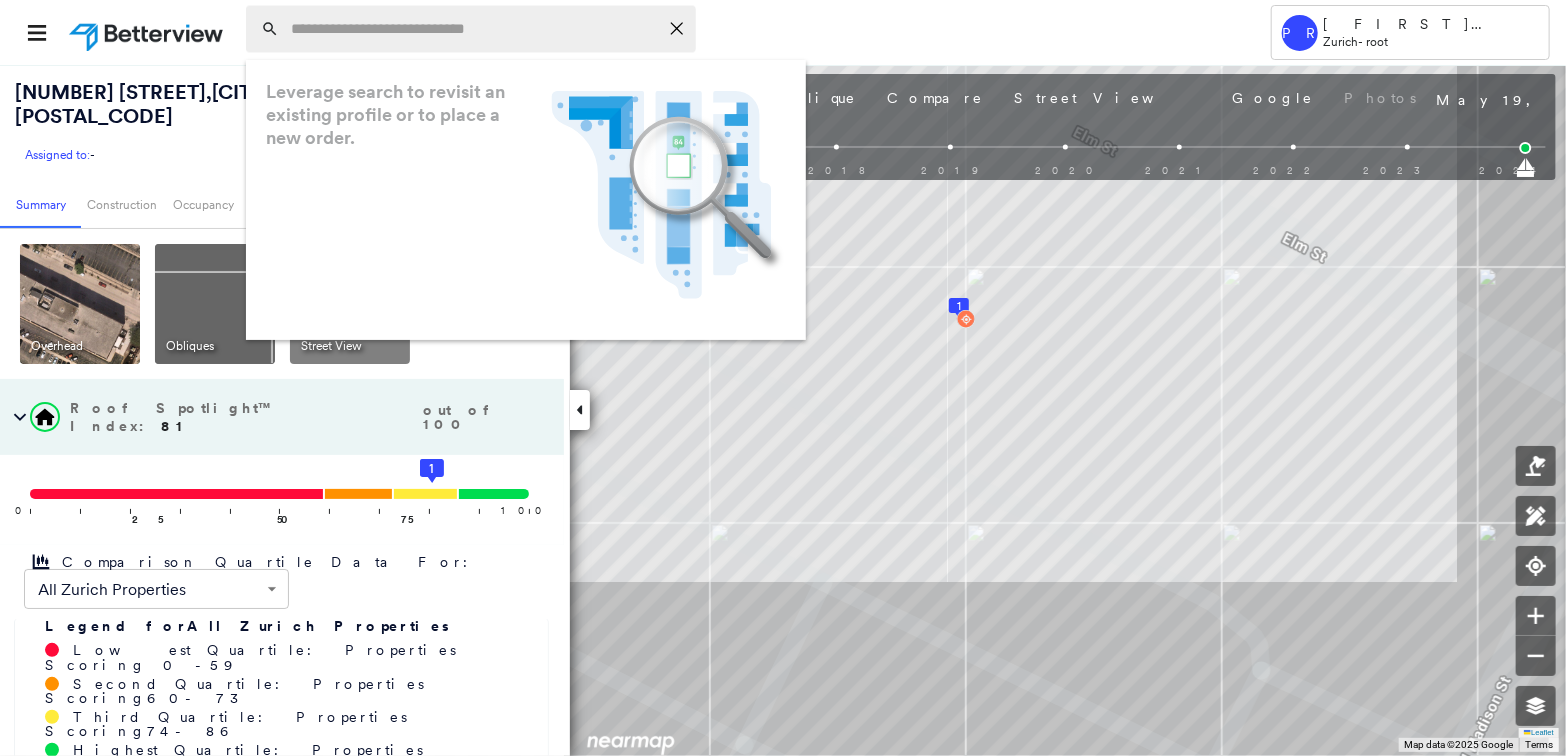drag, startPoint x: 431, startPoint y: 32, endPoint x: 403, endPoint y: 29, distance: 28.160255 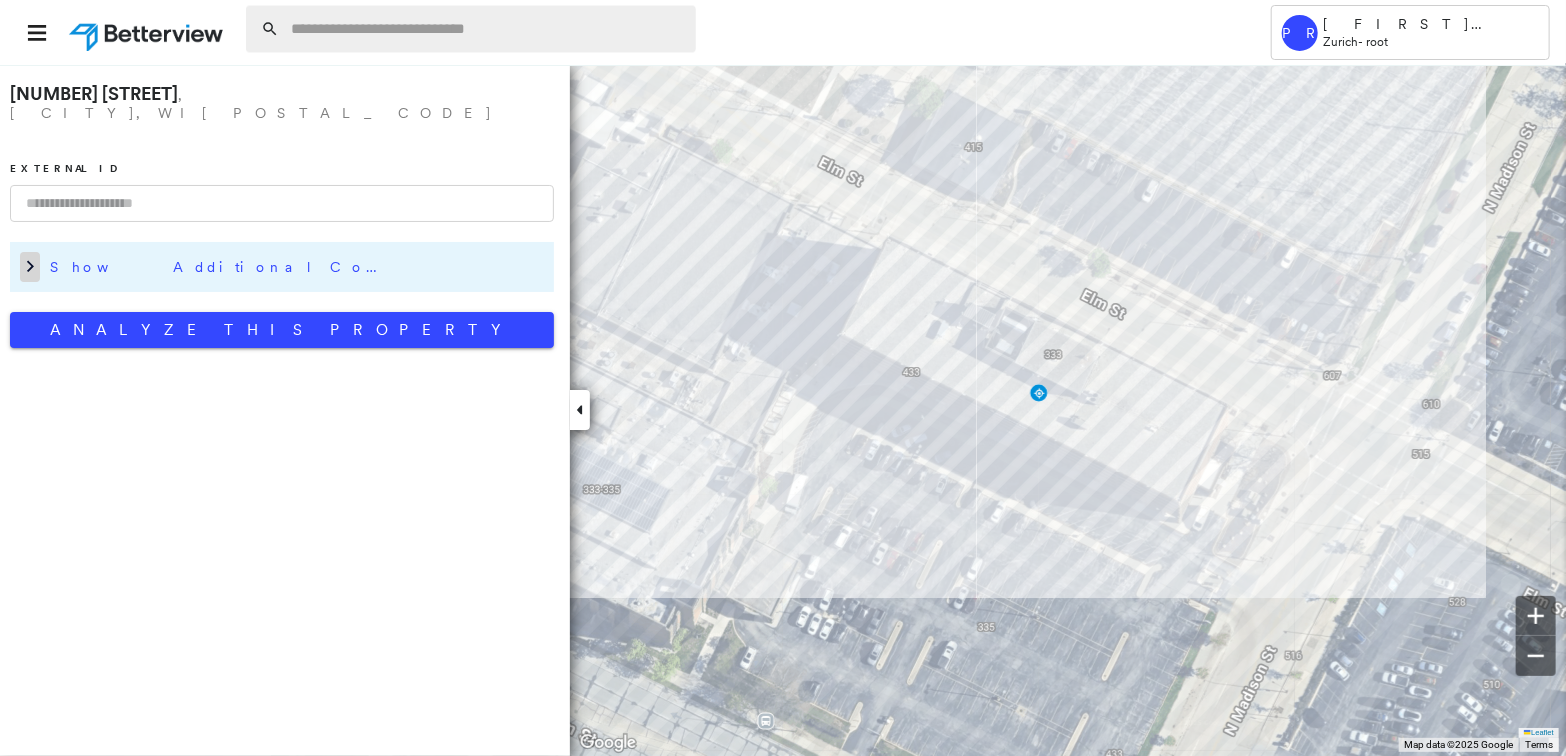 click at bounding box center [30, 267] 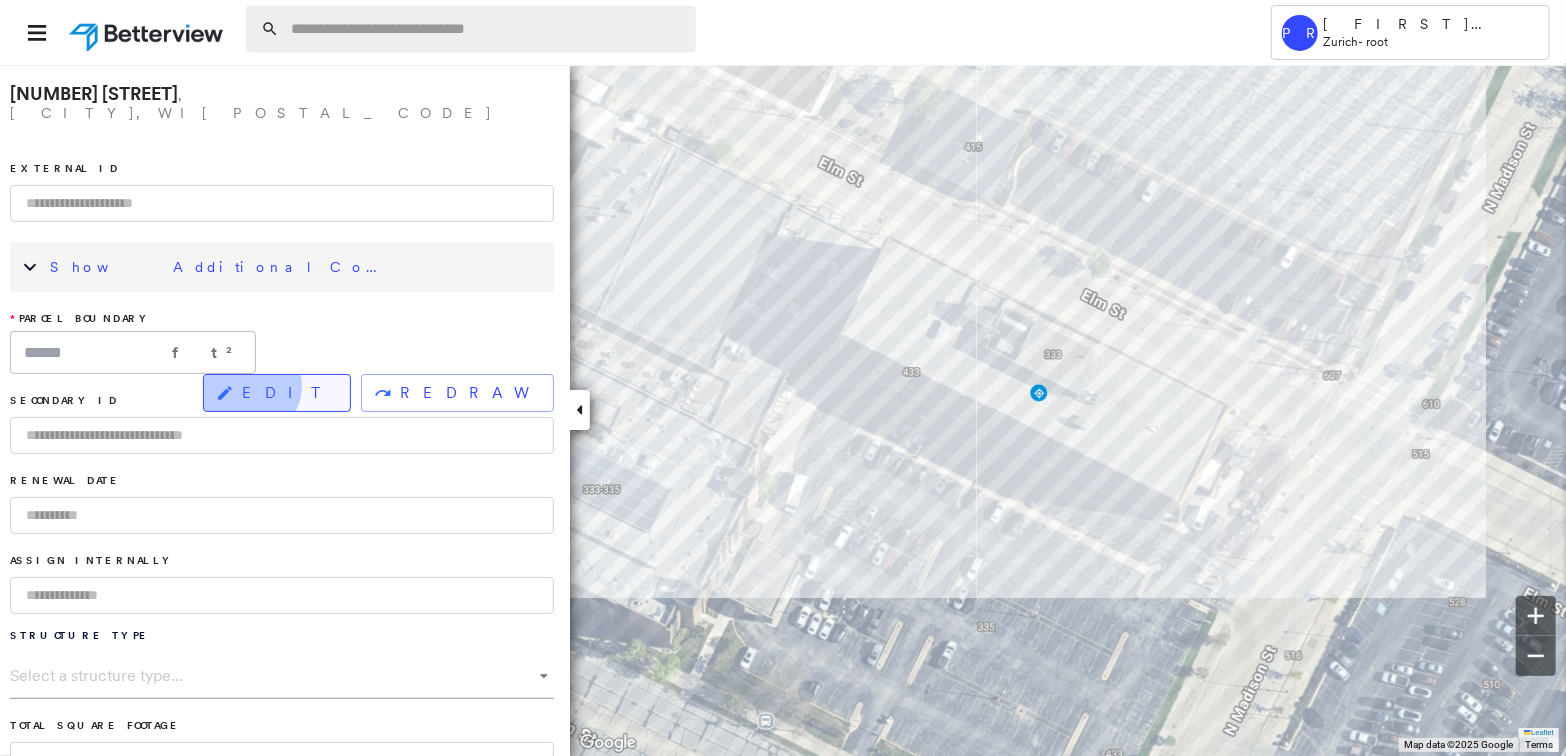 click on "EDIT" at bounding box center (288, 393) 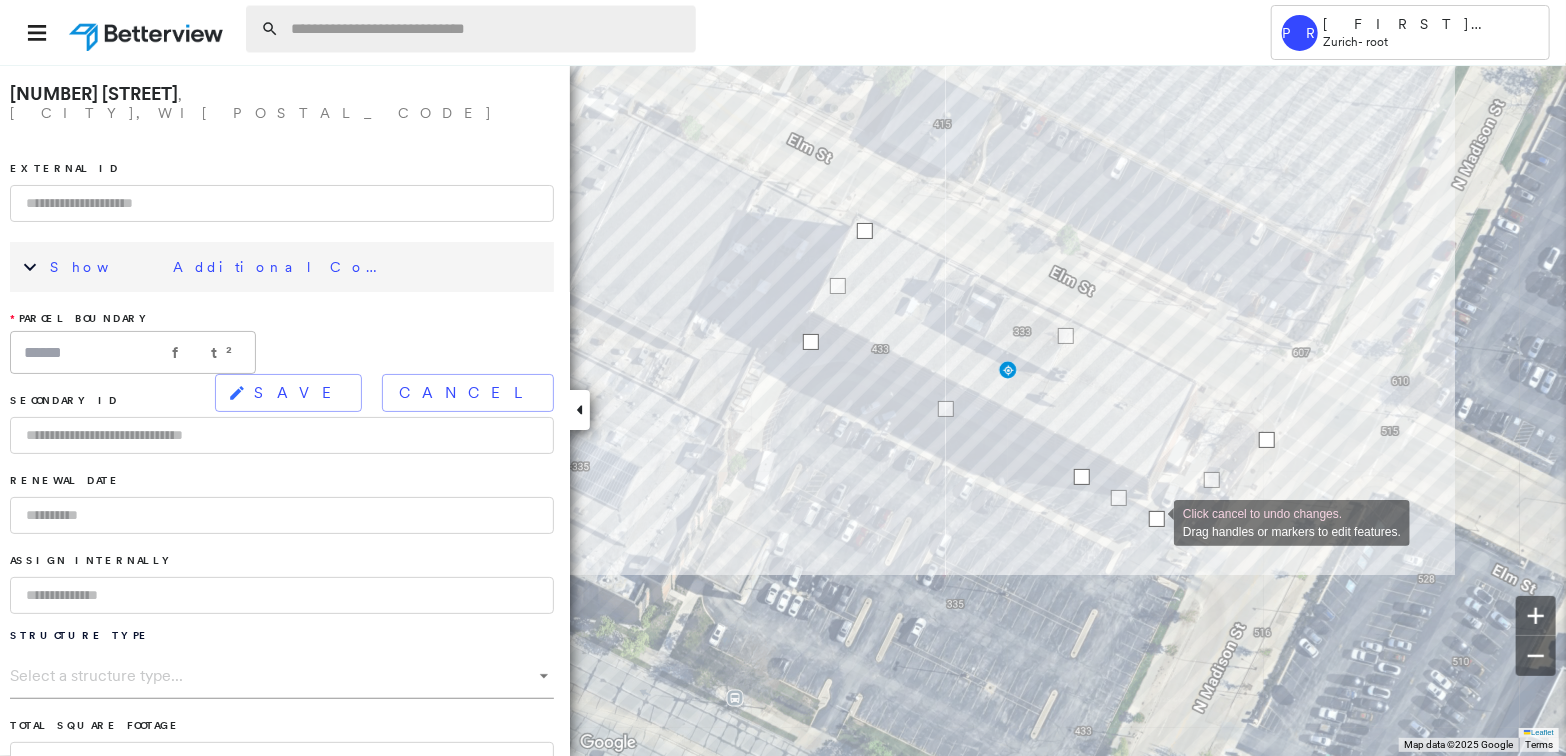 drag, startPoint x: 1215, startPoint y: 546, endPoint x: 1154, endPoint y: 521, distance: 65.9242 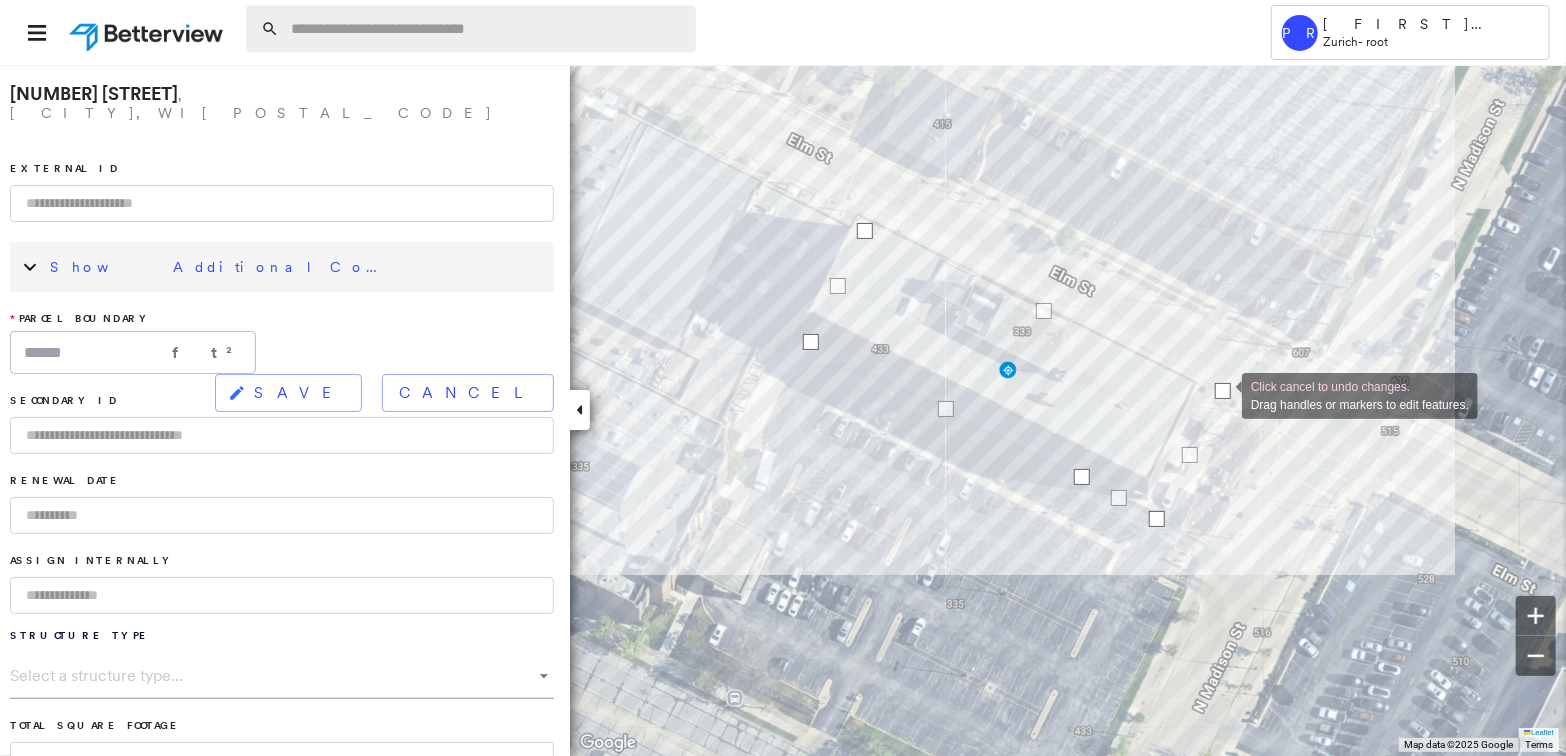drag, startPoint x: 1266, startPoint y: 443, endPoint x: 1222, endPoint y: 394, distance: 65.8559 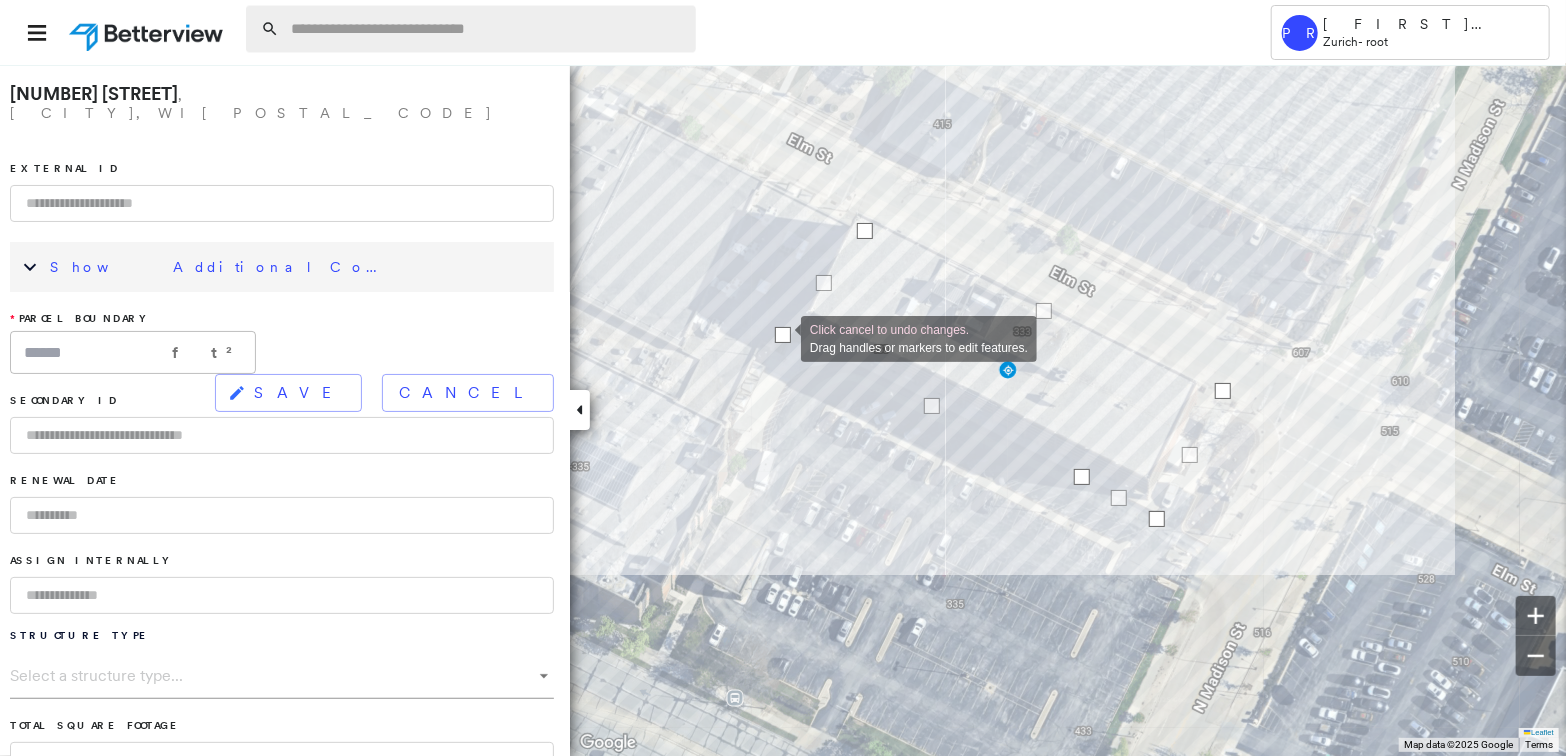 drag, startPoint x: 809, startPoint y: 344, endPoint x: 781, endPoint y: 337, distance: 28.86174 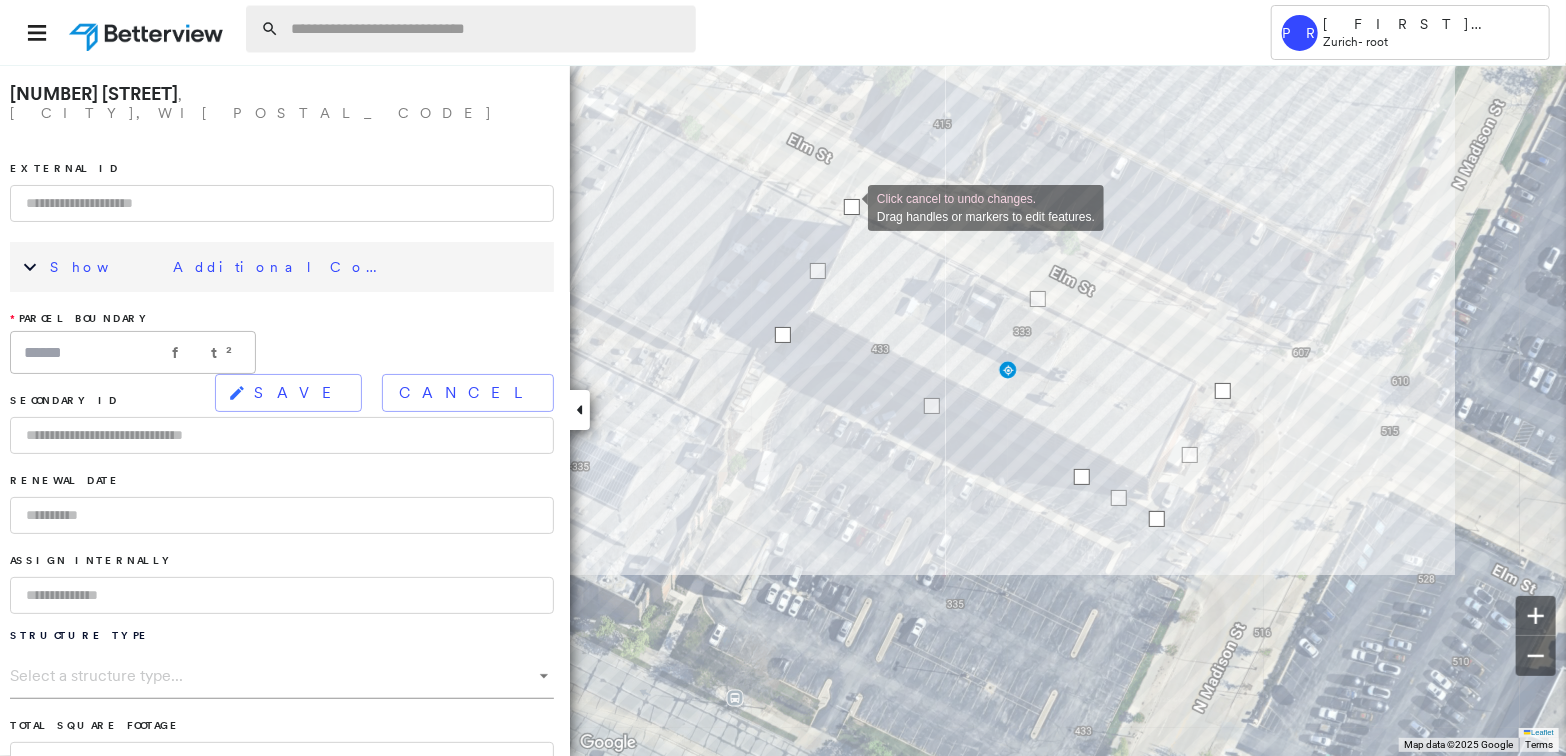drag, startPoint x: 861, startPoint y: 230, endPoint x: 848, endPoint y: 206, distance: 27.294687 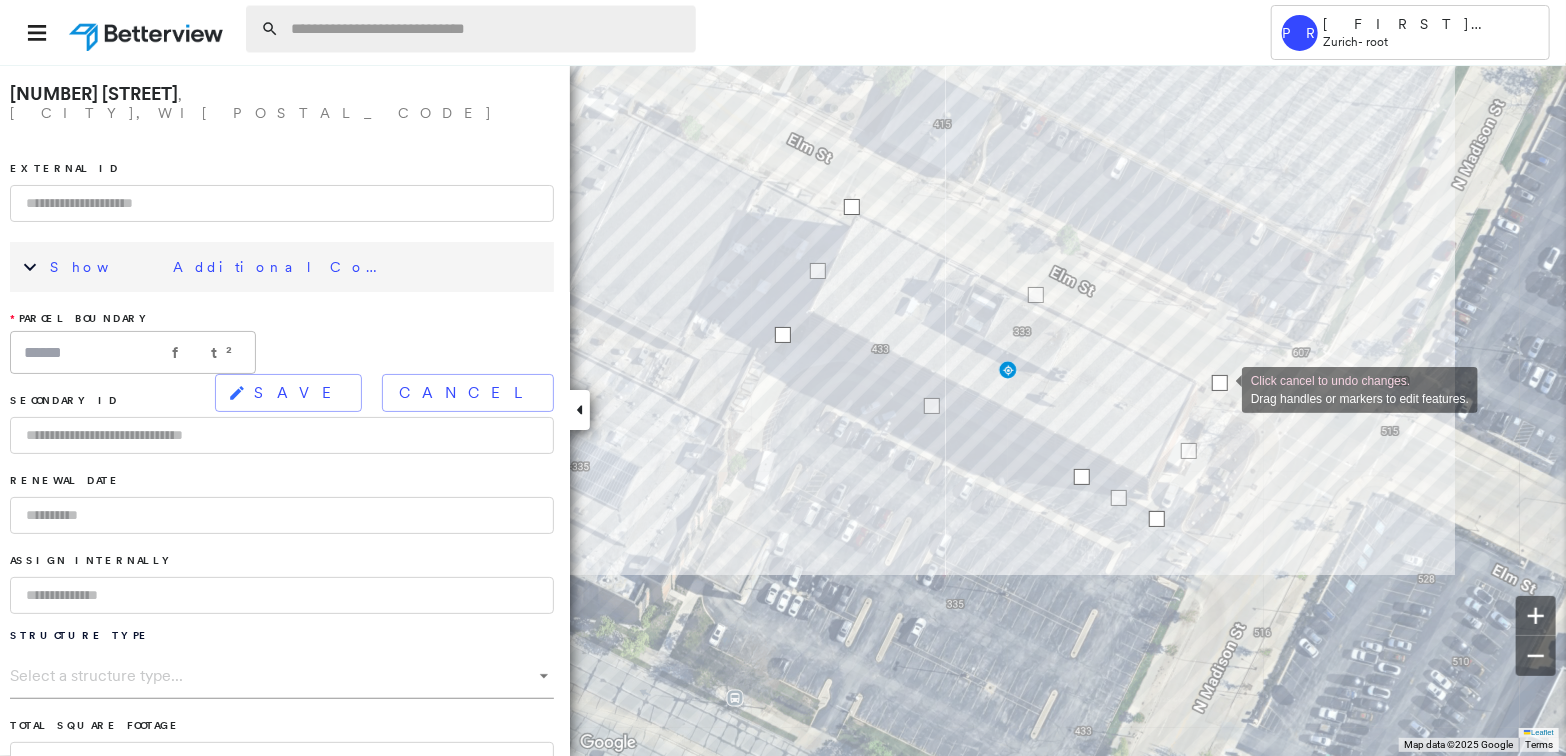 click at bounding box center (1220, 383) 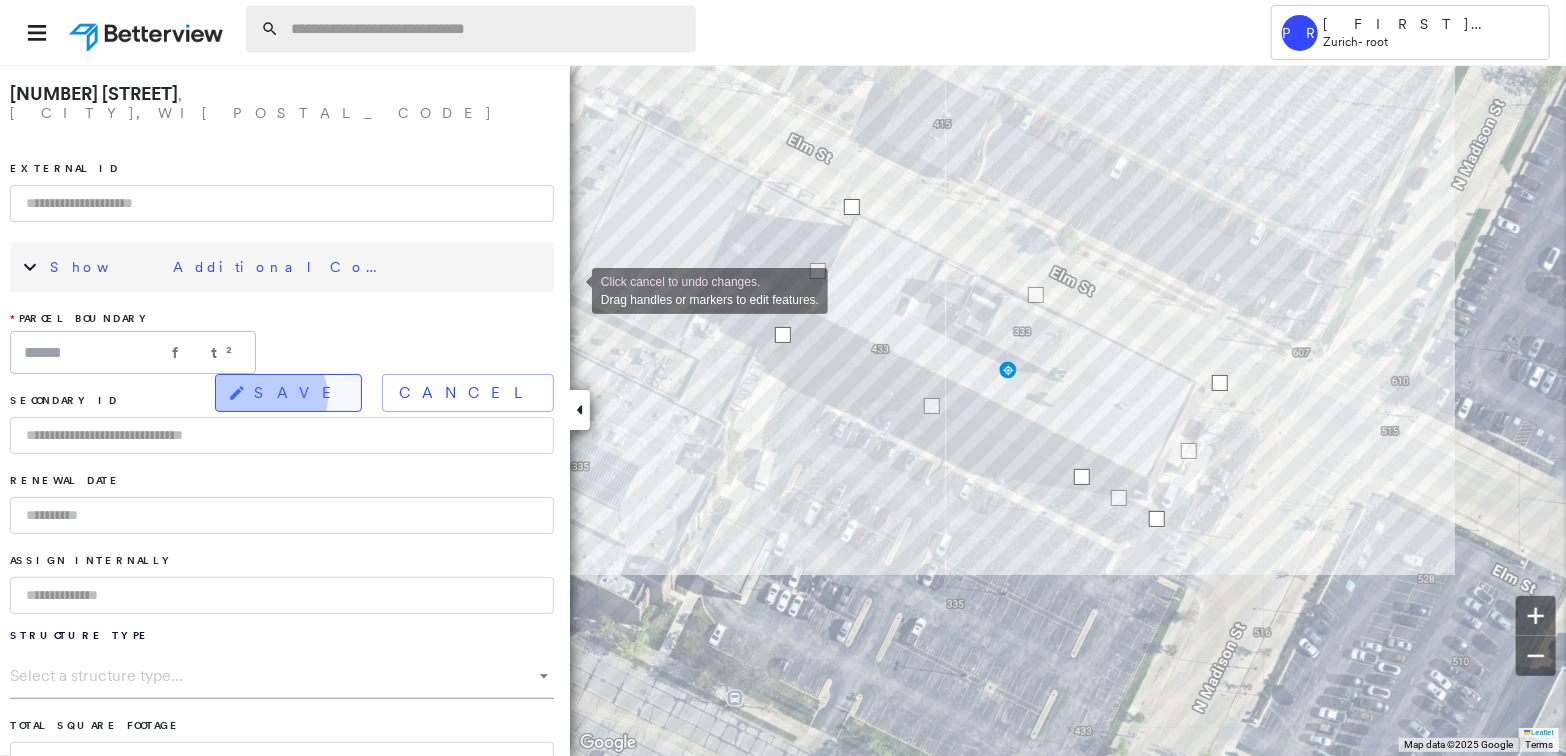 click on "SAVE" at bounding box center [299, 393] 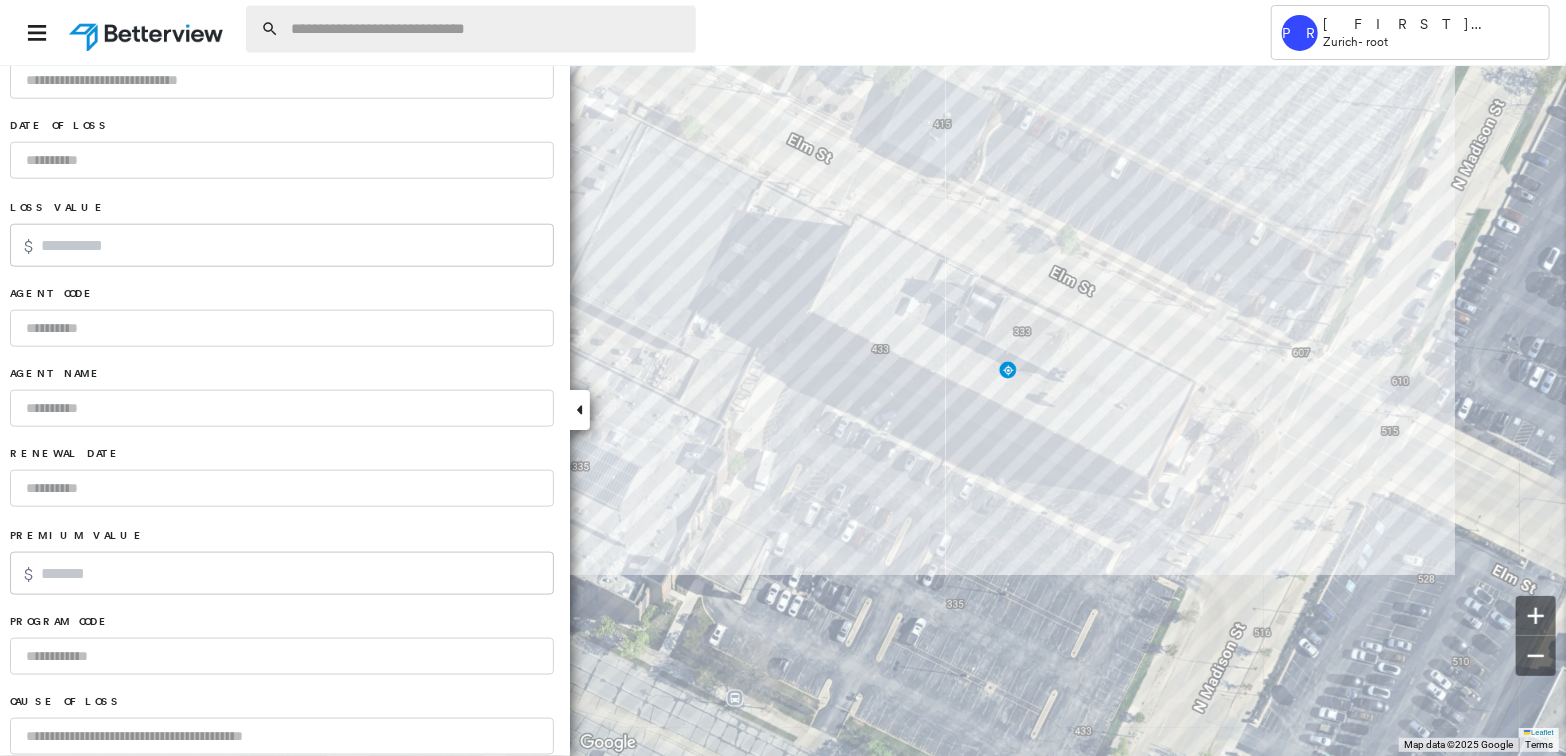 scroll, scrollTop: 1203, scrollLeft: 0, axis: vertical 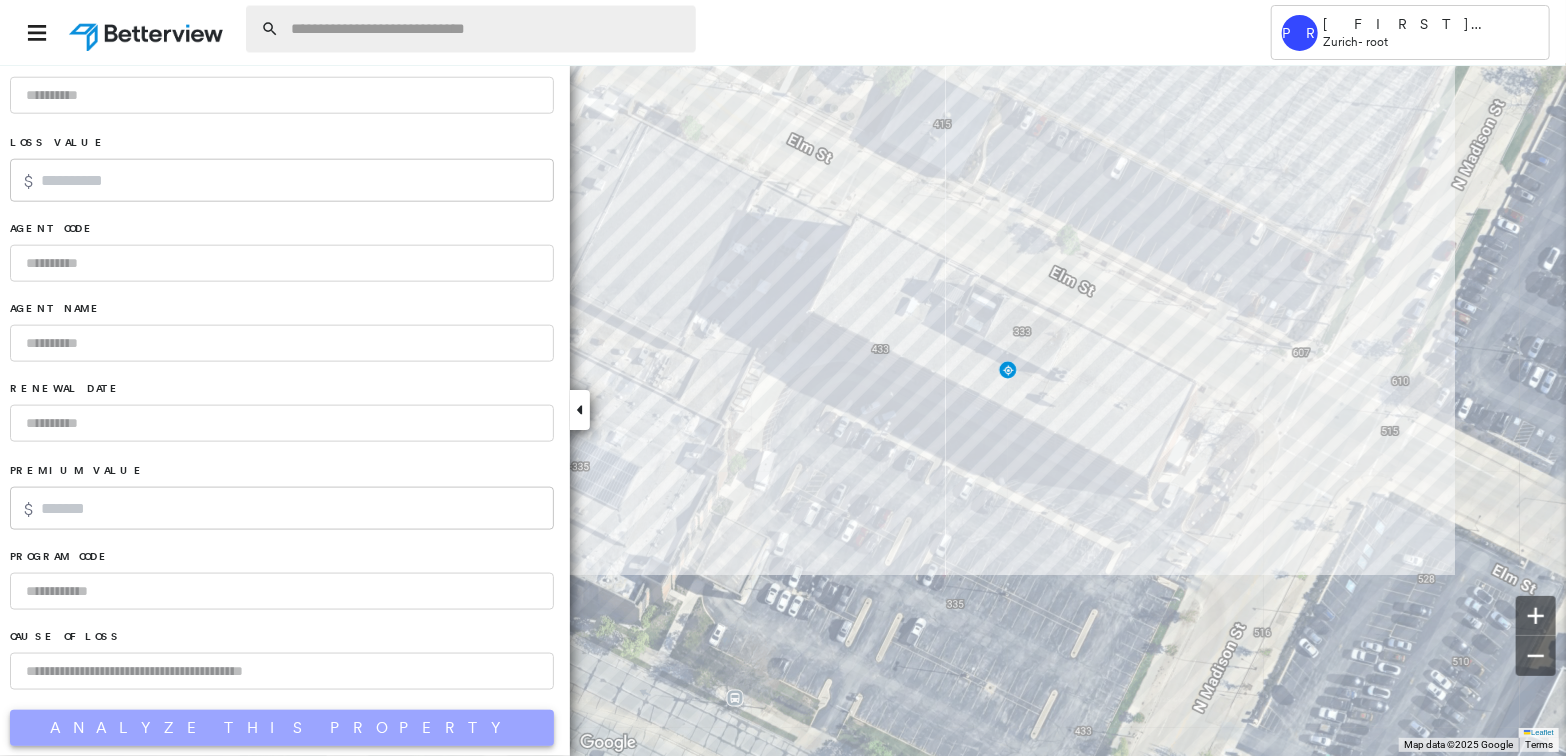 click on "Analyze This Property" at bounding box center (282, 728) 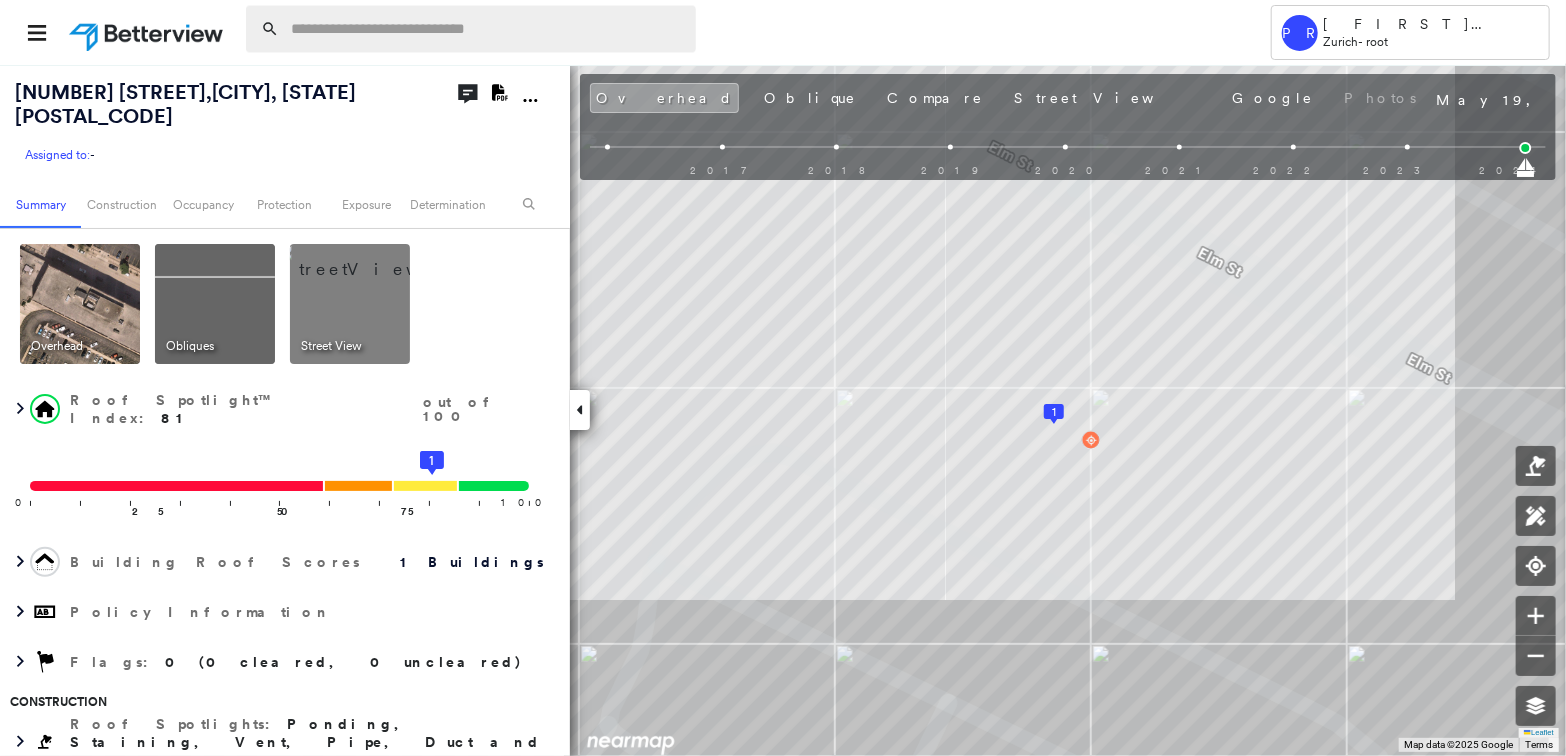 click on "Download PDF Report" 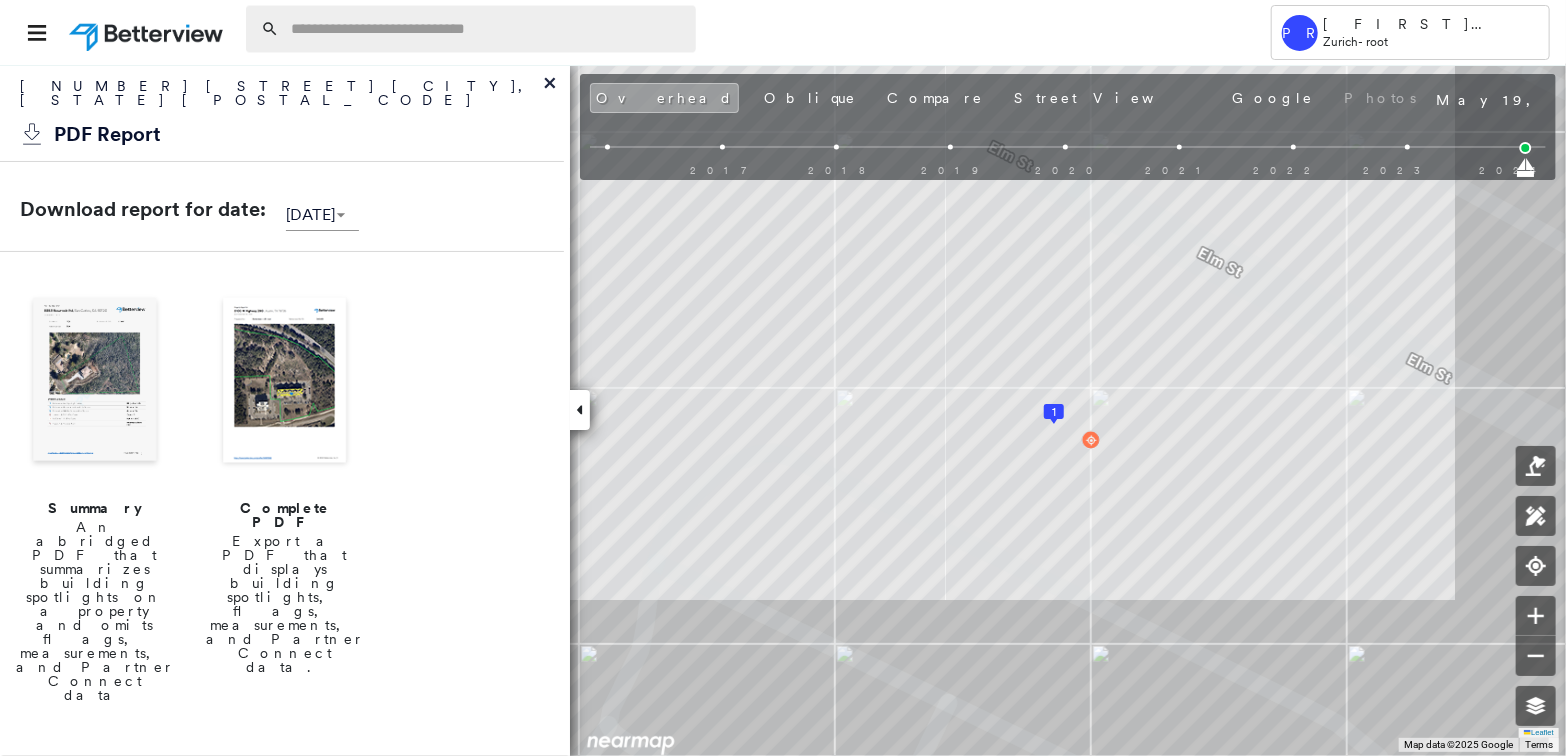 scroll, scrollTop: 257, scrollLeft: 0, axis: vertical 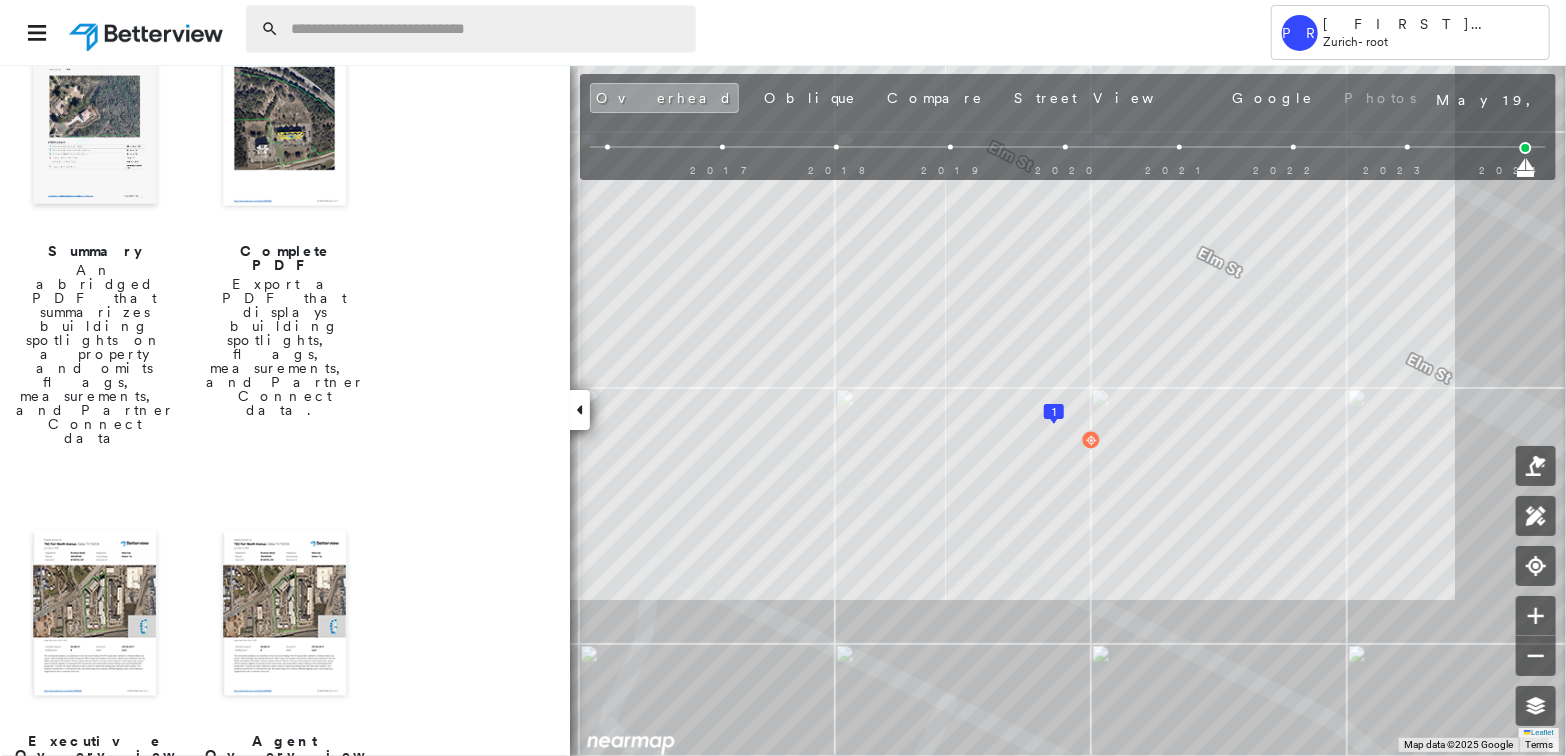click at bounding box center [95, 615] 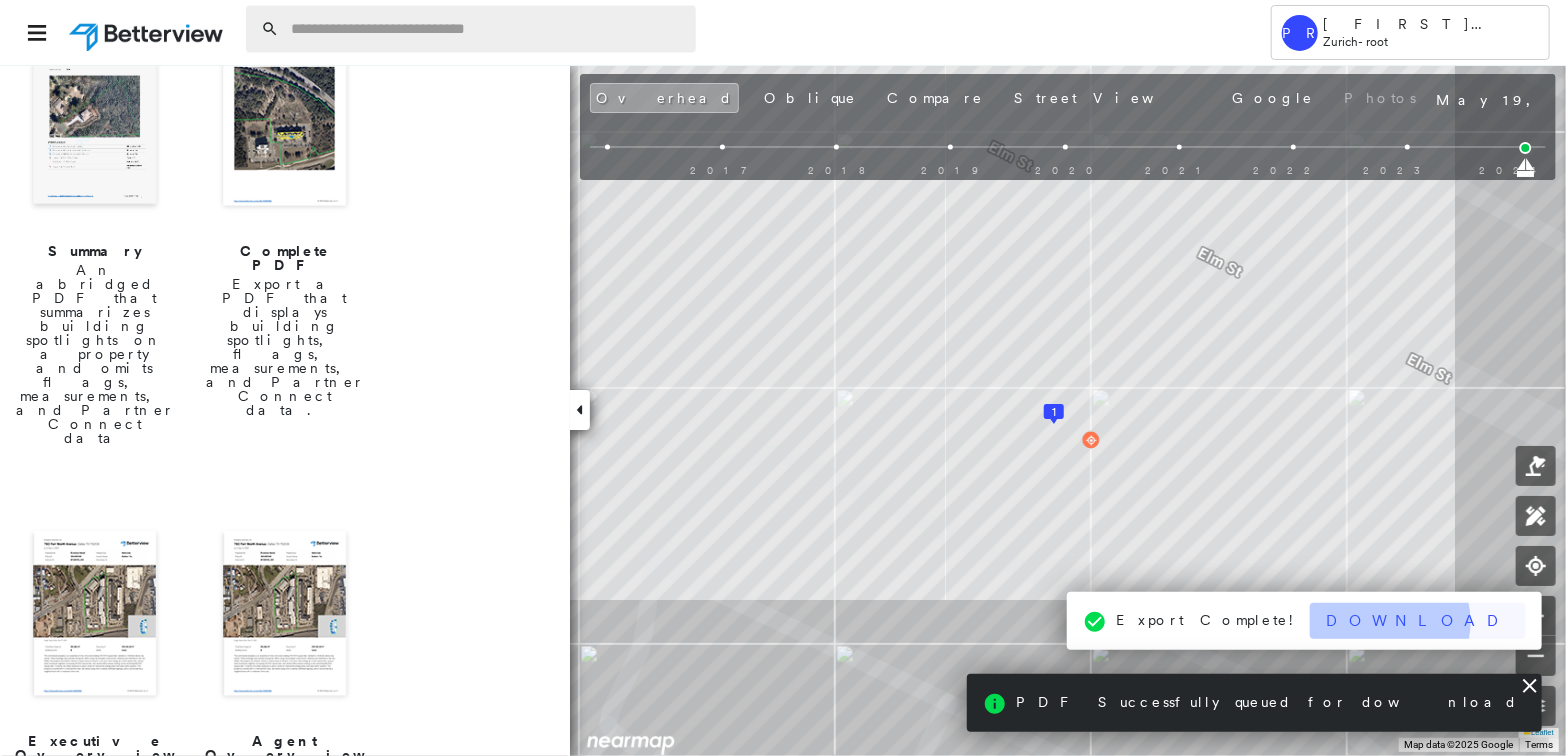 click on "Download" at bounding box center (1418, 621) 